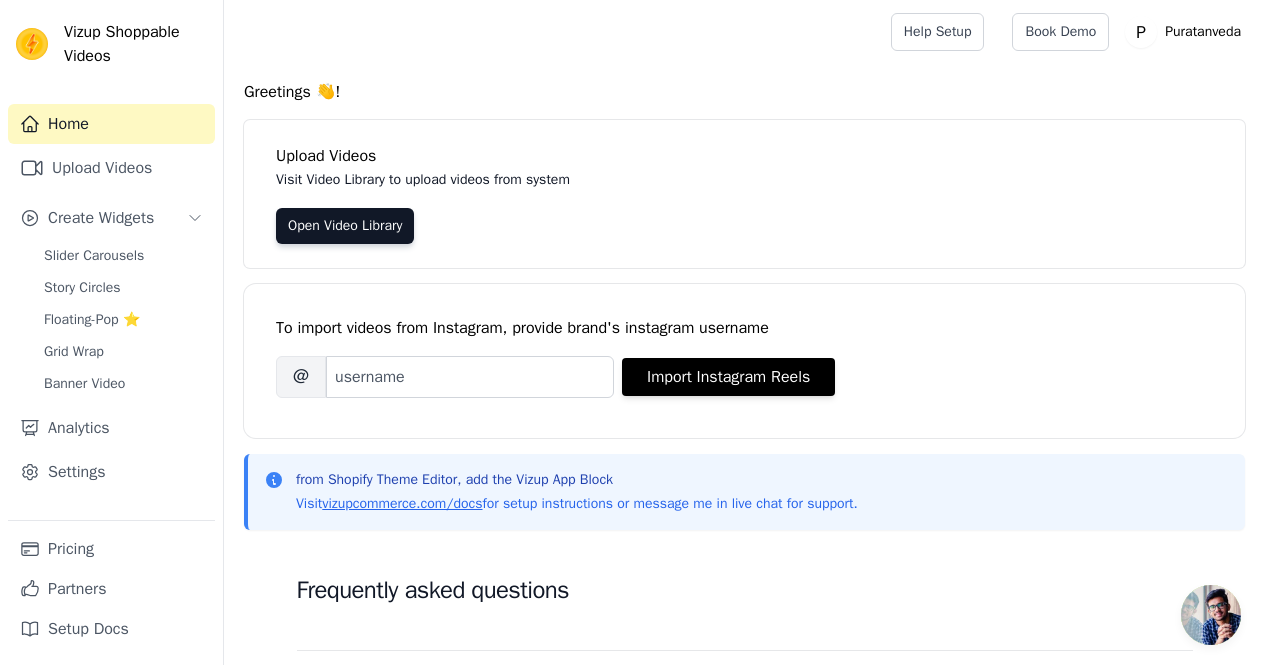 scroll, scrollTop: 88, scrollLeft: 0, axis: vertical 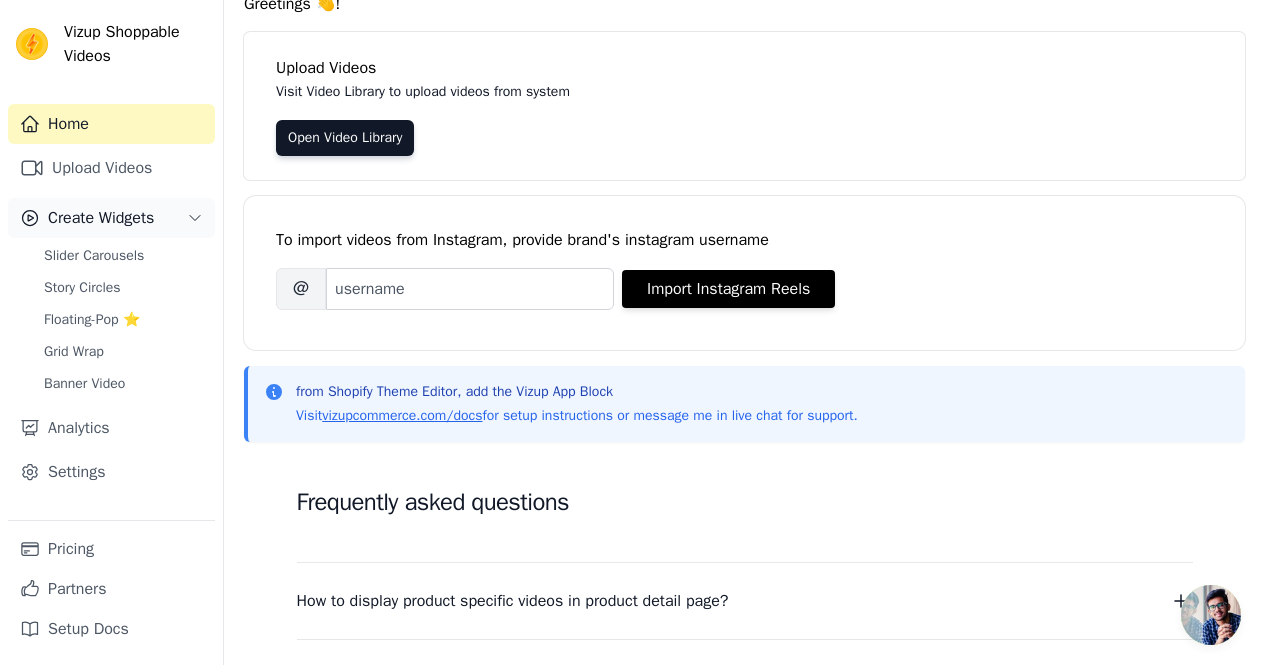 click on "Create Widgets" at bounding box center (101, 218) 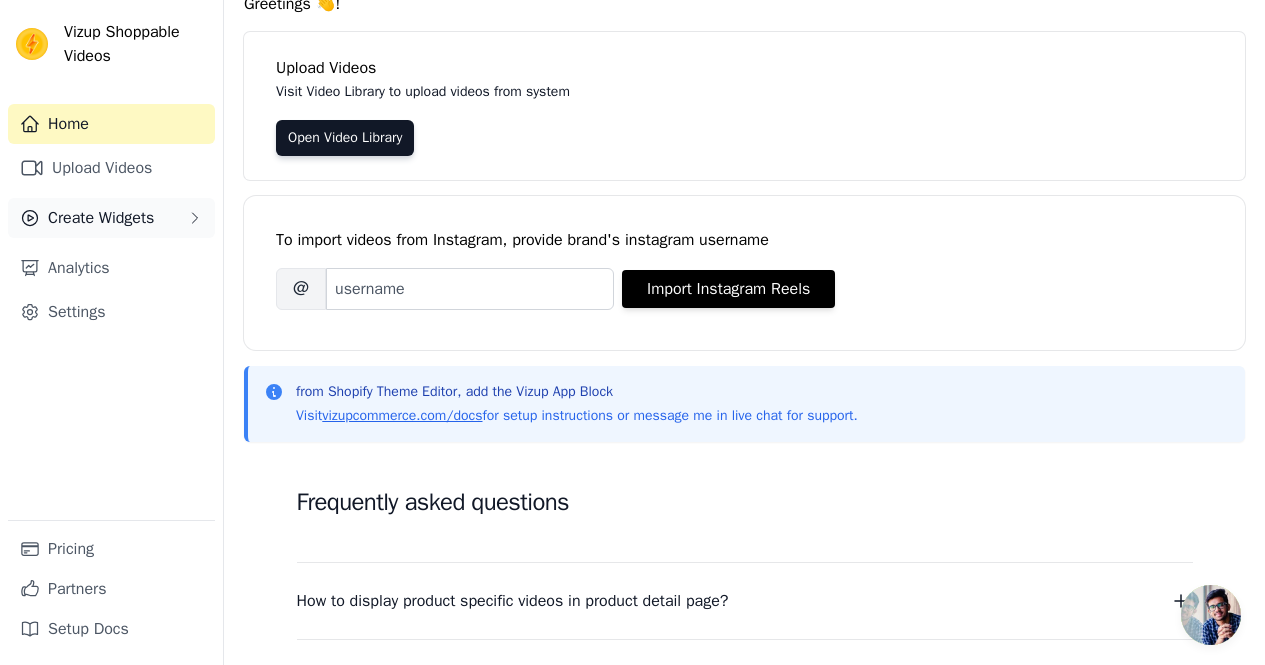 click on "Create Widgets" at bounding box center (101, 218) 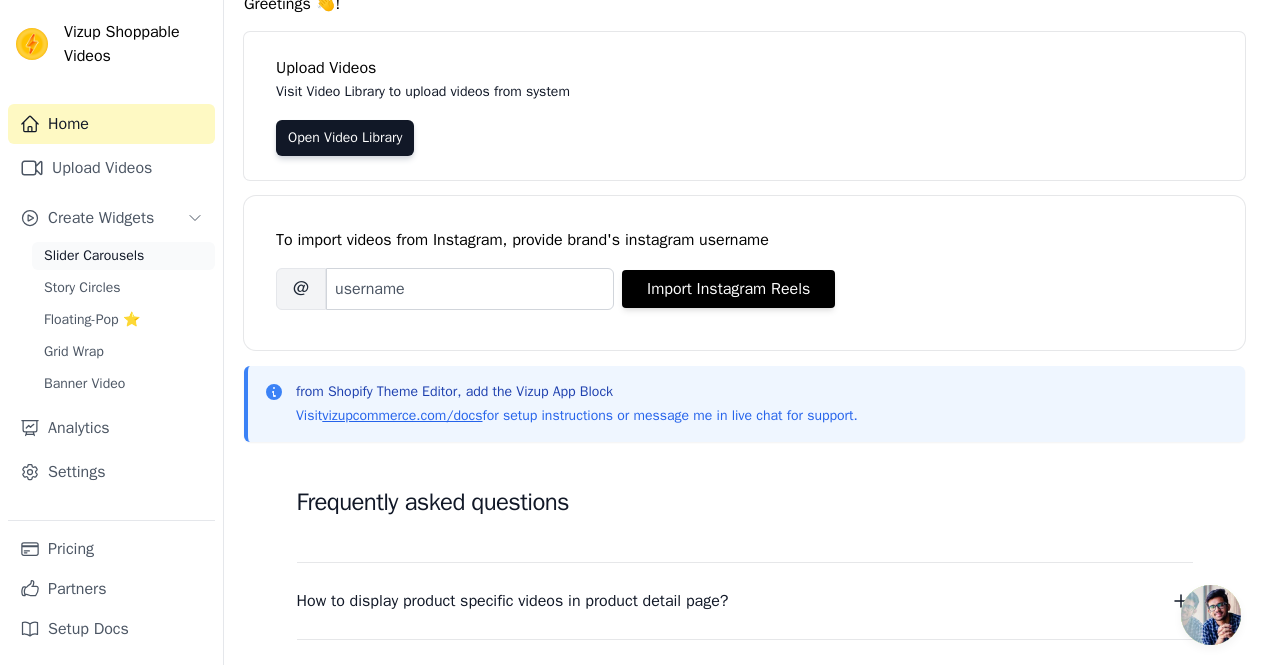click on "Slider Carousels" at bounding box center [94, 256] 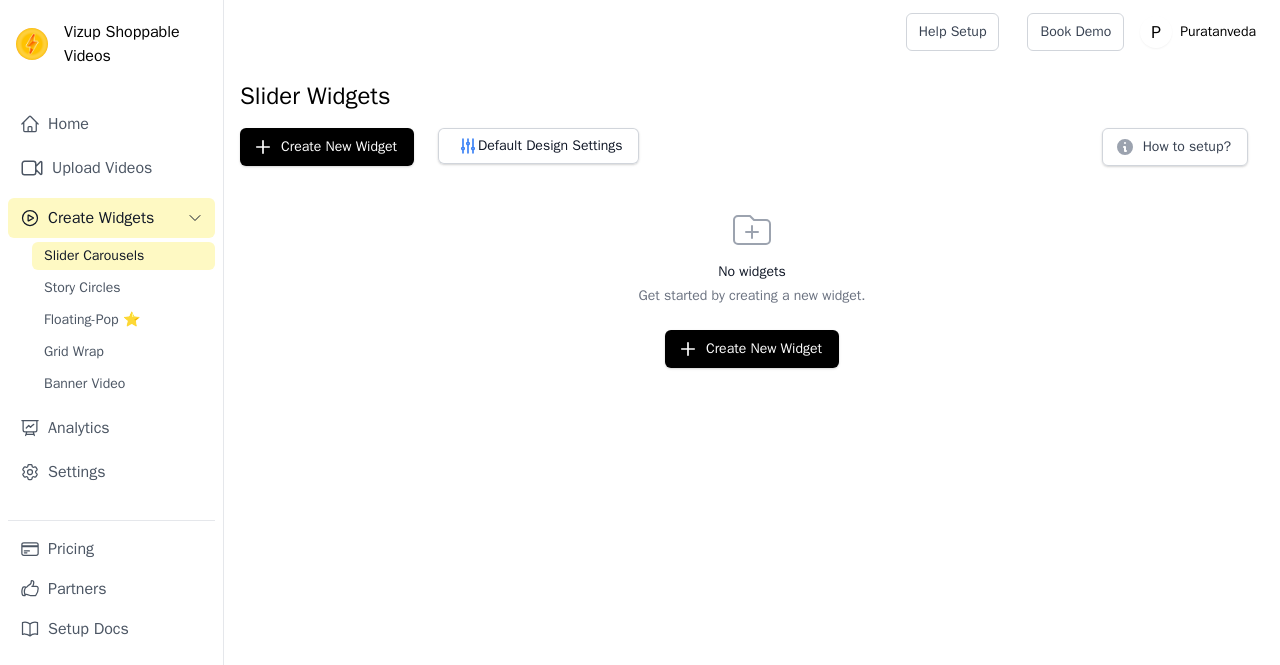 scroll, scrollTop: 0, scrollLeft: 0, axis: both 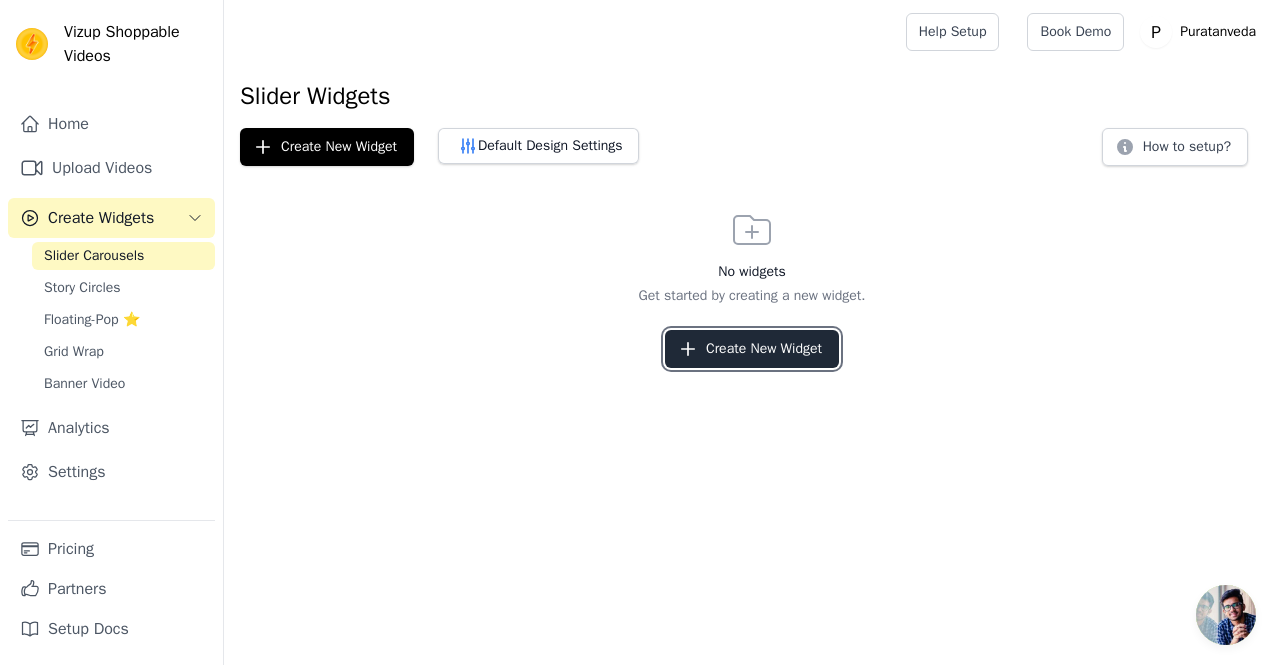 click on "Create New Widget" at bounding box center [752, 349] 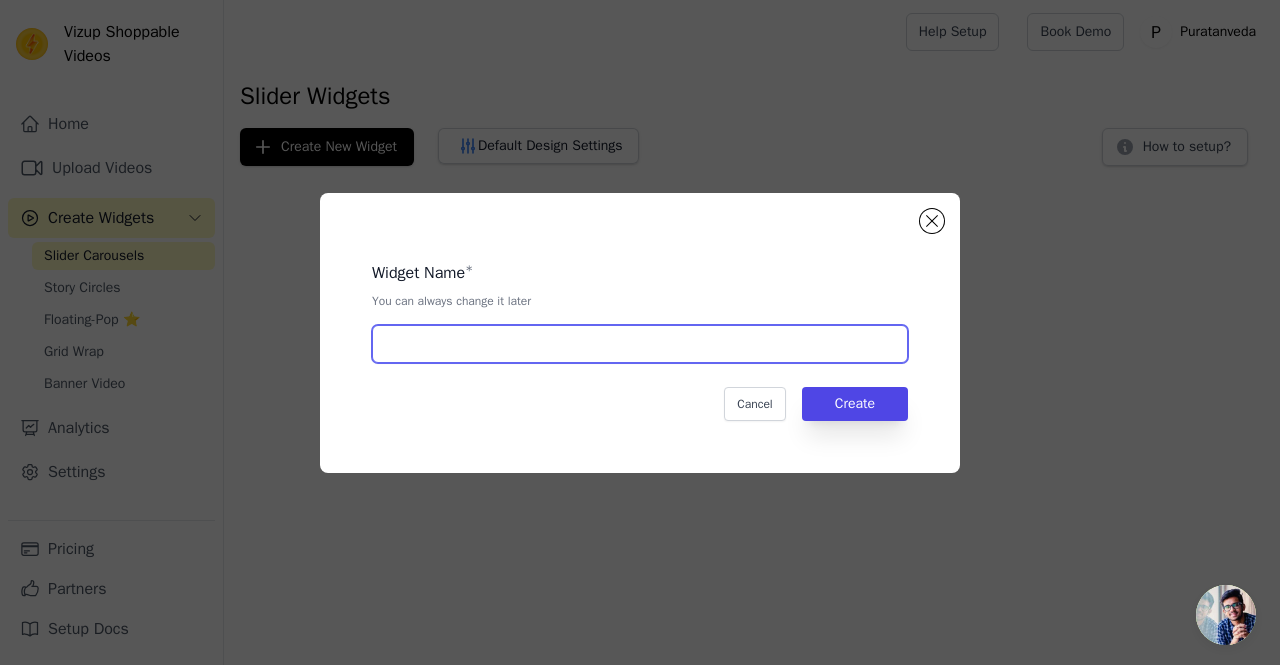 click at bounding box center [640, 344] 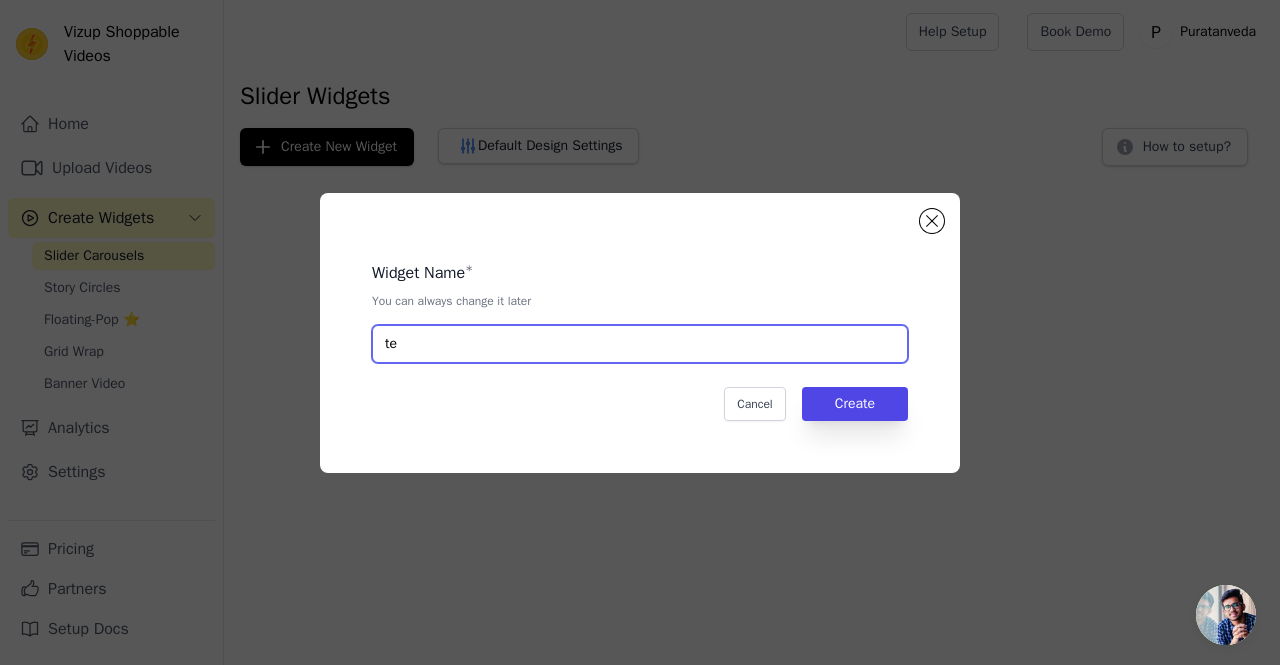 type on "t" 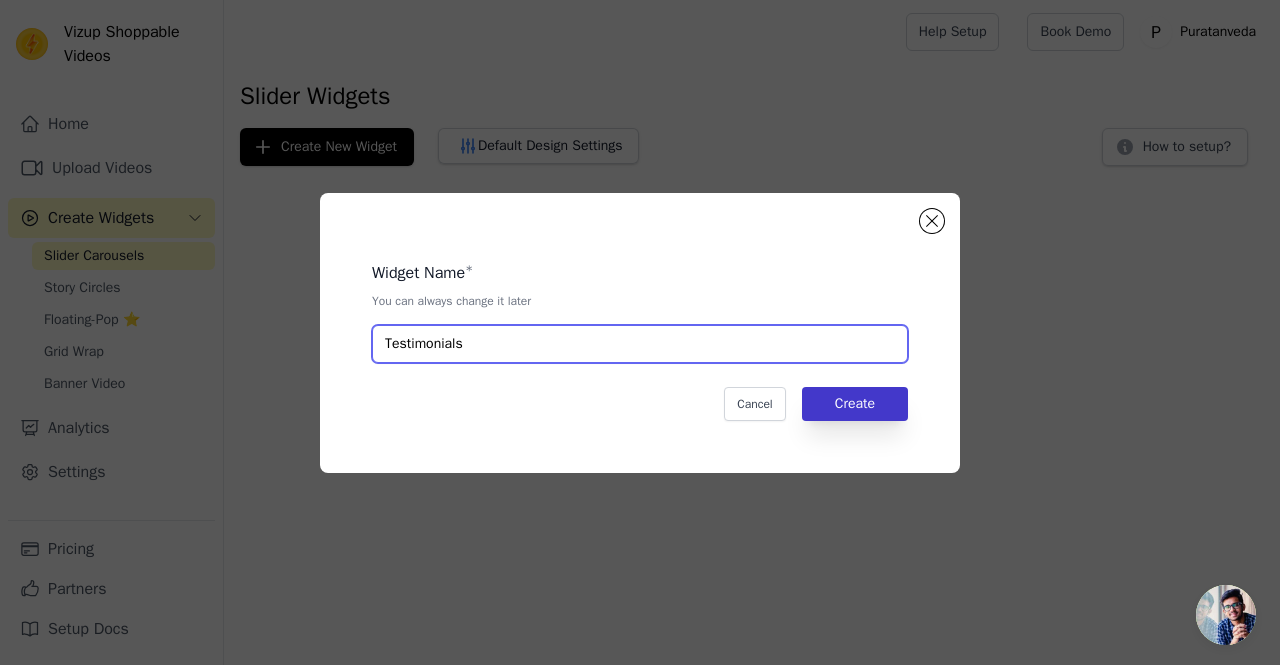 type on "Testimonials" 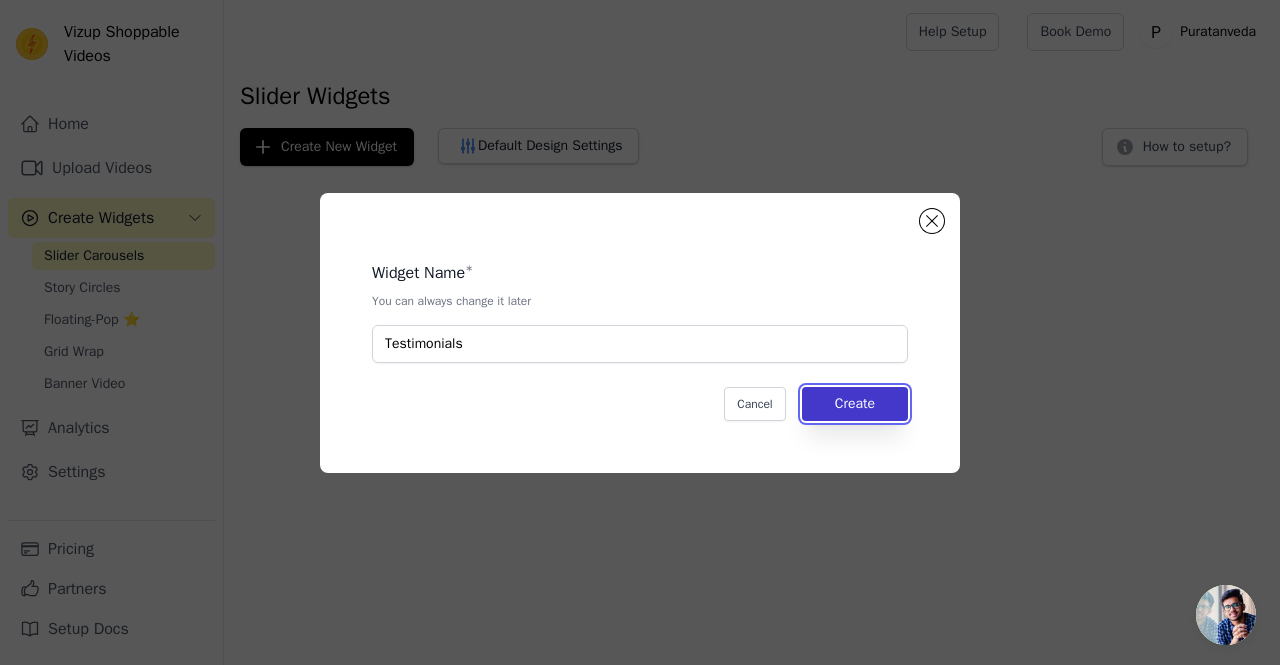 click on "Create" at bounding box center (855, 404) 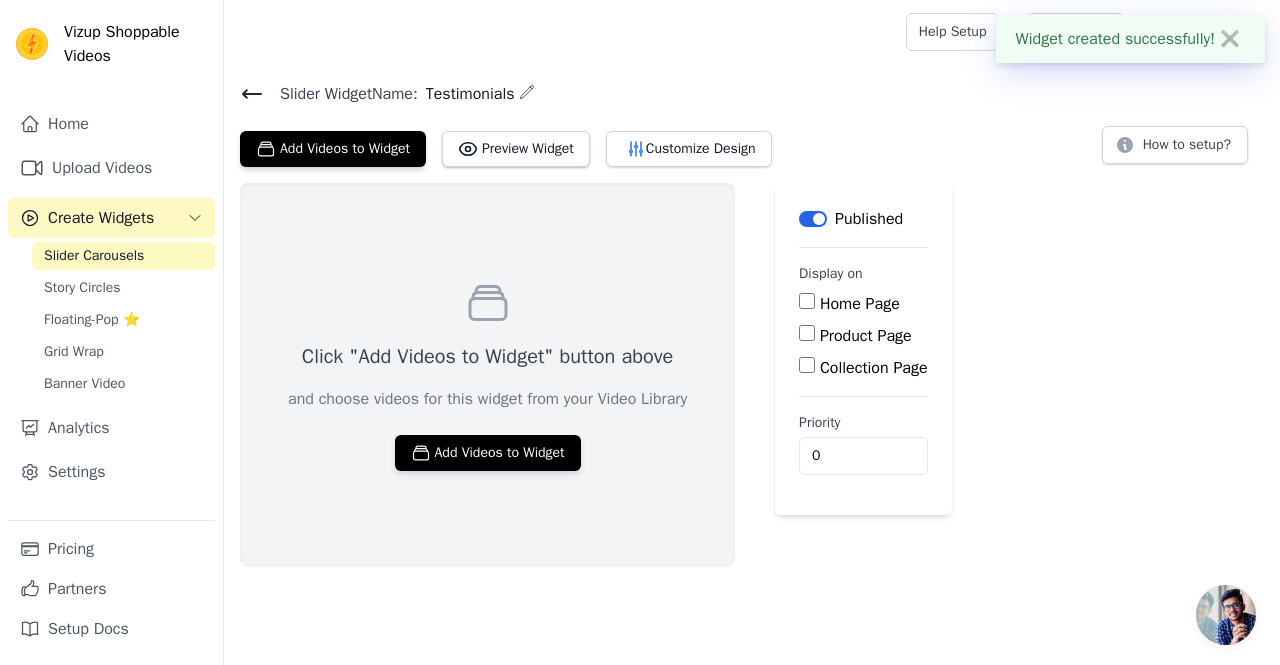 click on "Home Page" at bounding box center [807, 301] 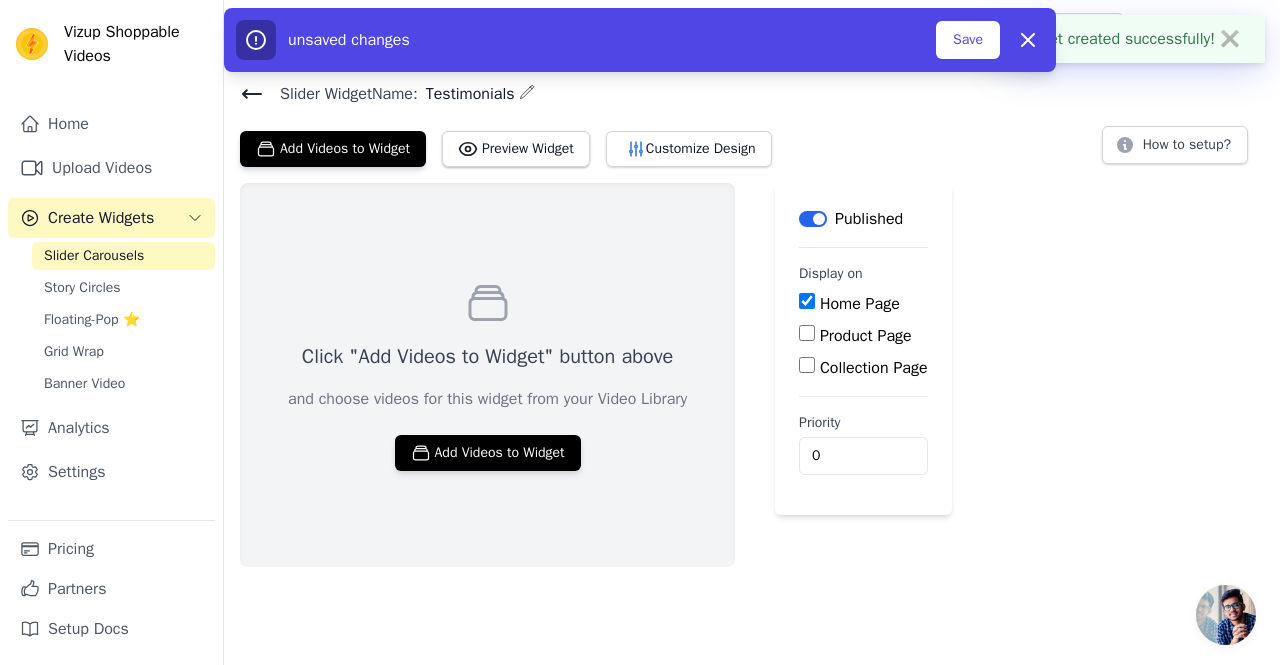 click on "Product Page" at bounding box center [807, 333] 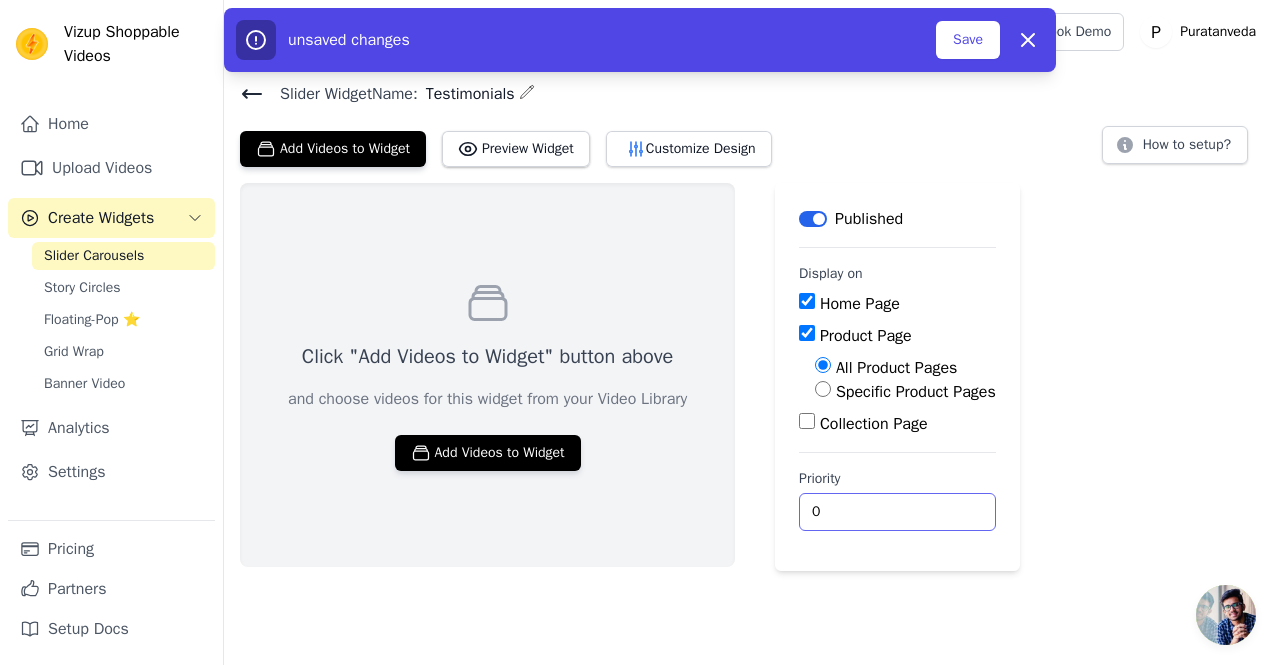 click on "0" at bounding box center [897, 512] 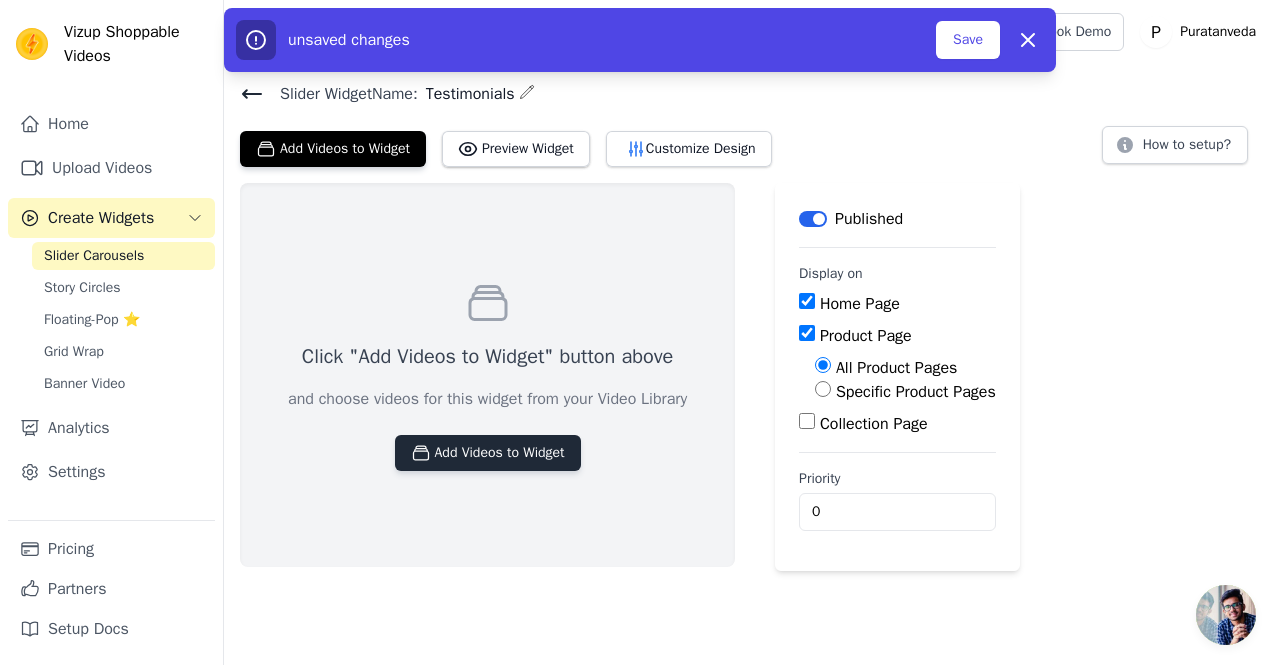click on "Add Videos to Widget" at bounding box center [488, 453] 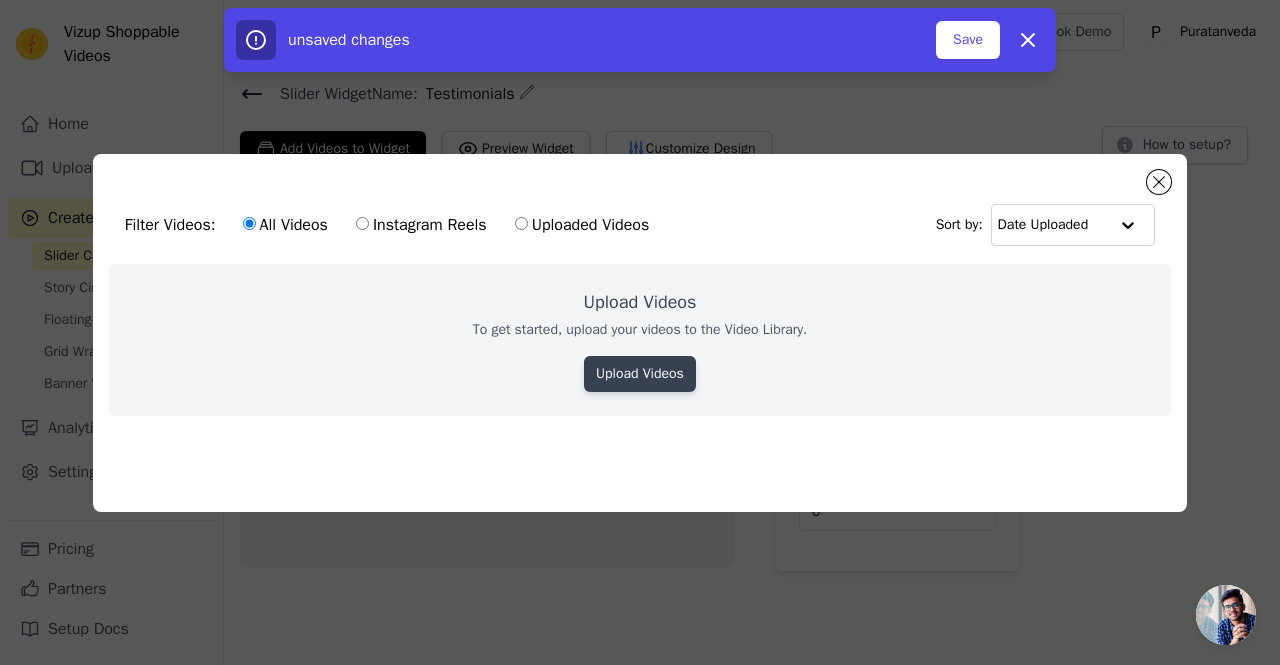 click on "Upload Videos" at bounding box center [640, 374] 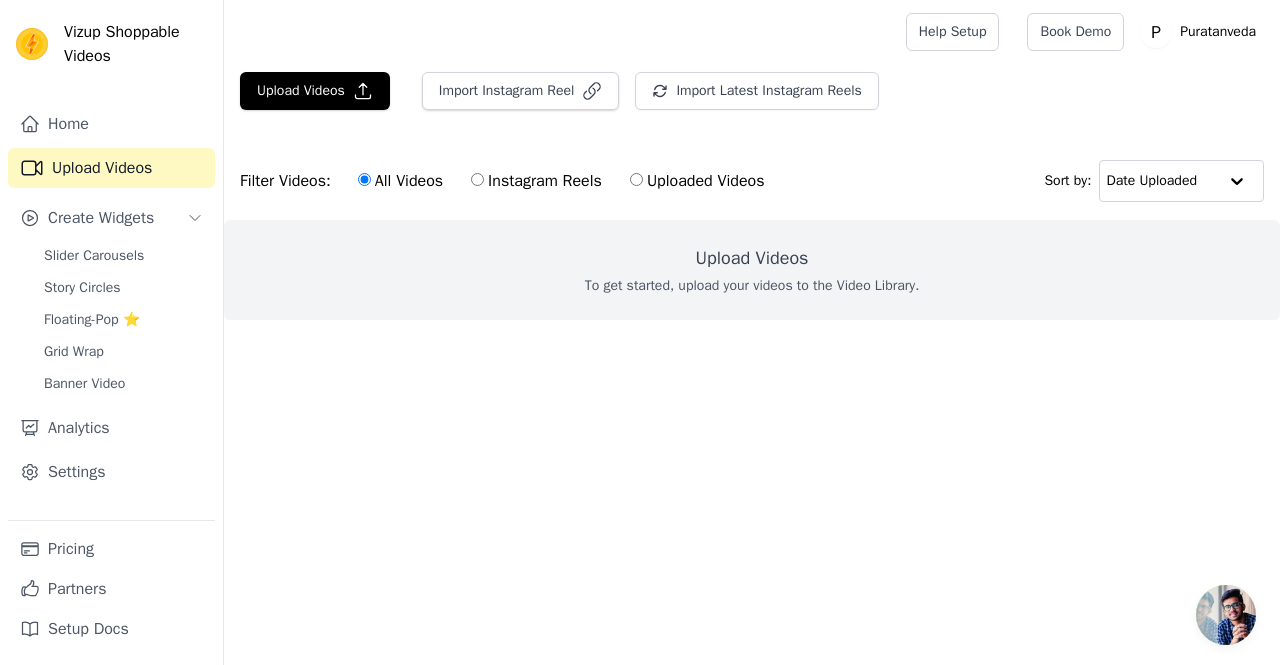click on "Upload Videos" at bounding box center (752, 258) 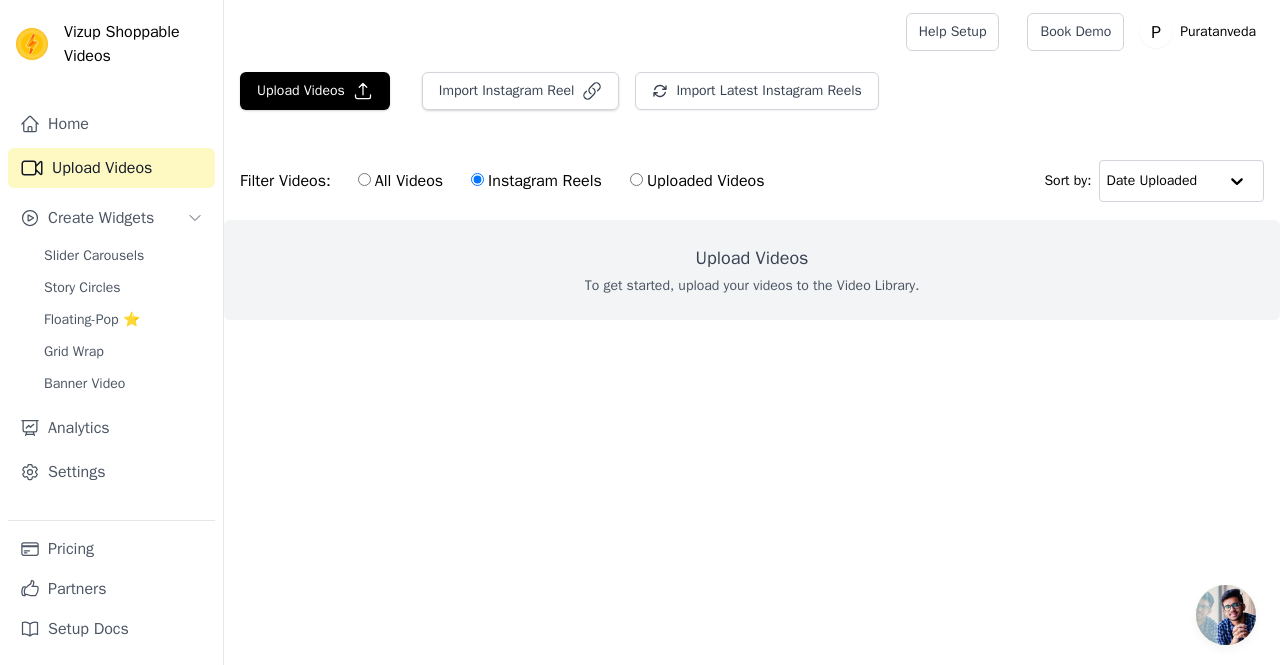 click on "All Videos" at bounding box center (400, 181) 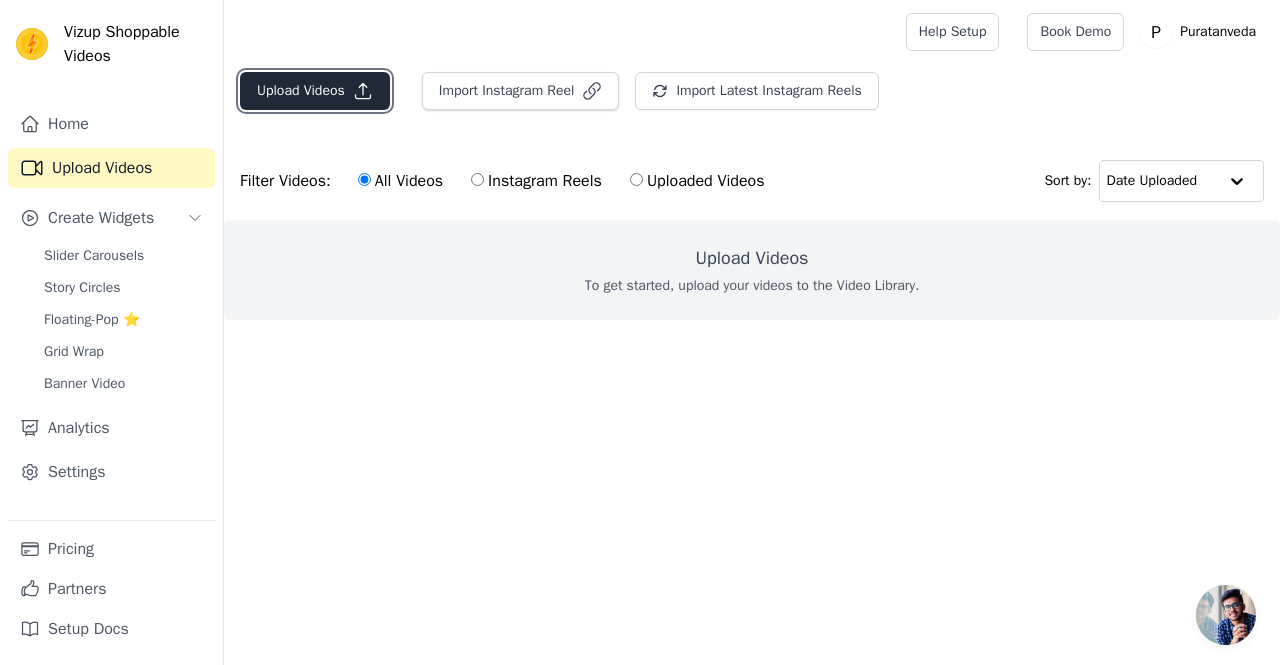 click on "Upload Videos" at bounding box center [315, 91] 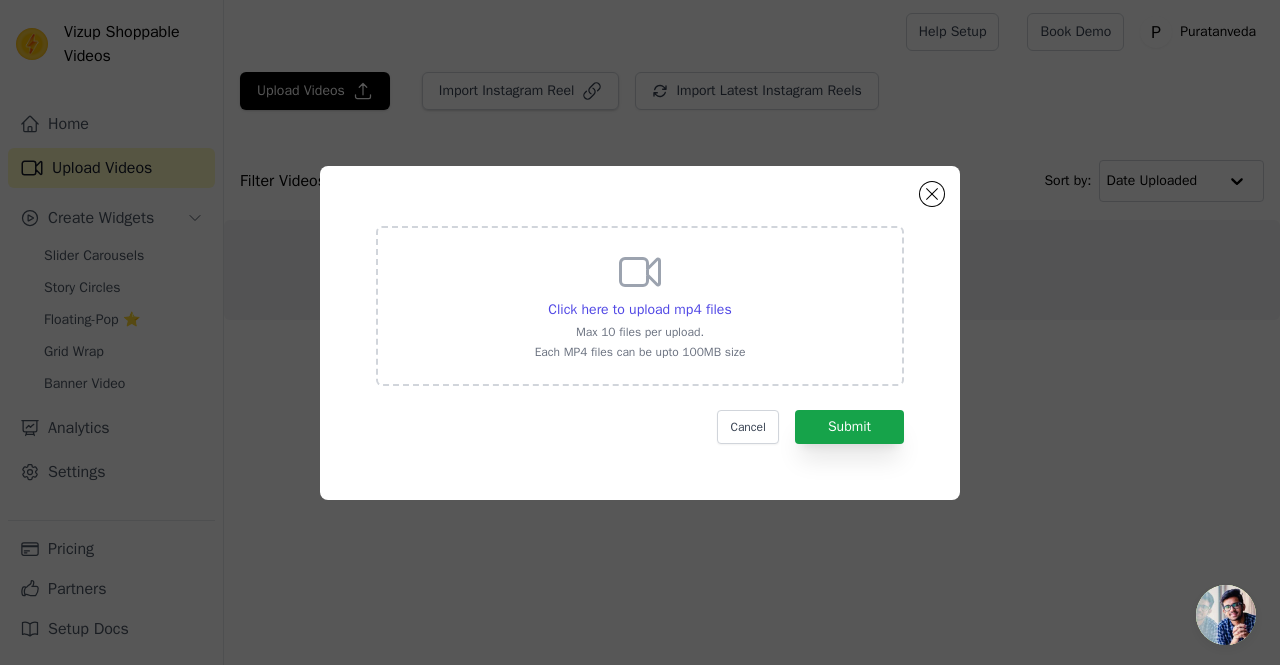 click on "Click here to upload mp4 files     Max 10 files per upload.   Each MP4 files can be upto 100MB size" at bounding box center (640, 304) 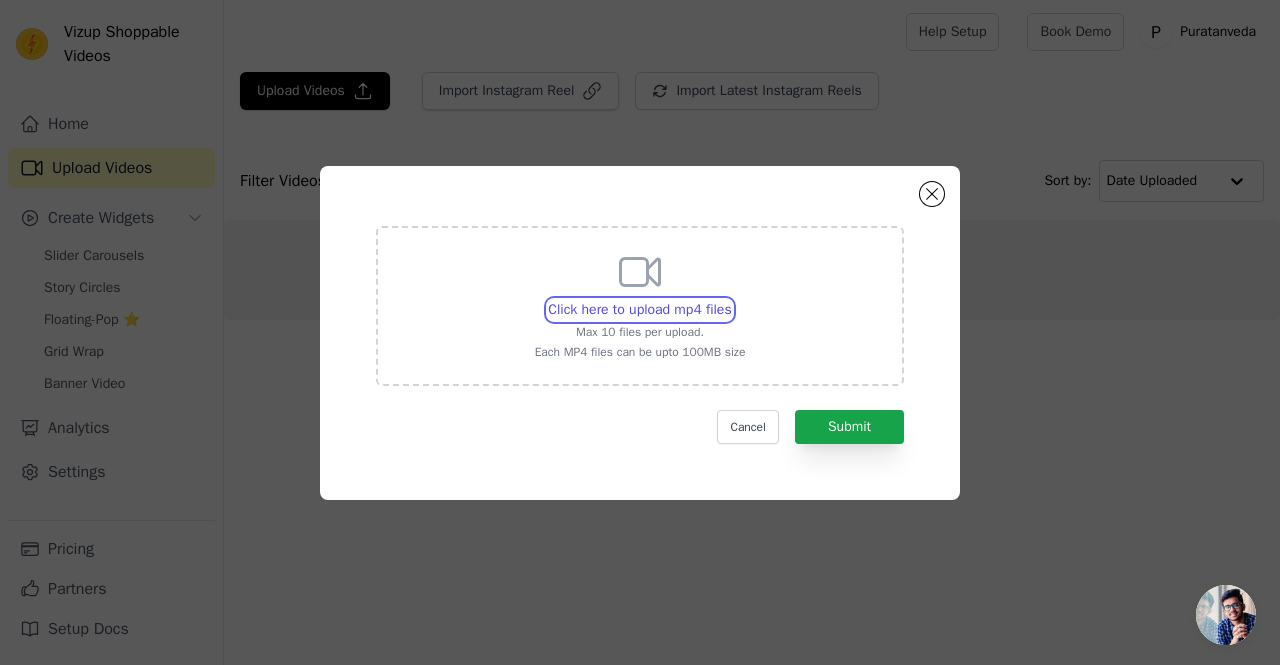 type on "C:\fakepath\8ff78386-f28a-4062-afba-b9415d4e9187.mp4" 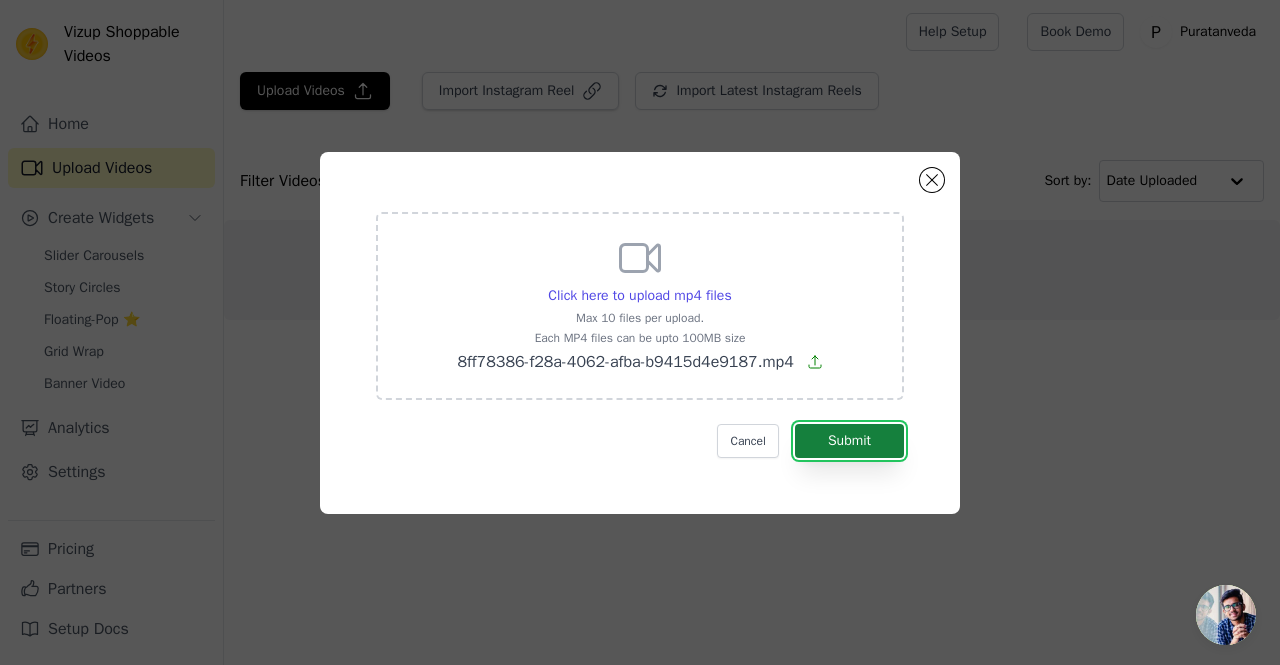 click on "Submit" at bounding box center (849, 441) 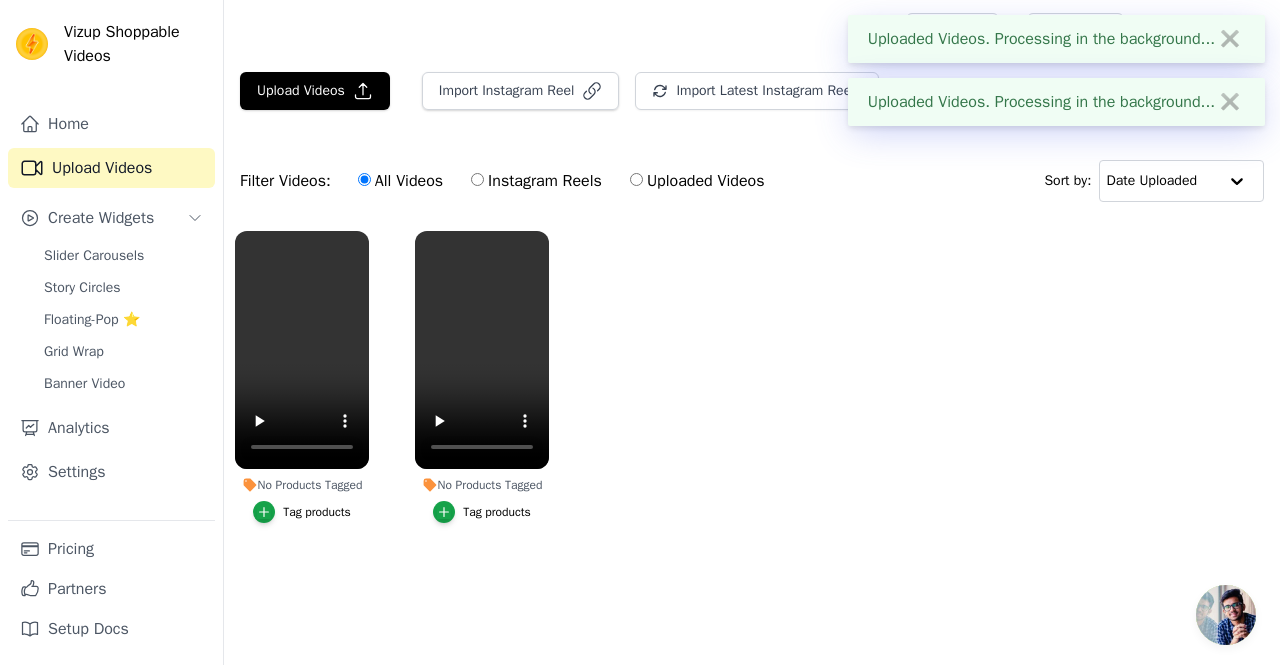 click on "No Products Tagged" at bounding box center [482, 485] 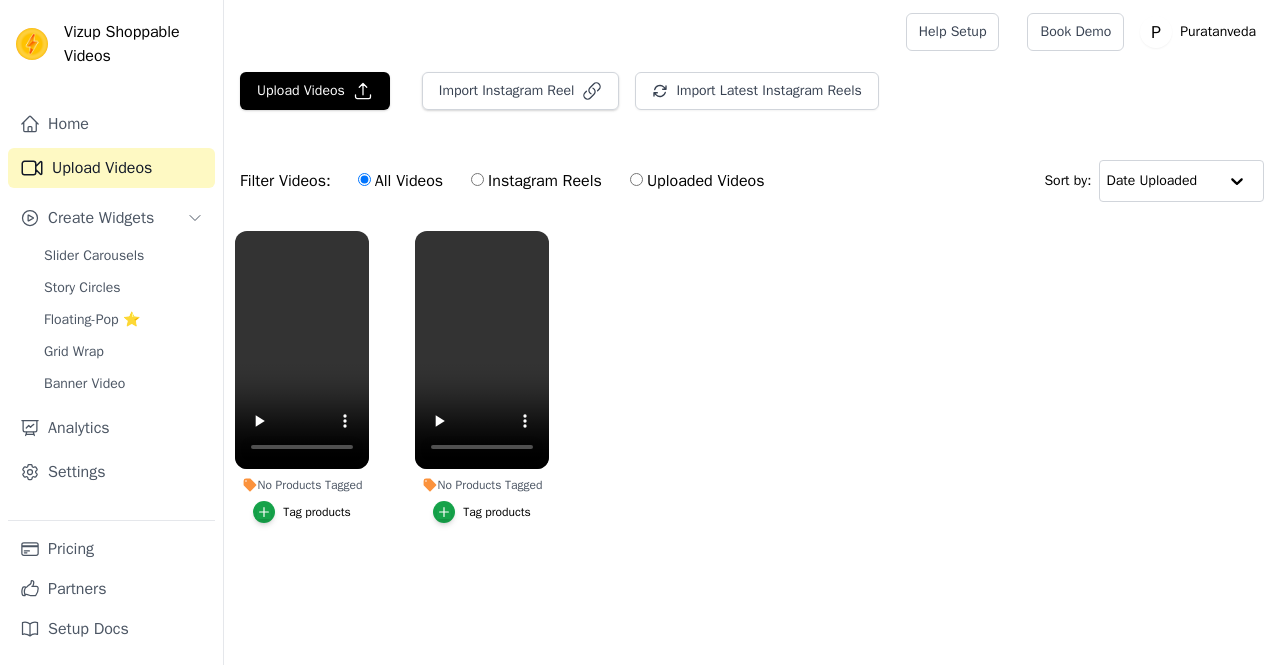 scroll, scrollTop: 0, scrollLeft: 0, axis: both 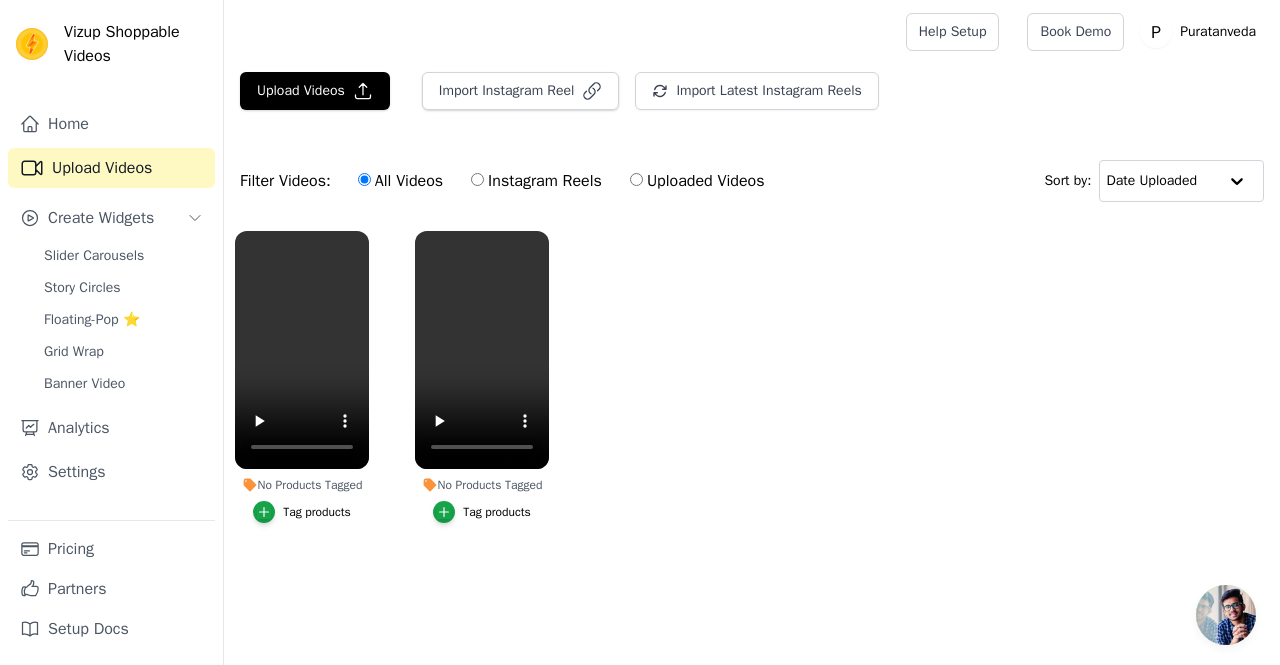 click on "No Products Tagged       Tag products
No Products Tagged       Tag products" at bounding box center [752, 397] 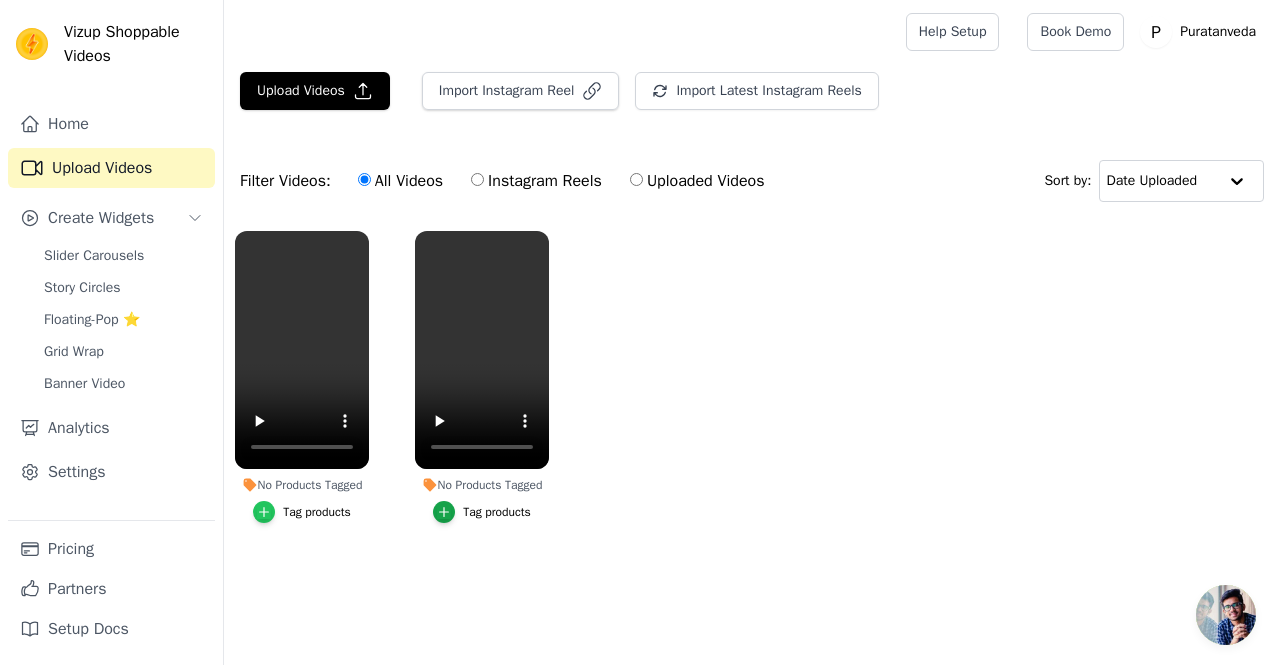 click 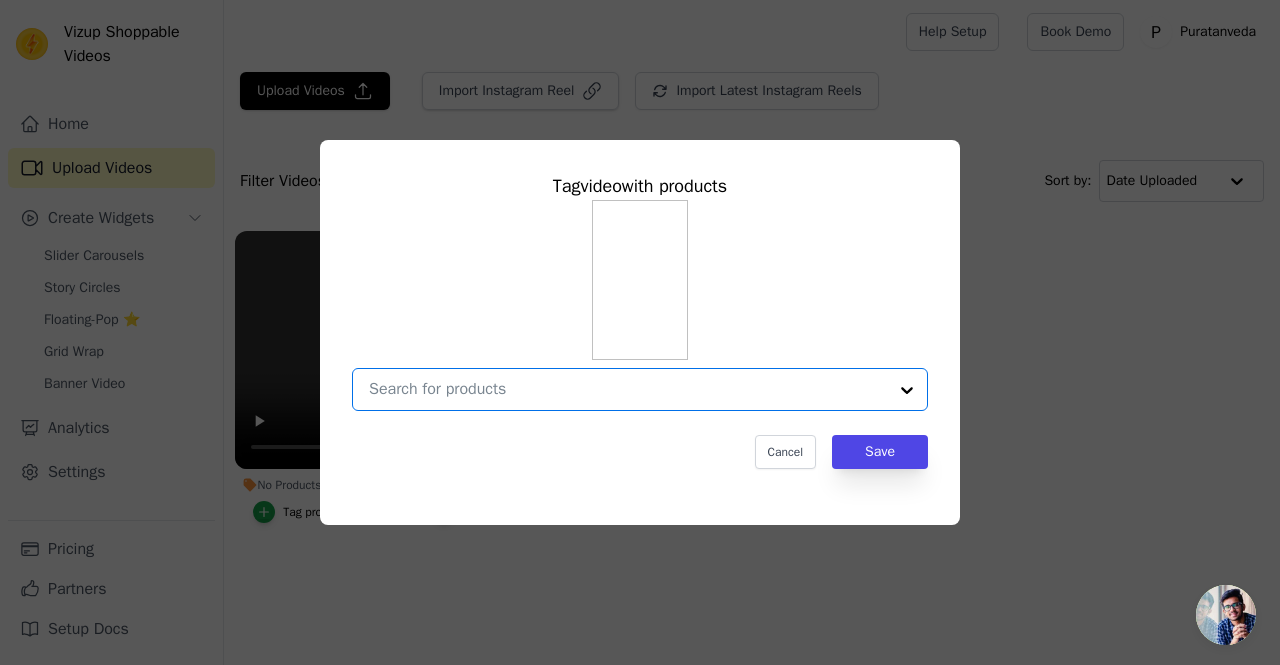 click on "No Products Tagged     Tag  video  with products       Option undefined, selected.   Select is focused, type to refine list, press down to open the menu.                   Cancel   Save     Tag products" at bounding box center [628, 389] 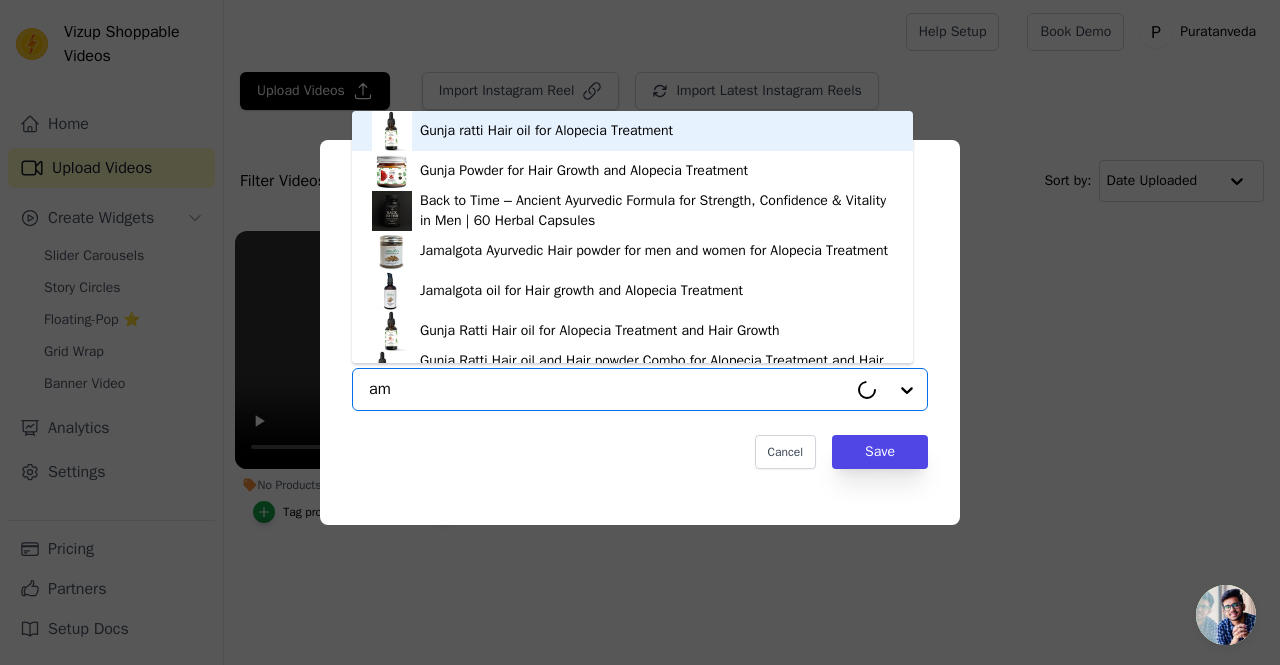 type on "a" 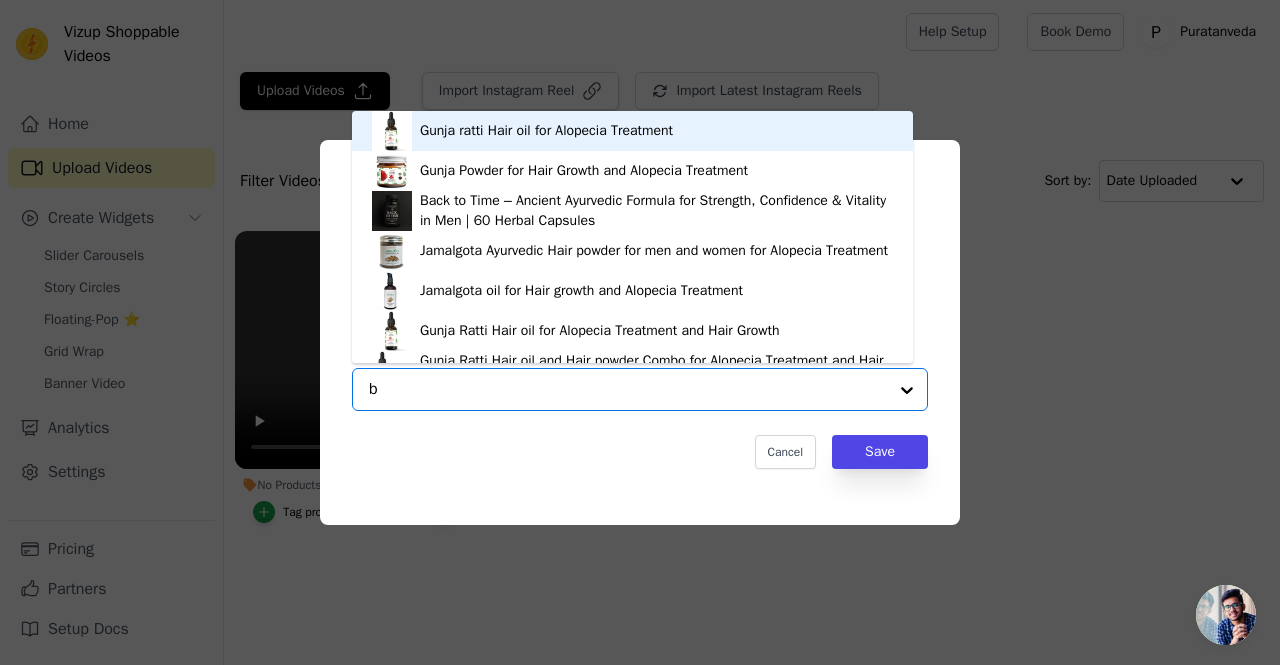 type on "ba" 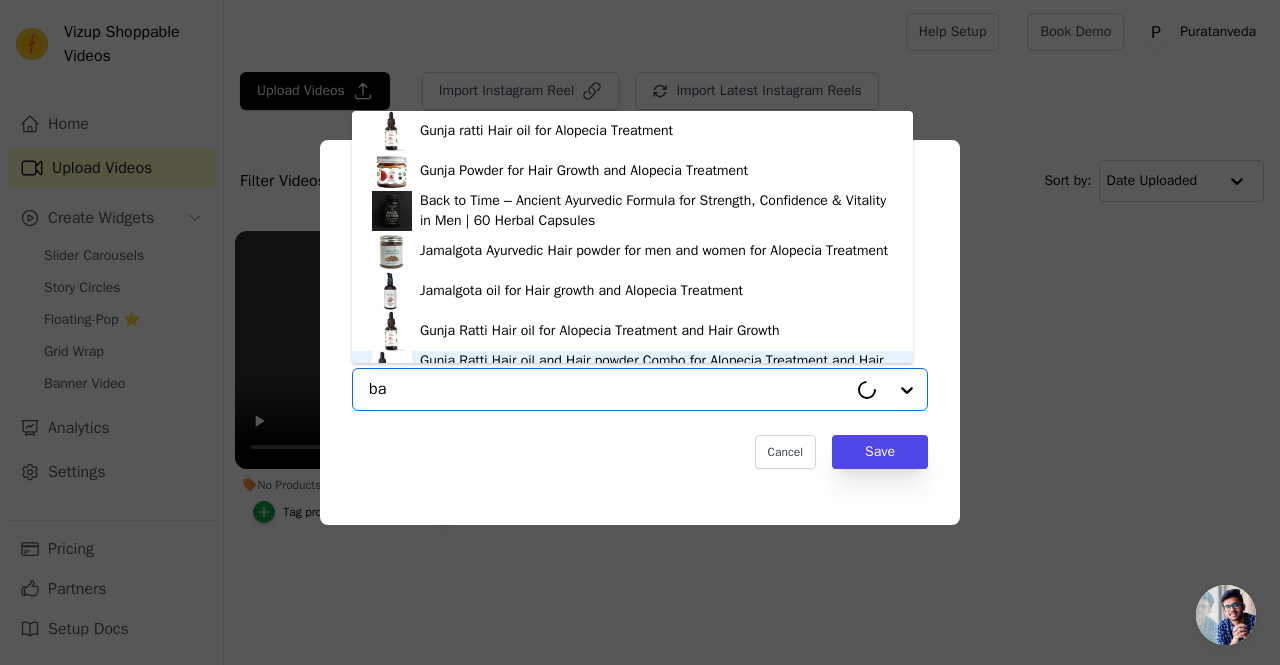 scroll, scrollTop: 28, scrollLeft: 0, axis: vertical 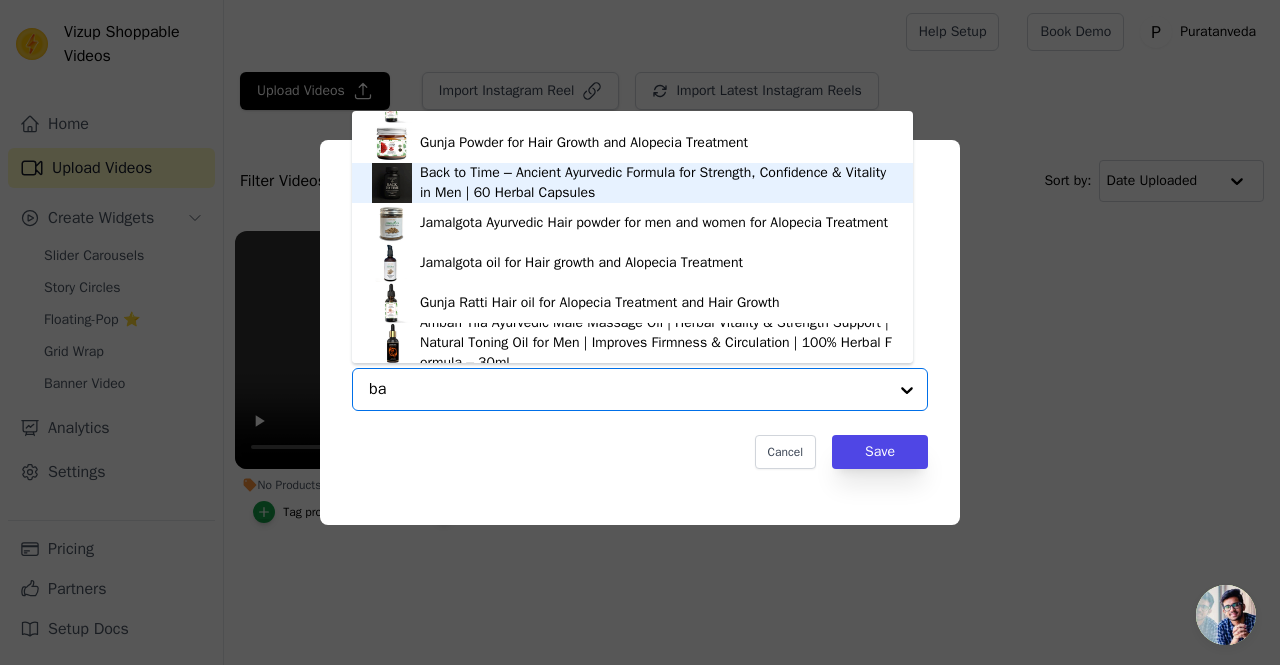 click at bounding box center [392, 183] 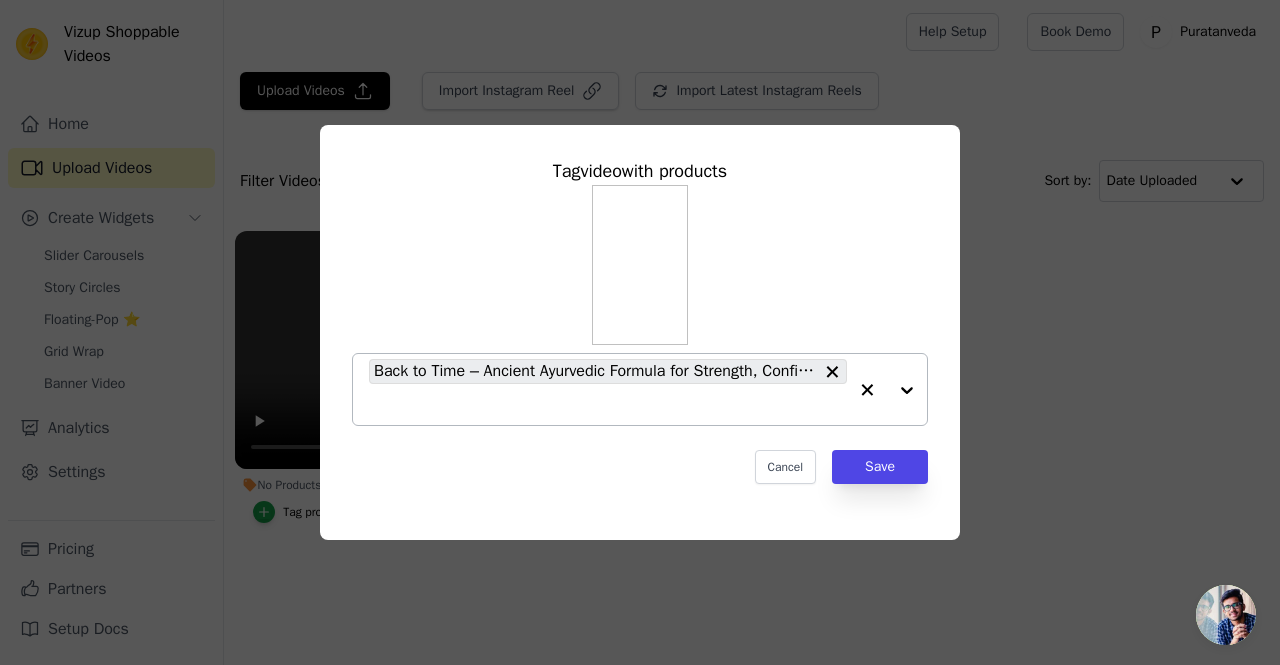 click on "Tag  video  with products           Back to Time – Ancient Ayurvedic Formula for Strength, Confidence & Vitality in Men | 60 Herbal Capsules                   Cancel   Save" at bounding box center [640, 320] 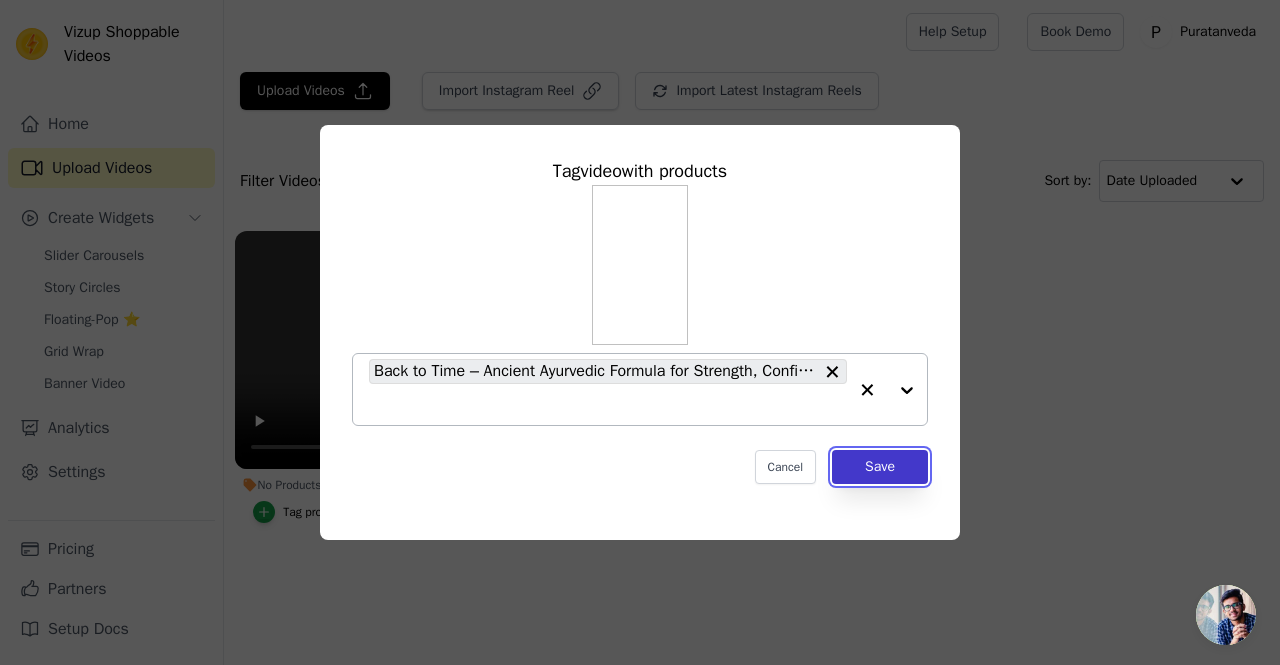 click on "Save" at bounding box center [880, 467] 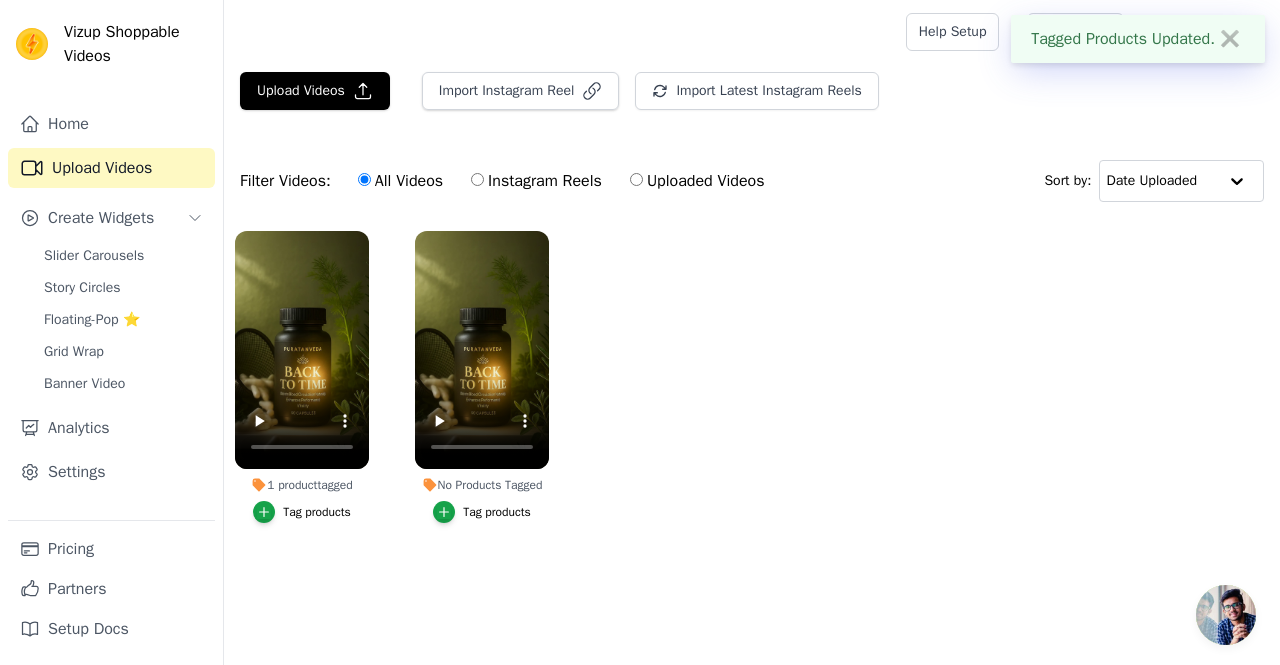 click on "Tag products" at bounding box center [482, 512] 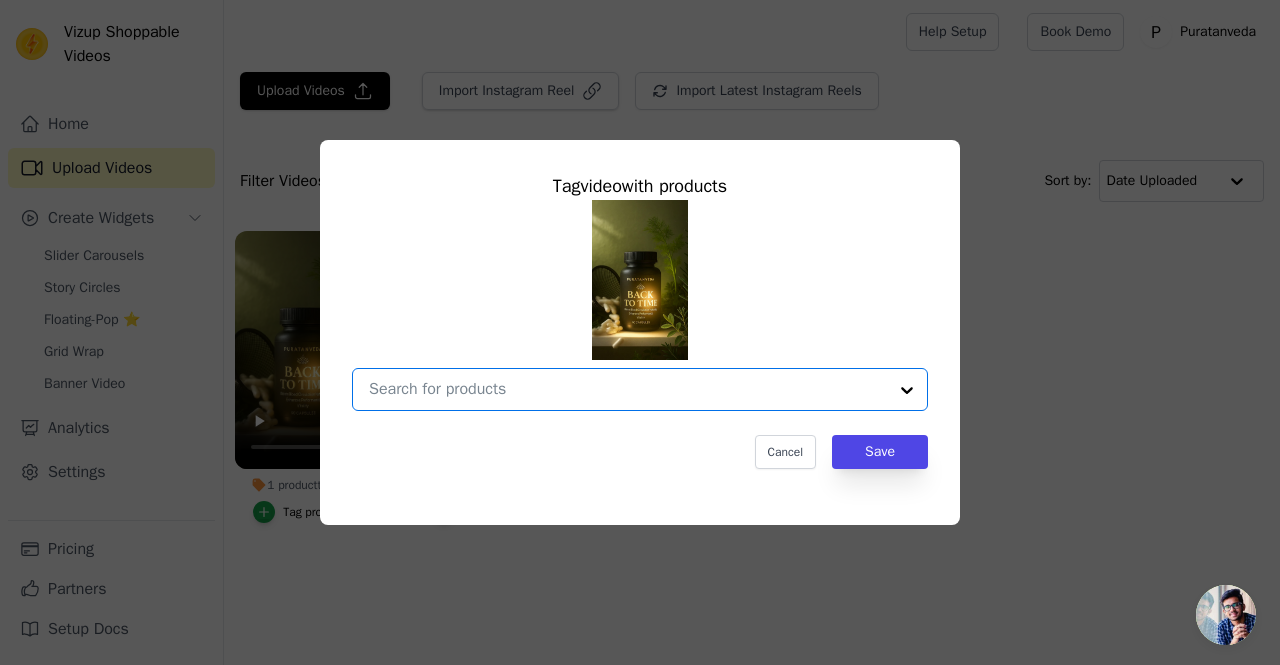 click on "No Products Tagged     Tag  video  with products       Option undefined, selected.   Select is focused, type to refine list, press down to open the menu.                   Cancel   Save     Tag products" at bounding box center [628, 389] 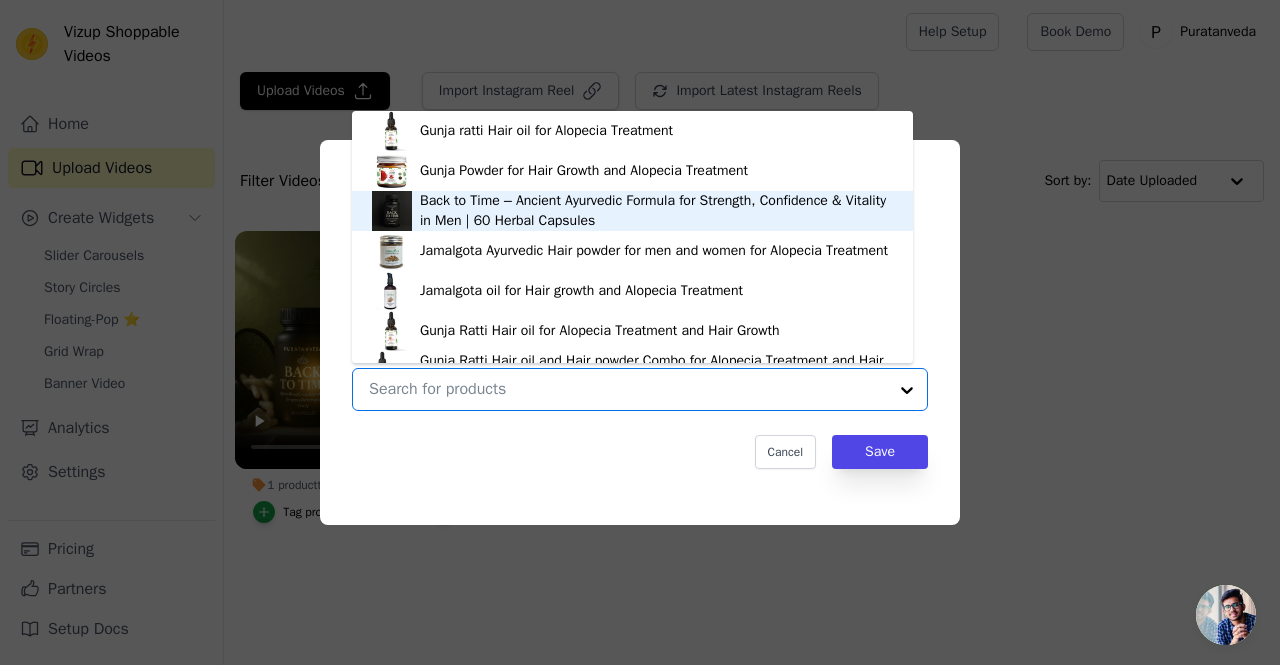click on "Back to Time – Ancient Ayurvedic Formula for Strength, Confidence & Vitality in Men | 60 Herbal Capsules" at bounding box center [656, 211] 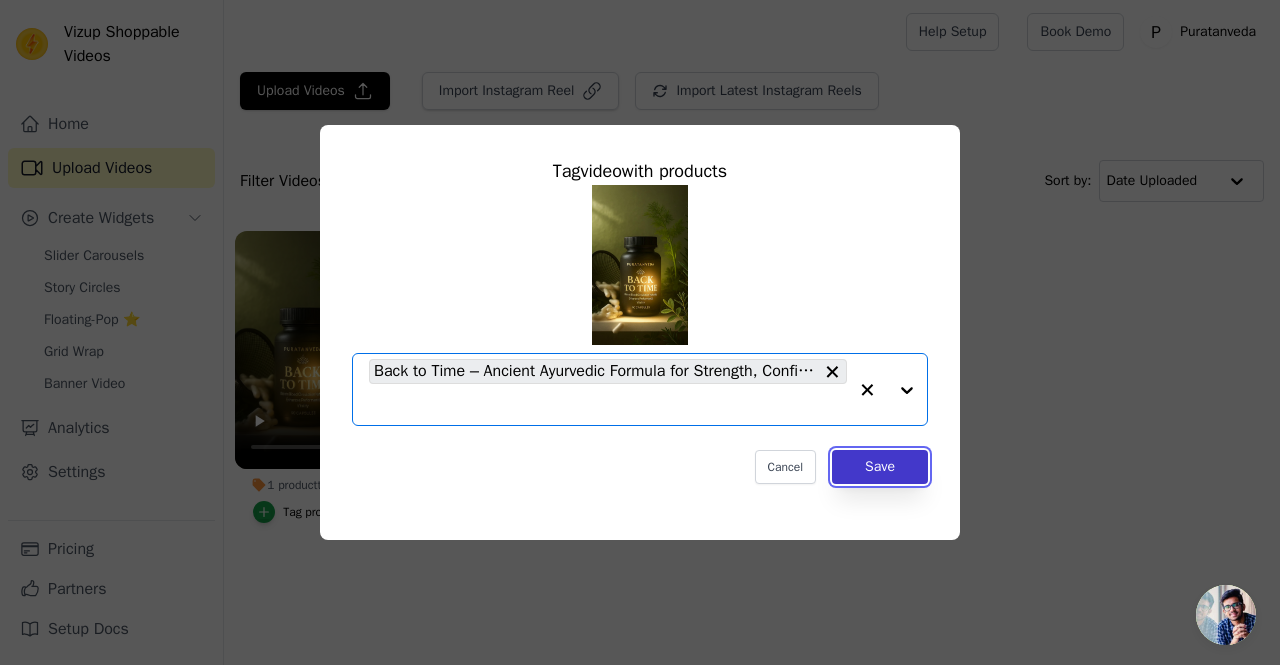 click on "Save" at bounding box center [880, 467] 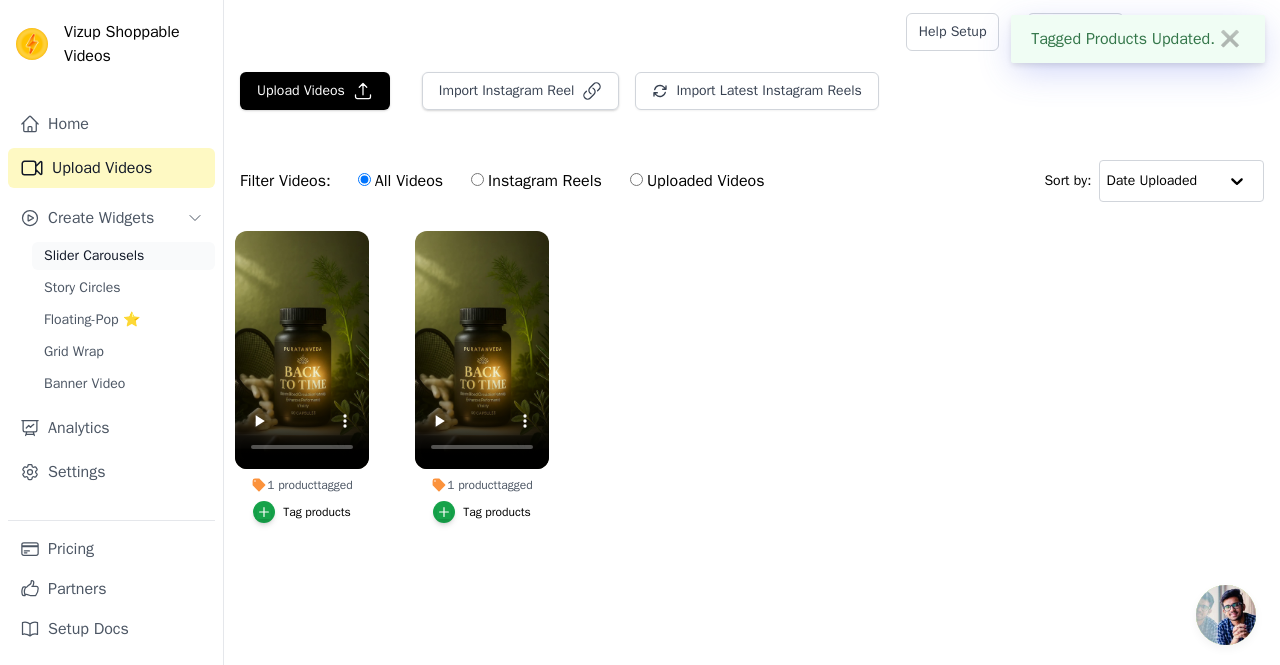 click on "Slider Carousels" at bounding box center (94, 256) 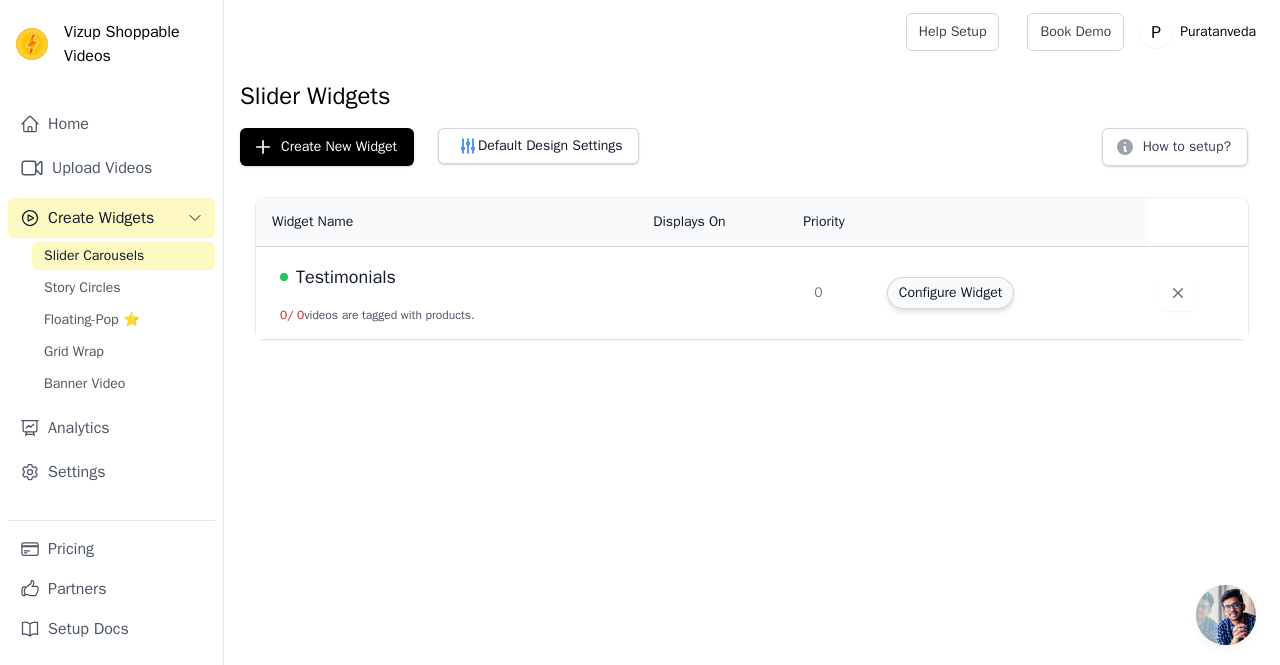 click on "Configure Widget" at bounding box center (950, 293) 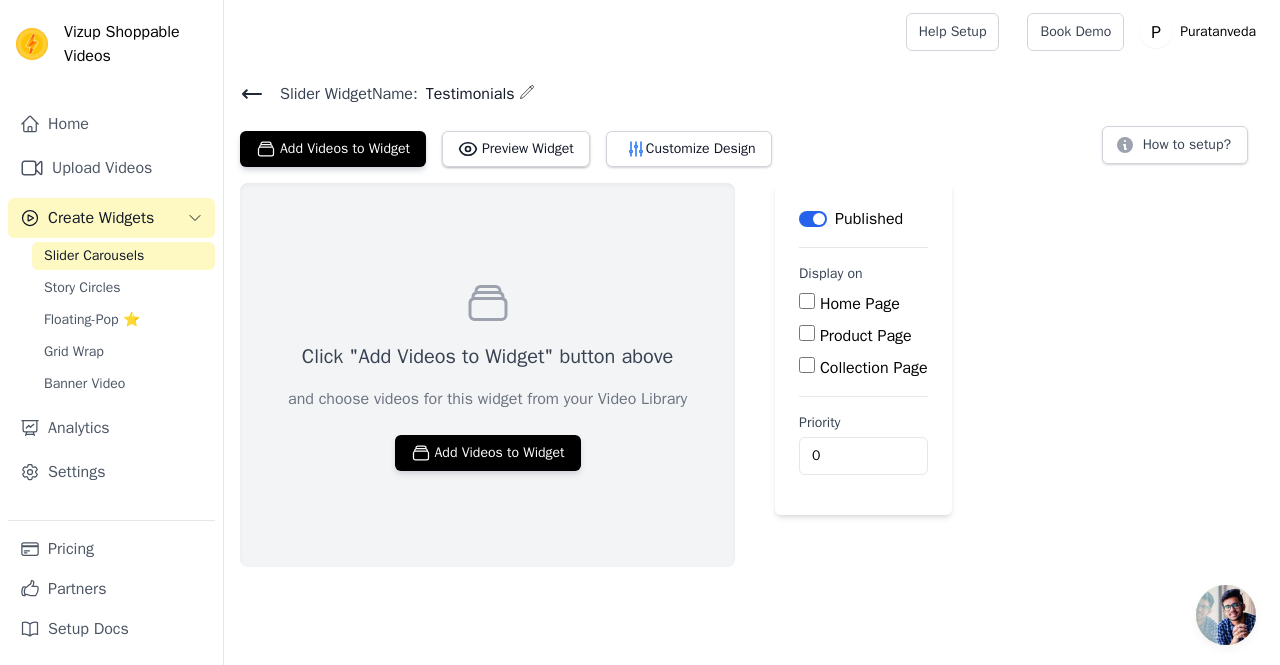 click on "Home Page" at bounding box center (807, 301) 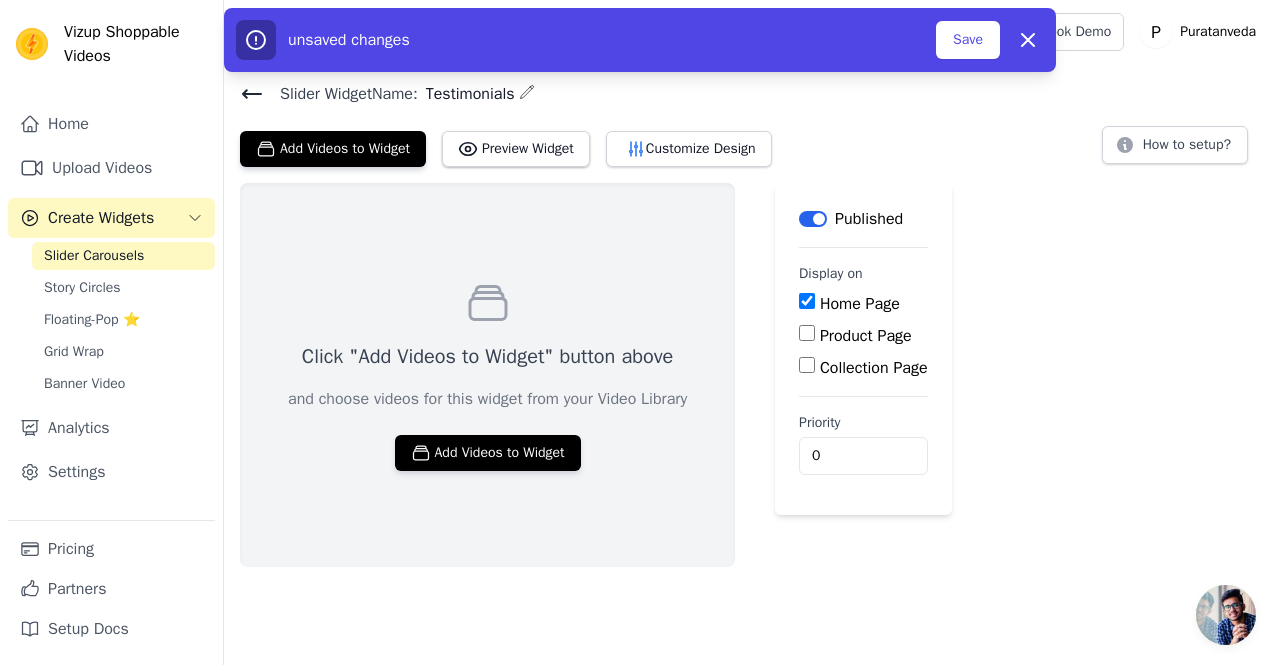click on "Product Page" at bounding box center (807, 333) 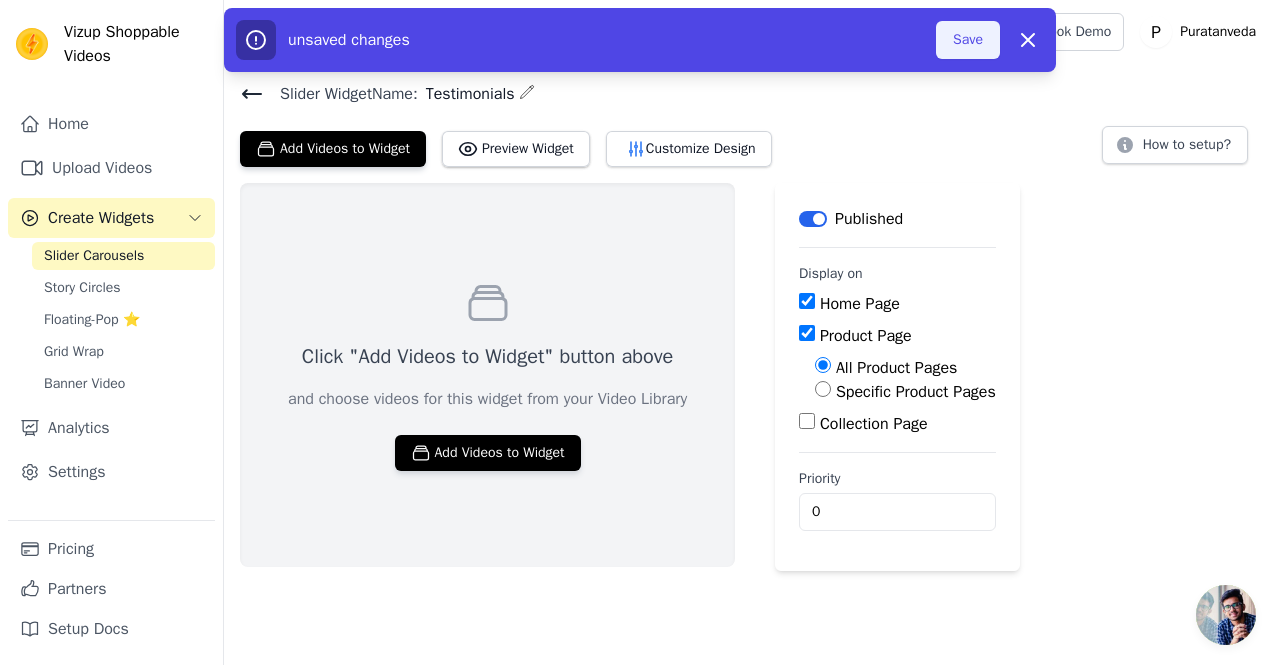 click on "Save" at bounding box center [968, 40] 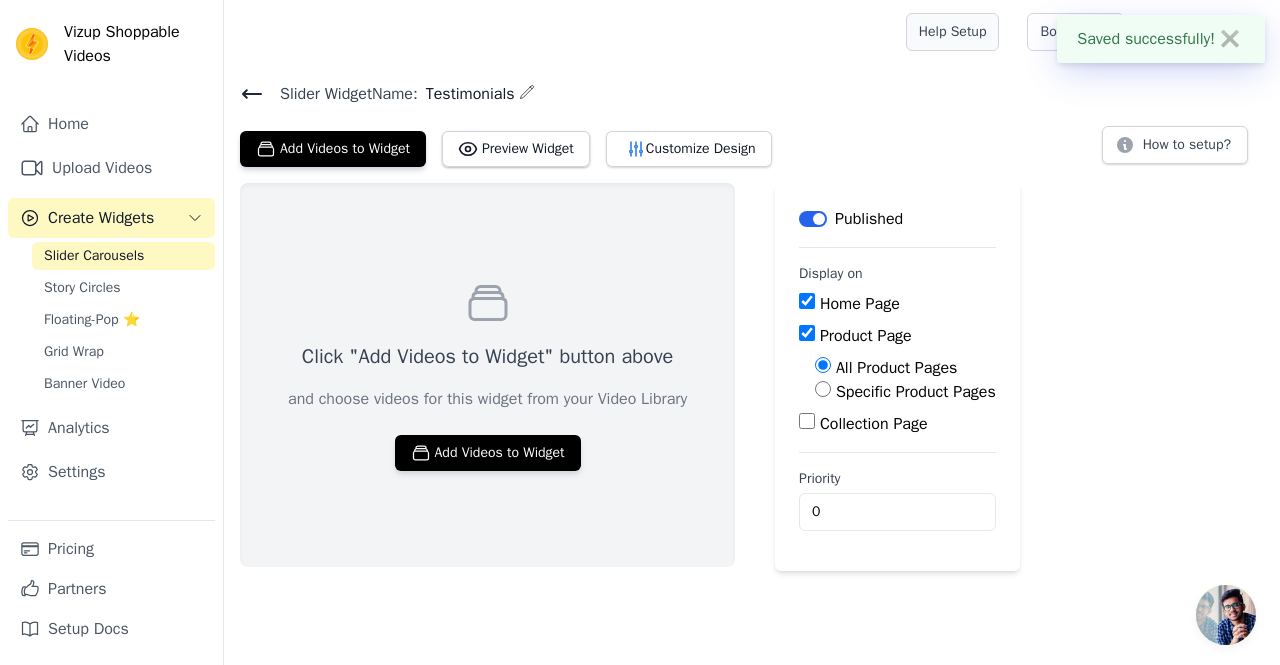 click on "Help Setup" at bounding box center (953, 32) 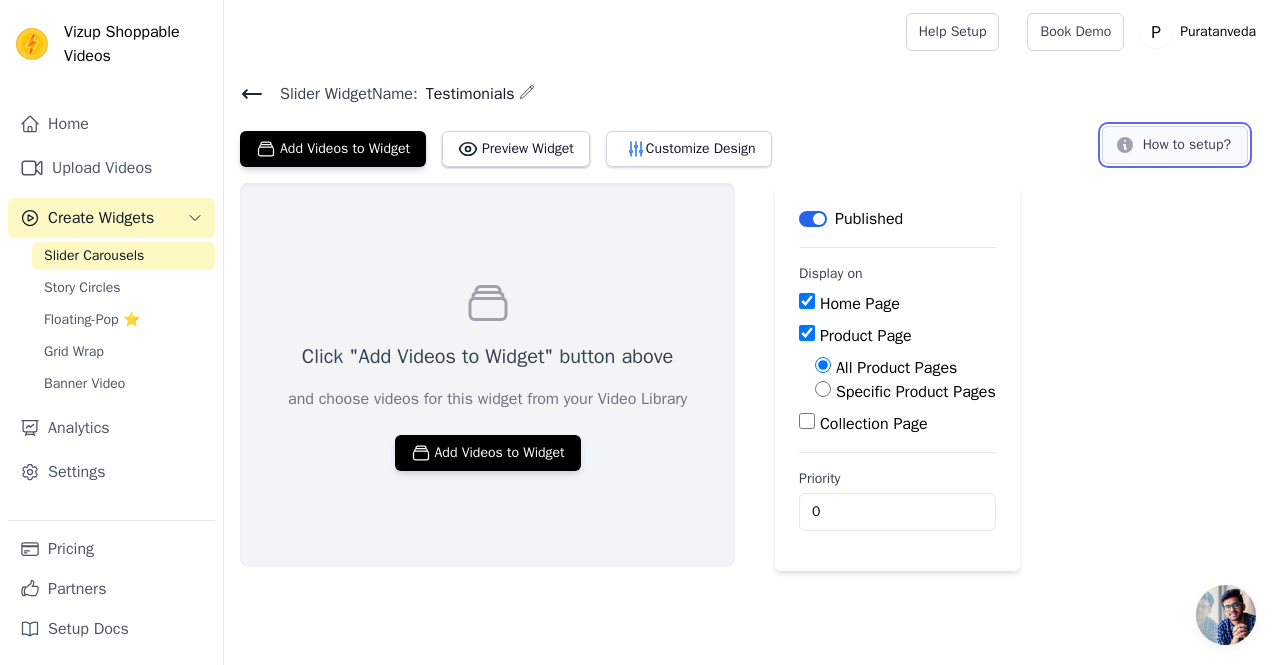 click 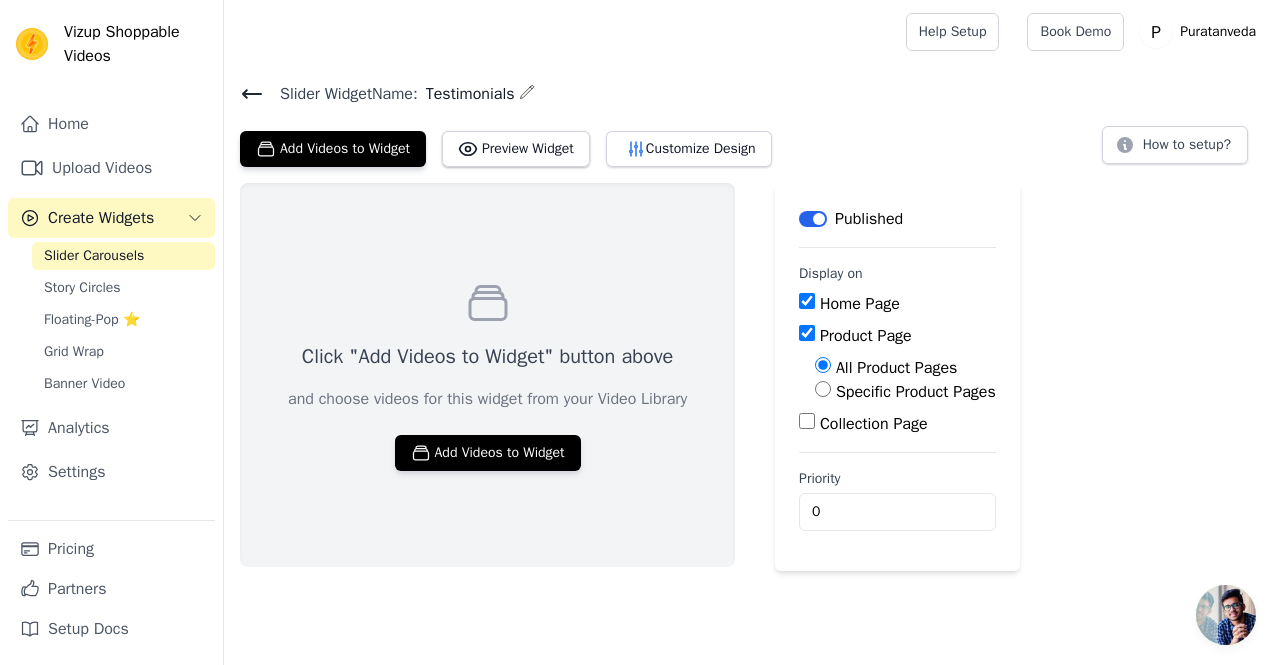 click on "Slider Carousels" at bounding box center [94, 256] 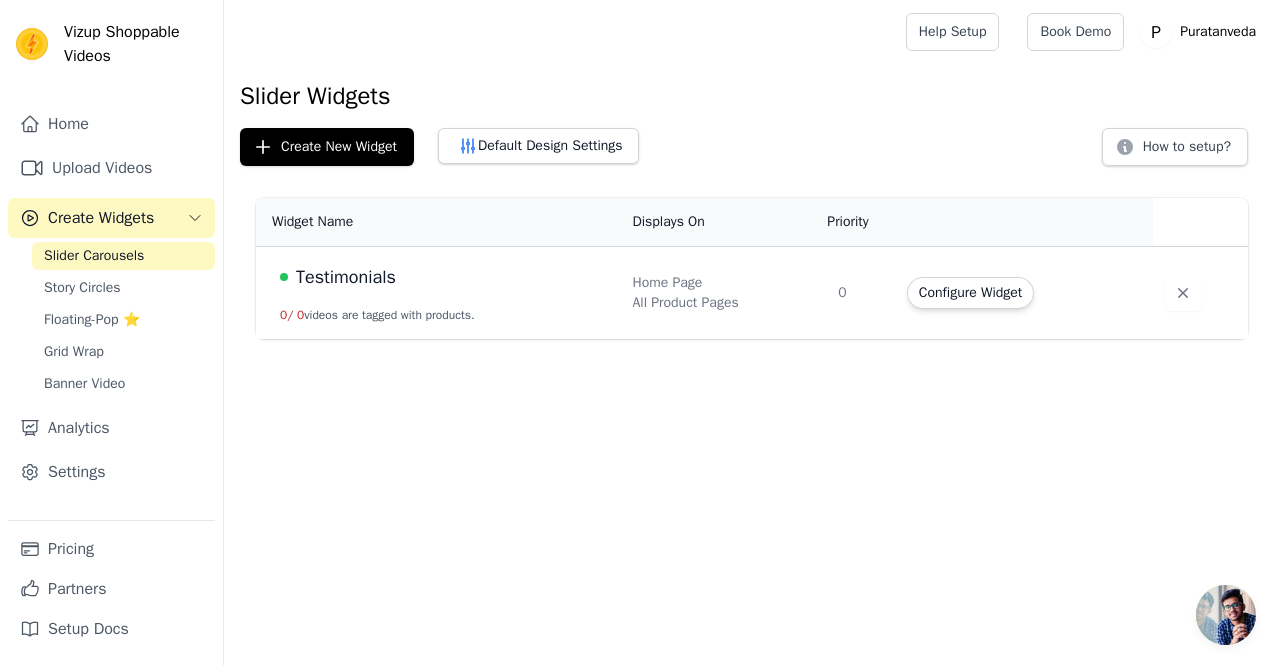 click on "Home Page" at bounding box center [723, 283] 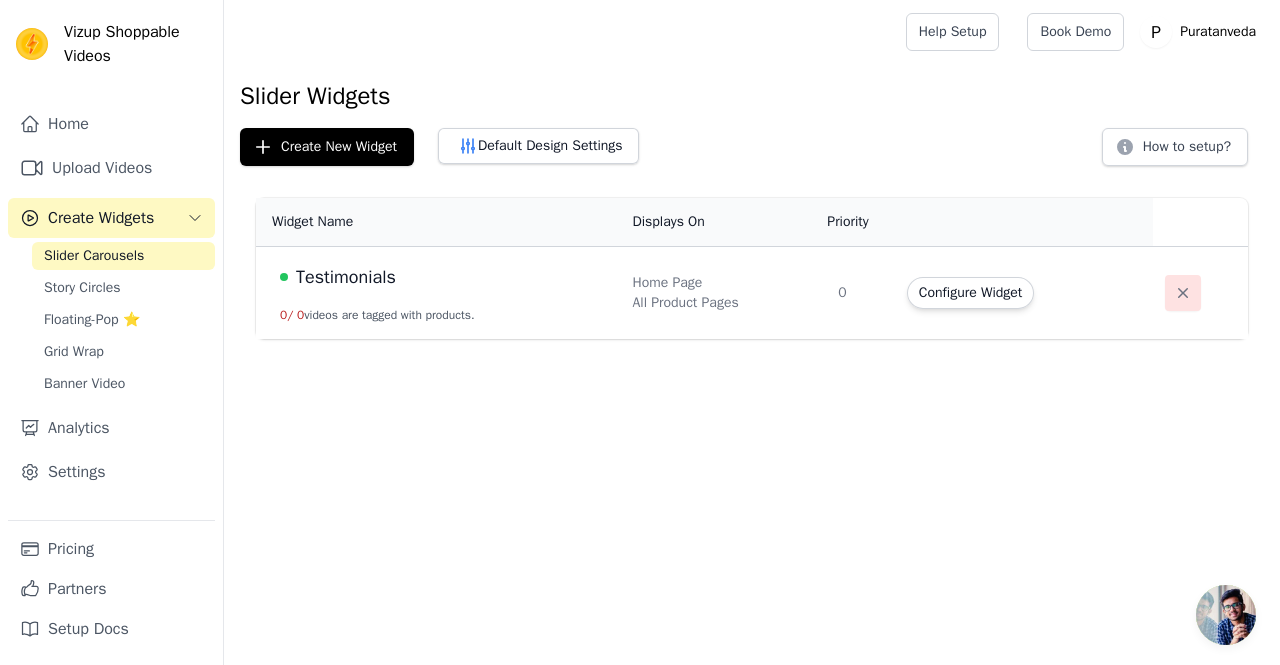 click at bounding box center (1183, 293) 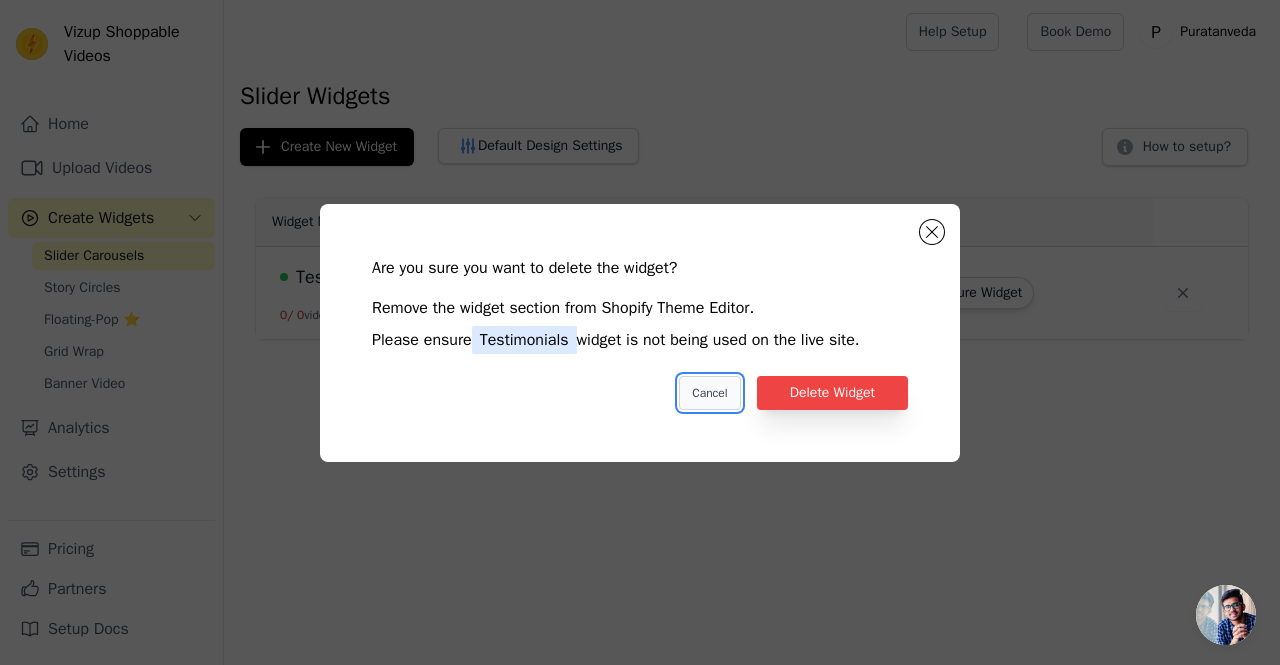 click on "Cancel" at bounding box center (709, 393) 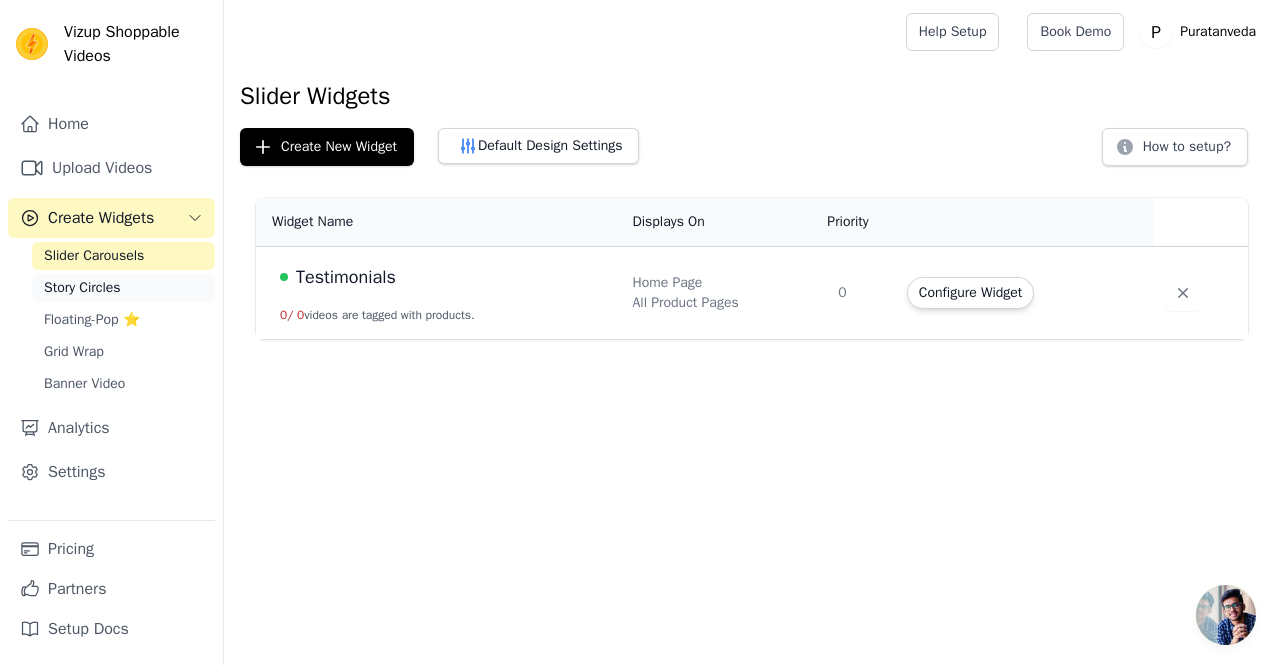 click on "Story Circles" at bounding box center (123, 288) 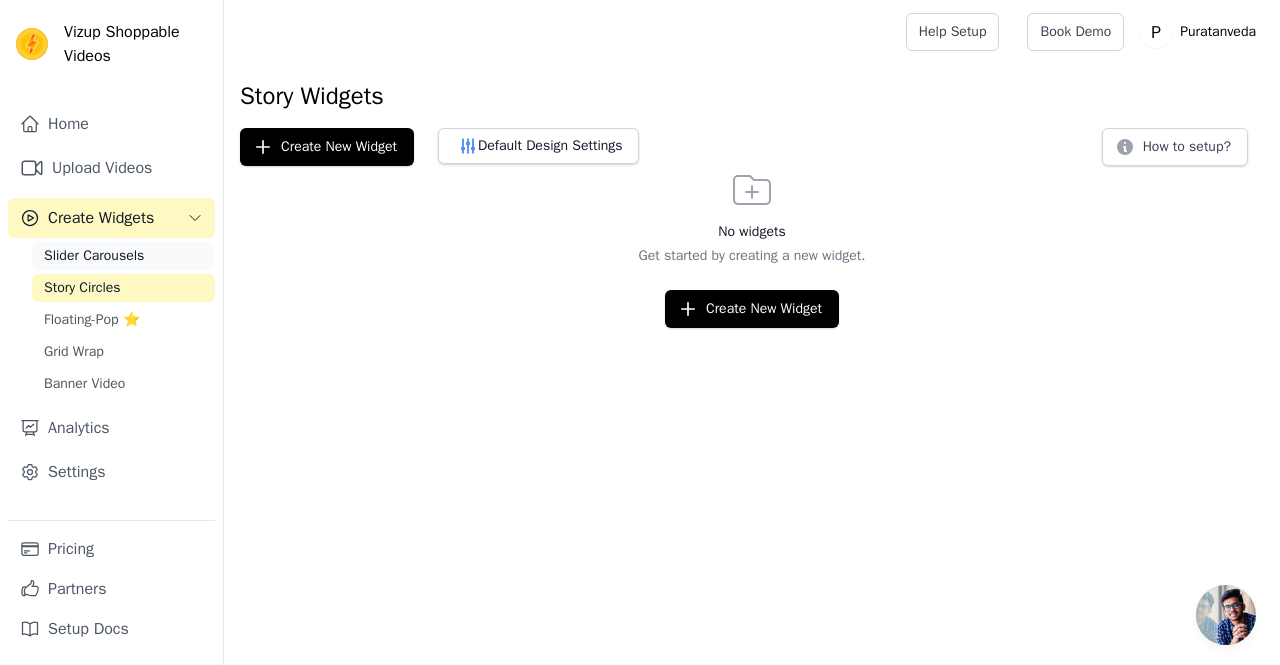 click on "Slider Carousels" at bounding box center [94, 256] 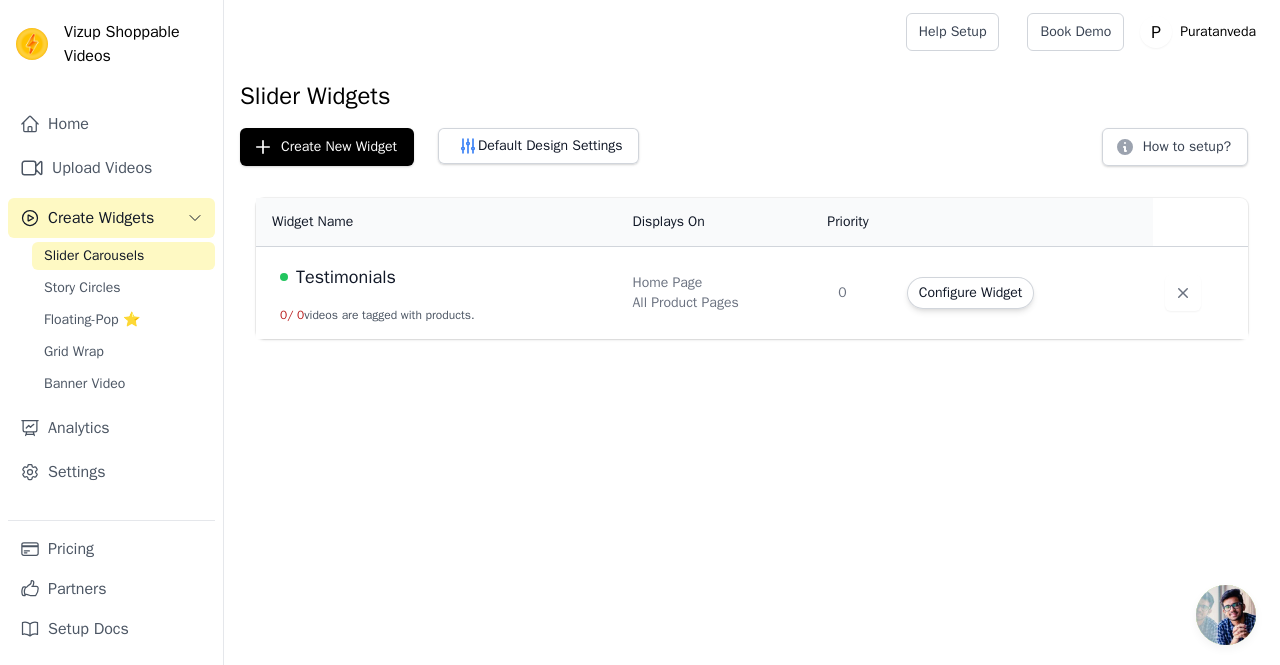 click on "Testimonials   0  /   0  videos are tagged with products." at bounding box center (438, 293) 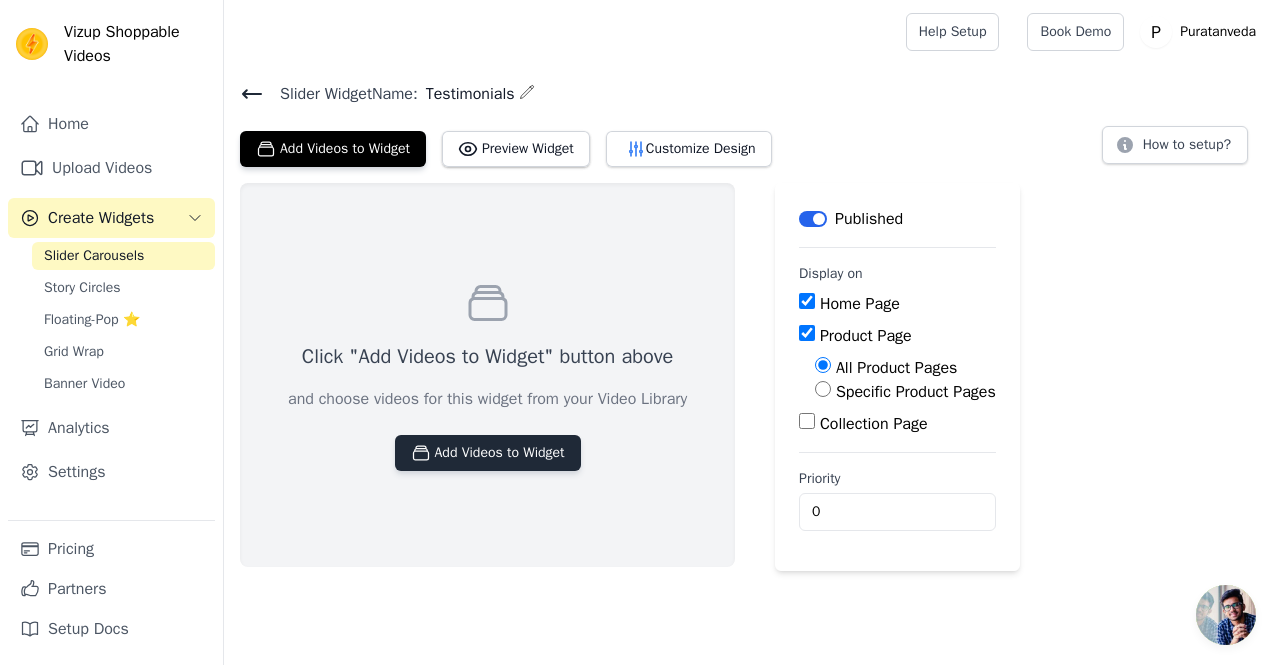 click on "Add Videos to Widget" at bounding box center [488, 453] 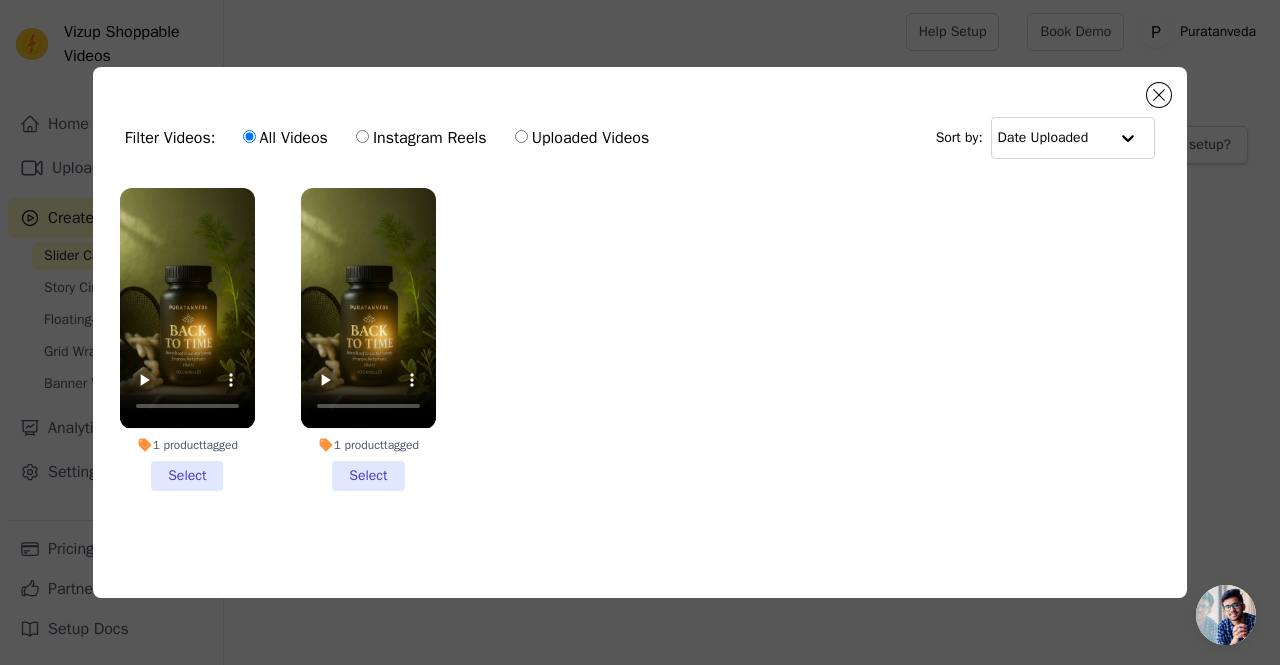 click on "1   product  tagged     Select" at bounding box center (368, 339) 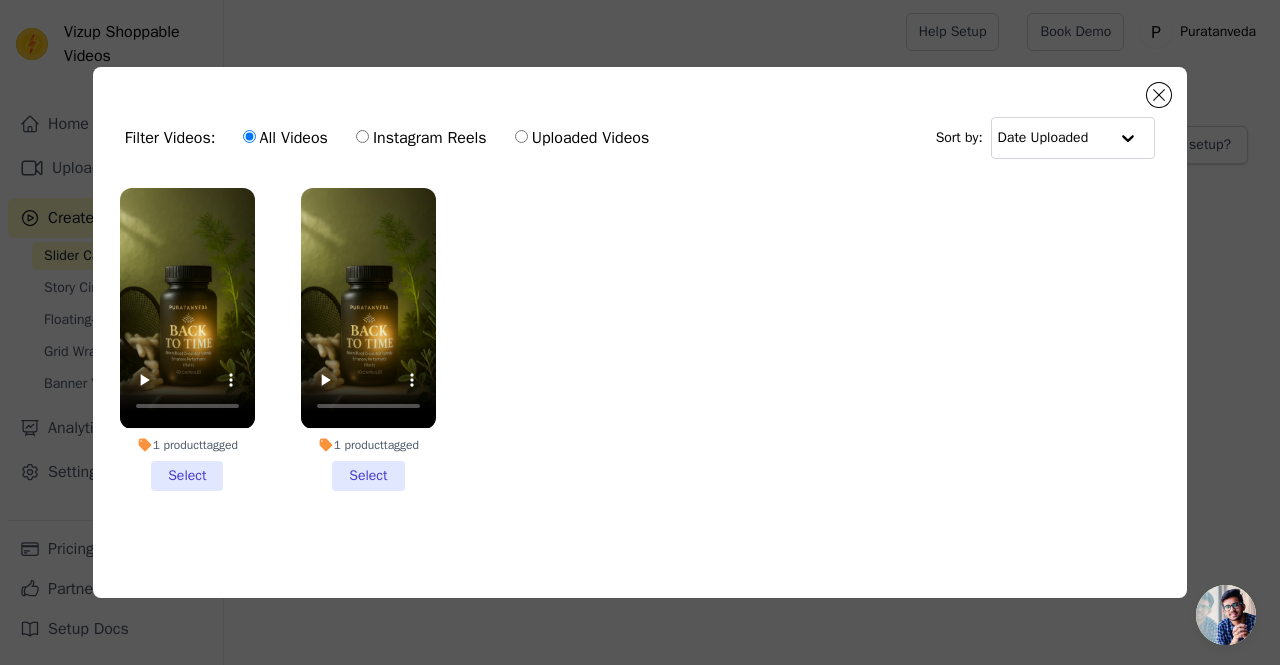 click on "1   product  tagged     Select" at bounding box center [0, 0] 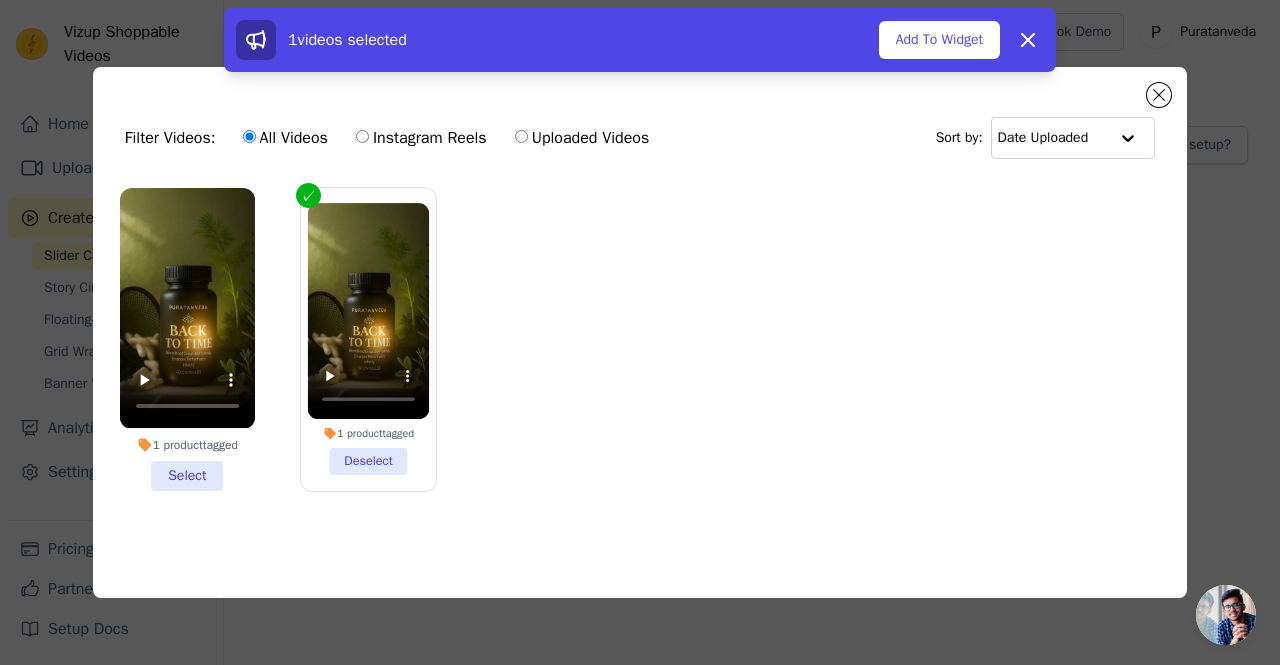 click on "1   product  tagged     Select" at bounding box center [187, 339] 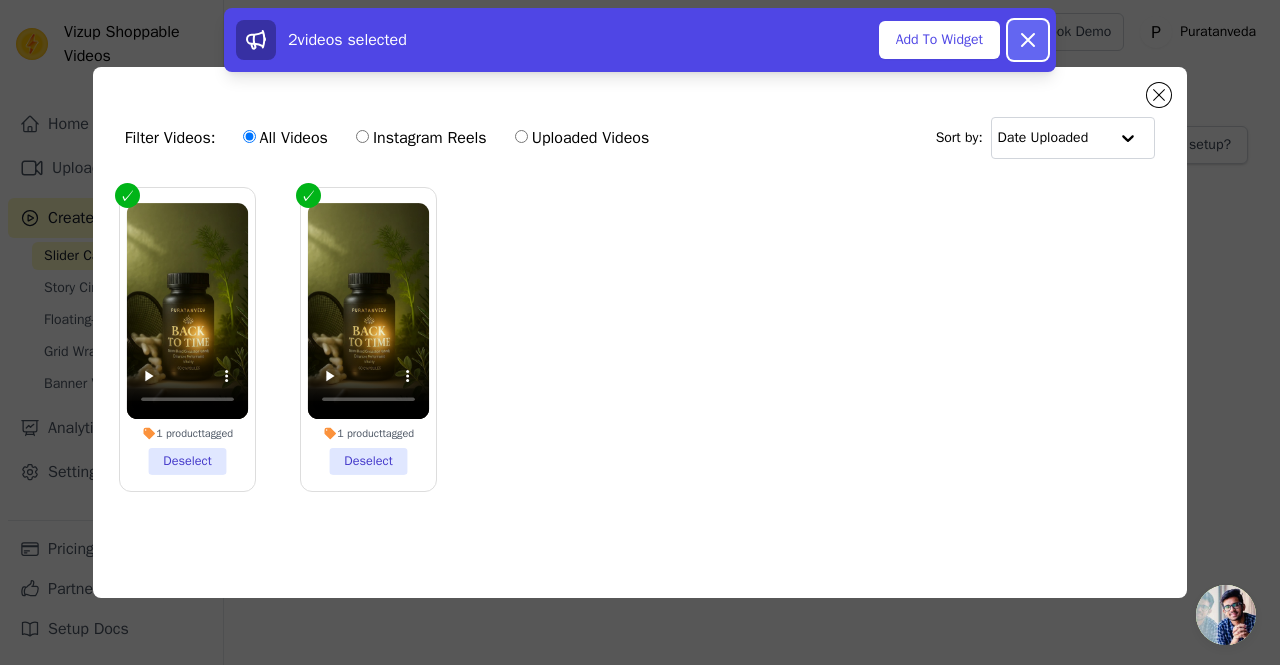 click on "Dismiss" at bounding box center [1028, 40] 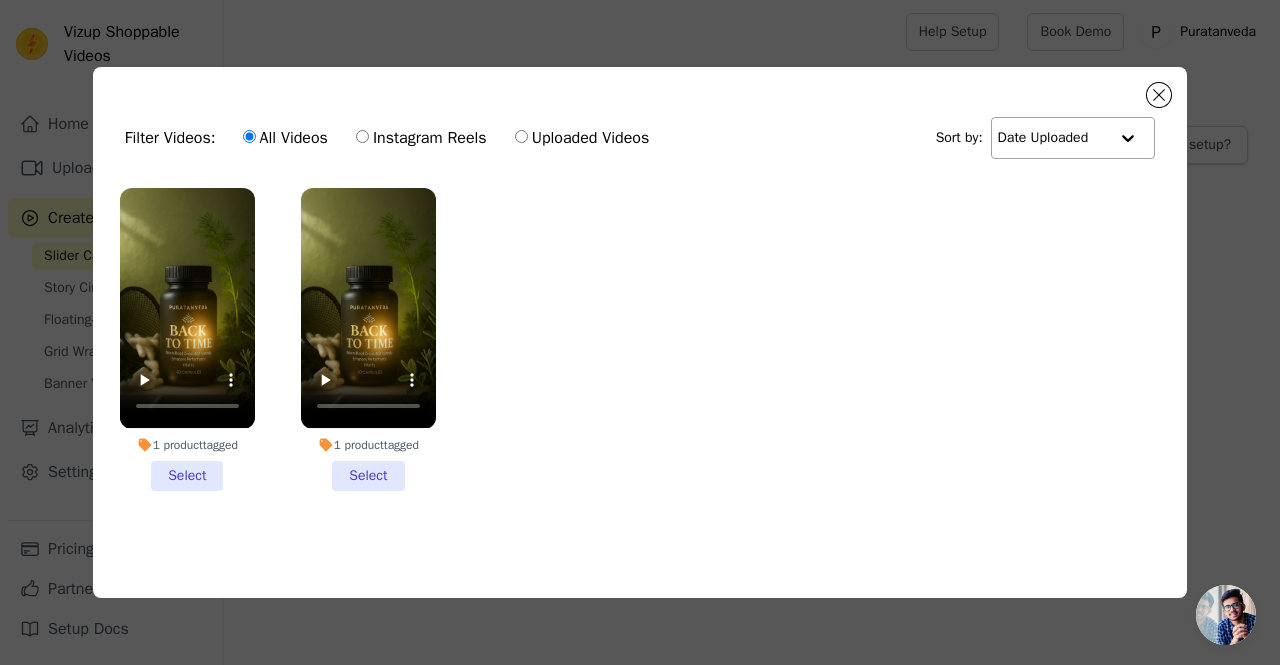 click 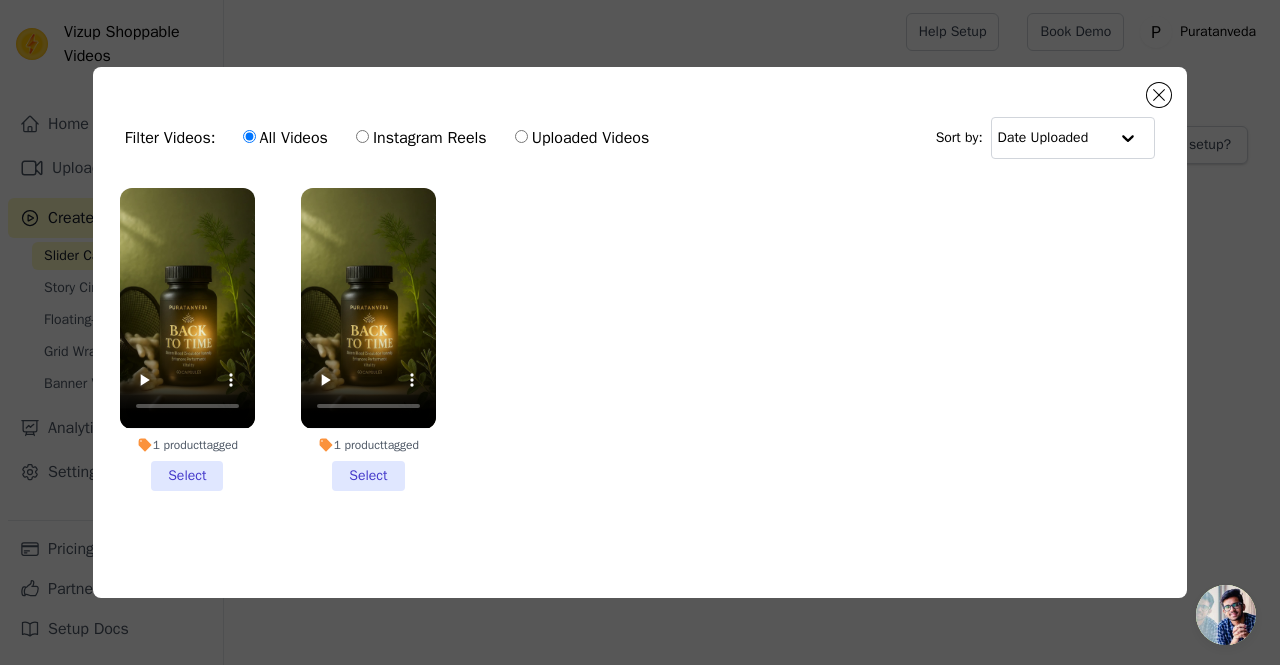 click on "Filter Videos:
All Videos
Instagram Reels
Uploaded Videos   Sort by:
Date Uploaded                             1   product  tagged     Select         1   product  tagged     Select       2  videos selected     Add To Widget   Dismiss" 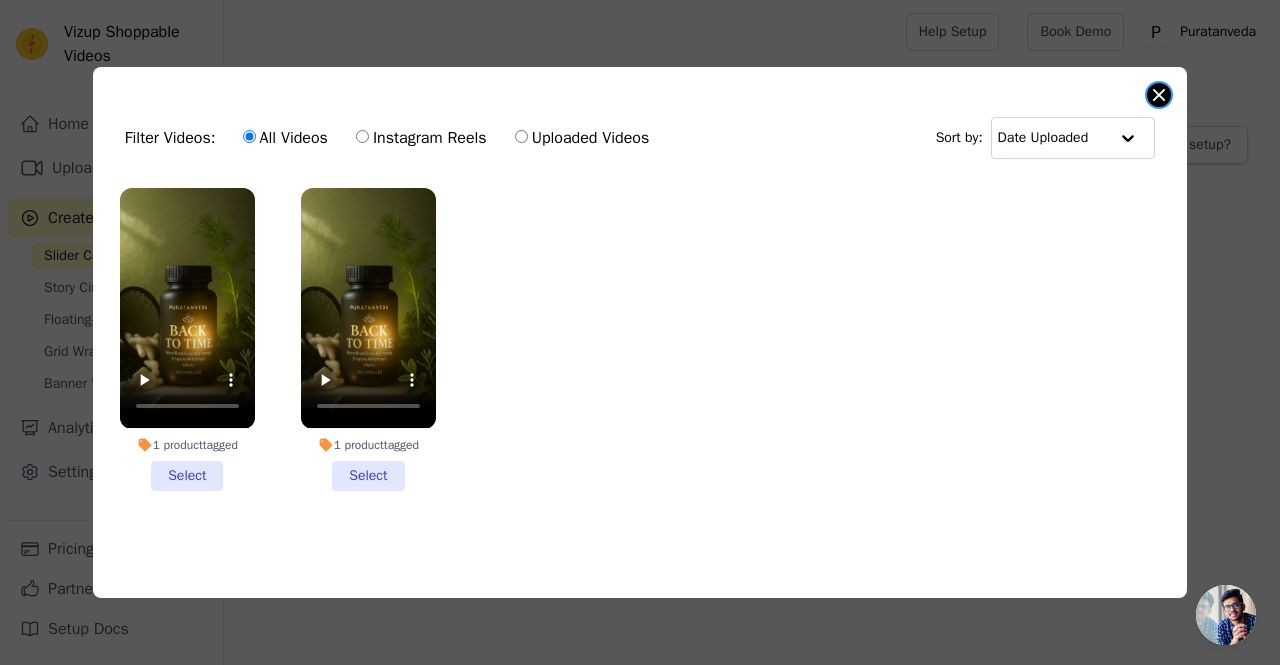 click at bounding box center (1159, 95) 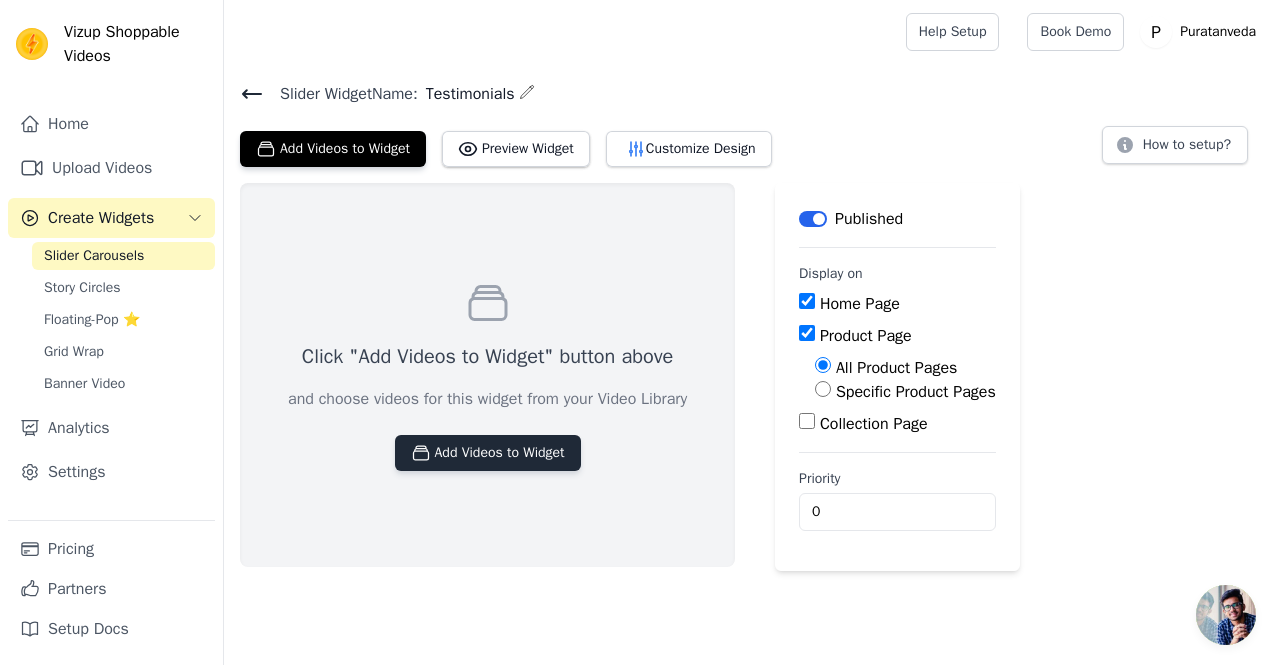 click on "Add Videos to Widget" at bounding box center [488, 453] 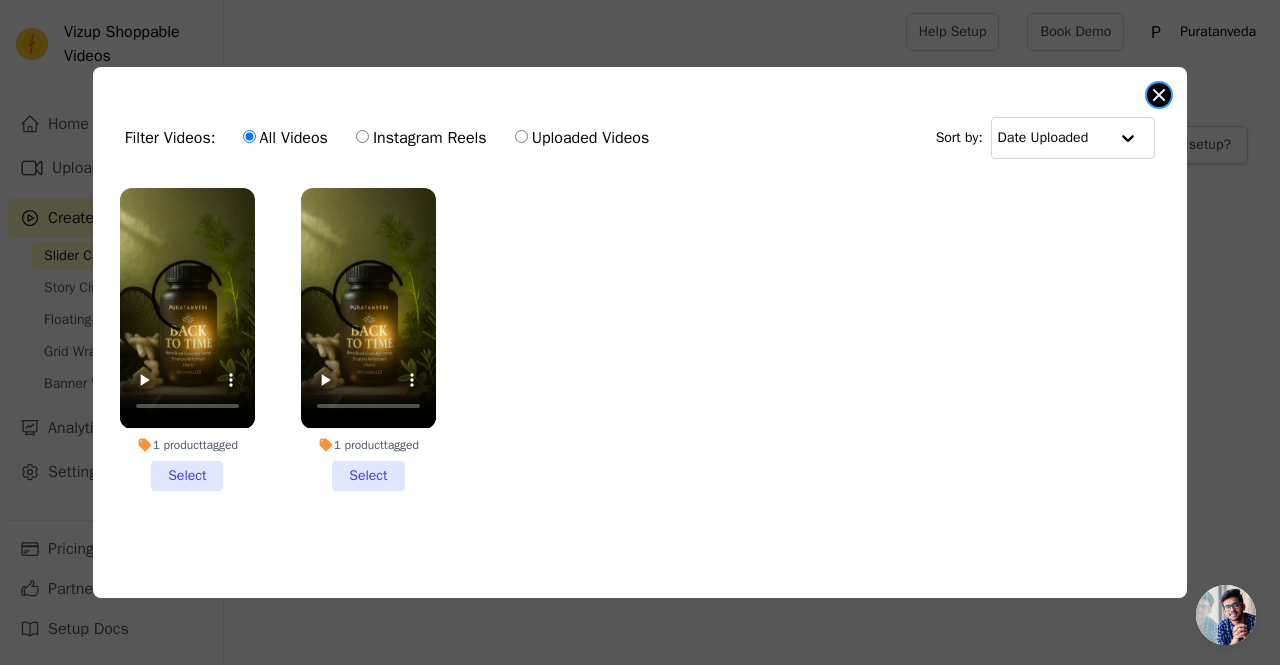 click at bounding box center [1159, 95] 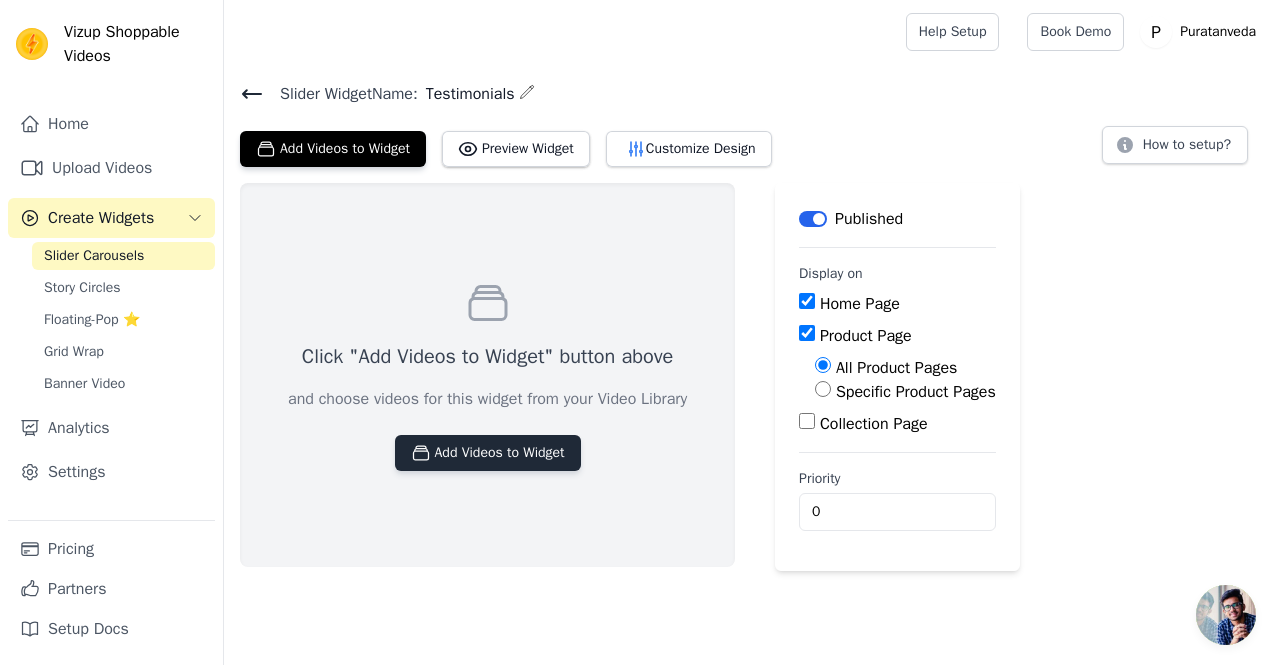 click on "Add Videos to Widget" at bounding box center (488, 453) 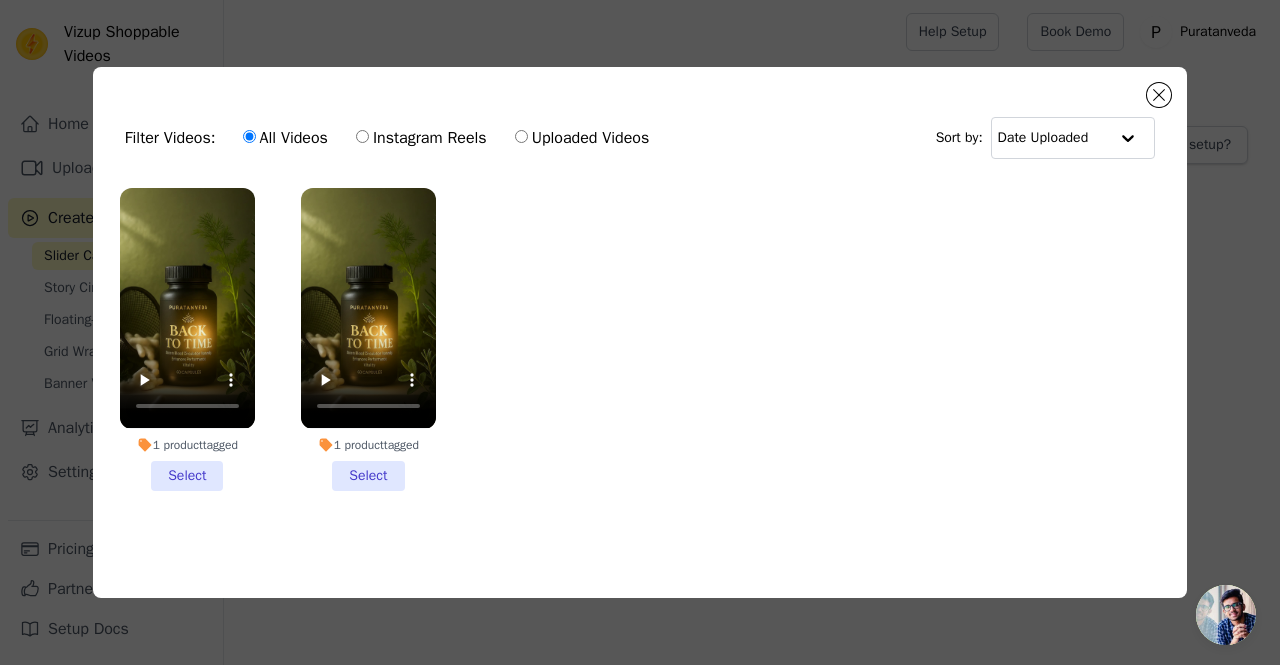 click on "Uploaded Videos" at bounding box center [582, 138] 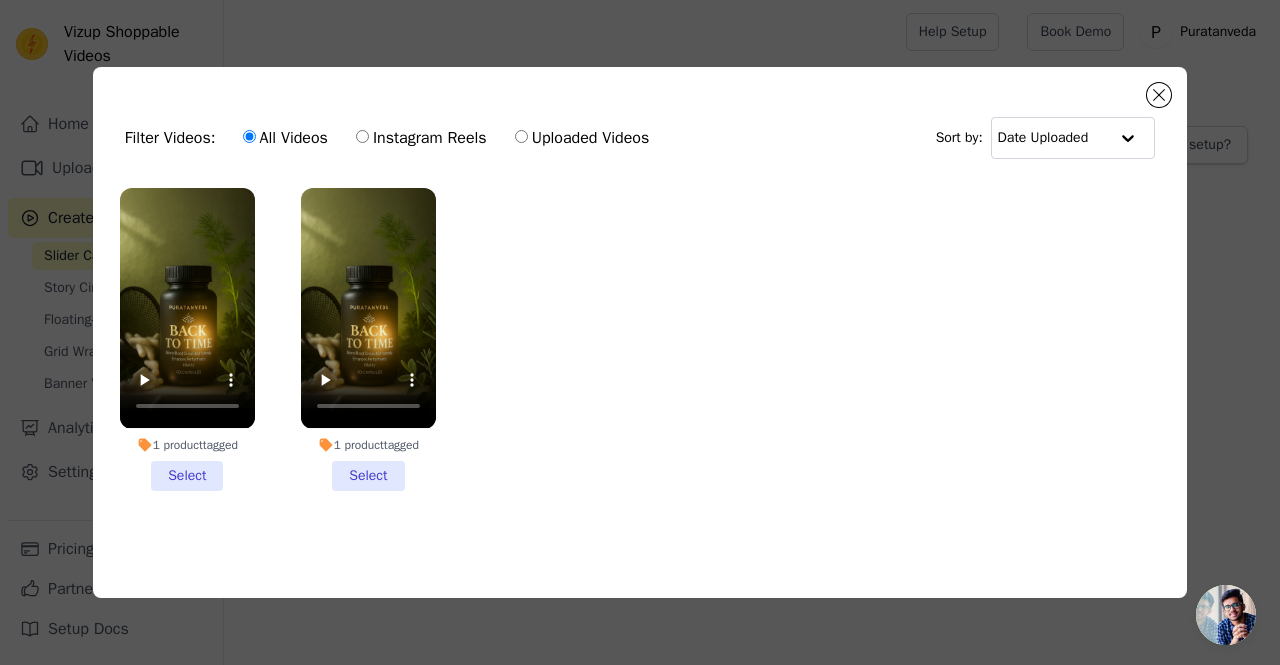 click on "Uploaded Videos" at bounding box center (521, 136) 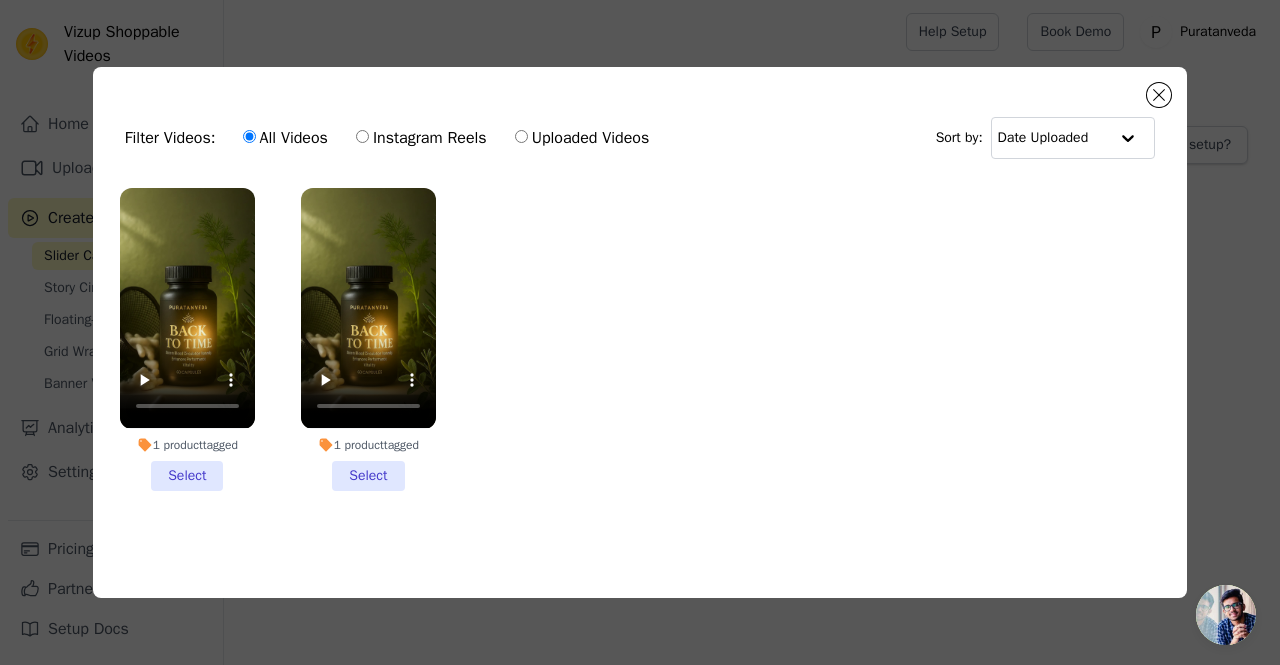radio on "true" 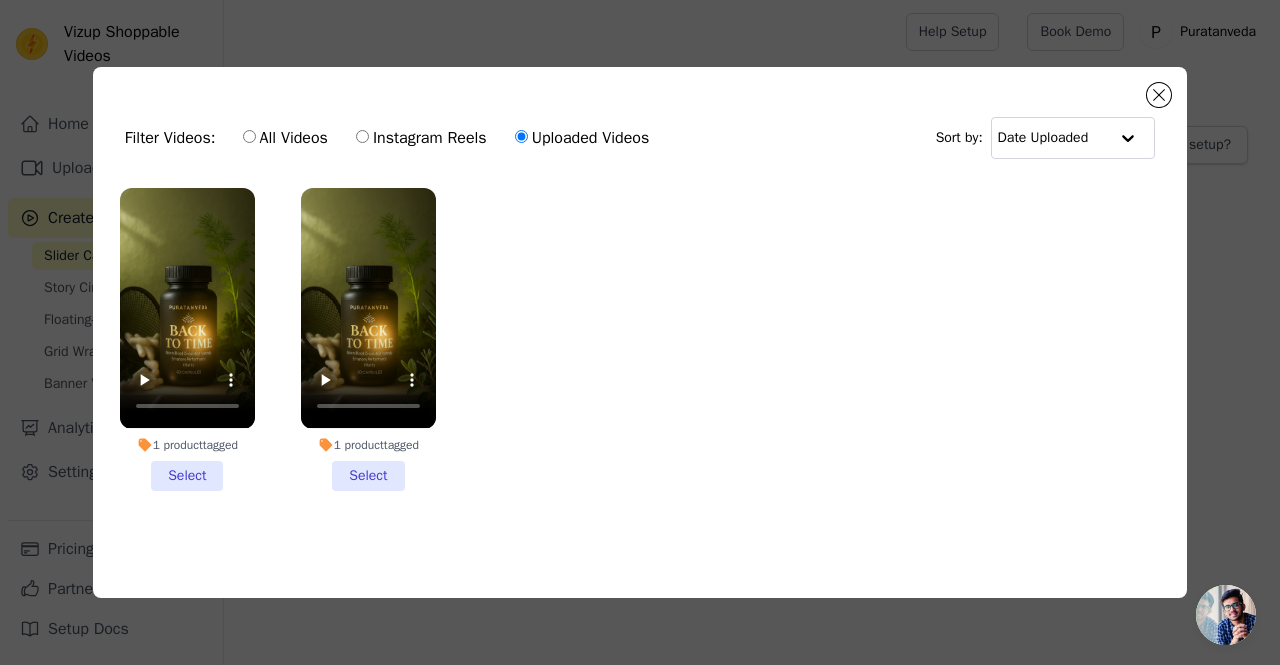 click on "Instagram Reels" at bounding box center [421, 138] 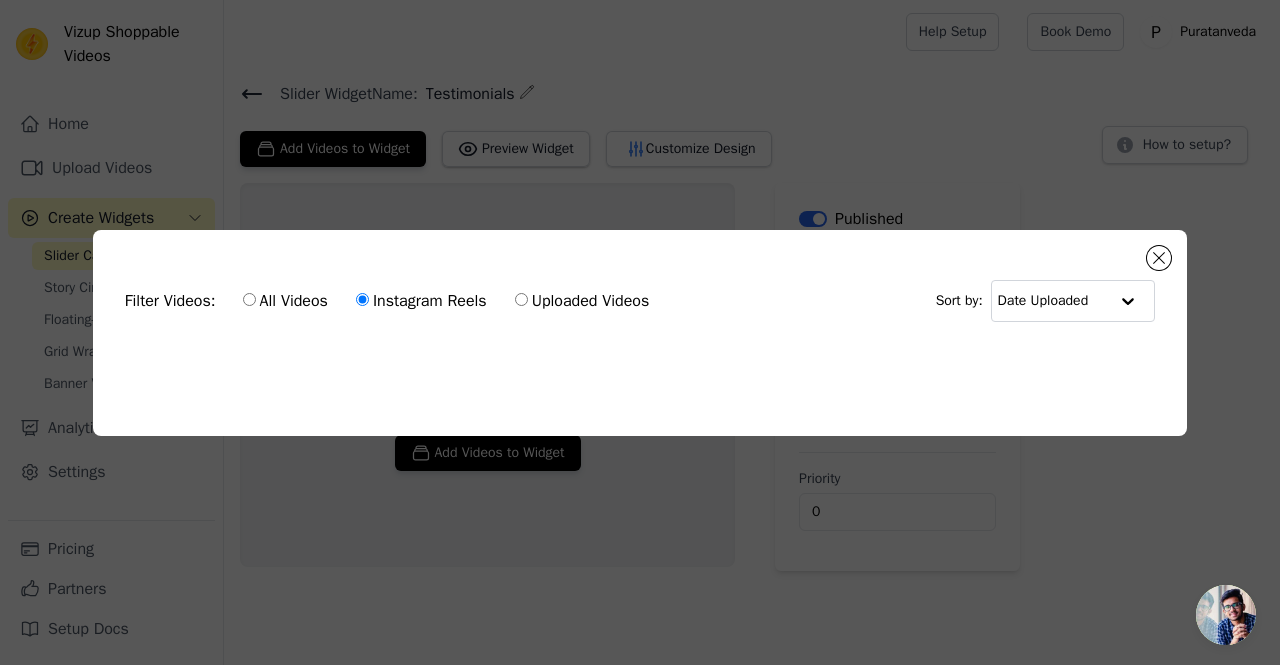 click on "All Videos" at bounding box center (285, 301) 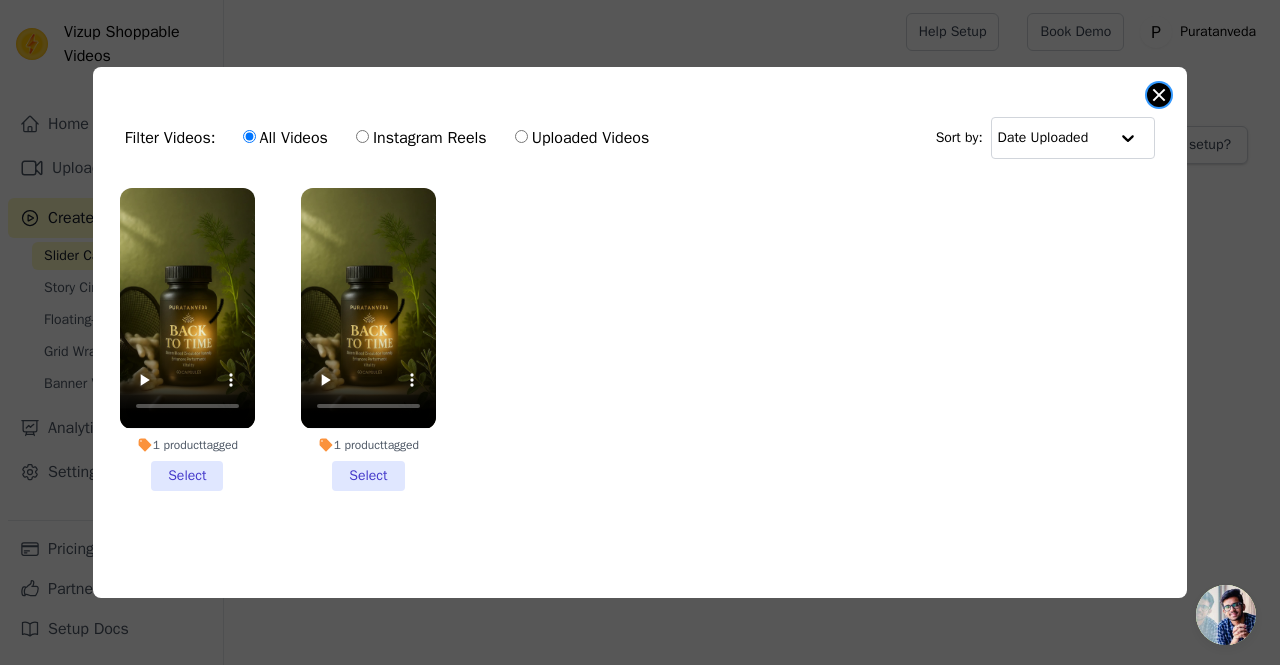 click at bounding box center [1159, 95] 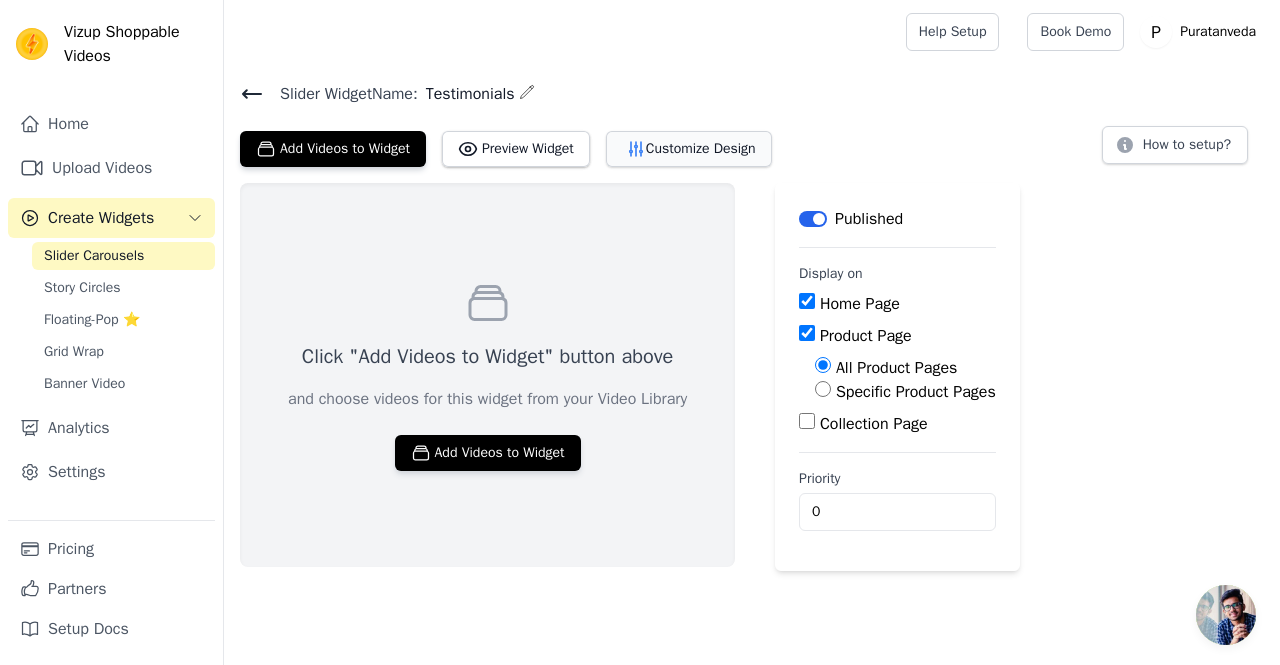click on "Customize Design" at bounding box center (689, 149) 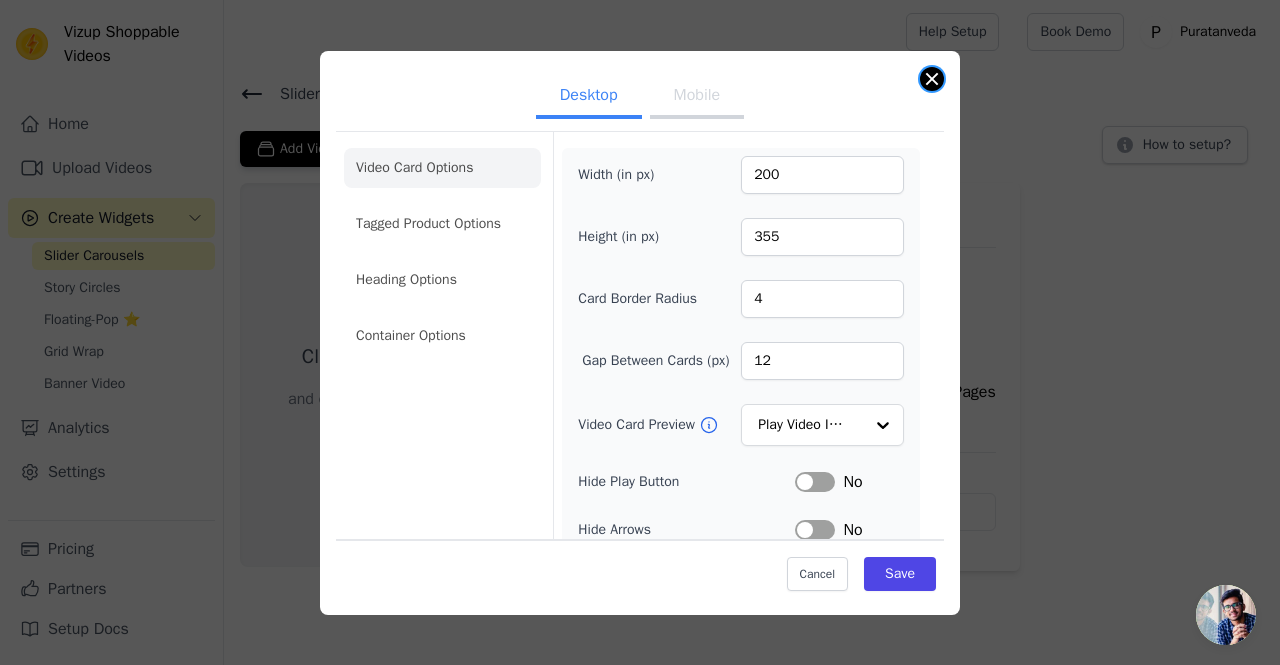 click at bounding box center [932, 79] 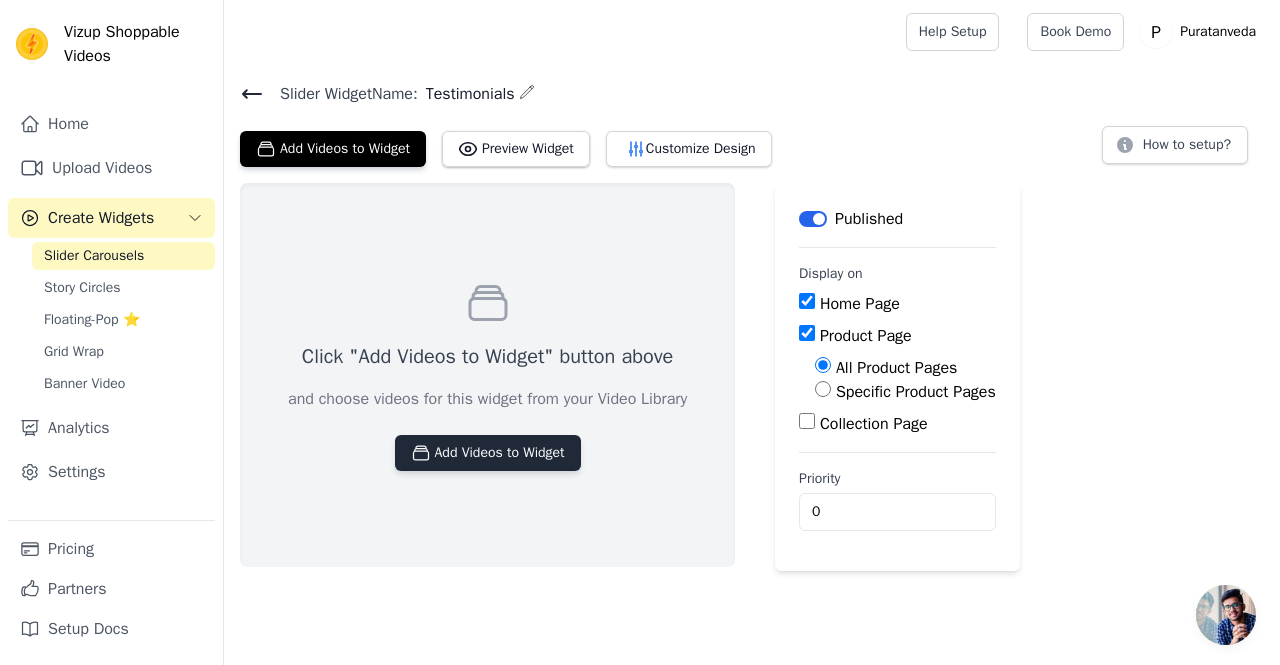 click on "Add Videos to Widget" at bounding box center (488, 453) 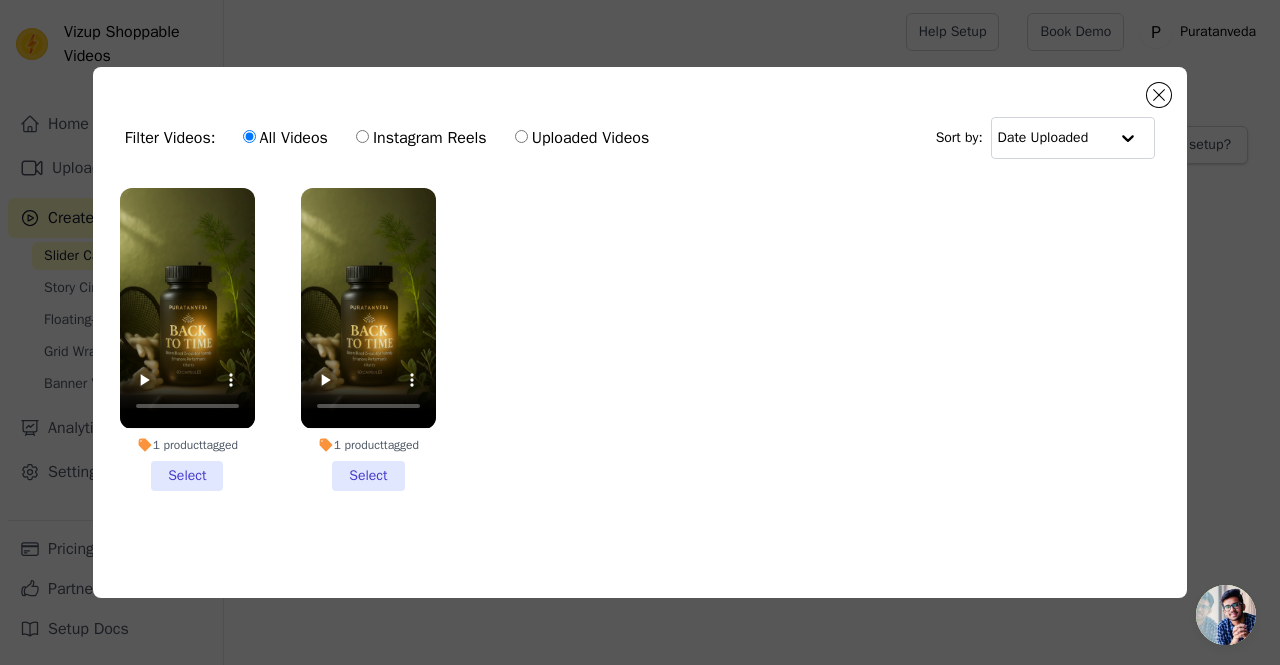 click on "1   product  tagged     Select" at bounding box center (187, 339) 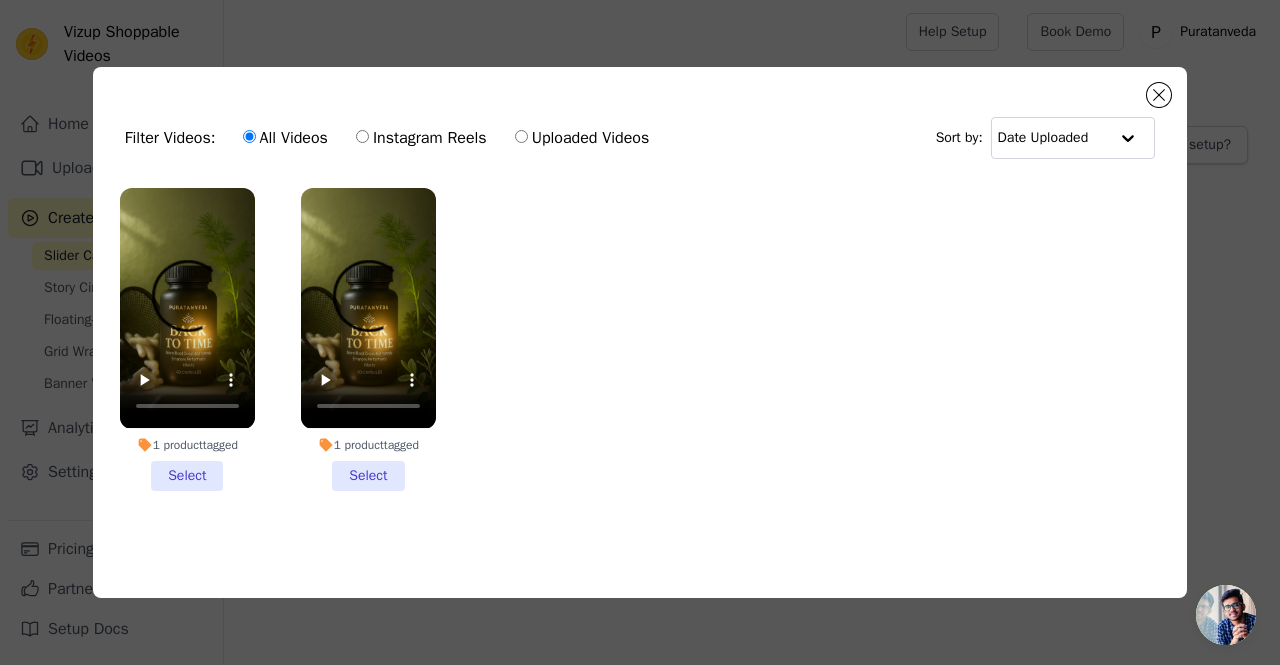 click on "1   product  tagged     Select" at bounding box center (0, 0) 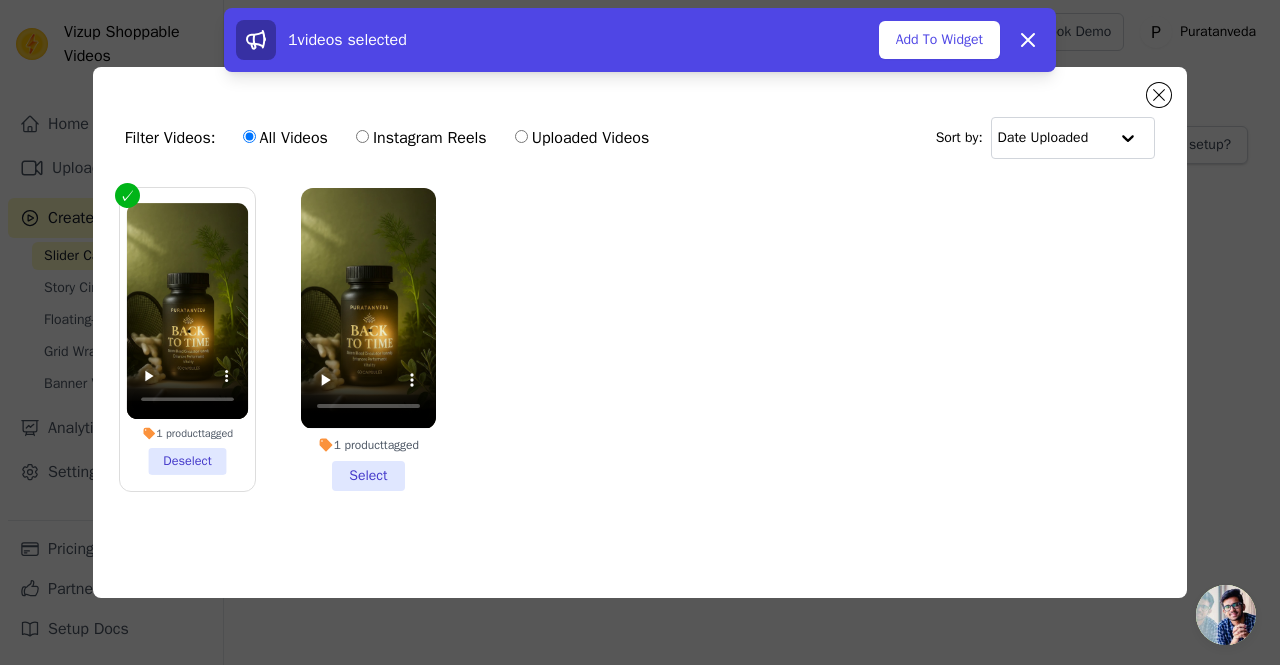 click on "1   product  tagged     Select" at bounding box center (368, 339) 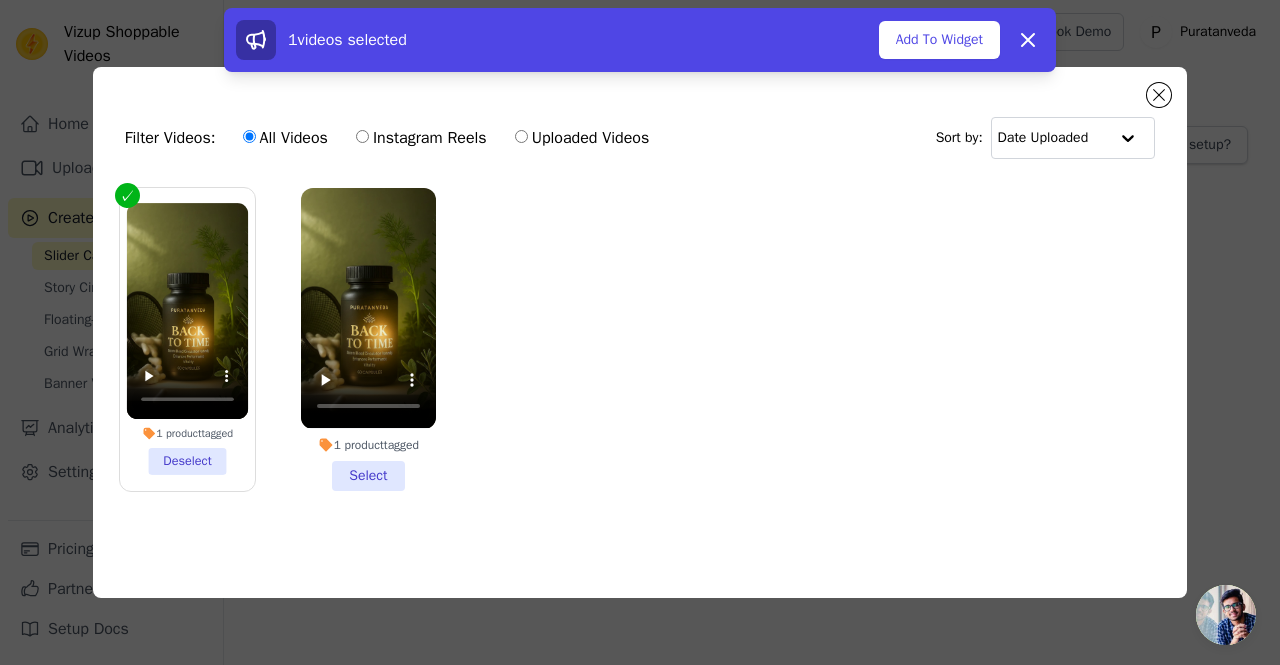 click on "1   product  tagged     Select" at bounding box center [0, 0] 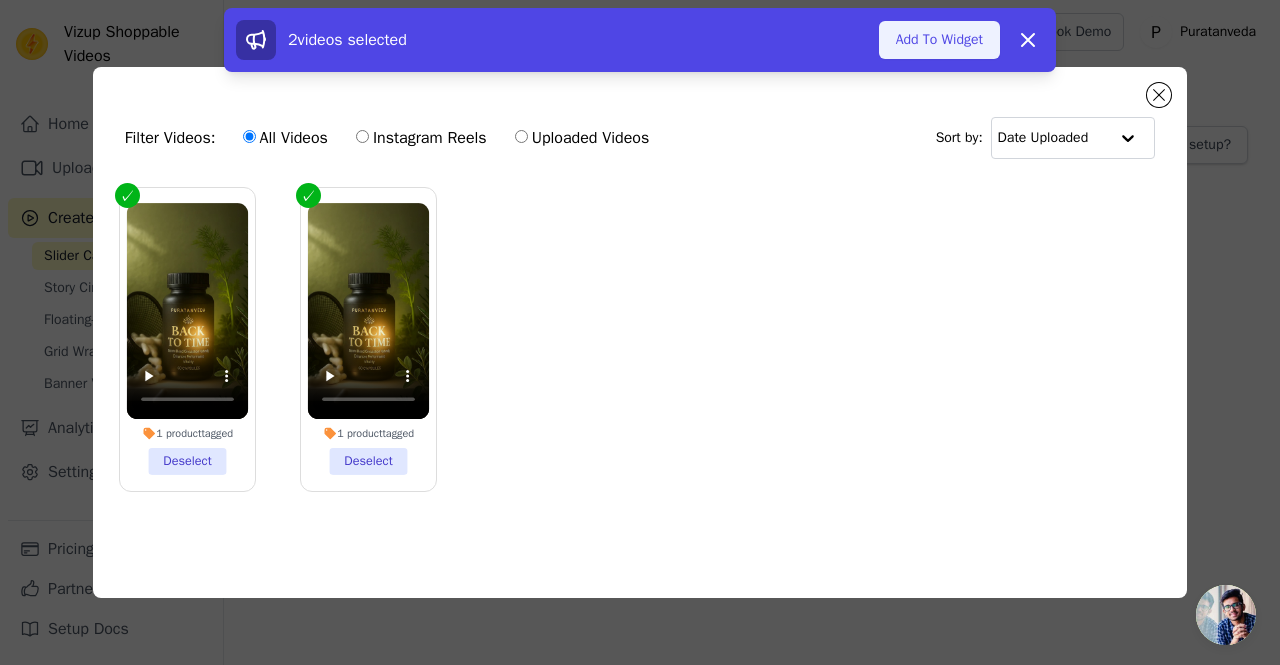 click on "Add To Widget" at bounding box center (939, 40) 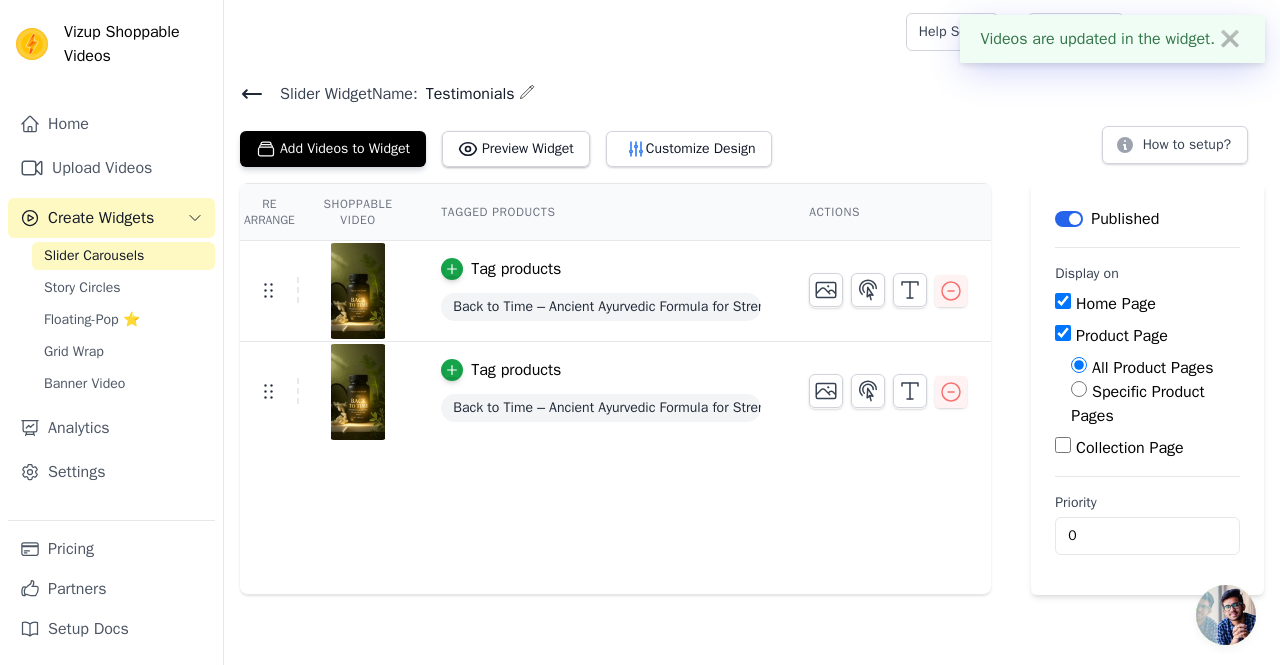 click on "✖" at bounding box center [1230, 39] 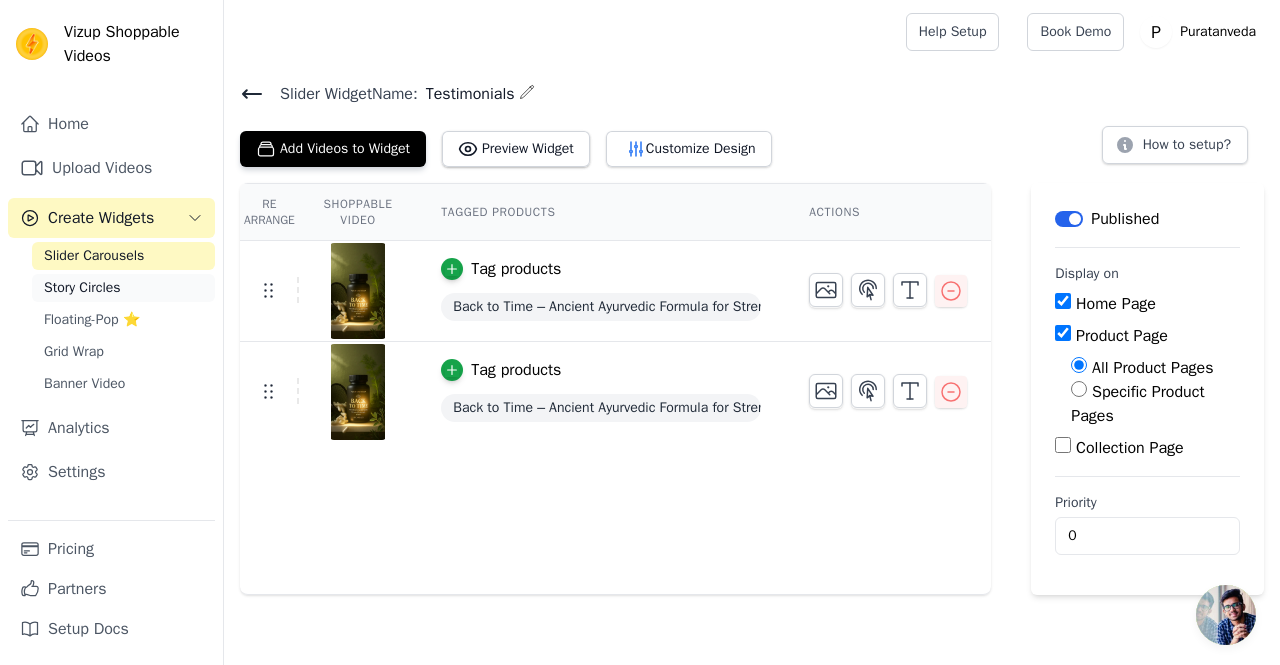 click on "Story Circles" at bounding box center (82, 288) 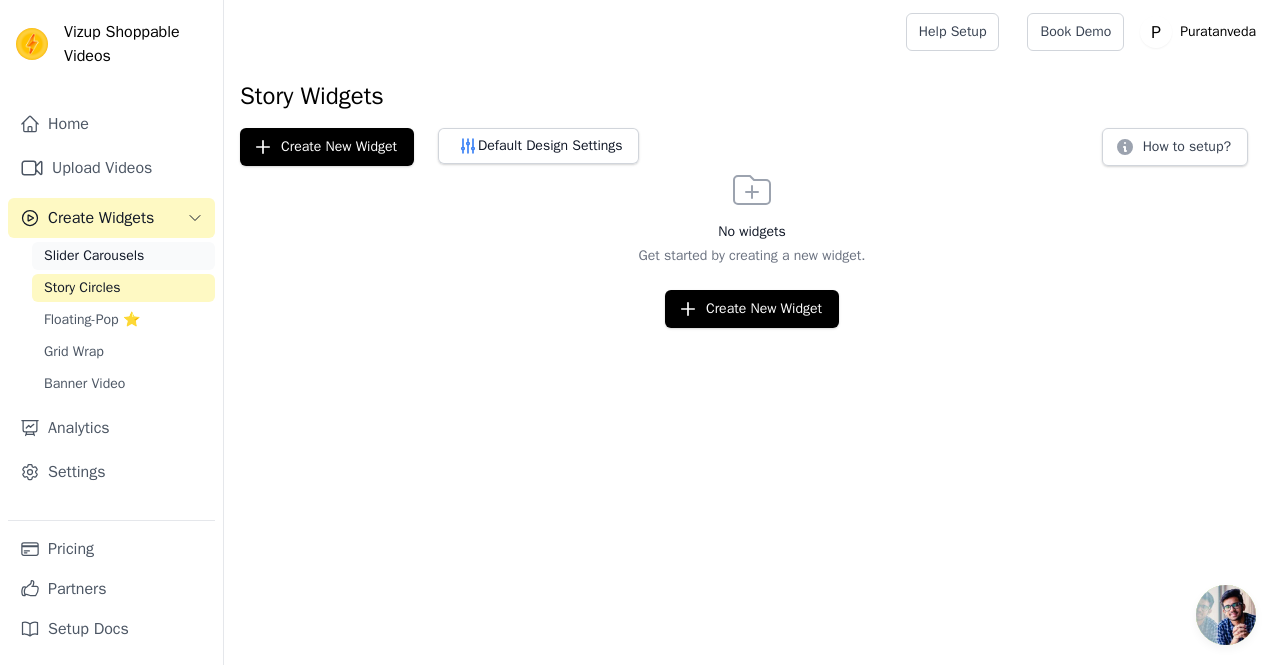 click on "Slider Carousels" at bounding box center [123, 256] 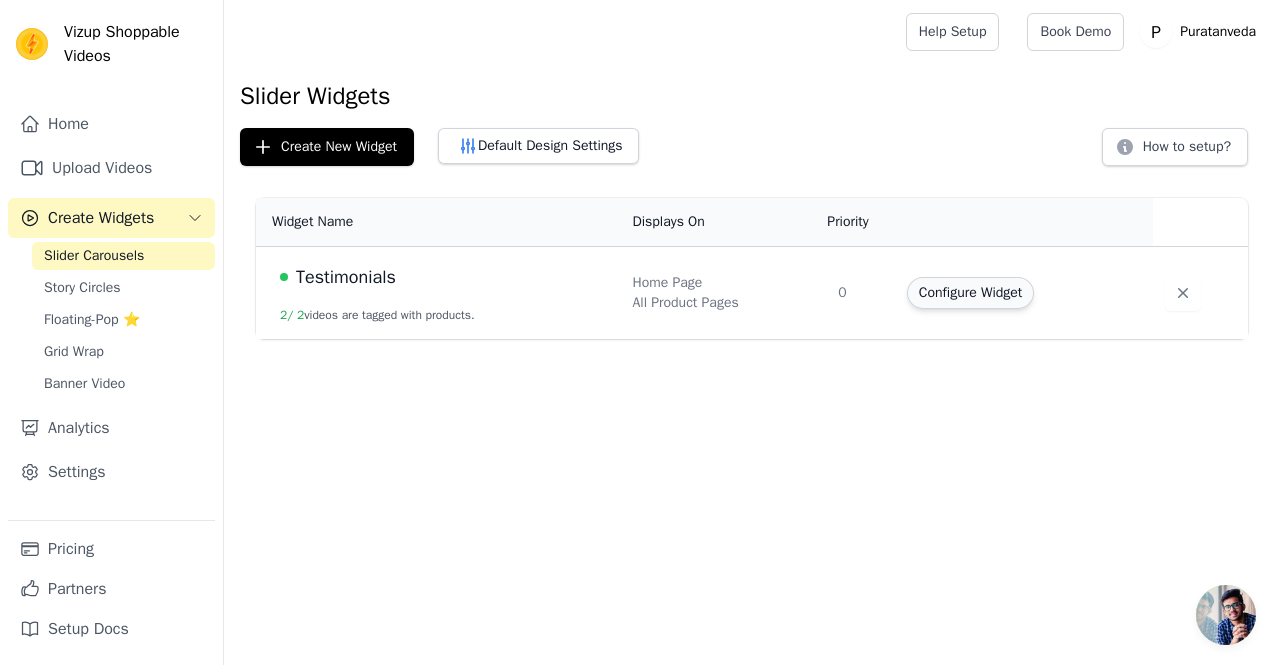 click on "Configure Widget" at bounding box center [970, 293] 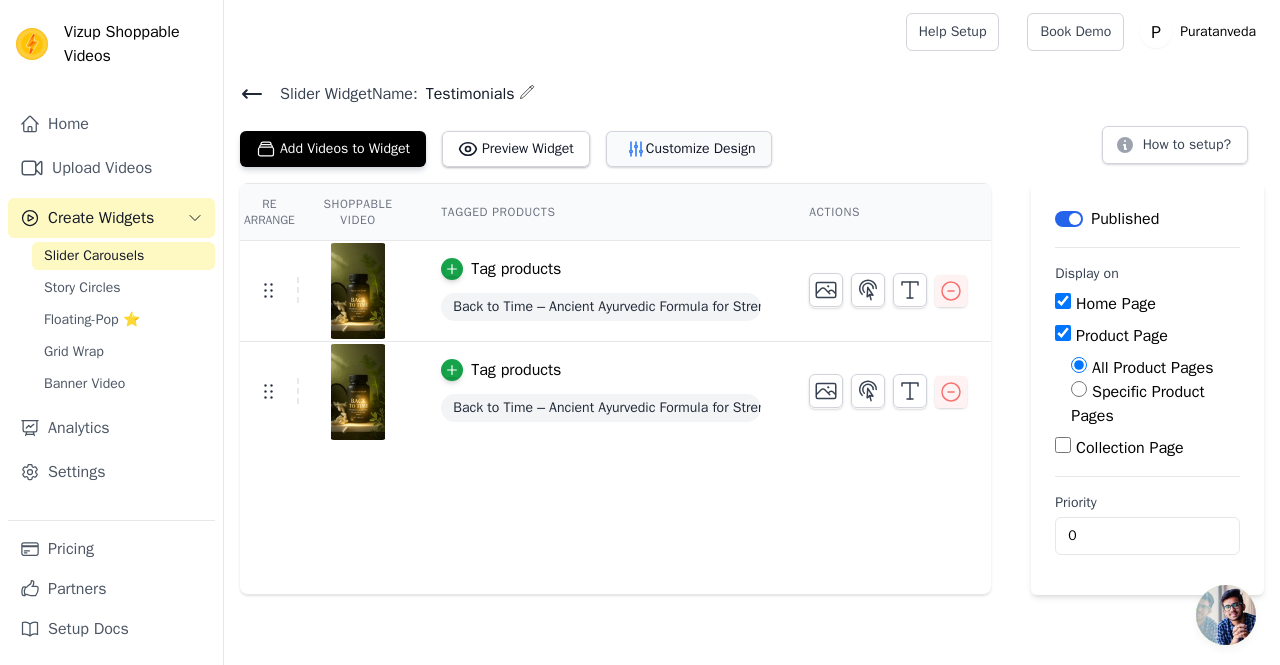 click on "Customize Design" at bounding box center [689, 149] 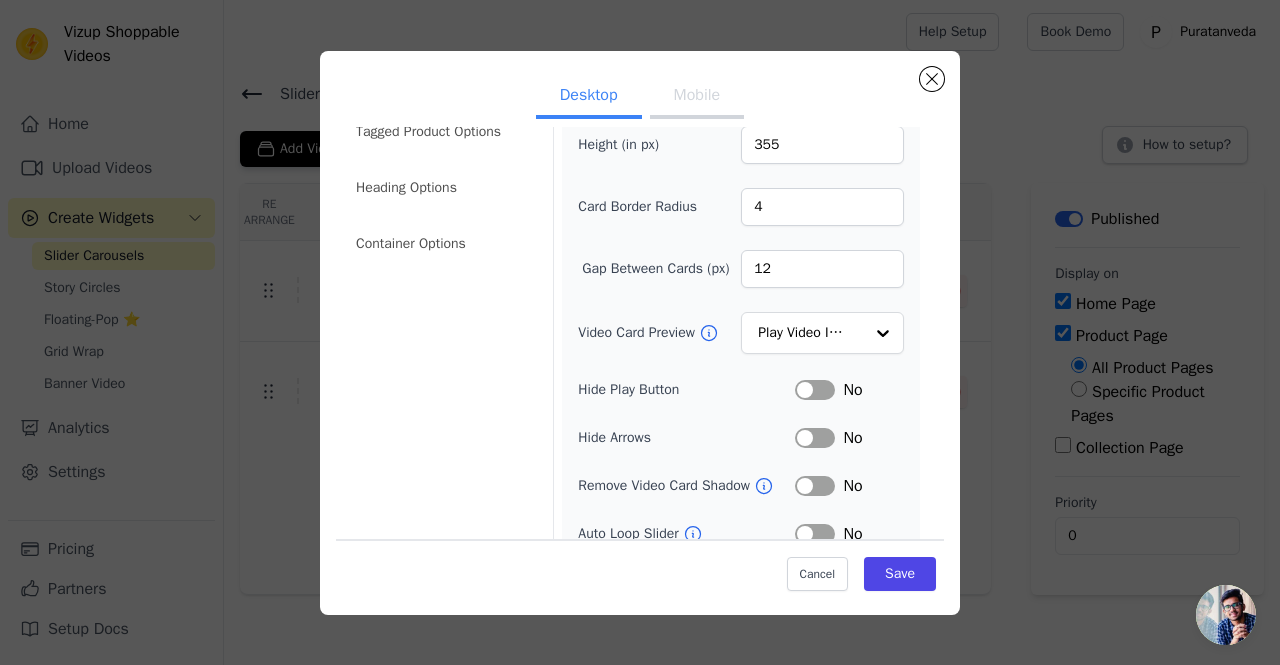 scroll, scrollTop: 0, scrollLeft: 0, axis: both 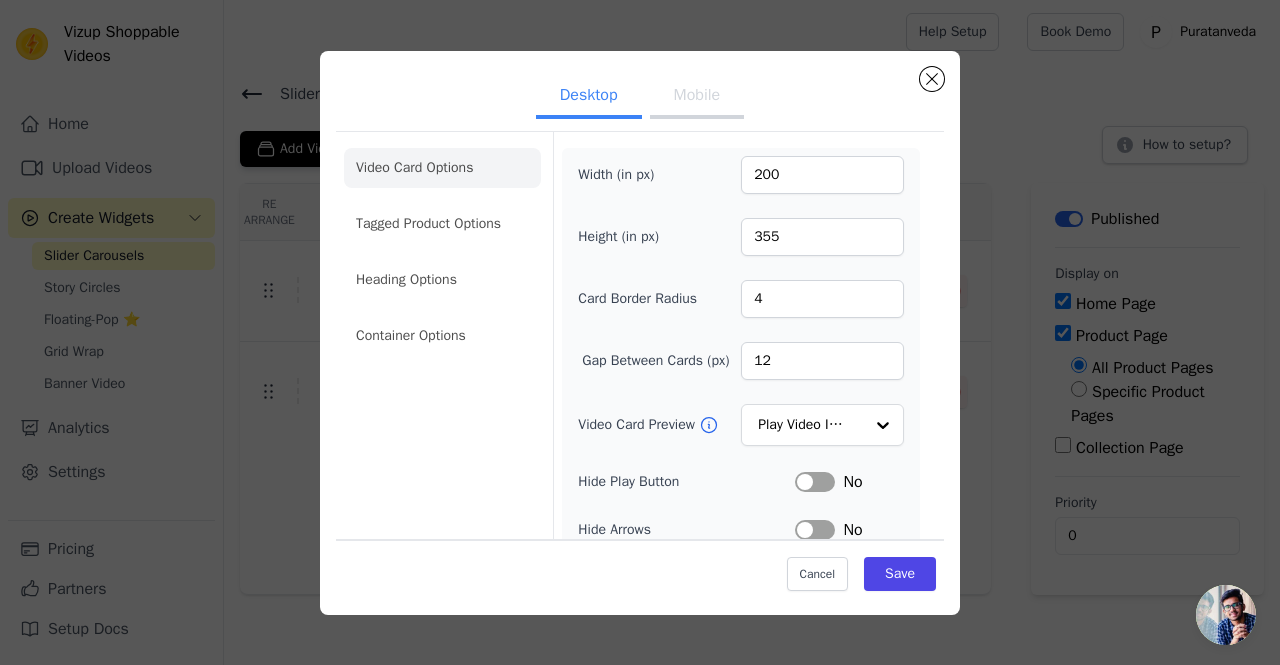 click on "Mobile" at bounding box center (697, 97) 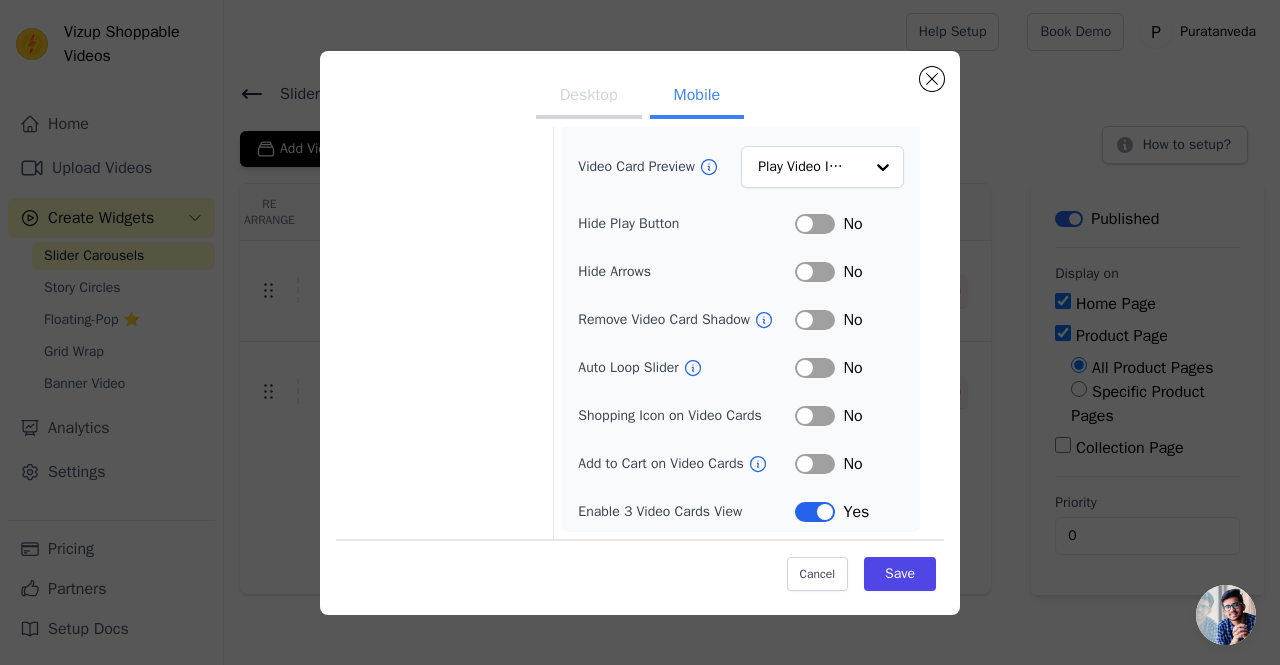 scroll, scrollTop: 259, scrollLeft: 0, axis: vertical 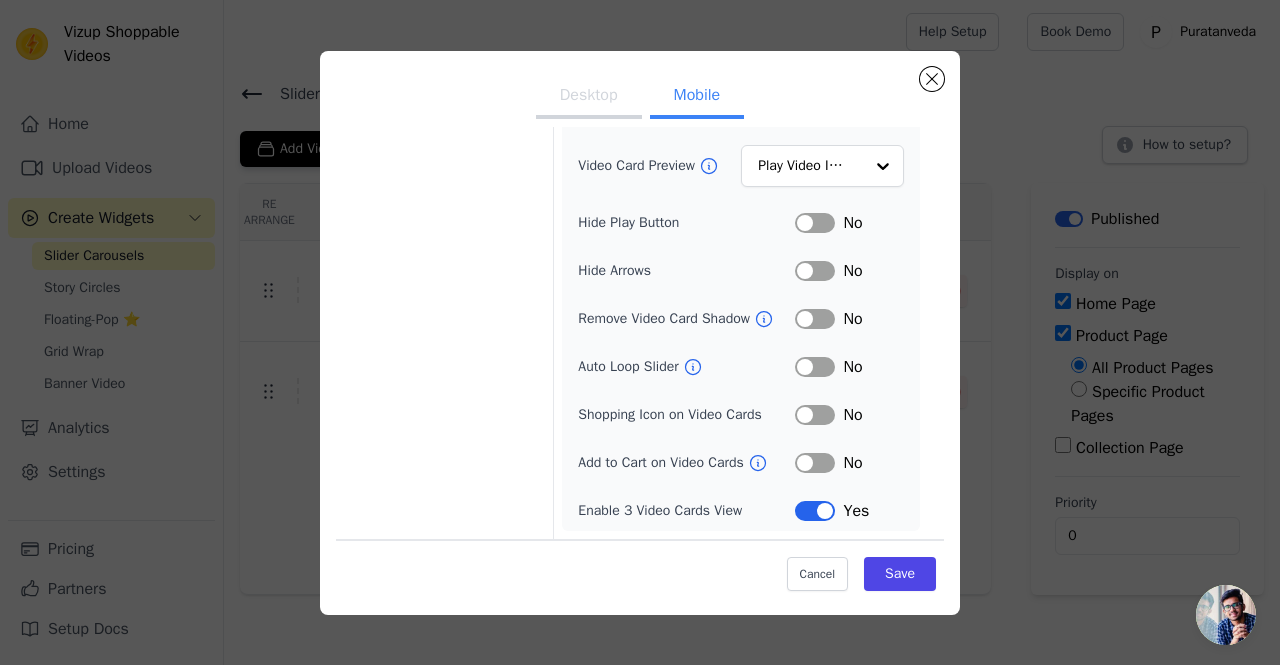 click on "Label" at bounding box center (815, 463) 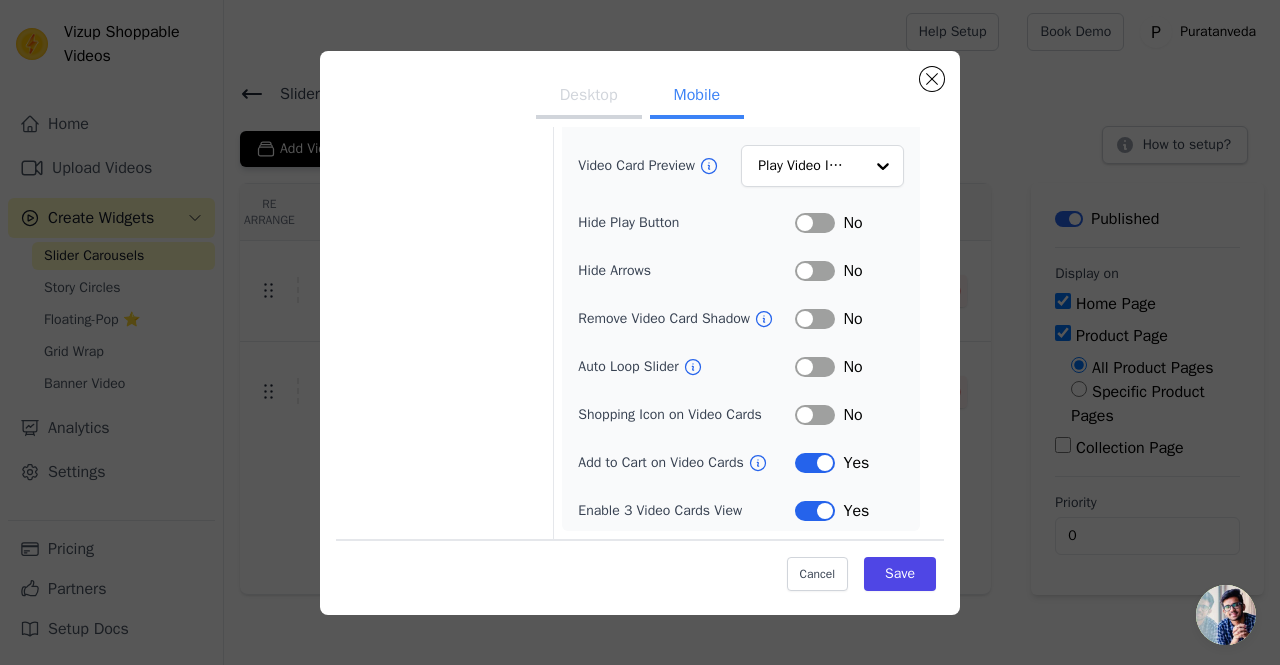 scroll, scrollTop: 0, scrollLeft: 0, axis: both 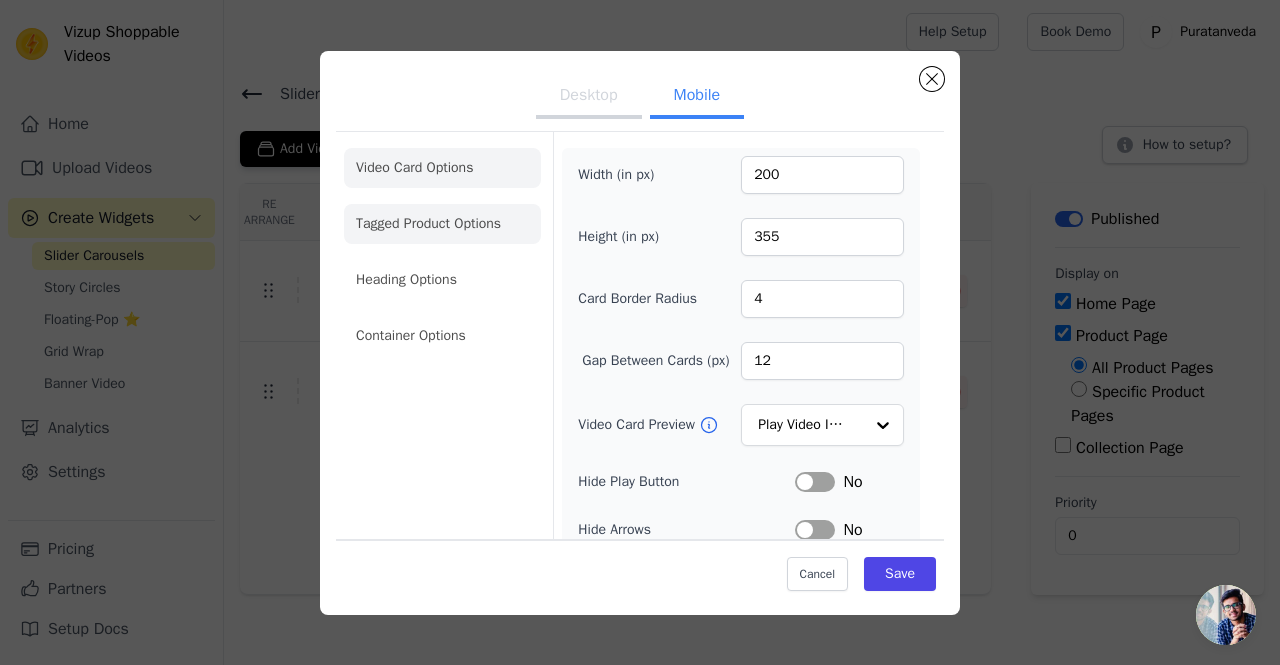 click on "Tagged Product Options" 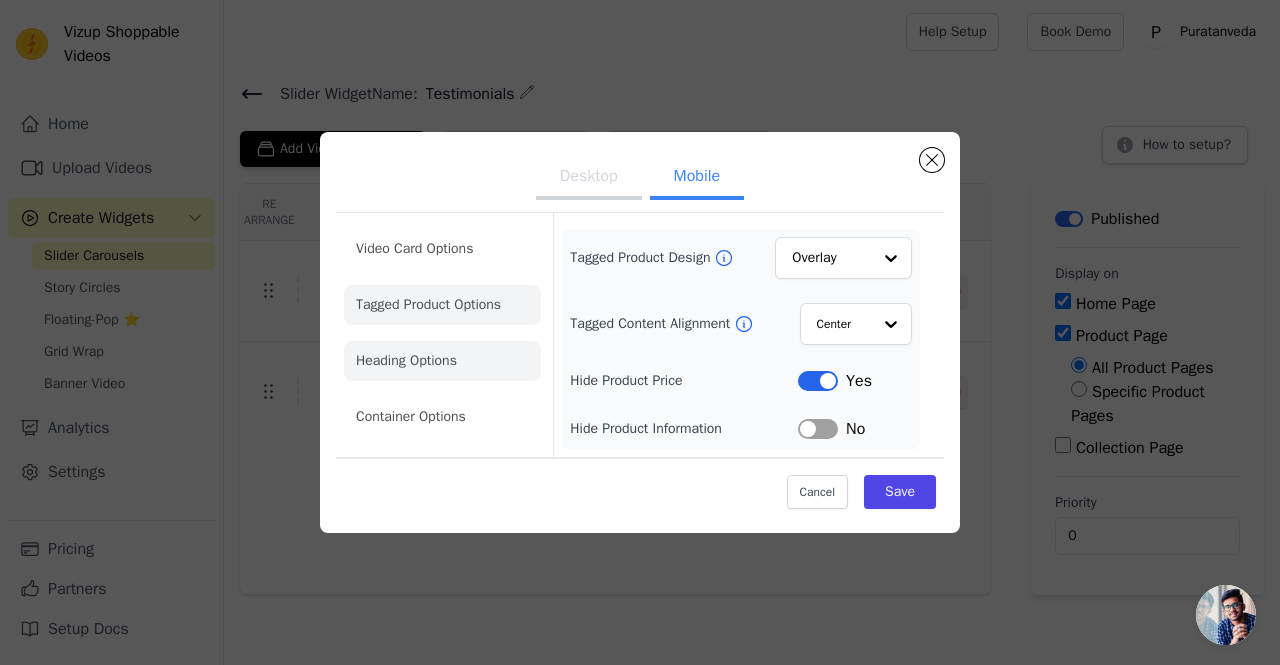 click on "Heading Options" 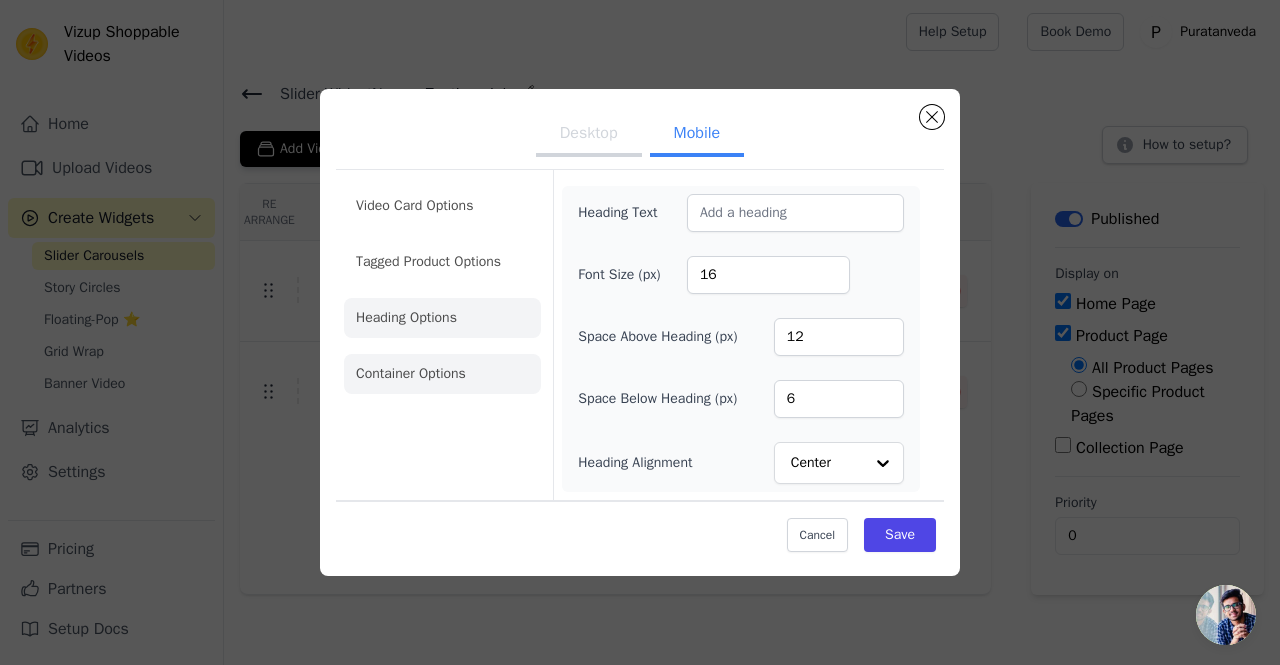click on "Container Options" 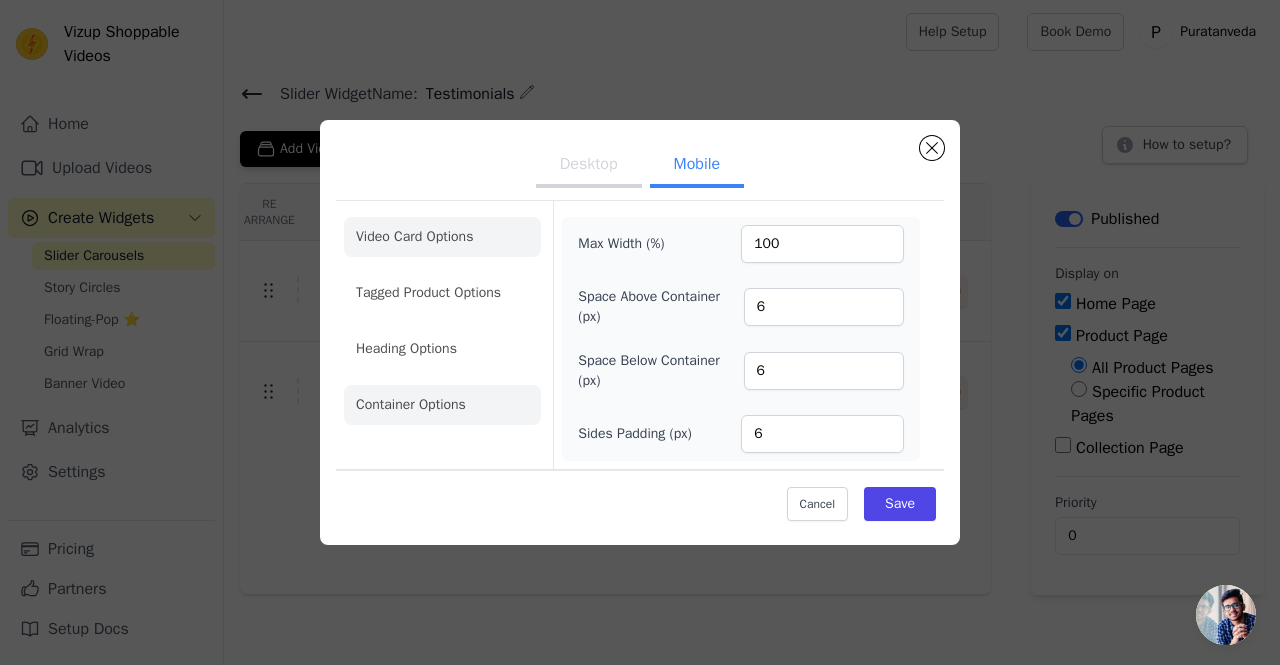 click on "Video Card Options" 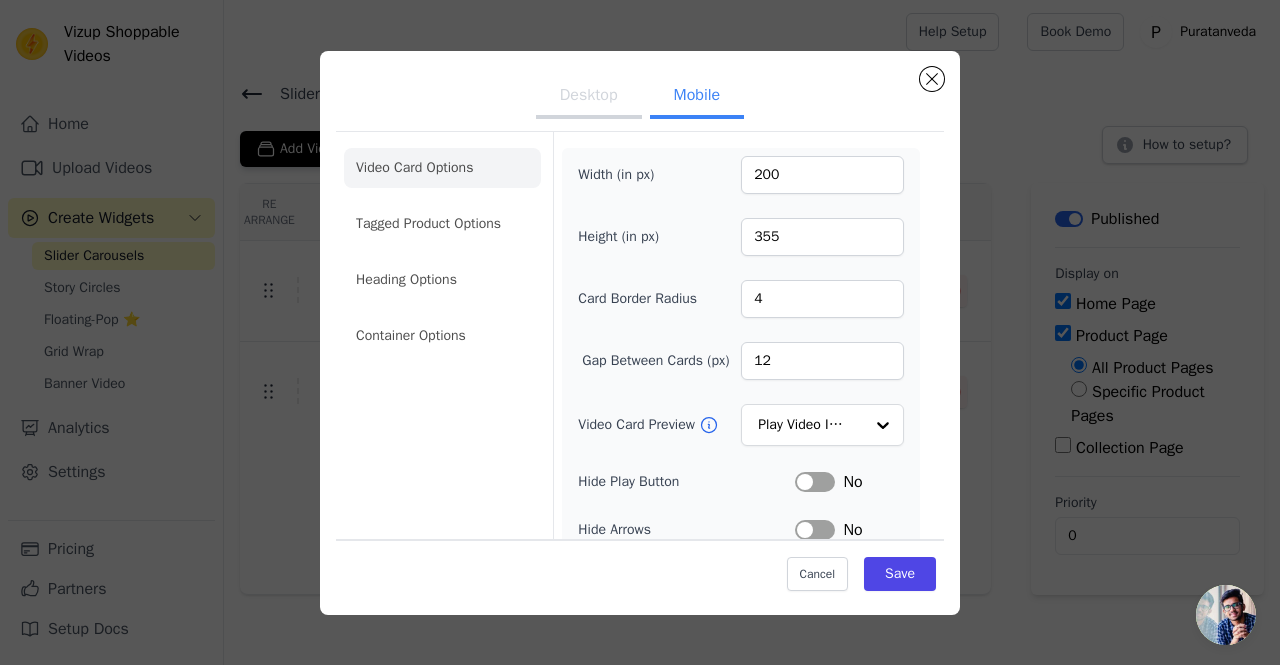 click on "Video Card Options" 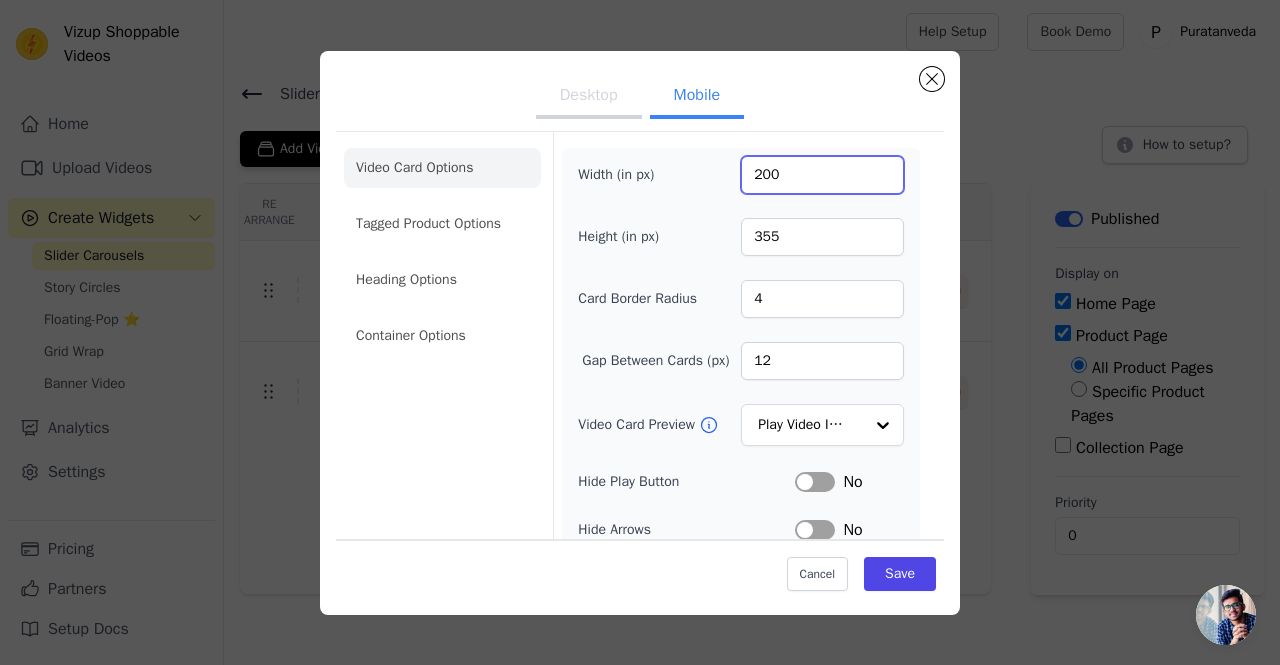 click on "200" at bounding box center [822, 175] 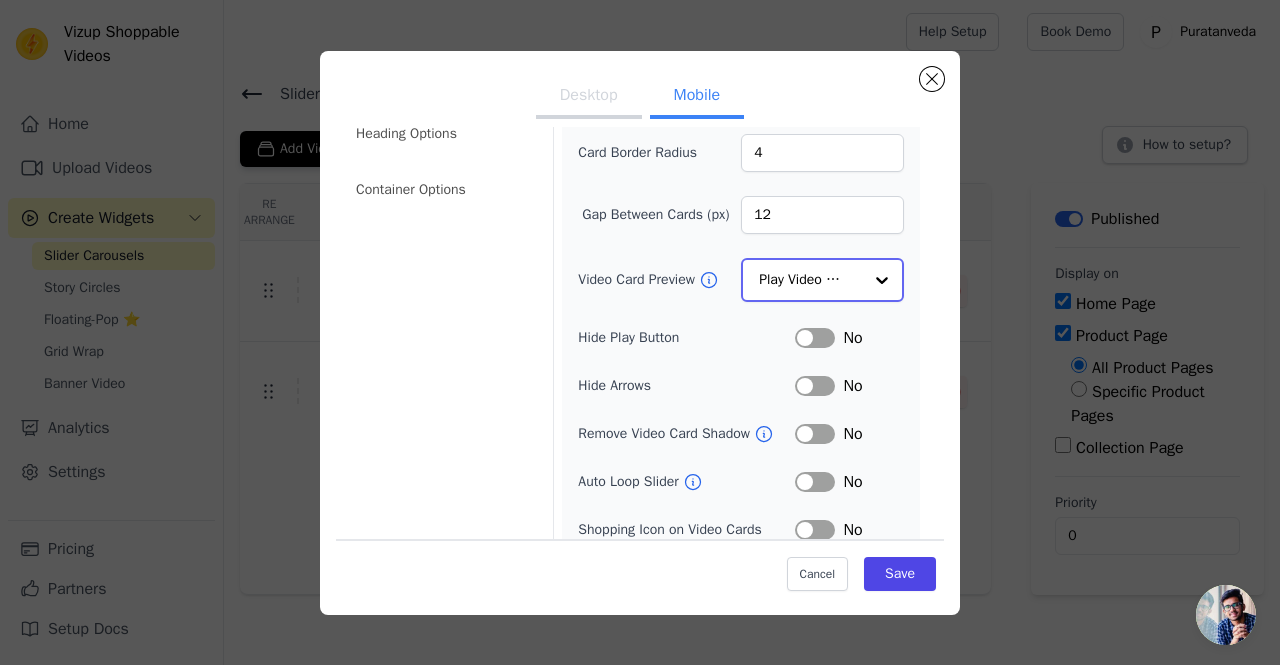 click on "Video Card Preview" 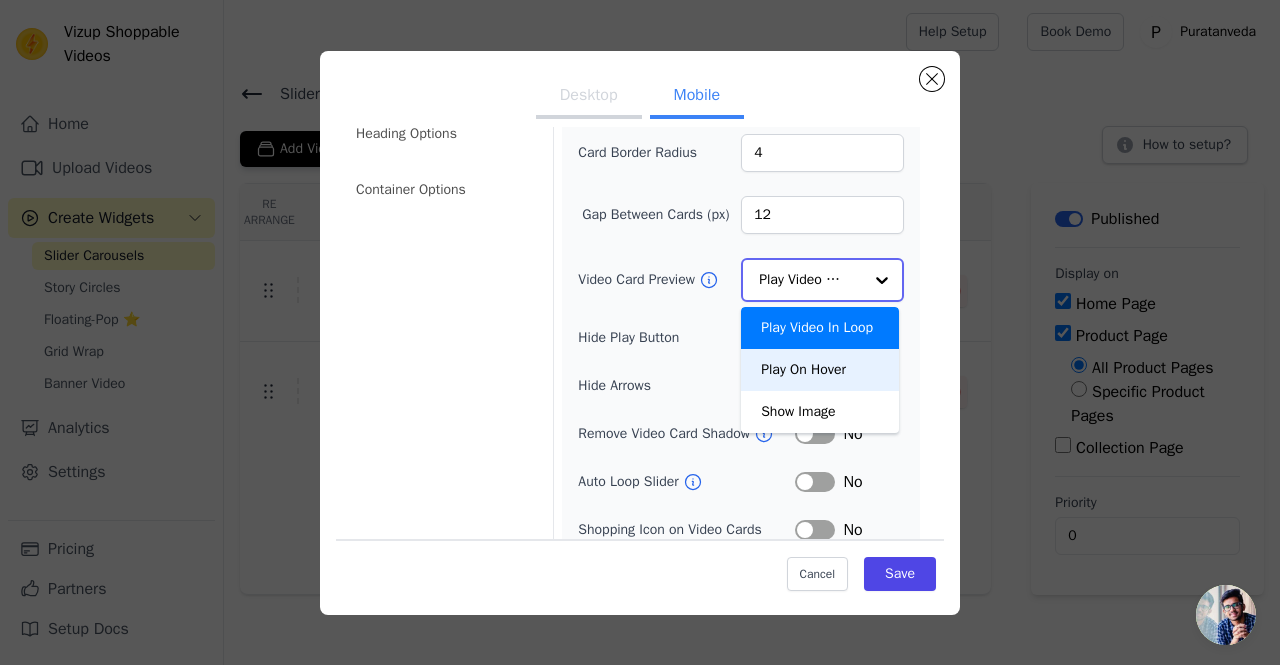 click on "Play On Hover" at bounding box center [820, 370] 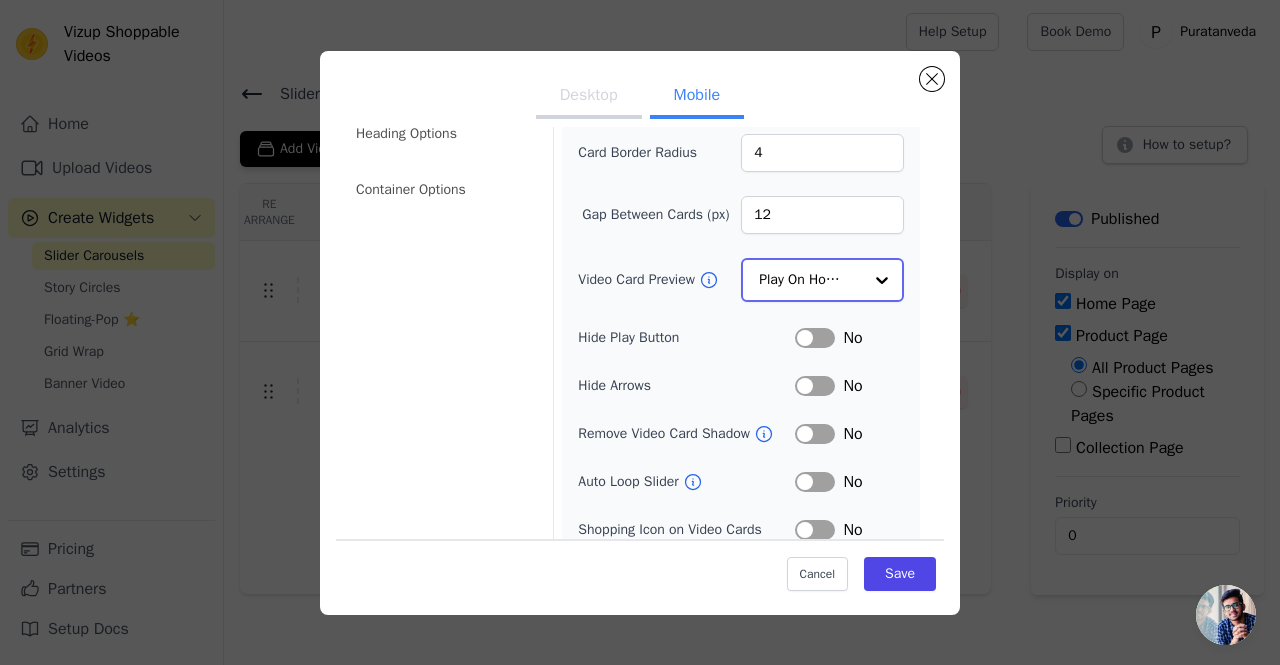 click on "Video Card Preview" 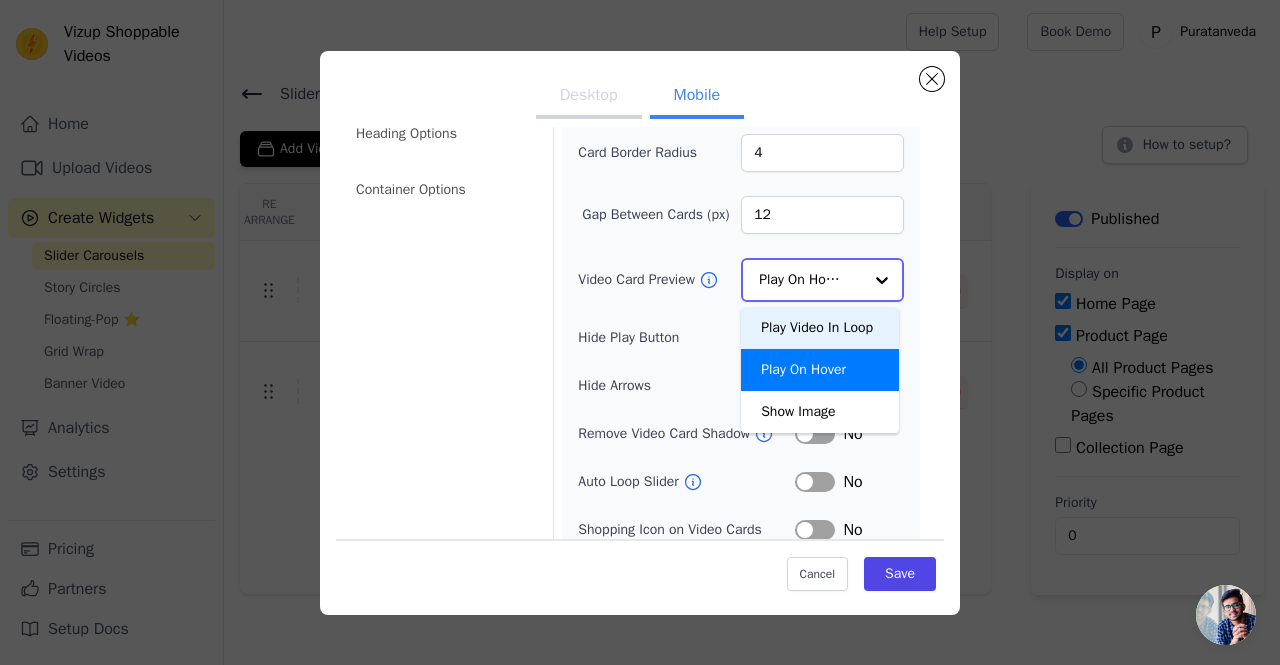 click on "Play Video In Loop" at bounding box center (820, 328) 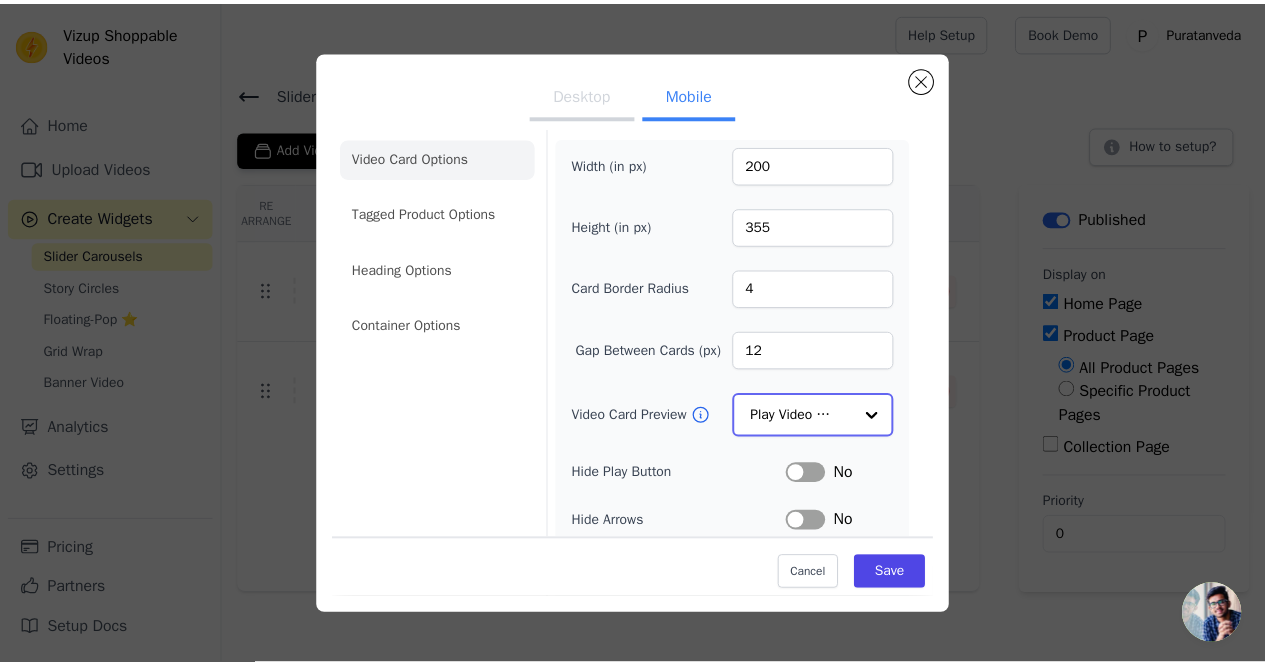 scroll, scrollTop: 0, scrollLeft: 0, axis: both 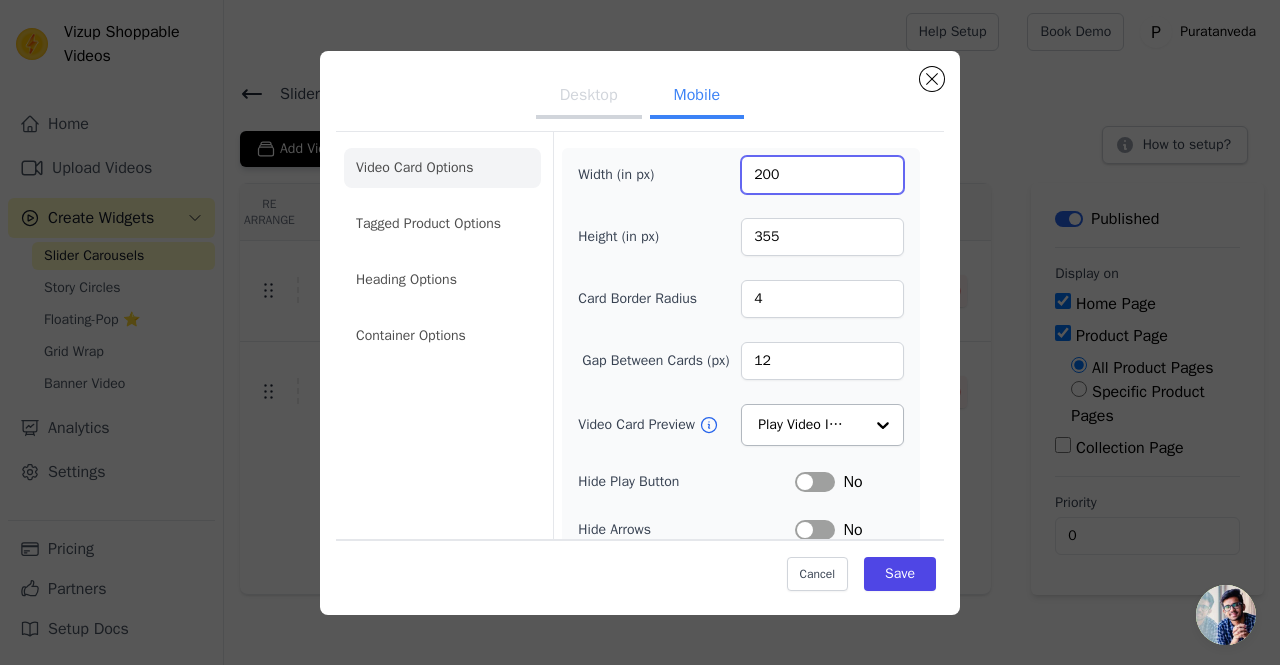 click on "200" at bounding box center [822, 175] 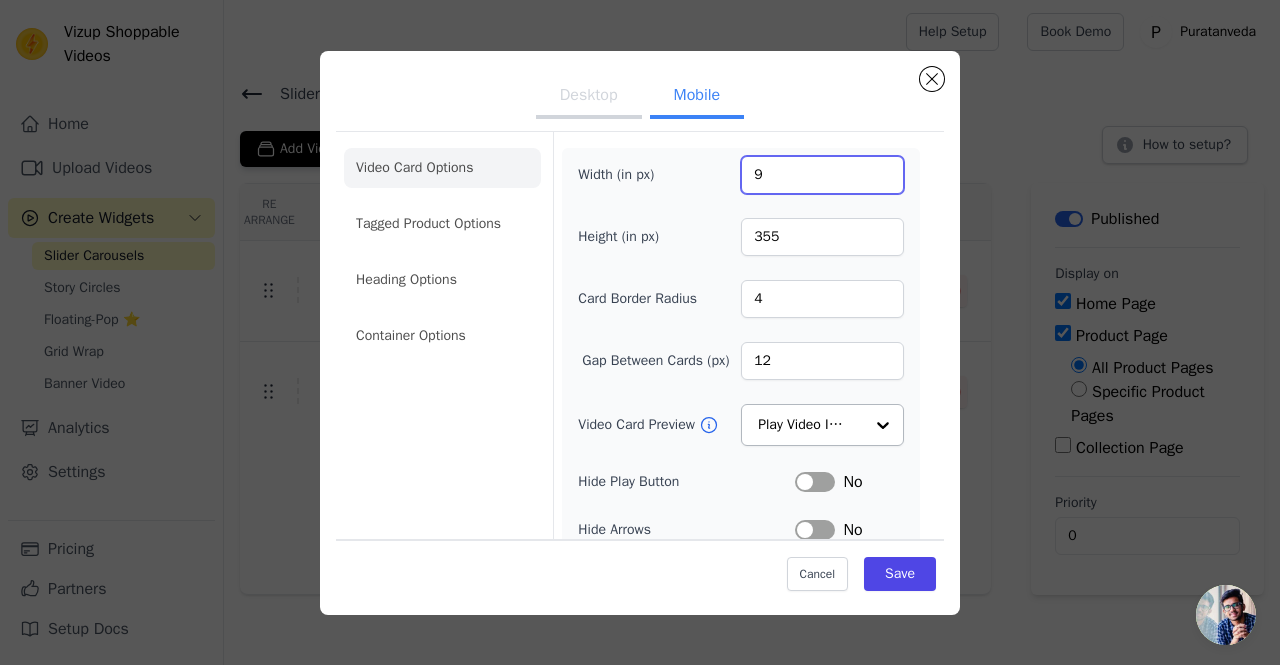 type on "9" 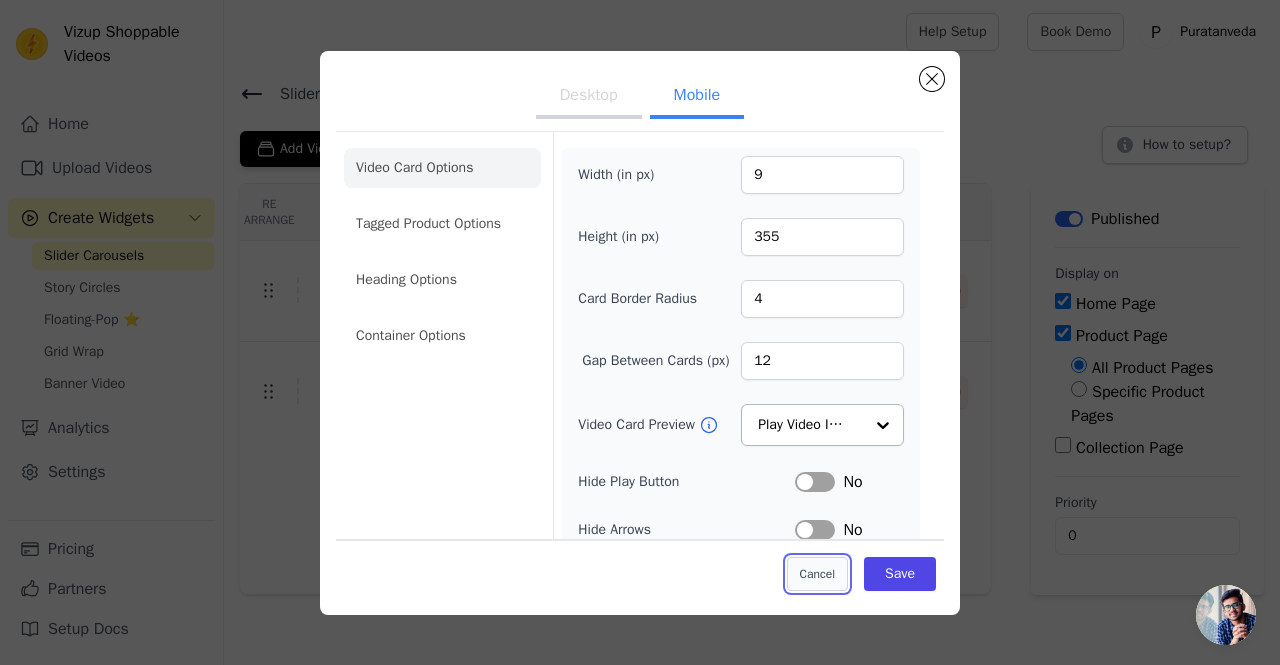 click on "Cancel" at bounding box center [817, 574] 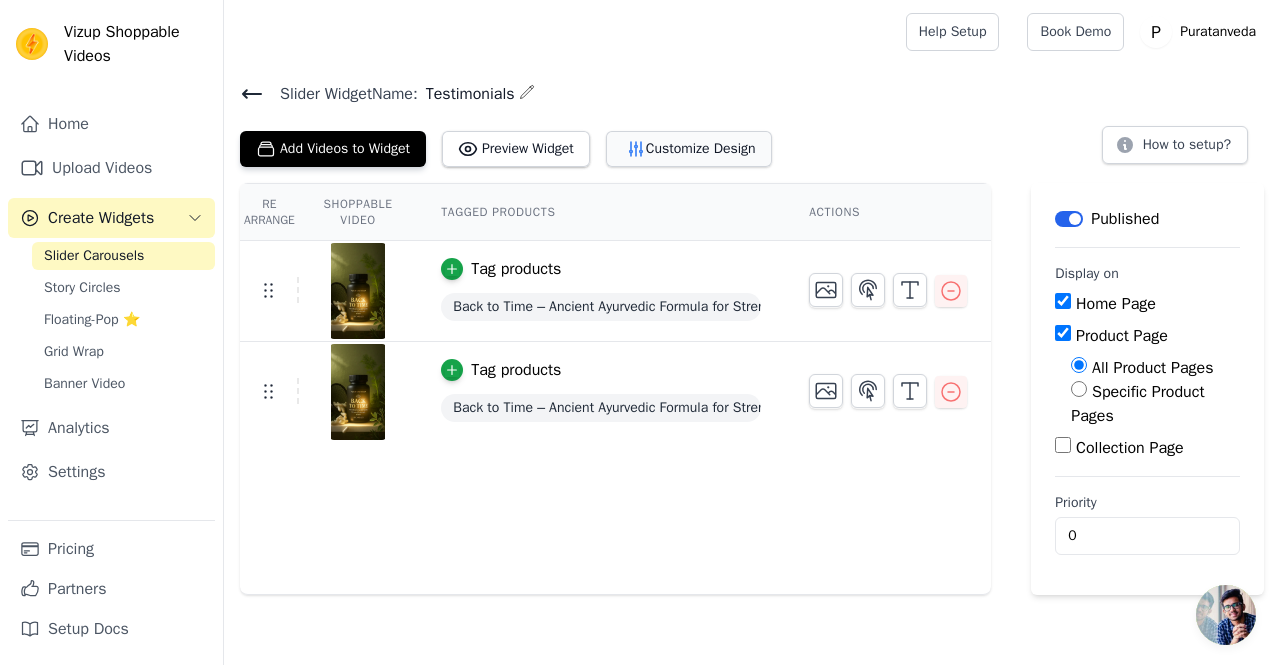 click on "Customize Design" at bounding box center [689, 149] 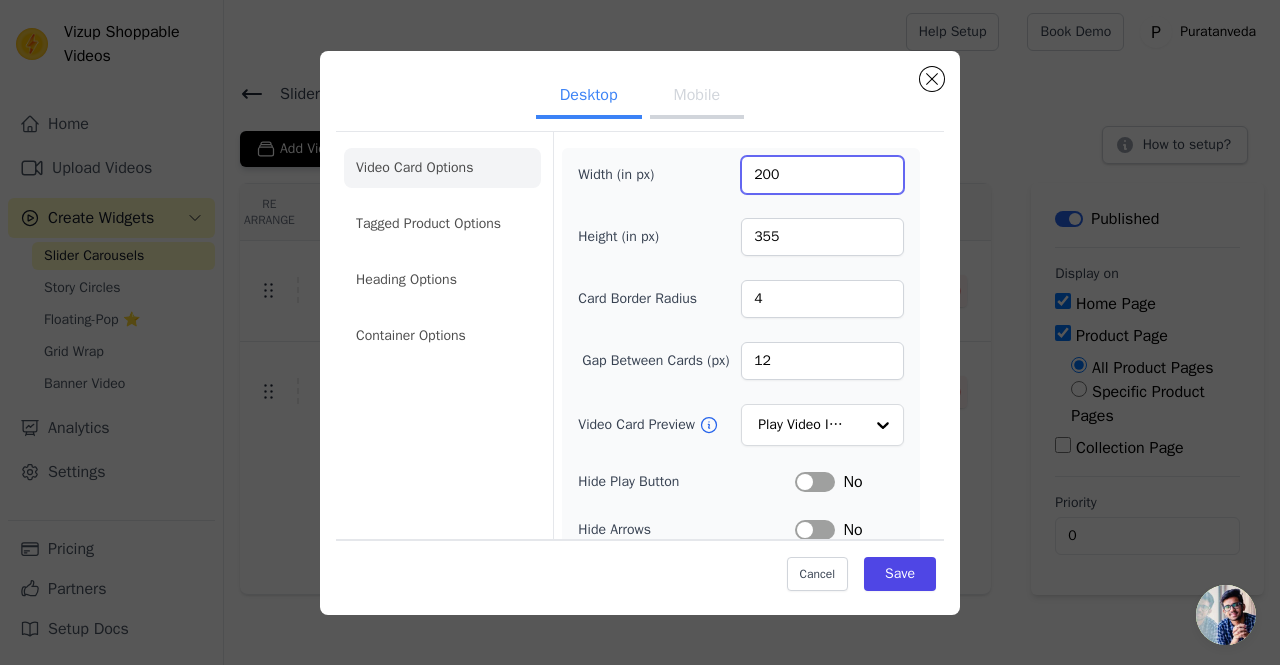 click on "200" at bounding box center (822, 175) 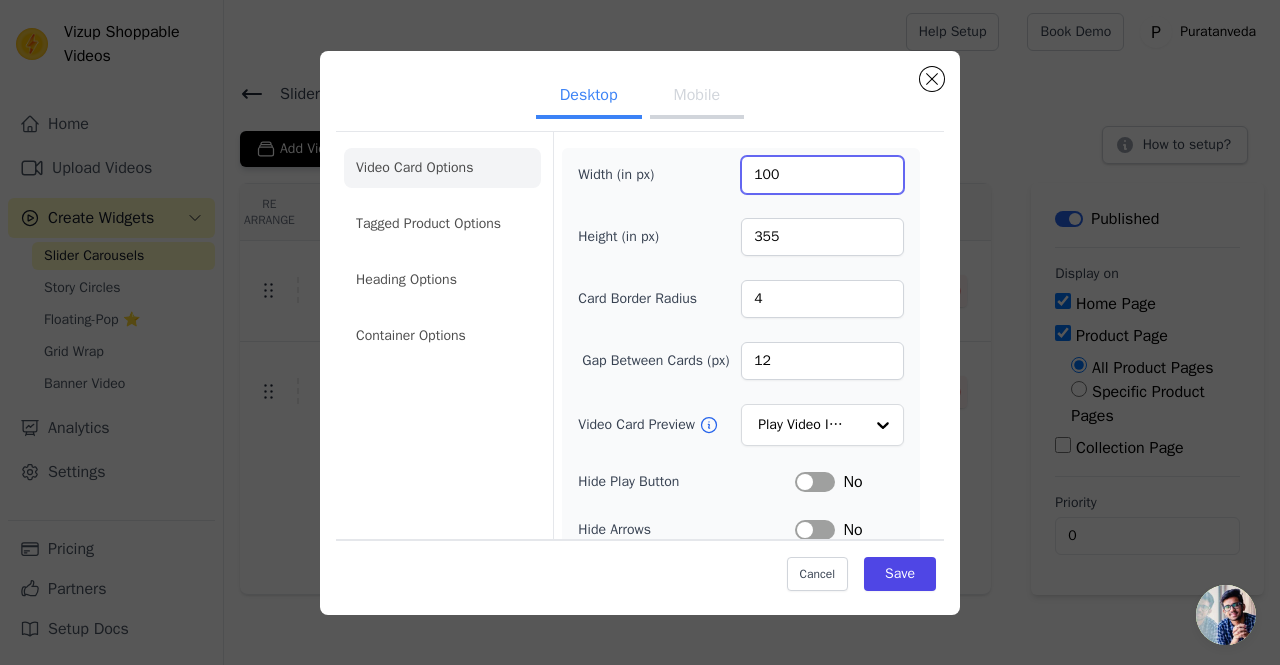 click on "100" at bounding box center (822, 175) 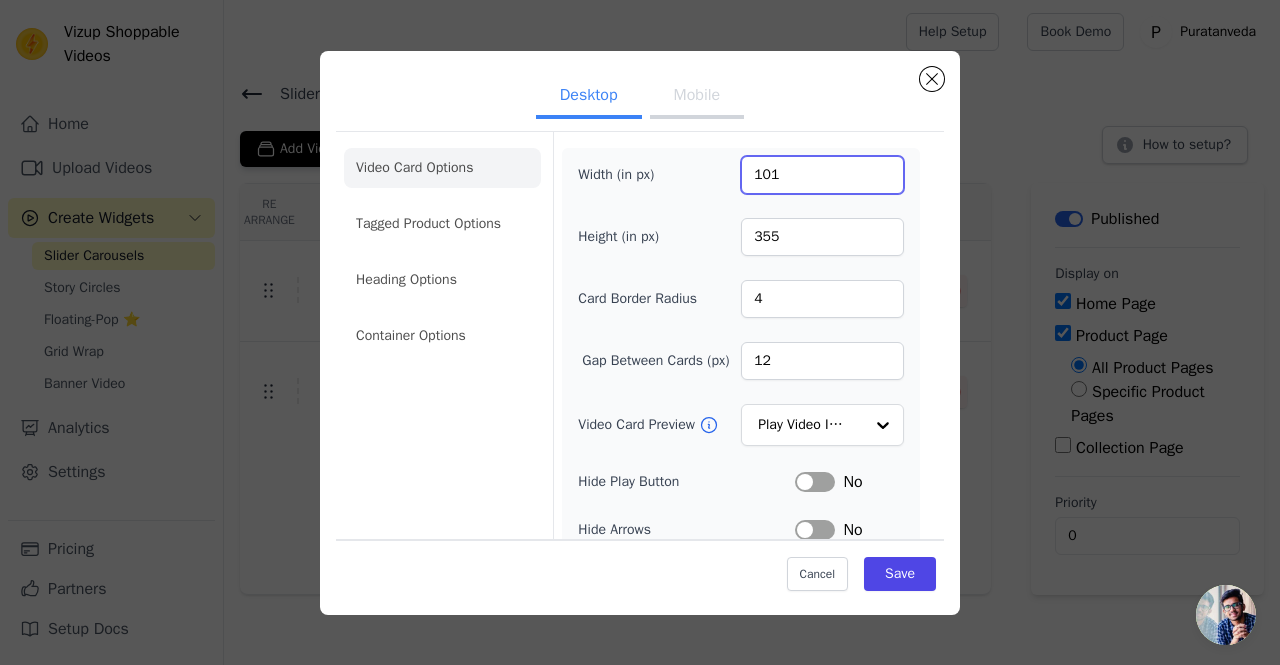 click on "101" at bounding box center [822, 175] 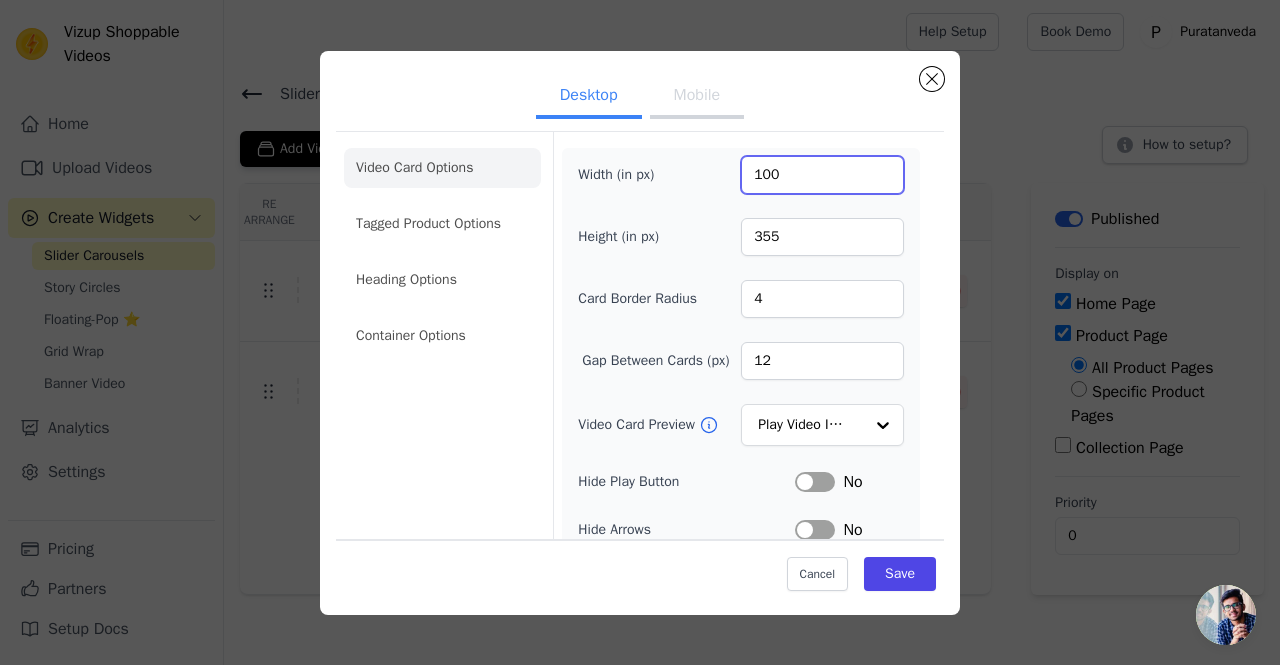 type on "100" 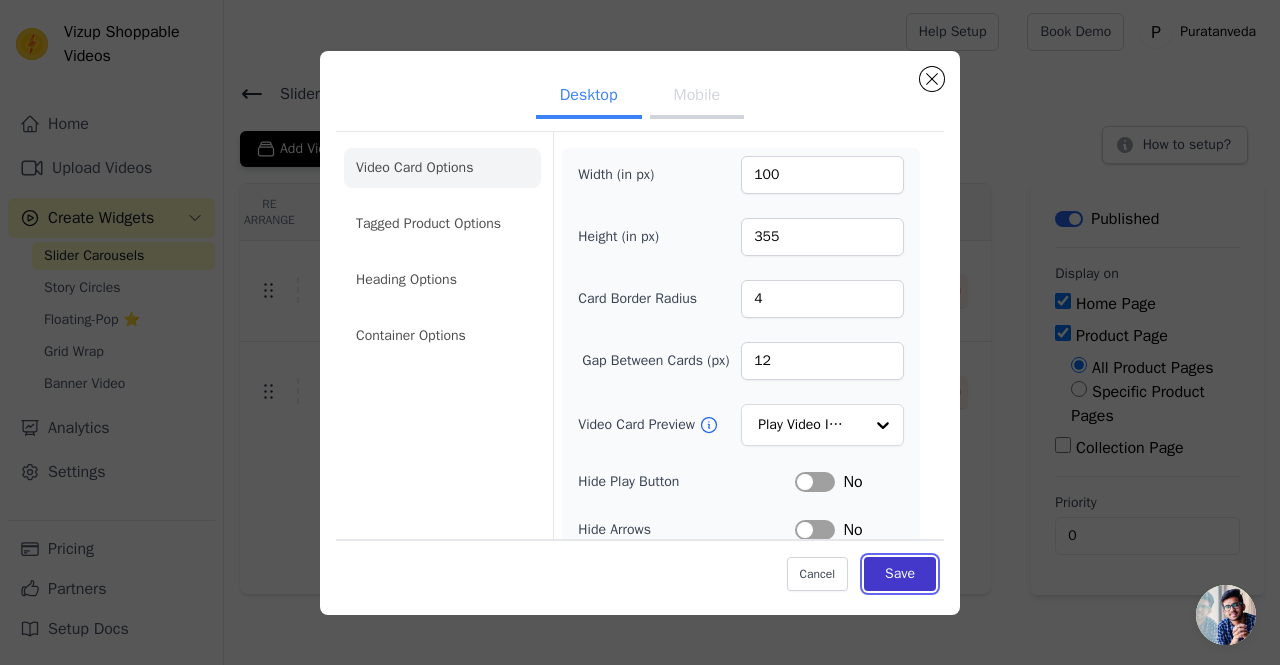 click on "Save" at bounding box center (900, 574) 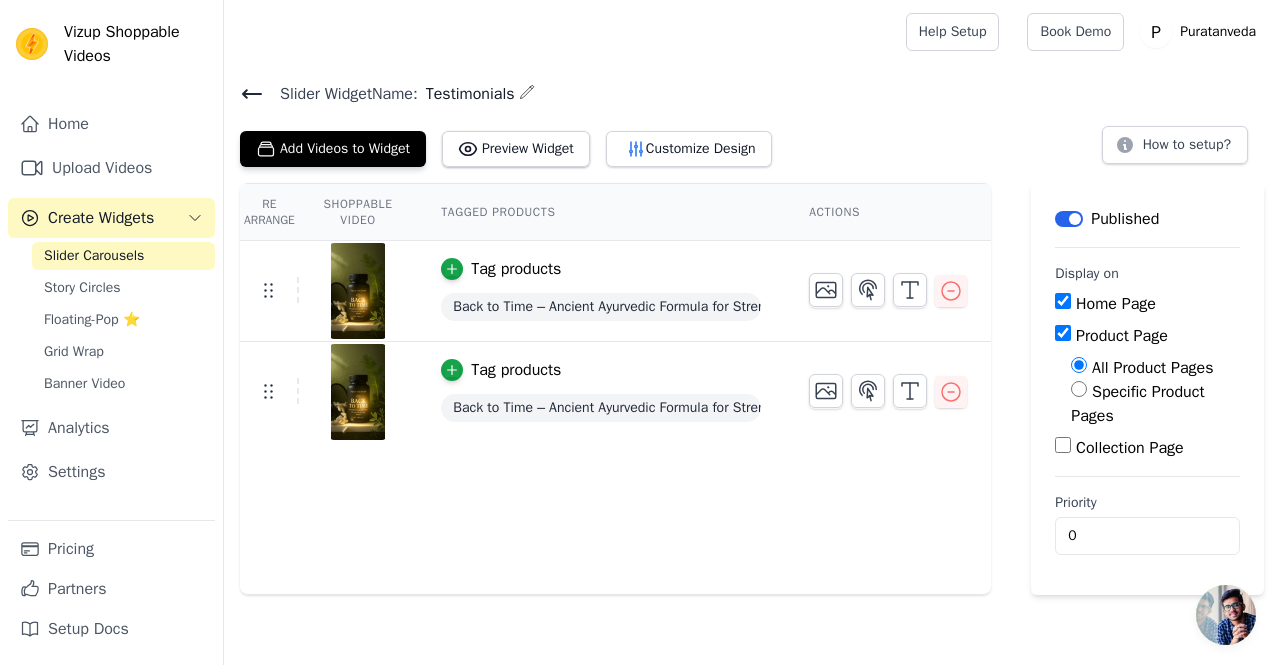 click on "Specific Product Pages" at bounding box center [1079, 389] 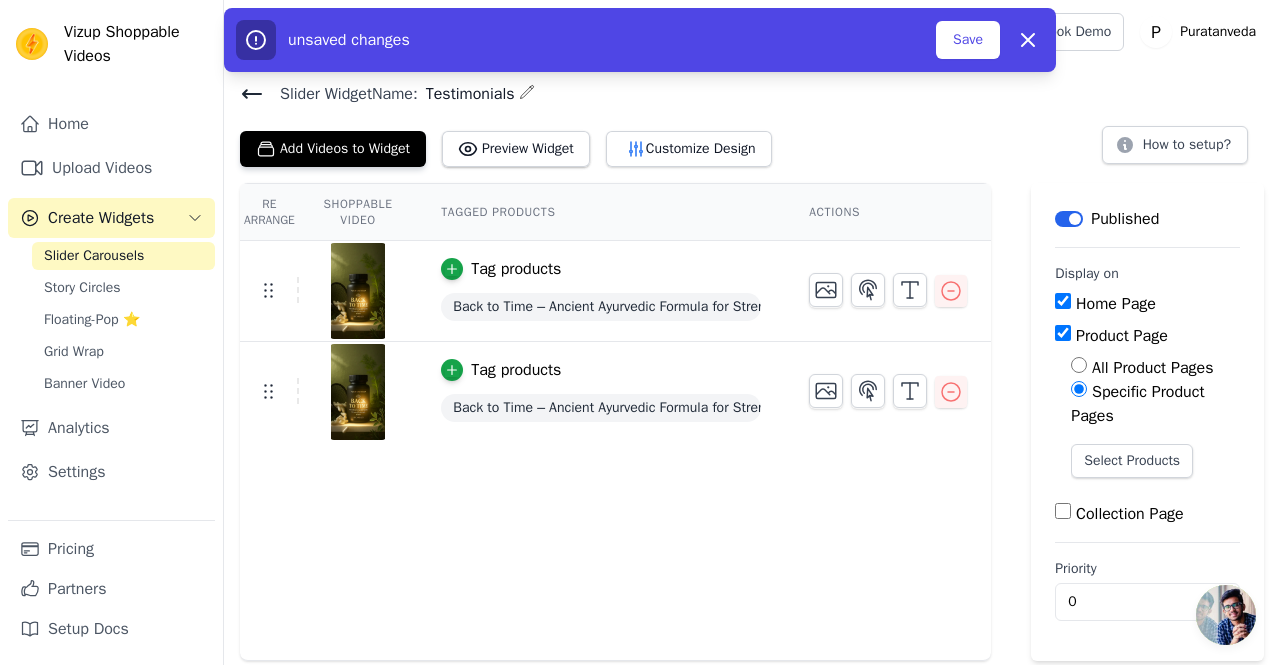 click on "All Product Pages" at bounding box center [1155, 368] 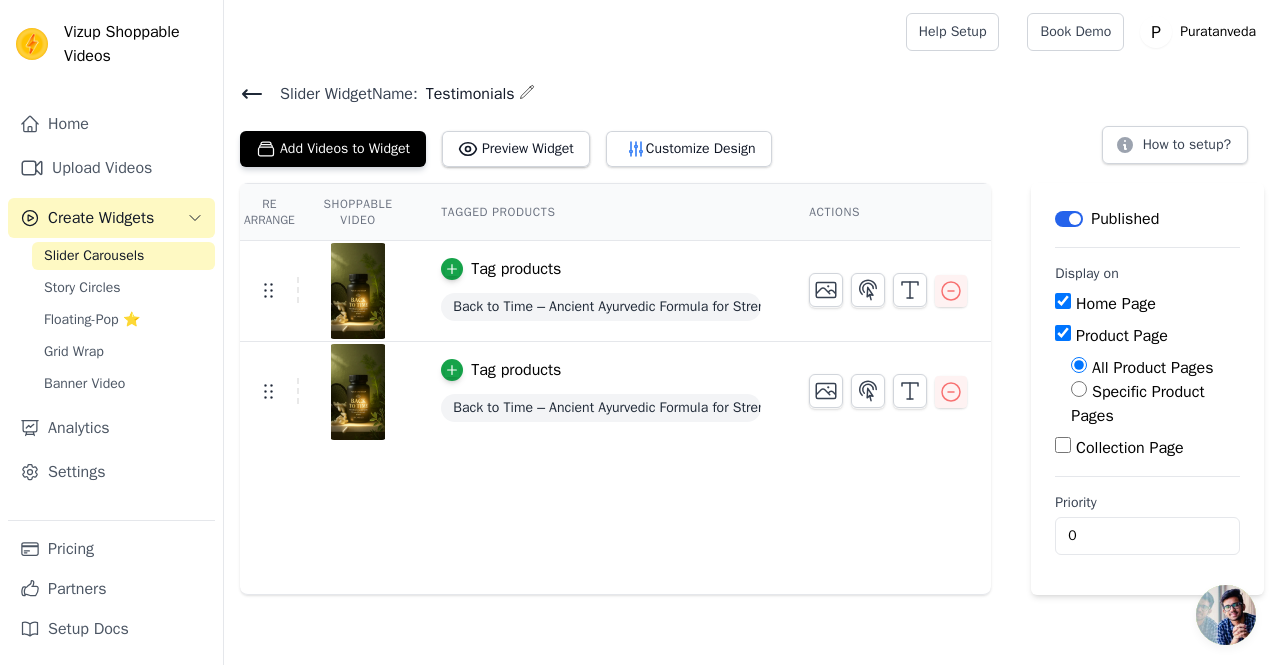 click on "Specific Product Pages" at bounding box center (1079, 389) 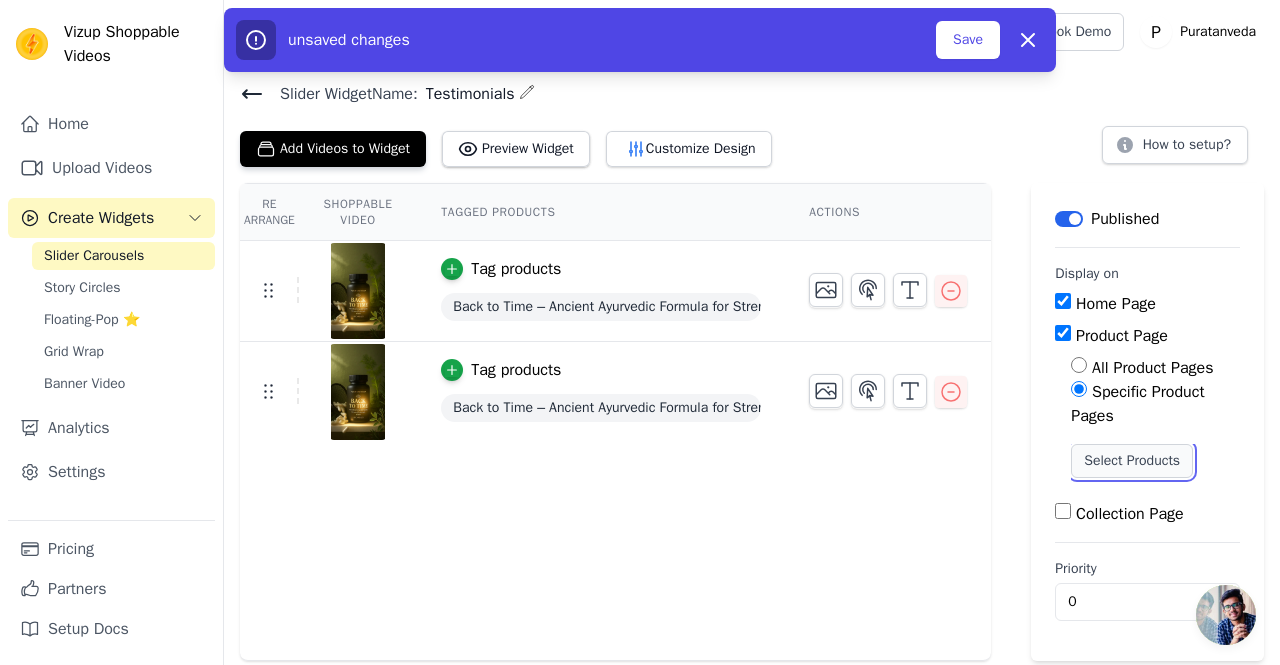 click on "Select Products" at bounding box center (1132, 461) 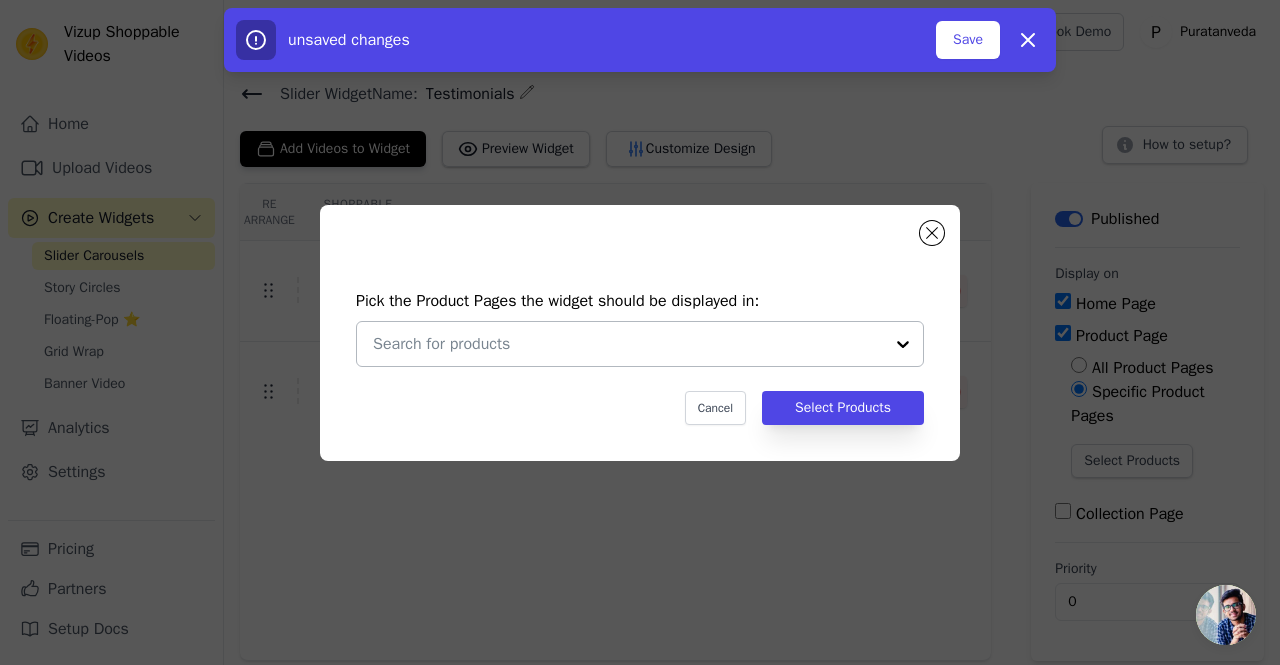 click at bounding box center [628, 344] 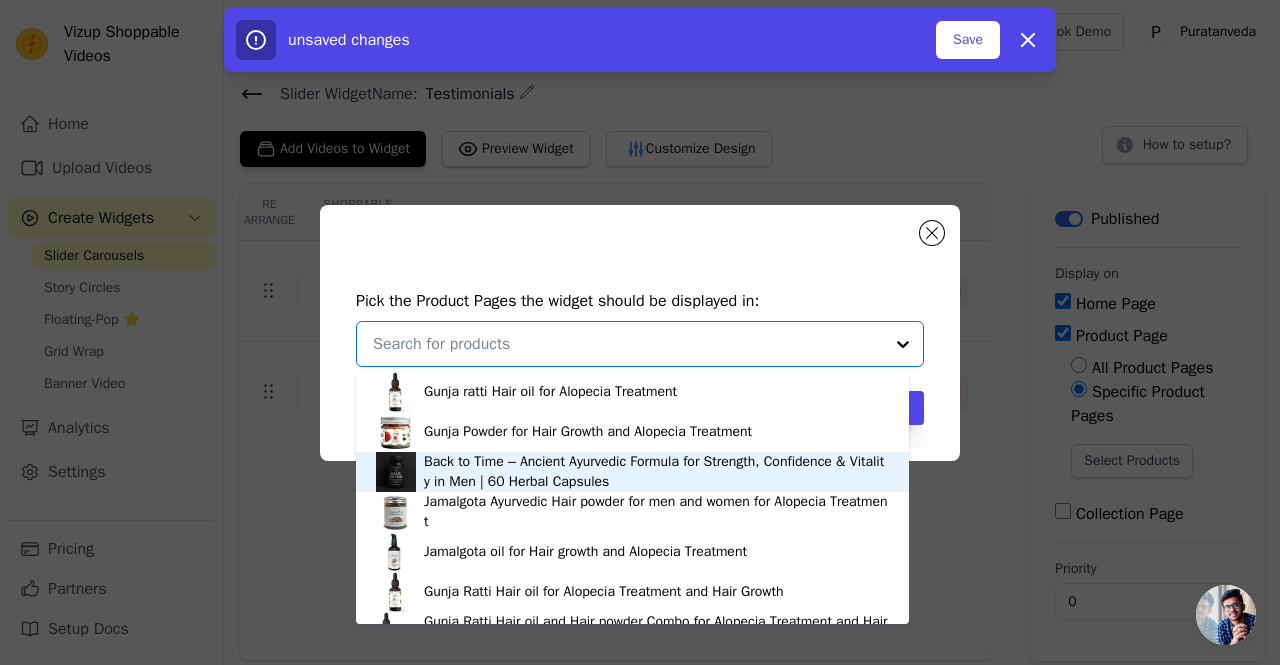 click on "Back to Time – Ancient Ayurvedic Formula for Strength, Confidence & Vitality in Men | 60 Herbal Capsules" at bounding box center (656, 472) 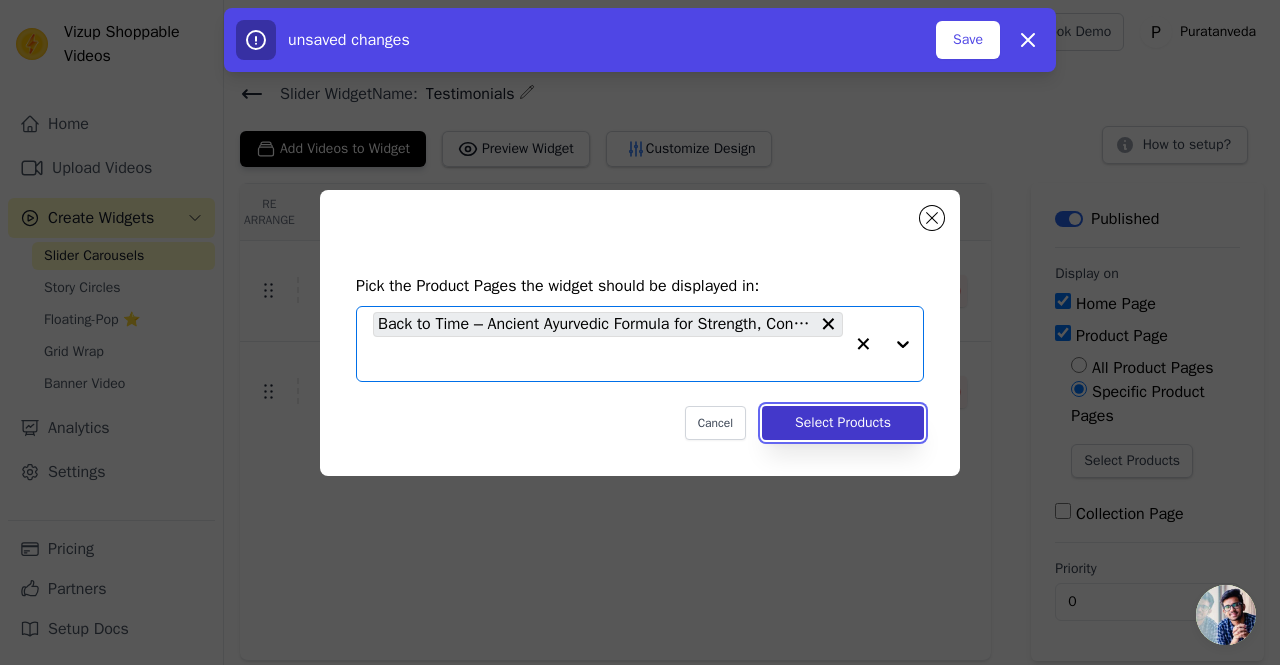click on "Select Products" at bounding box center (843, 423) 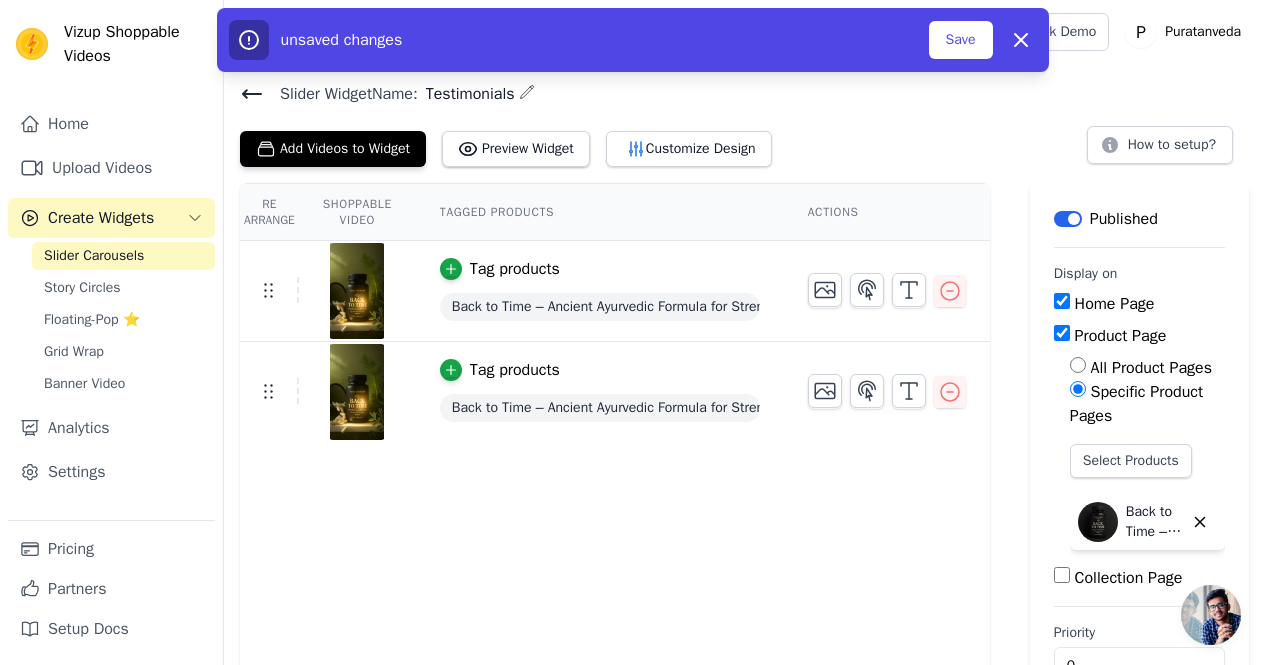 scroll, scrollTop: 58, scrollLeft: 0, axis: vertical 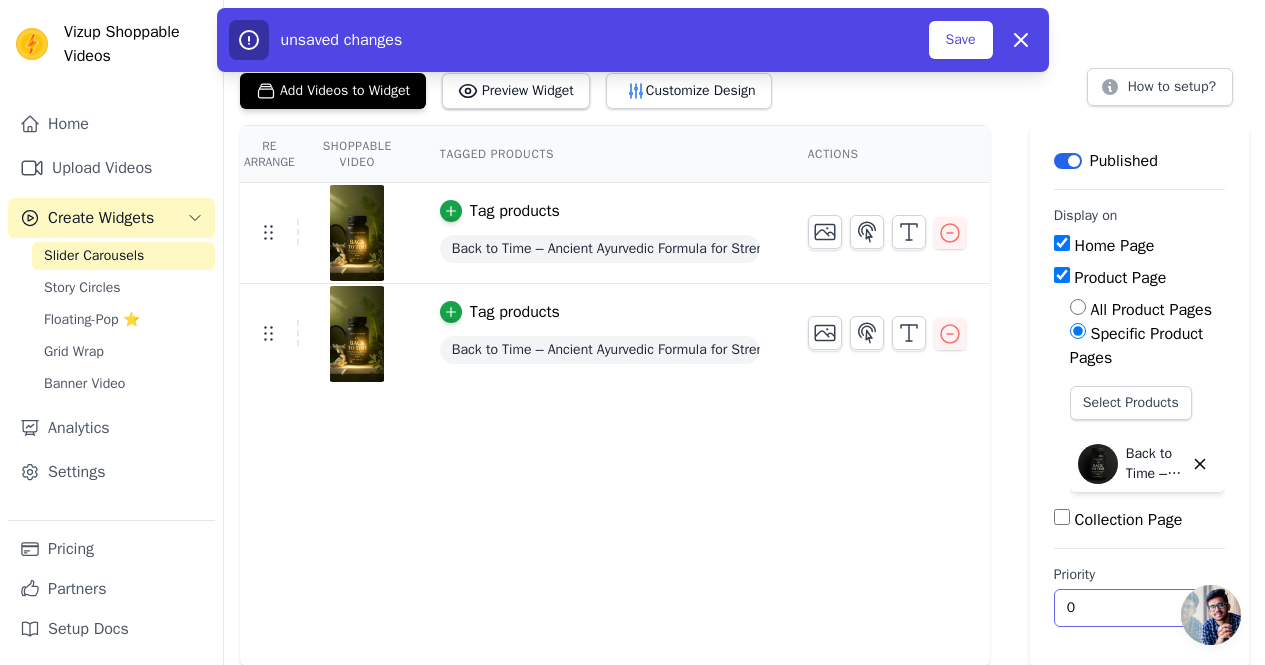 click on "0" at bounding box center [1139, 608] 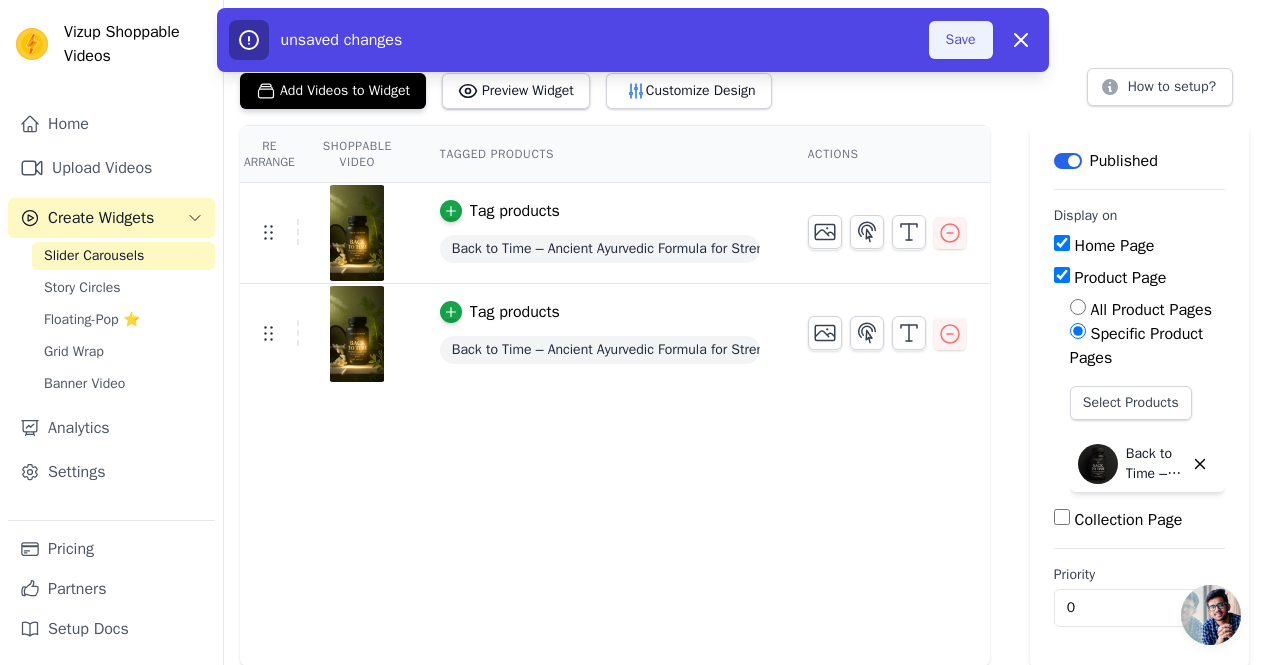 click on "Save" at bounding box center (961, 40) 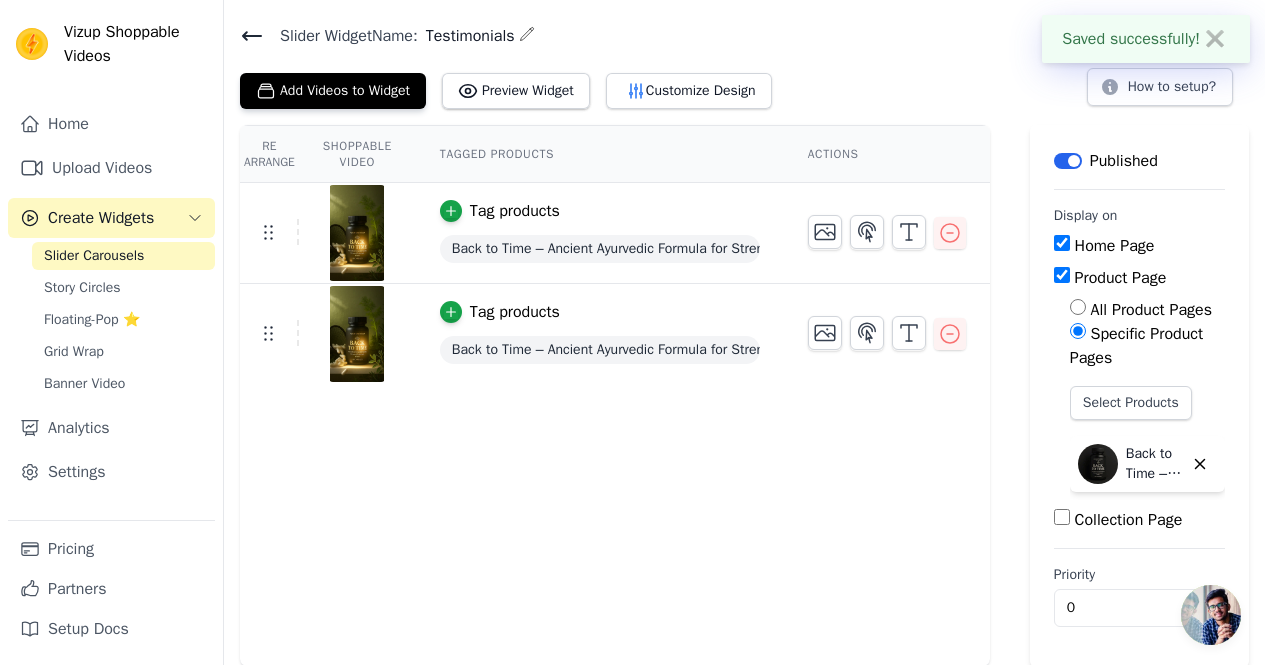 click on "Slider Widget  Name:   Testimonials" at bounding box center [744, 35] 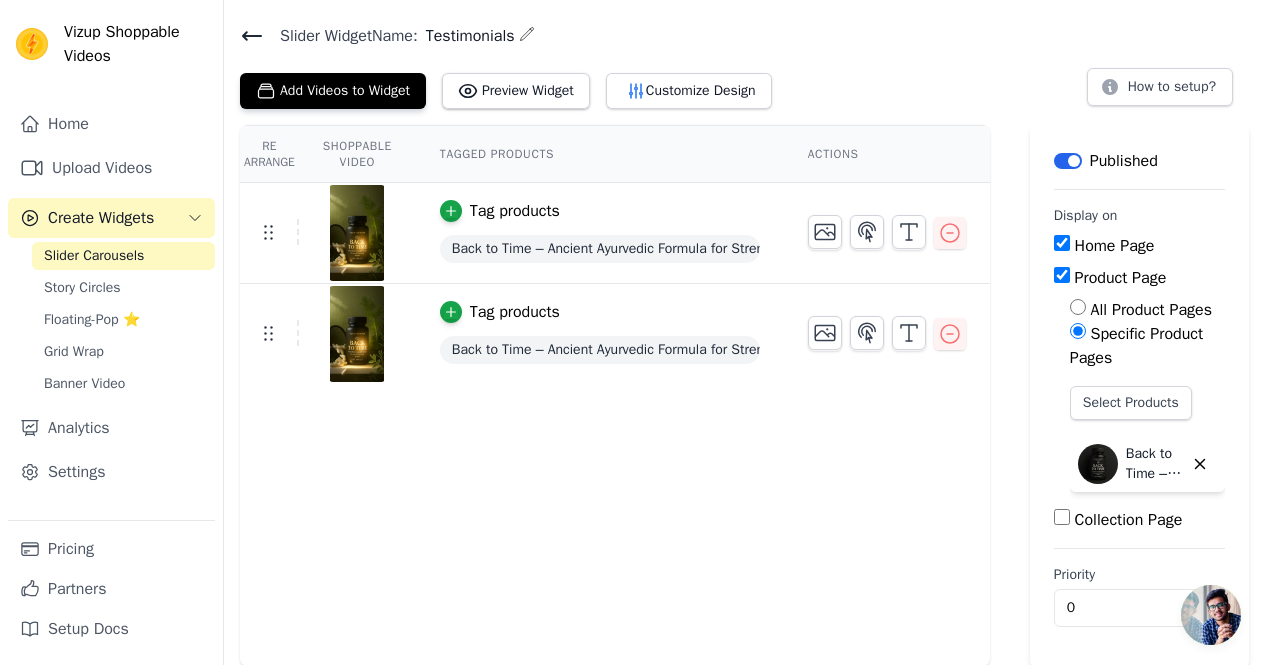 click on "Slider Widget  Name:   Testimonials
Add Videos to Widget
Preview Widget       Customize Design
How to setup?         Re Arrange   Shoppable Video   Tagged Products   Actions             Tag products   Back to Time – Ancient Ayurvedic Formula for Strength, Confidence & Vitality in Men | 60 Herbal Capsules                             Tag products   Back to Time – Ancient Ayurvedic Formula for Strength, Confidence & Vitality in Men | 60 Herbal Capsules                       Save Videos In This New Order   Save   Dismiss     Label     Published     Display on     Home Page     Product Page     All Product Pages     Specific Product Pages     Select Products       Back to Time – Ancient Ayurvedic Formula for Strength, Confidence & Vitality in Men | 60 Herbal Capsules         Collection Page       Priority   0" at bounding box center (744, 344) 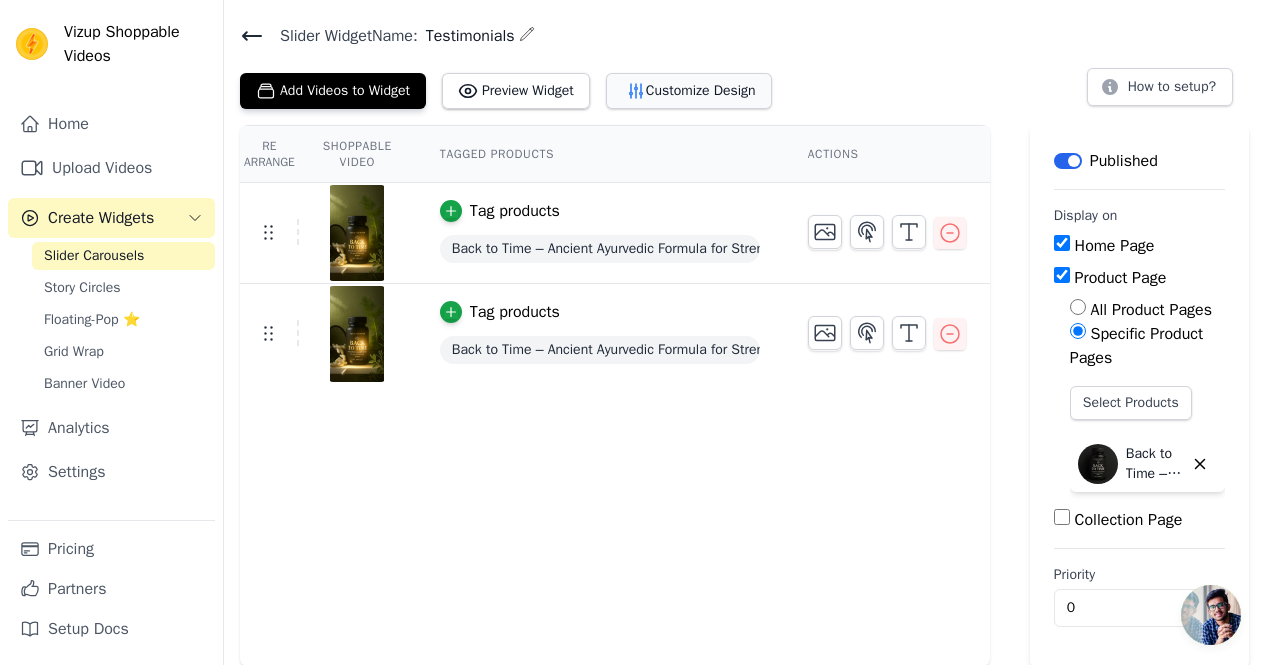 click on "Customize Design" at bounding box center (689, 91) 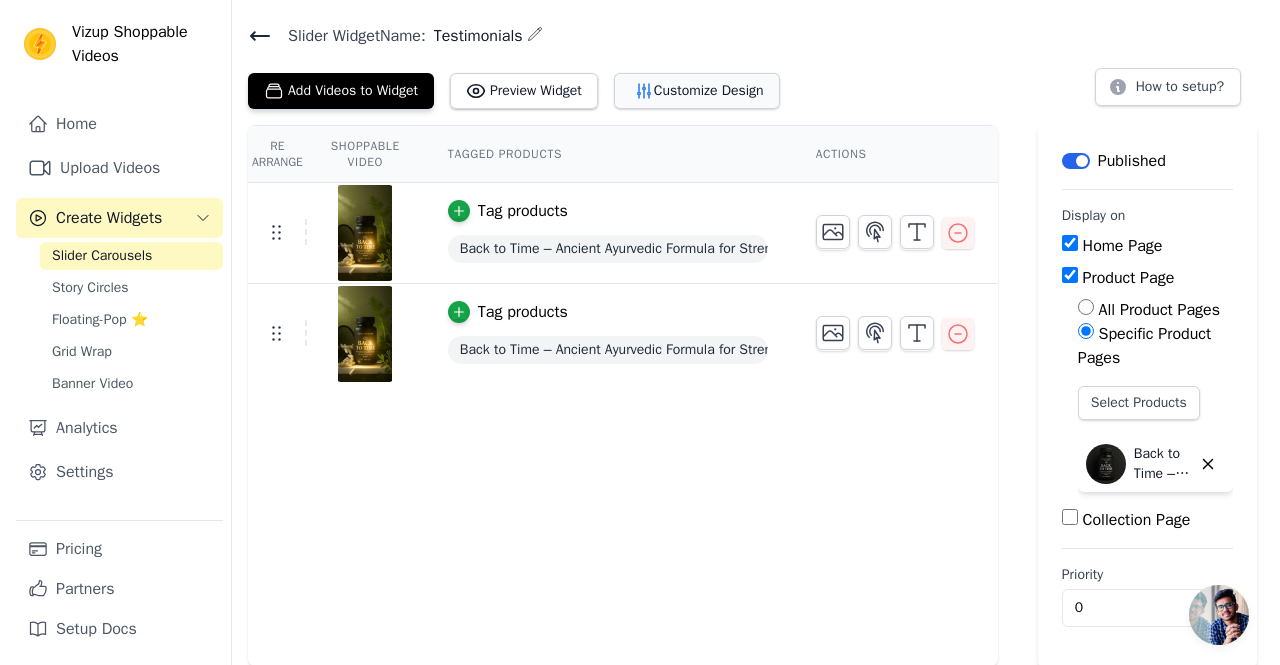 scroll, scrollTop: 0, scrollLeft: 0, axis: both 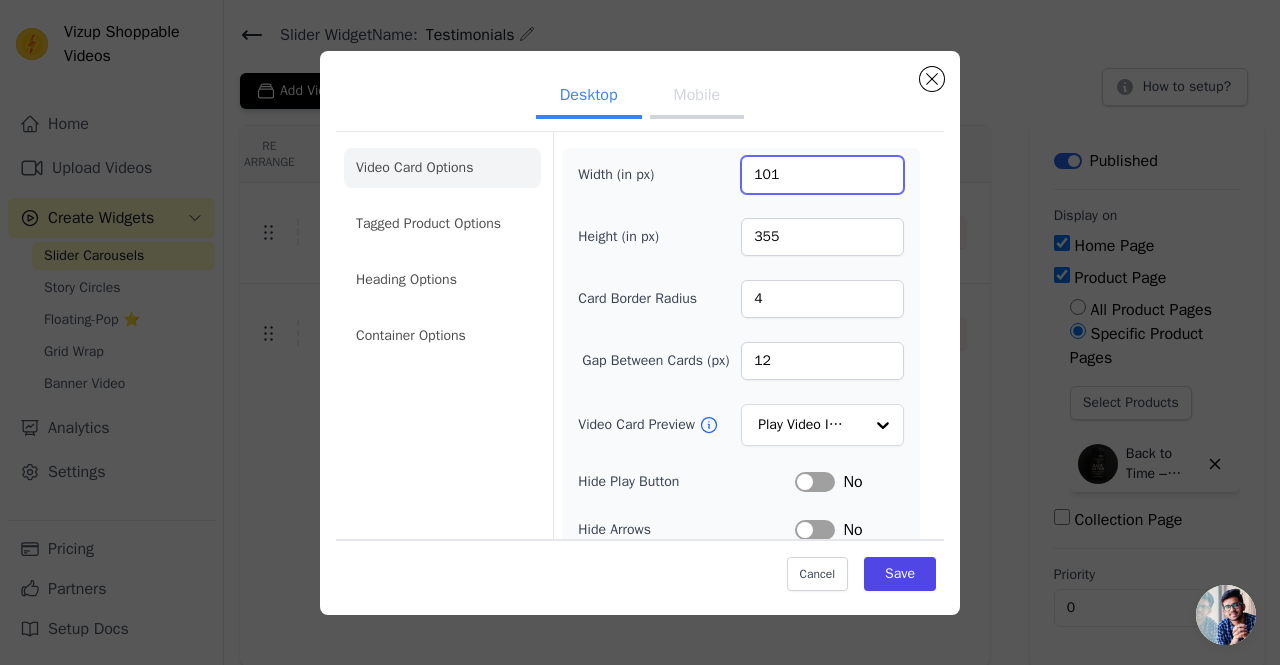 click on "101" at bounding box center (822, 175) 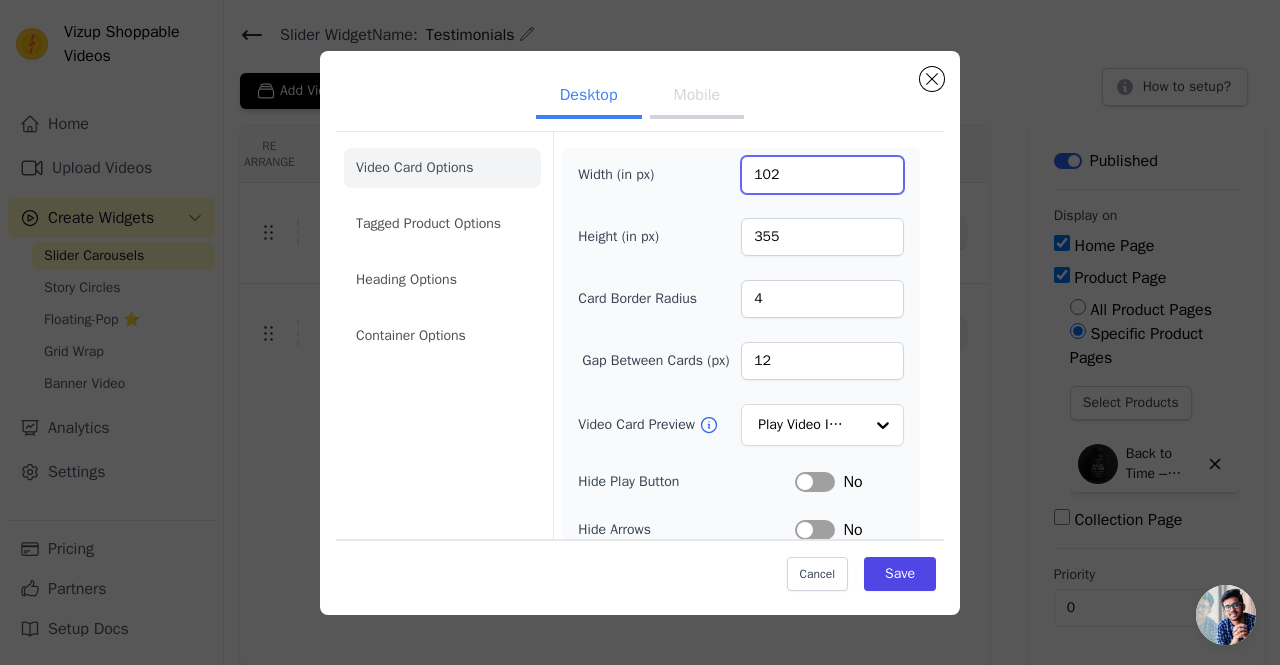 click on "102" at bounding box center (822, 175) 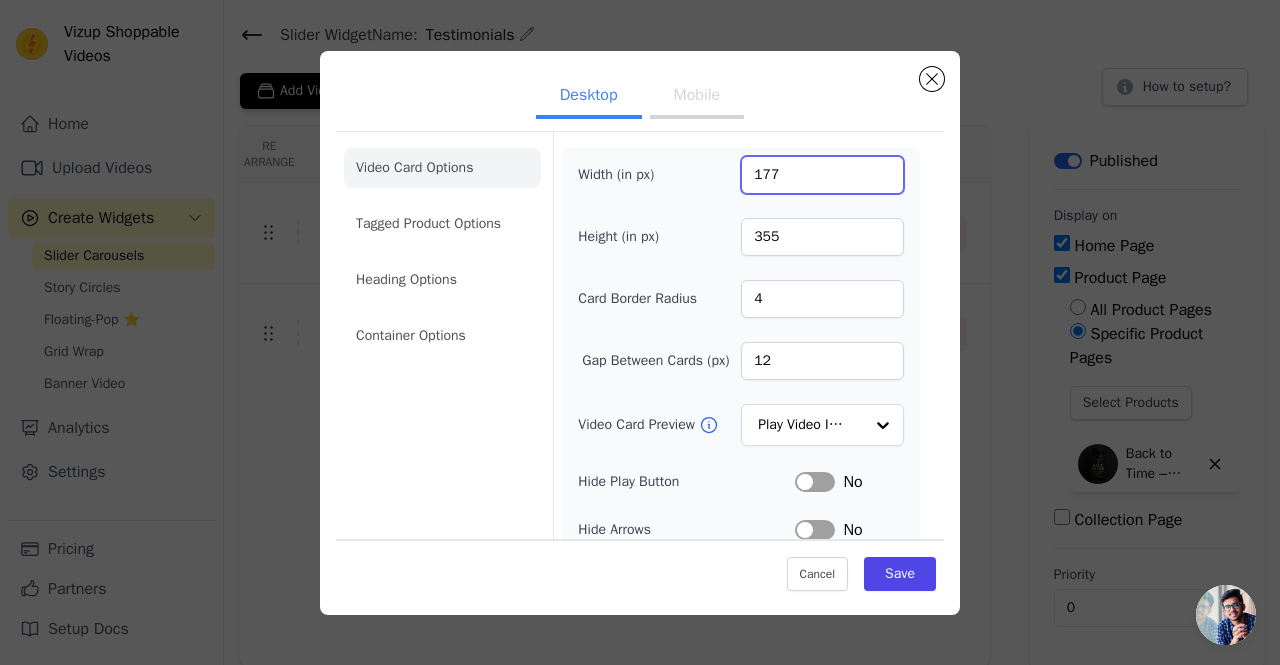 click on "177" at bounding box center [822, 175] 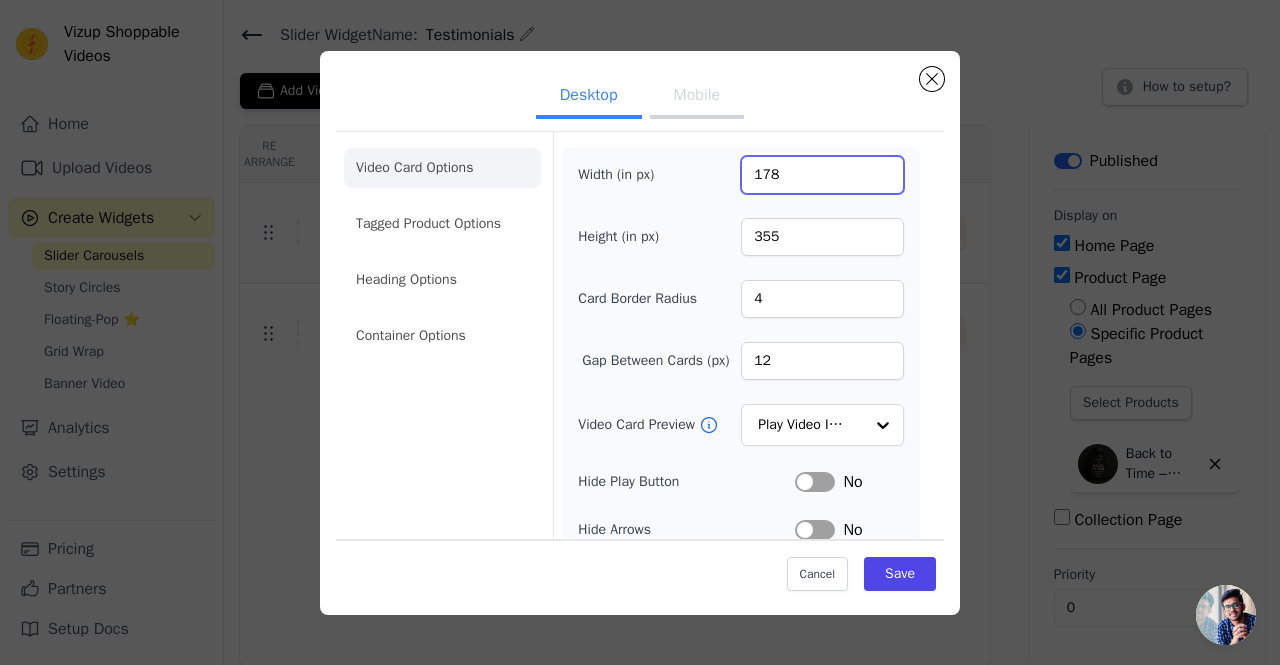 click on "178" at bounding box center (822, 175) 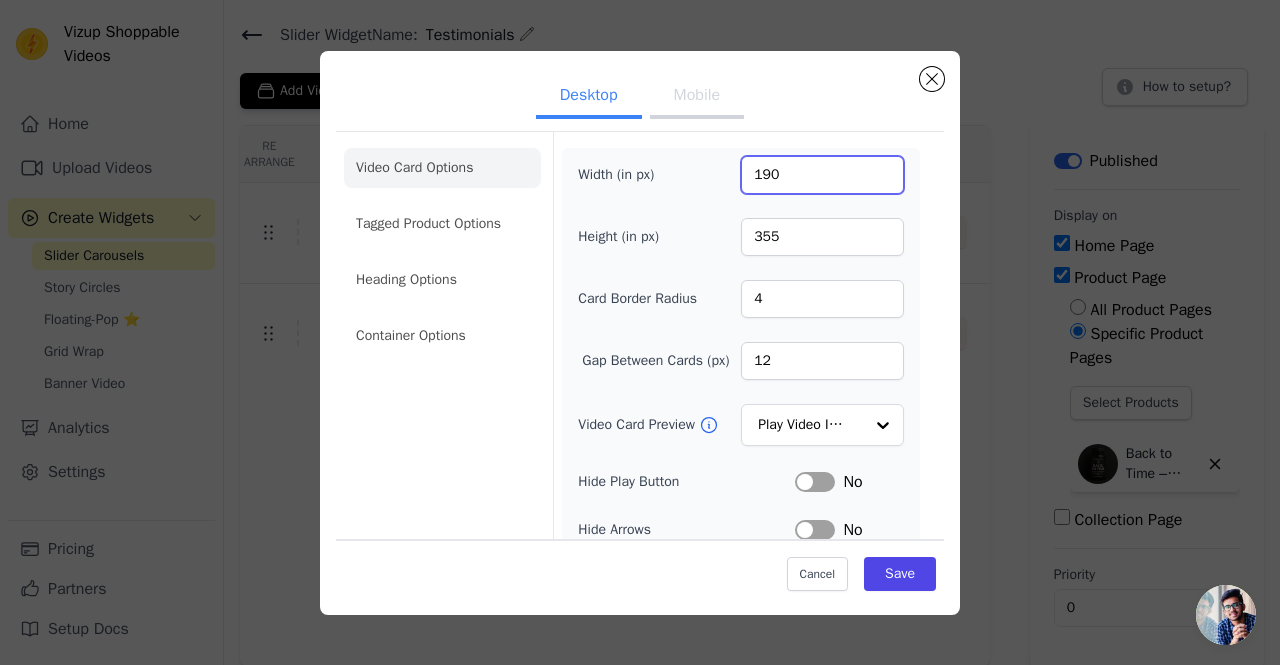 click on "190" at bounding box center (822, 175) 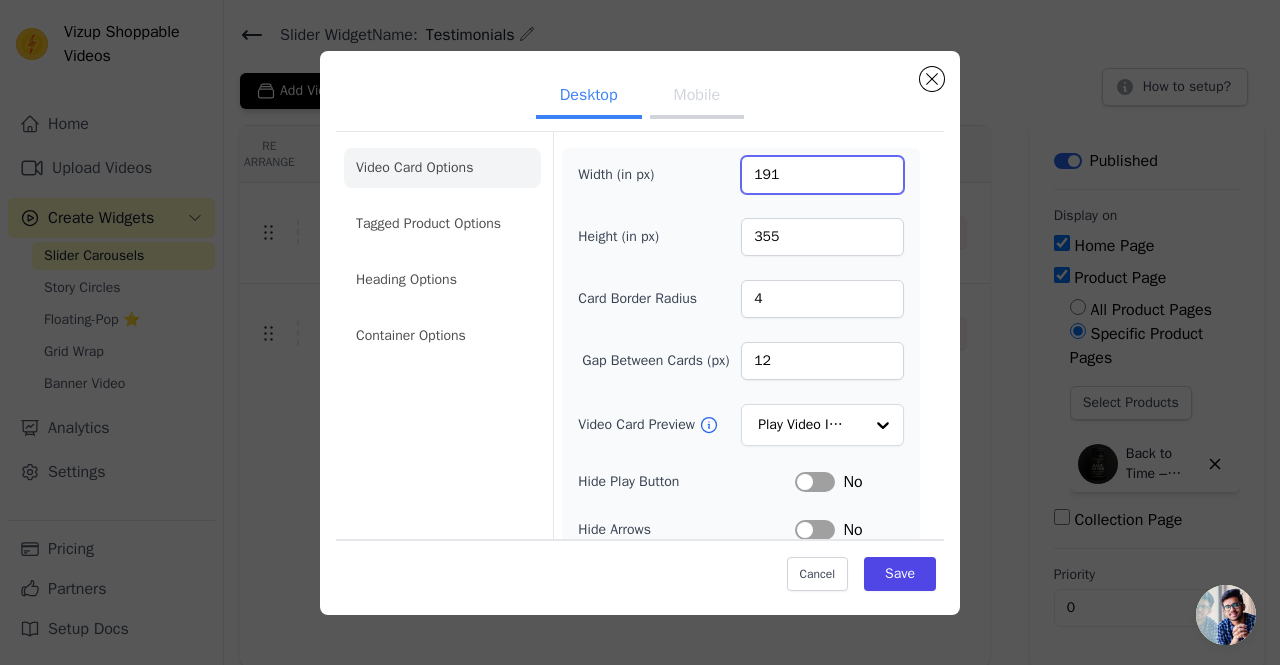 click on "191" at bounding box center (822, 175) 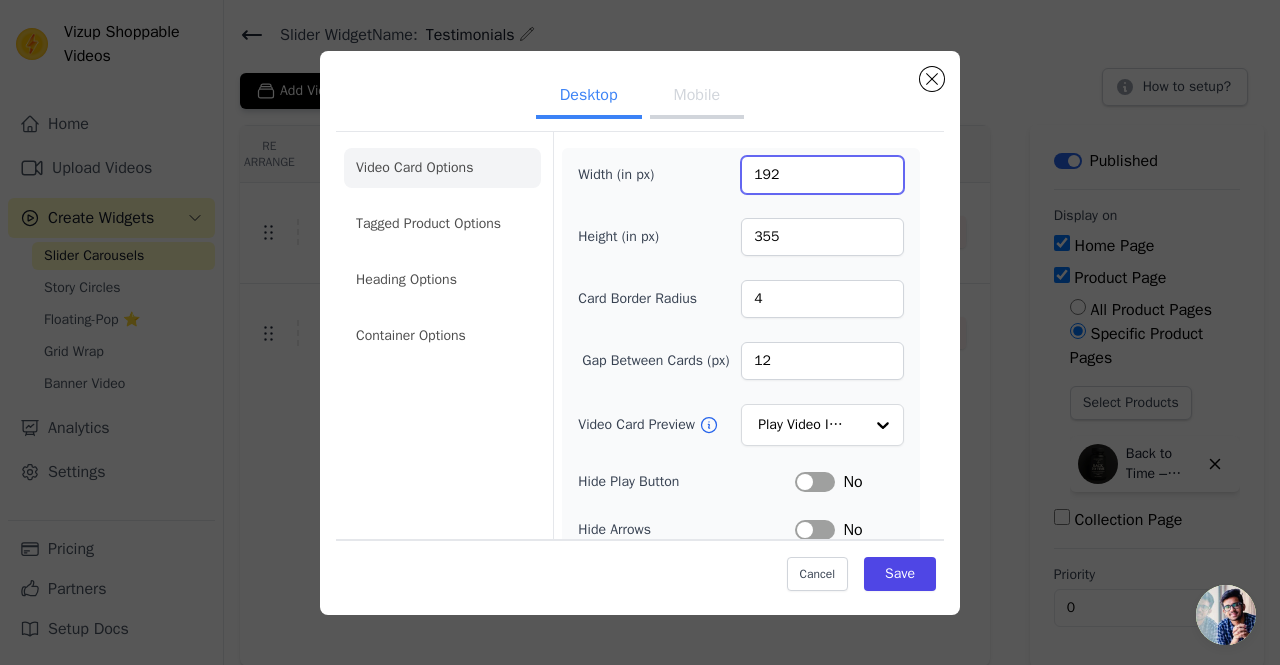click on "192" at bounding box center [822, 175] 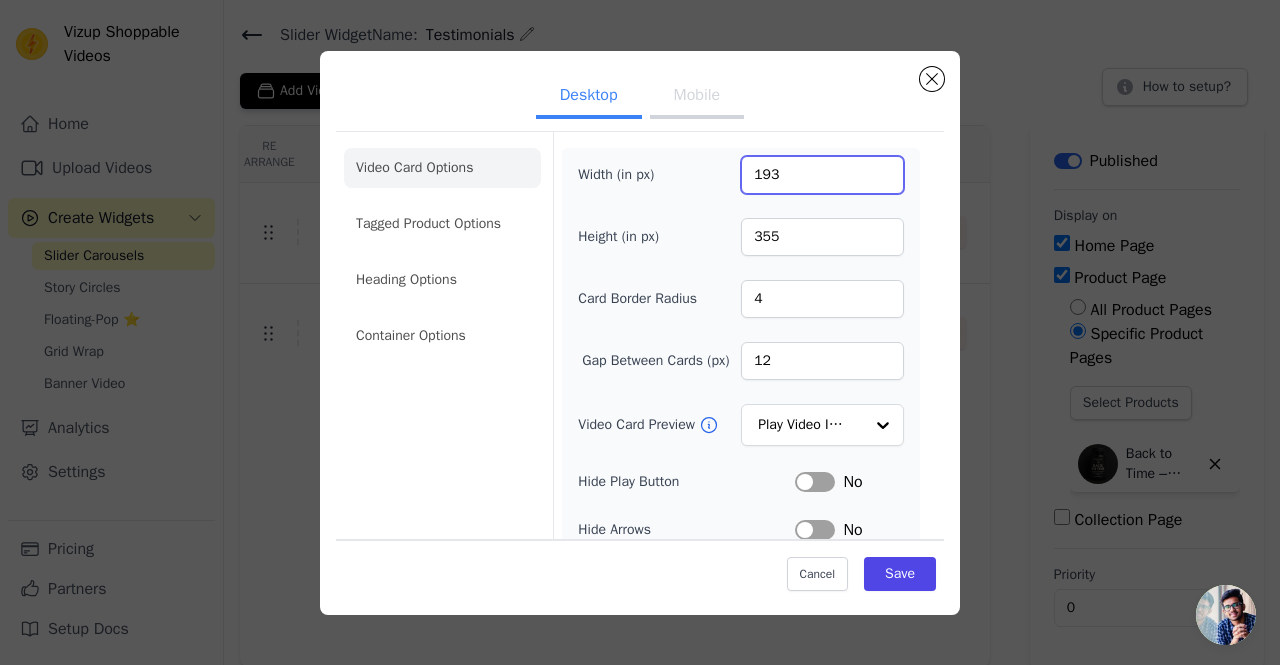 click on "193" at bounding box center [822, 175] 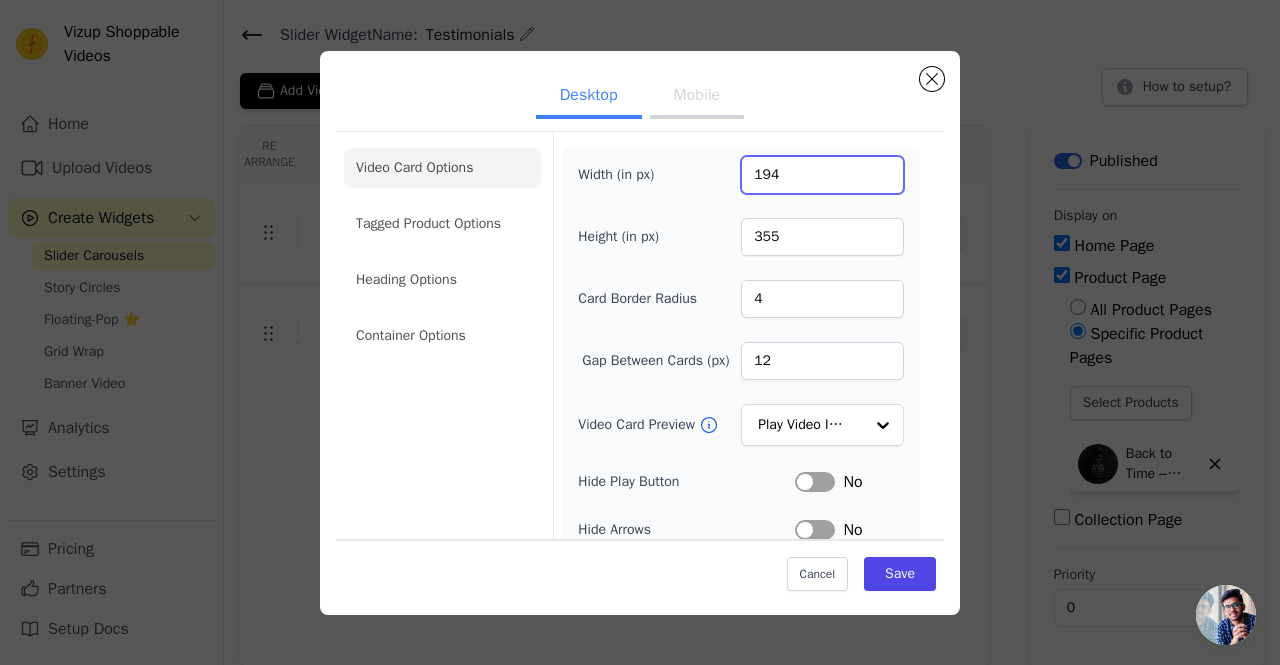 click on "194" at bounding box center [822, 175] 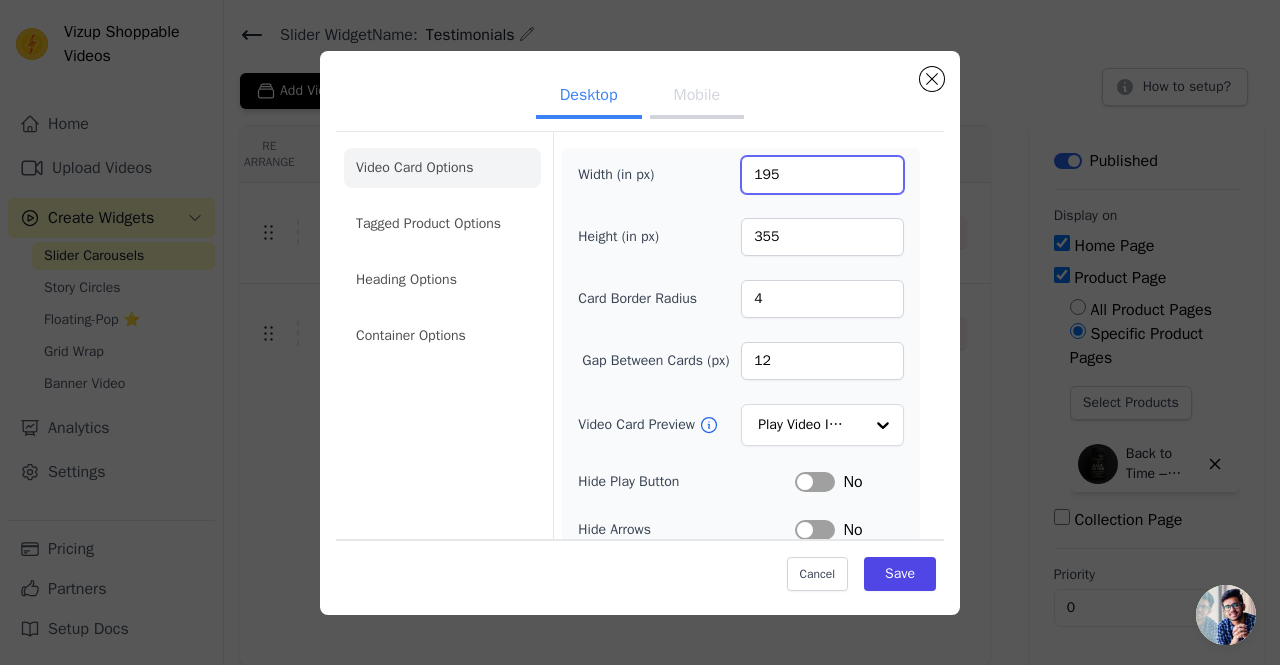 click on "195" at bounding box center [822, 175] 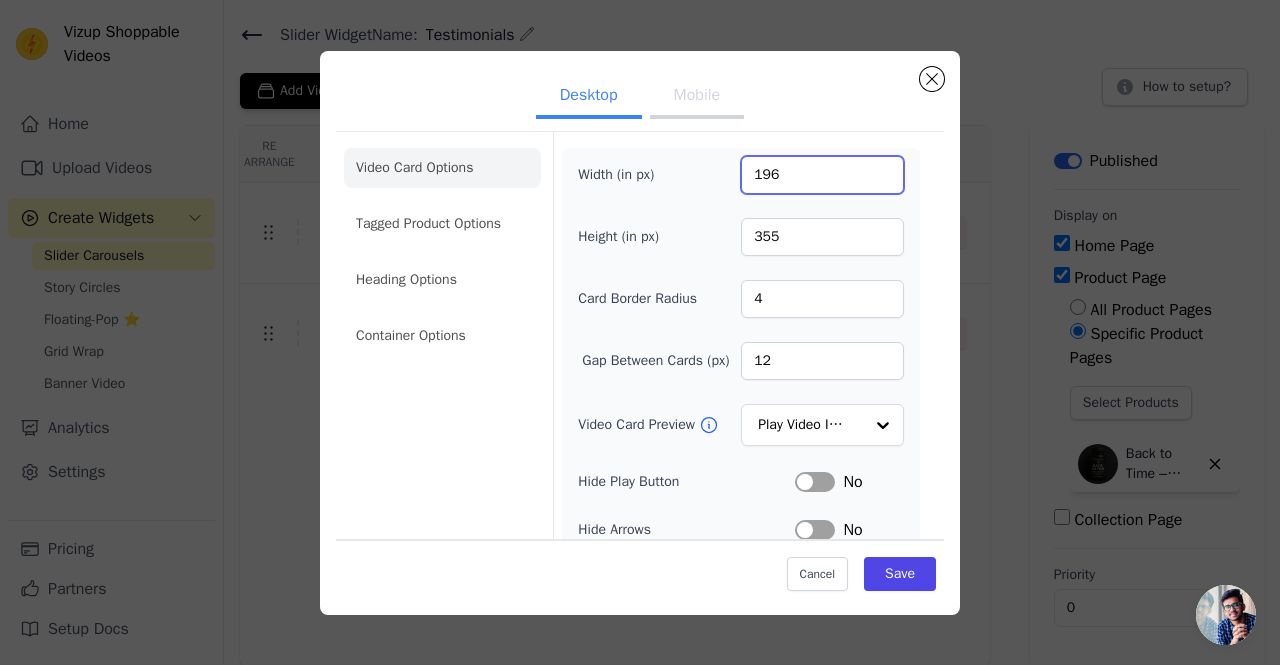 click on "196" at bounding box center (822, 175) 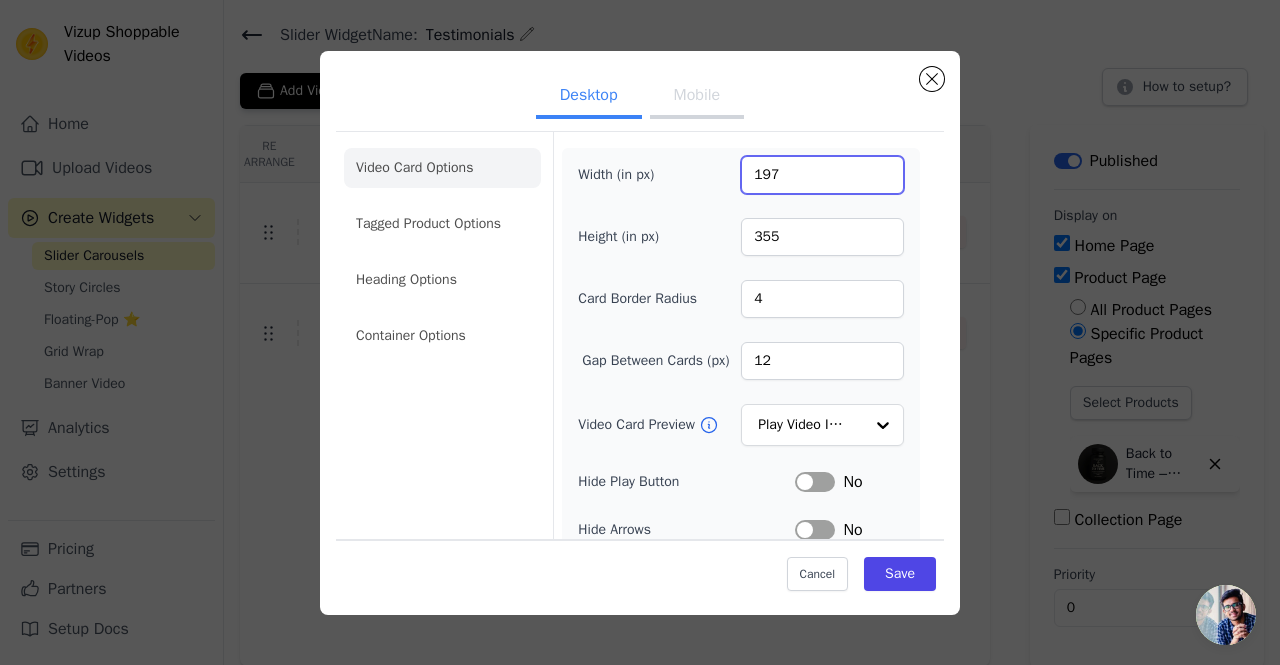 click on "197" at bounding box center [822, 175] 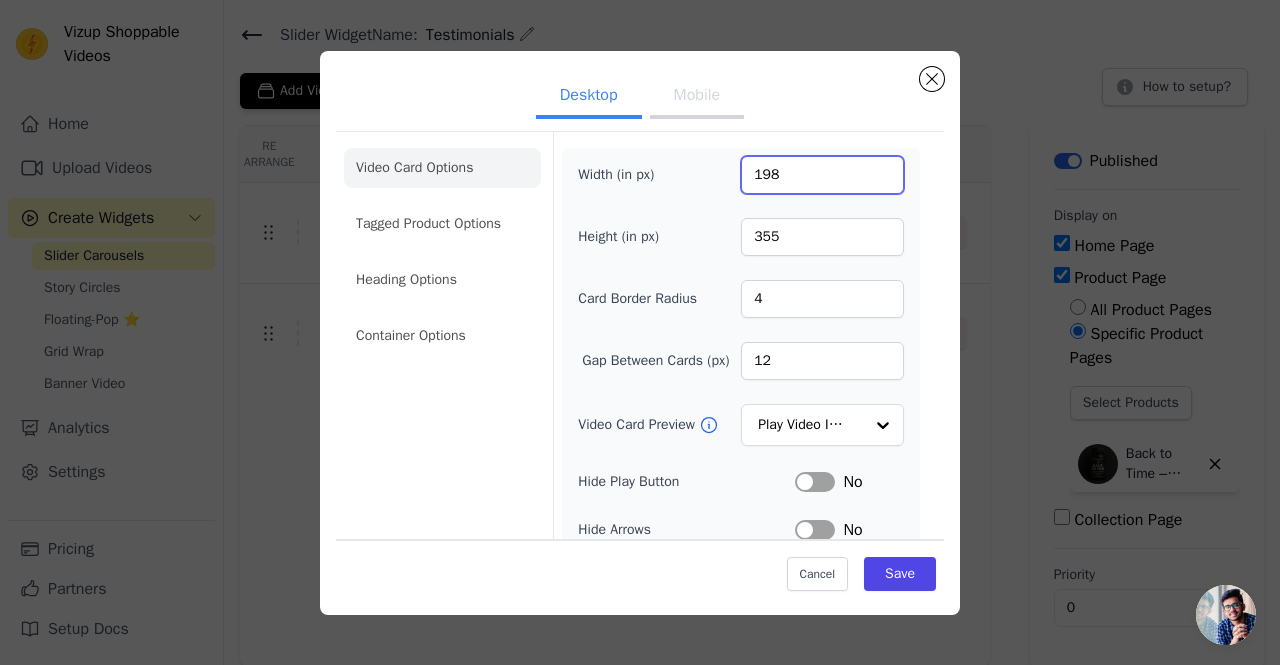 click on "198" at bounding box center [822, 175] 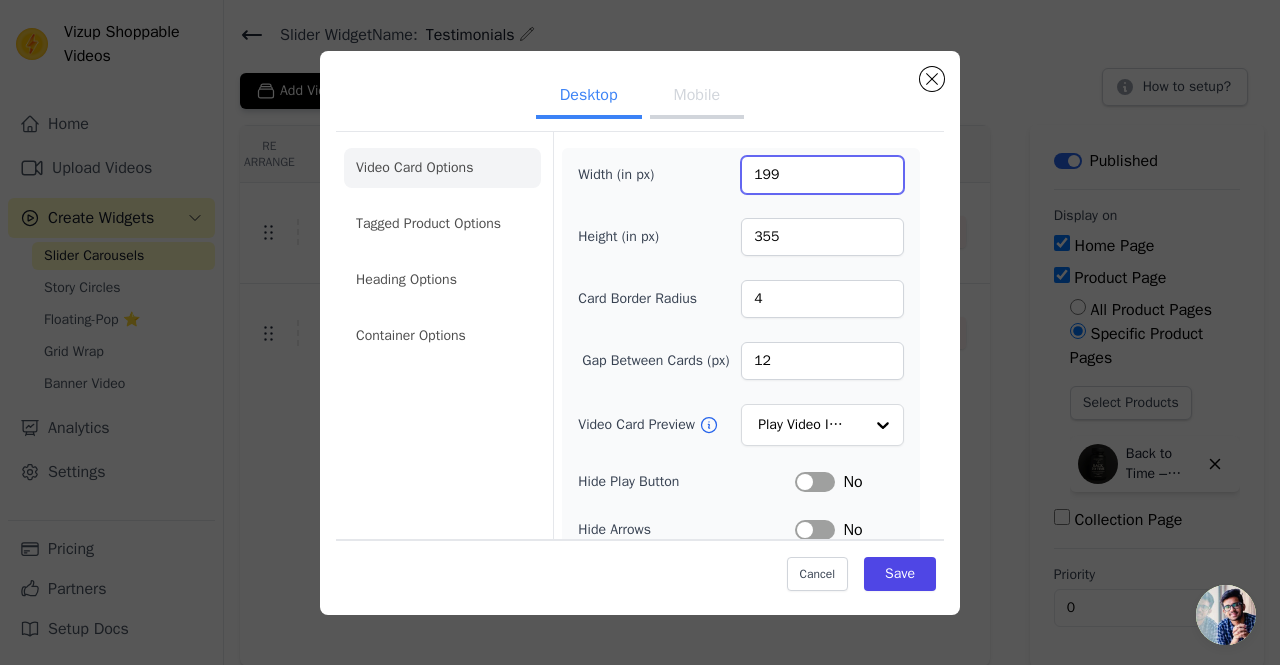 click on "199" at bounding box center [822, 175] 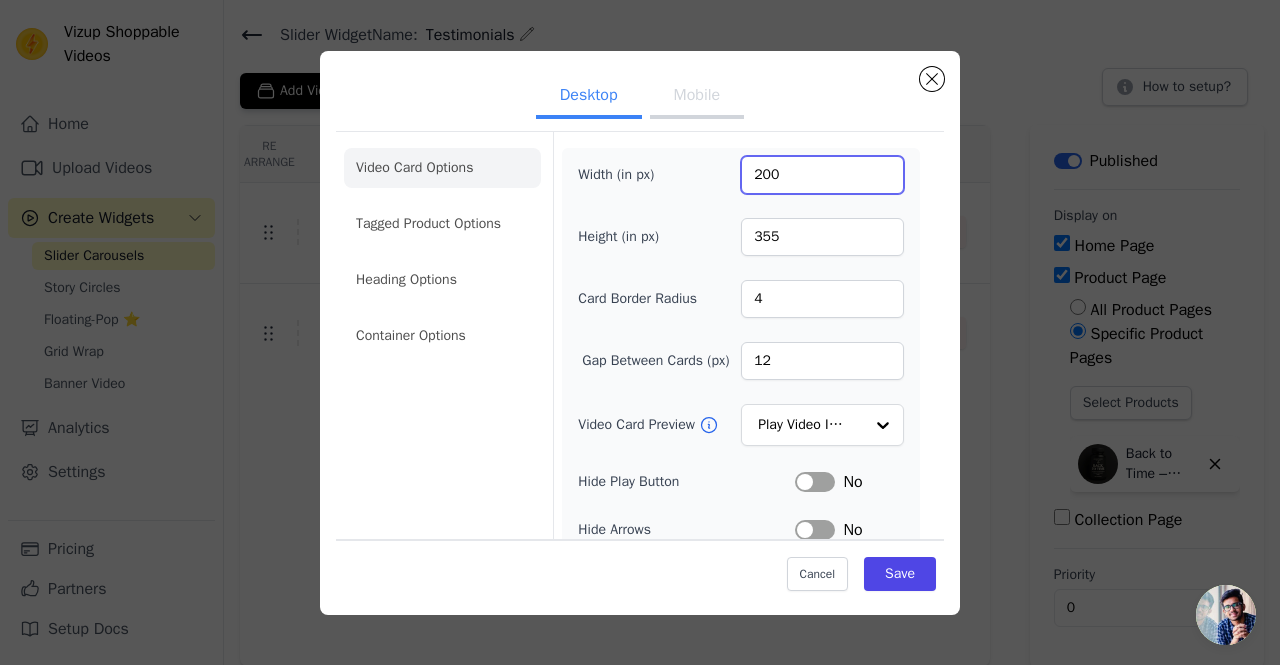 type on "200" 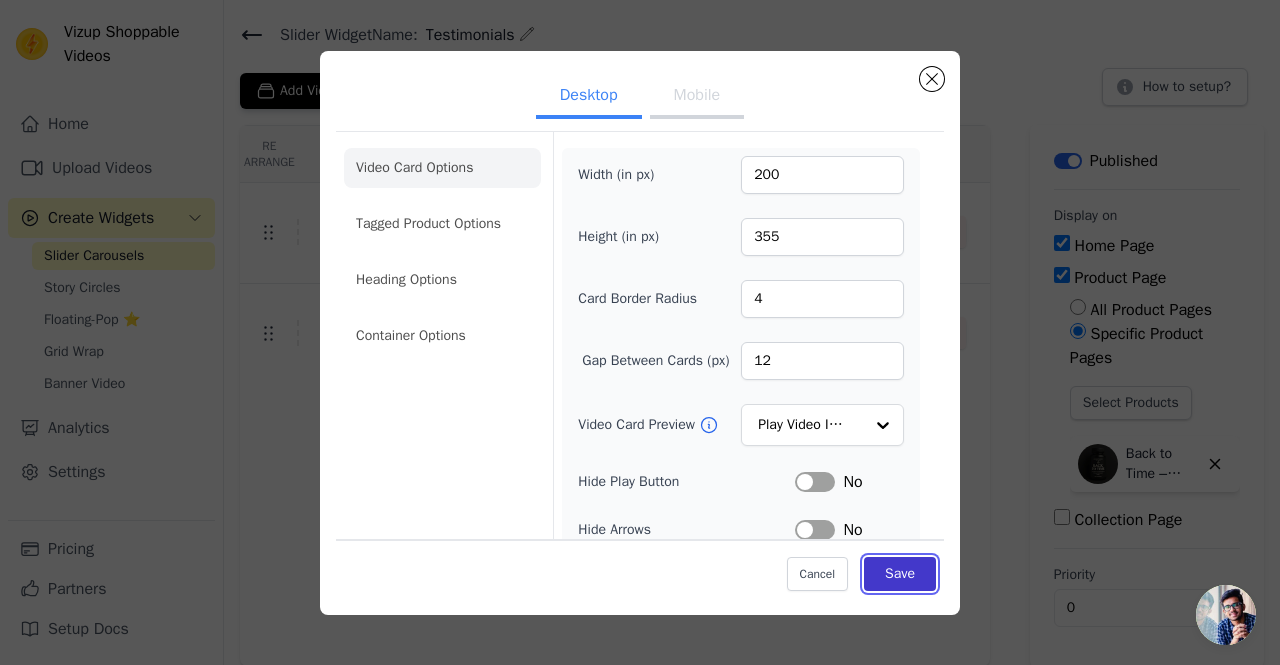 click on "Save" at bounding box center [900, 574] 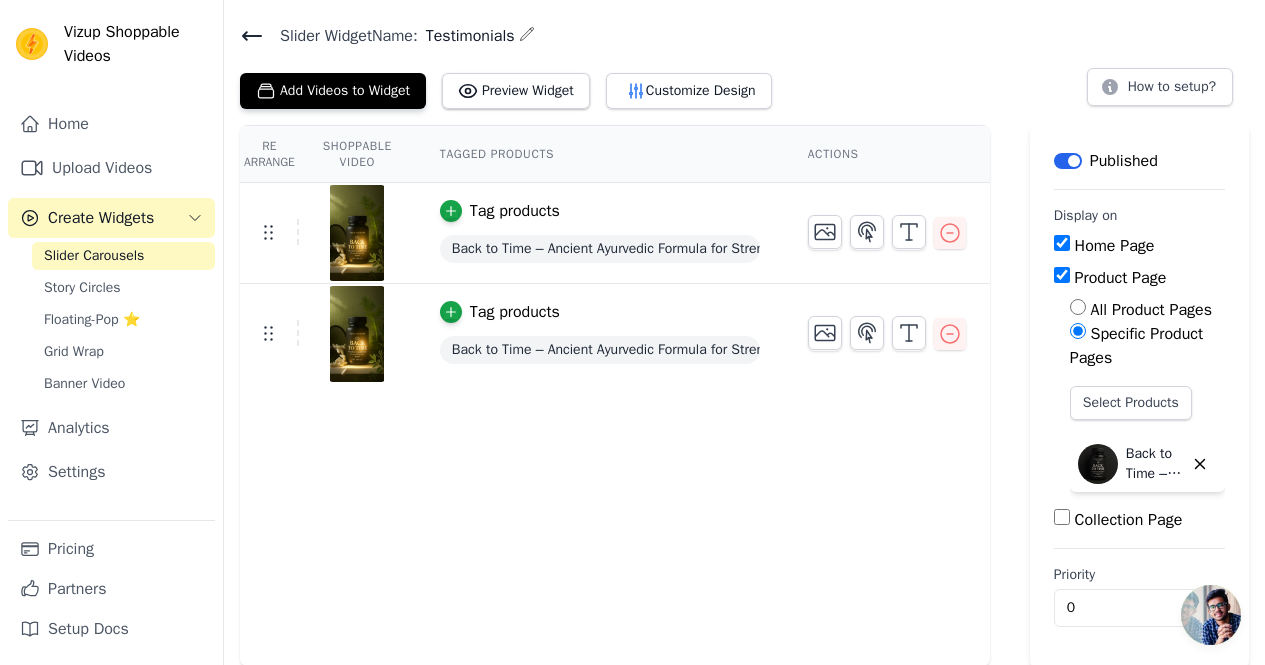 scroll, scrollTop: 0, scrollLeft: 0, axis: both 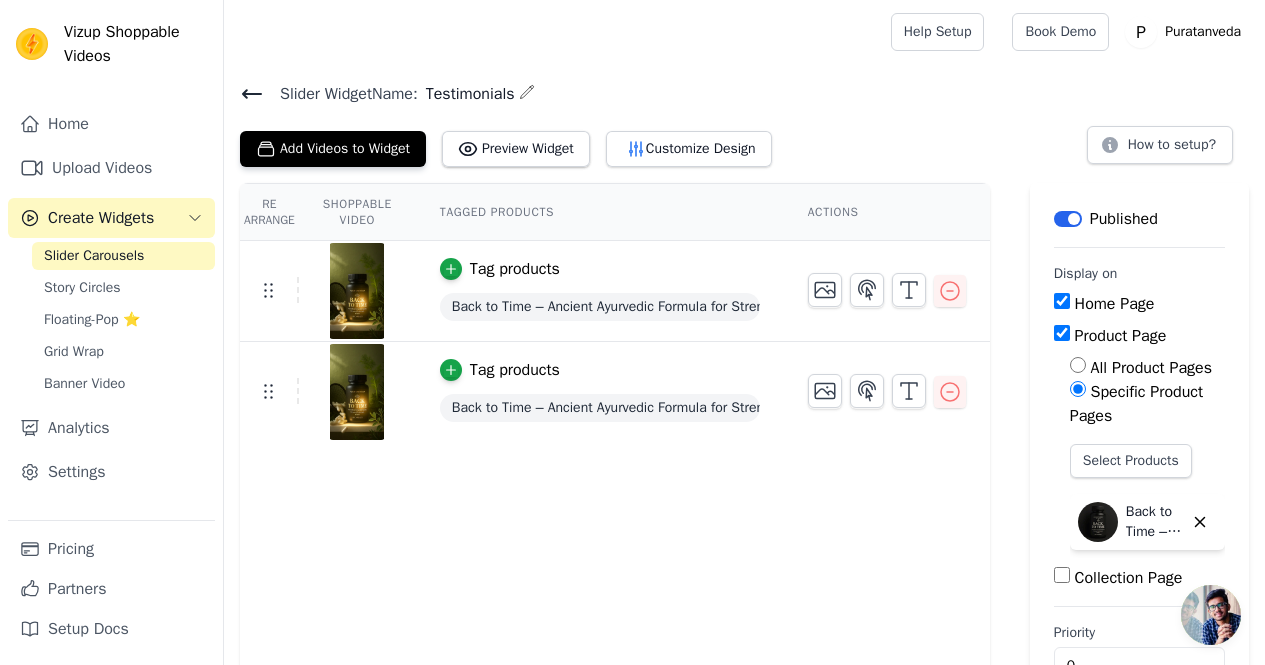 click on "Slider Carousels" at bounding box center [94, 256] 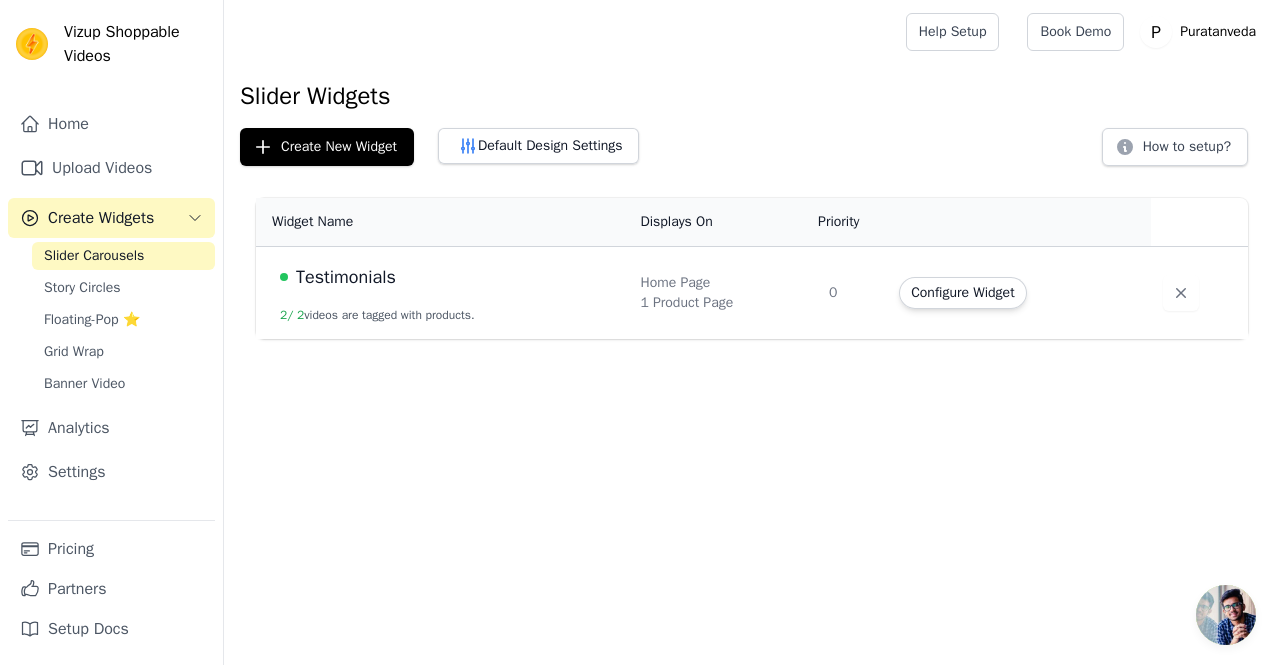 click on "Create Widgets" at bounding box center (101, 218) 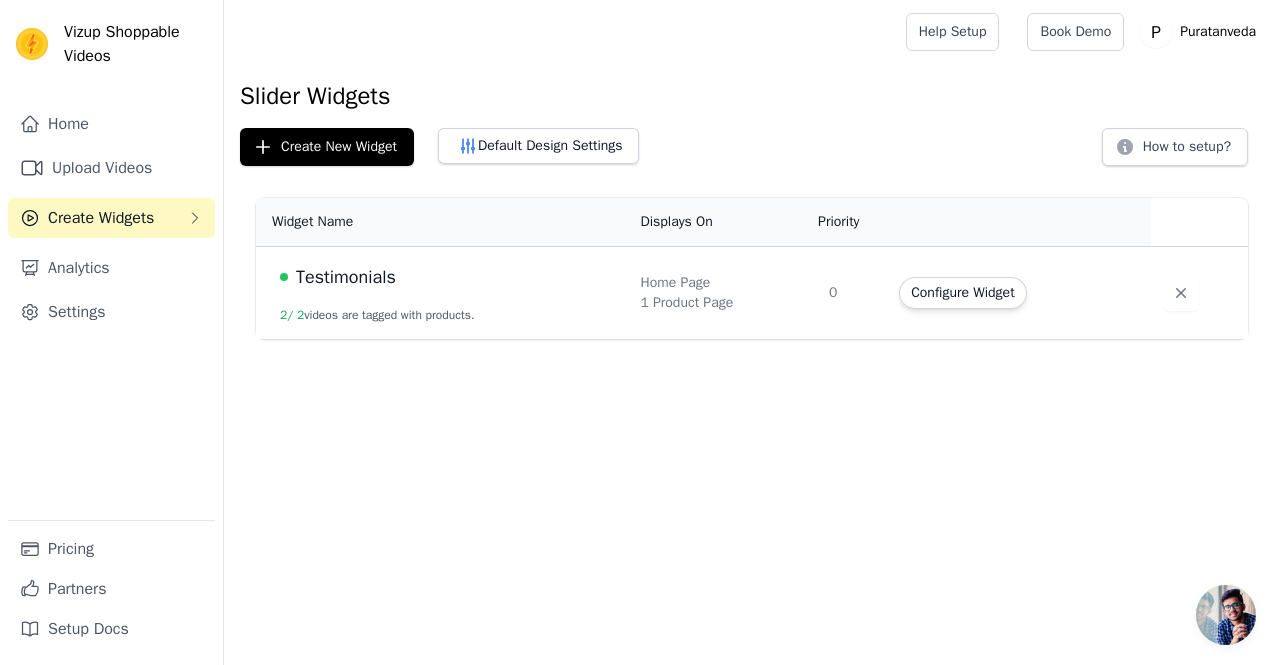 click on "Create Widgets" at bounding box center [101, 218] 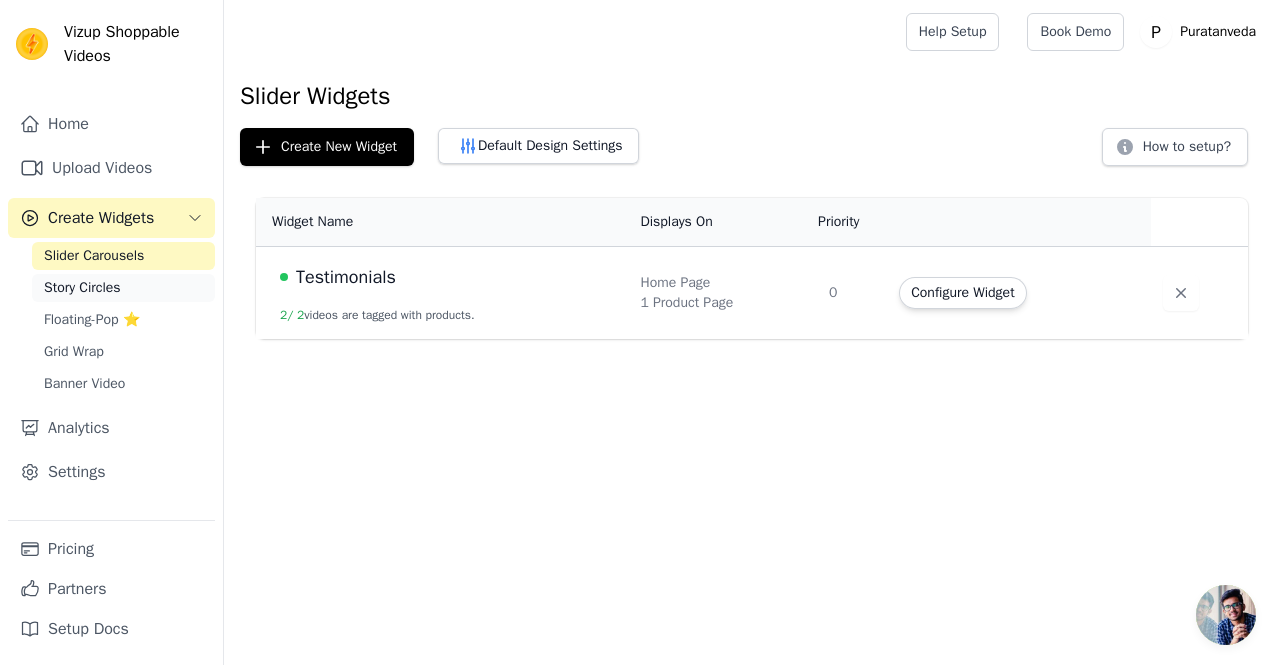 click on "Story Circles" at bounding box center [82, 288] 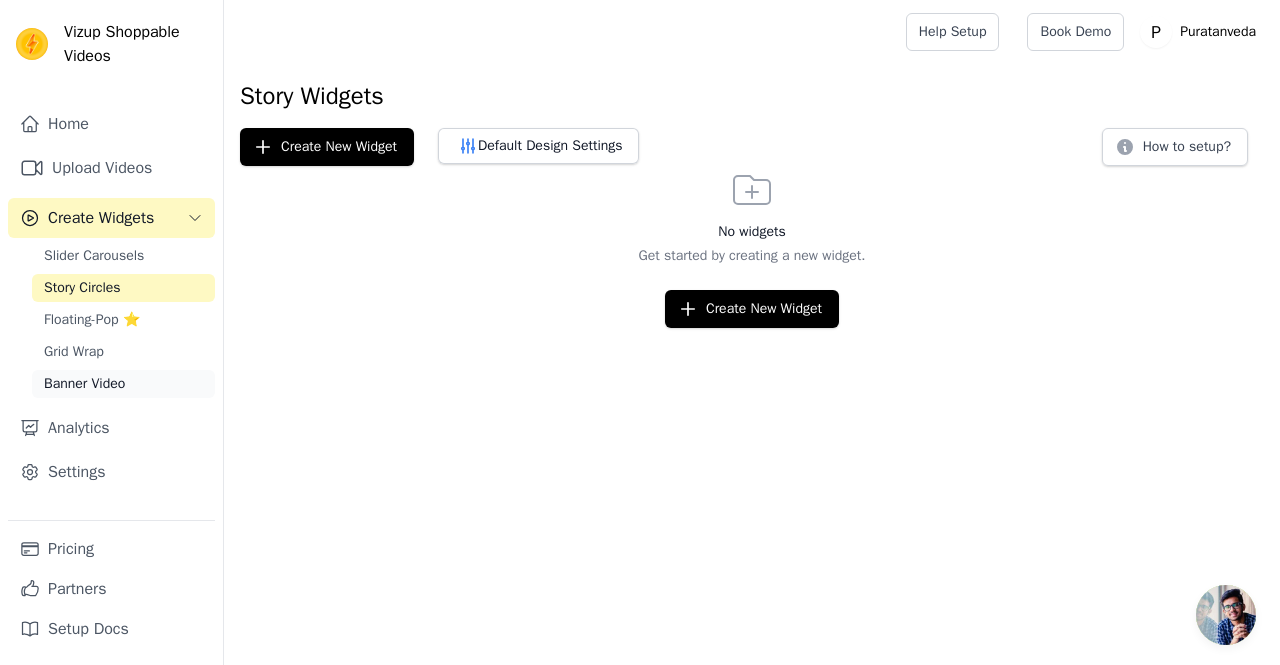 click on "Banner Video" at bounding box center (123, 384) 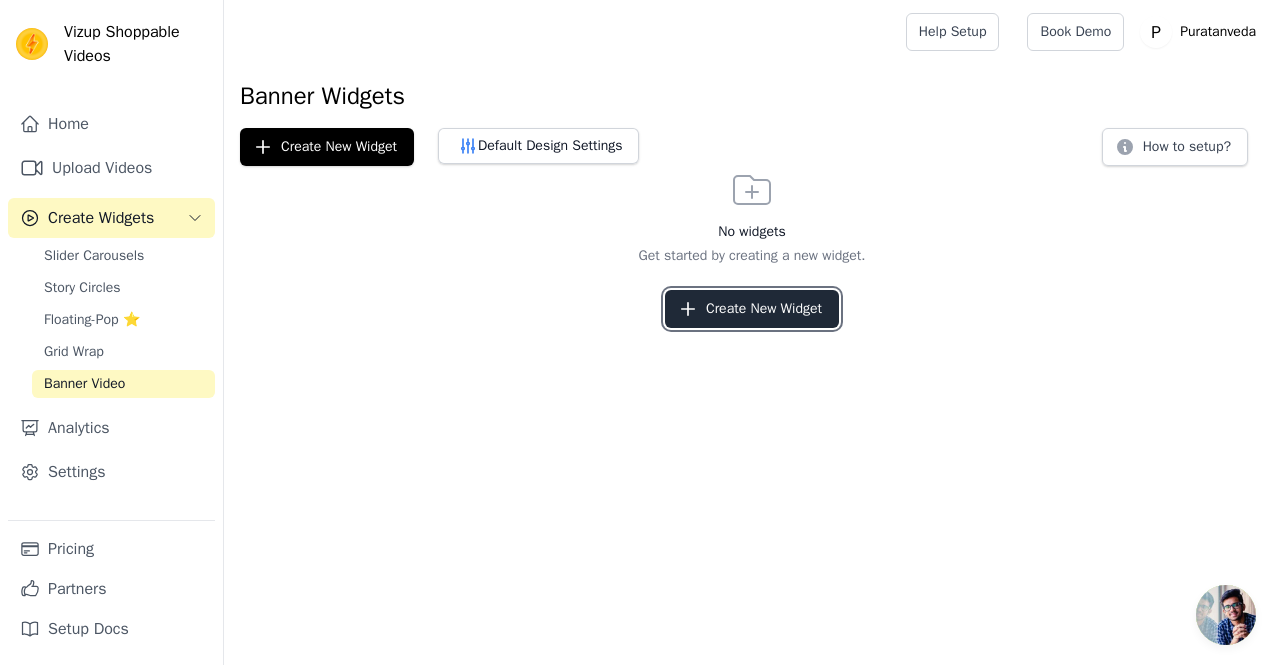 click on "Create New Widget" at bounding box center (752, 309) 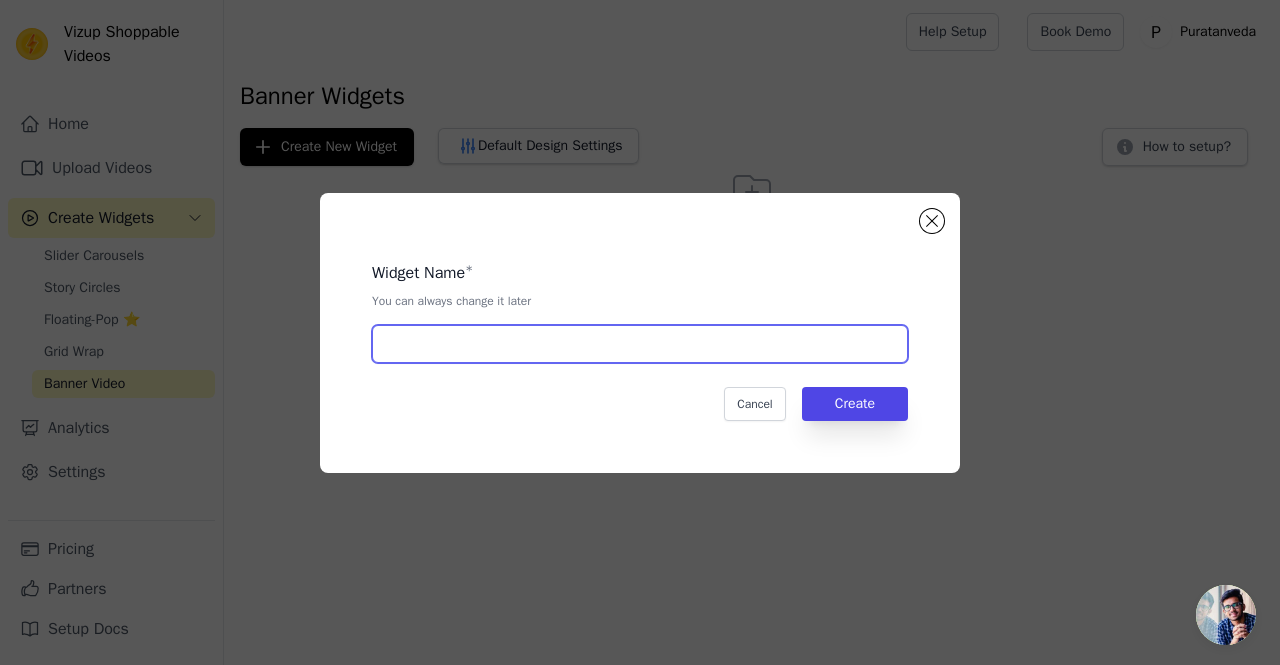 click at bounding box center [640, 344] 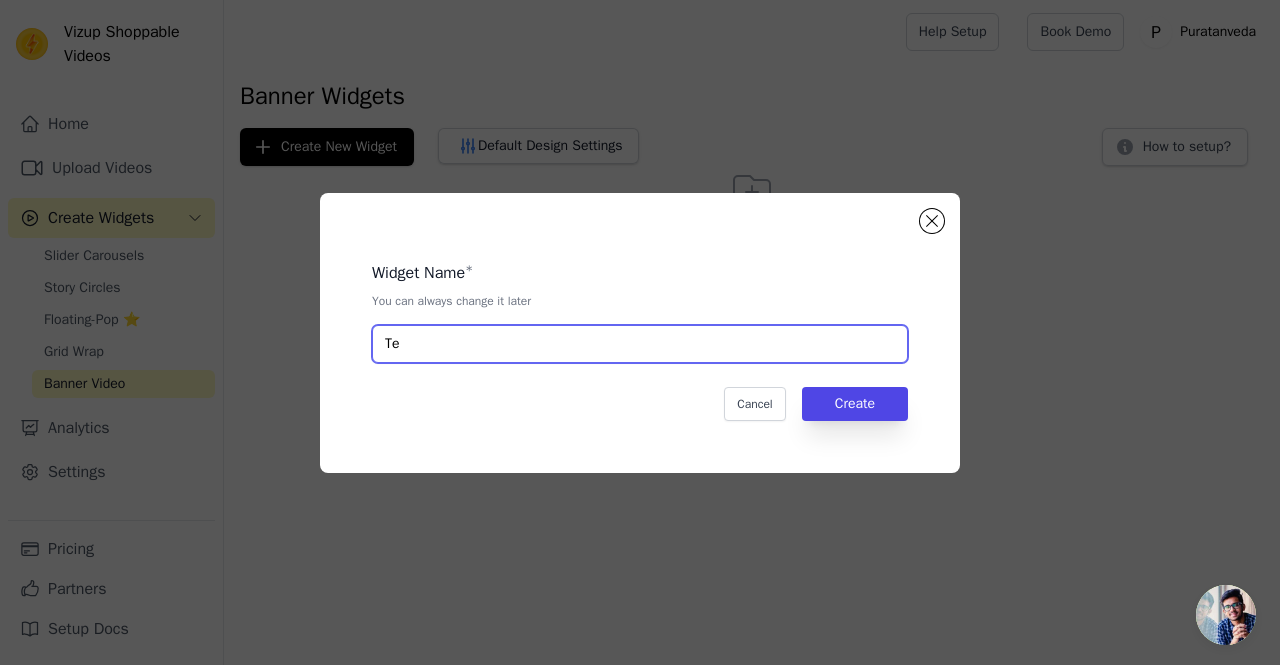 type on "T" 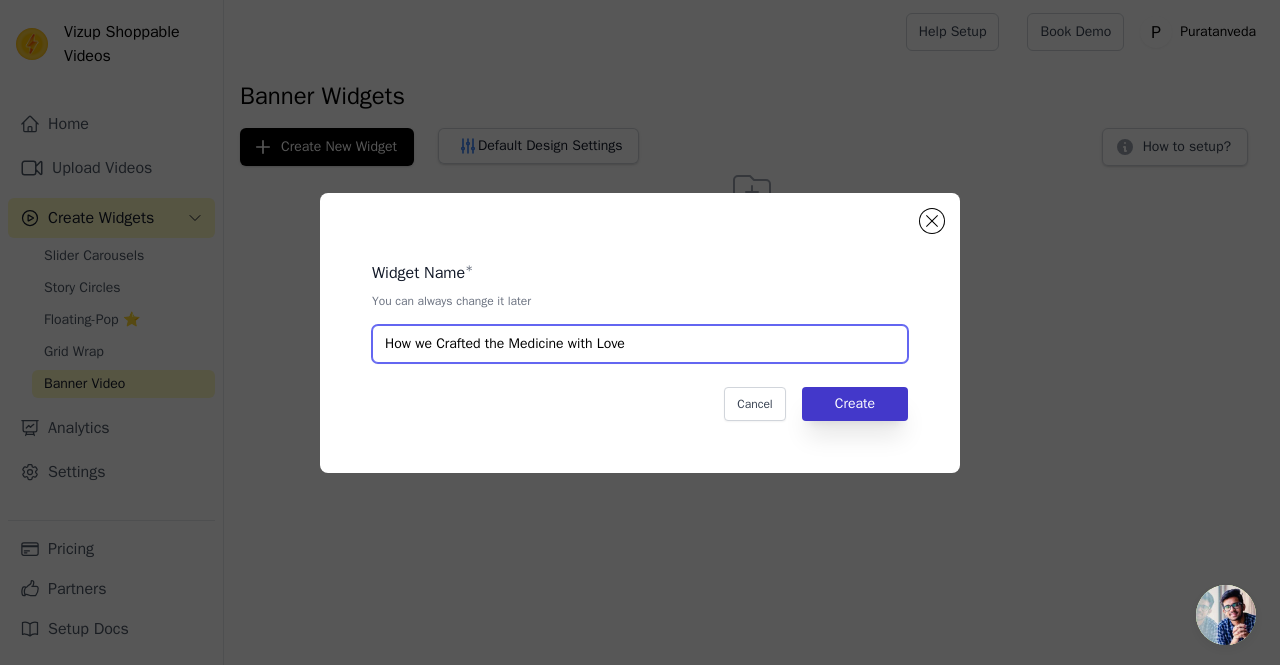 type on "How we Crafted the Medicine with Love" 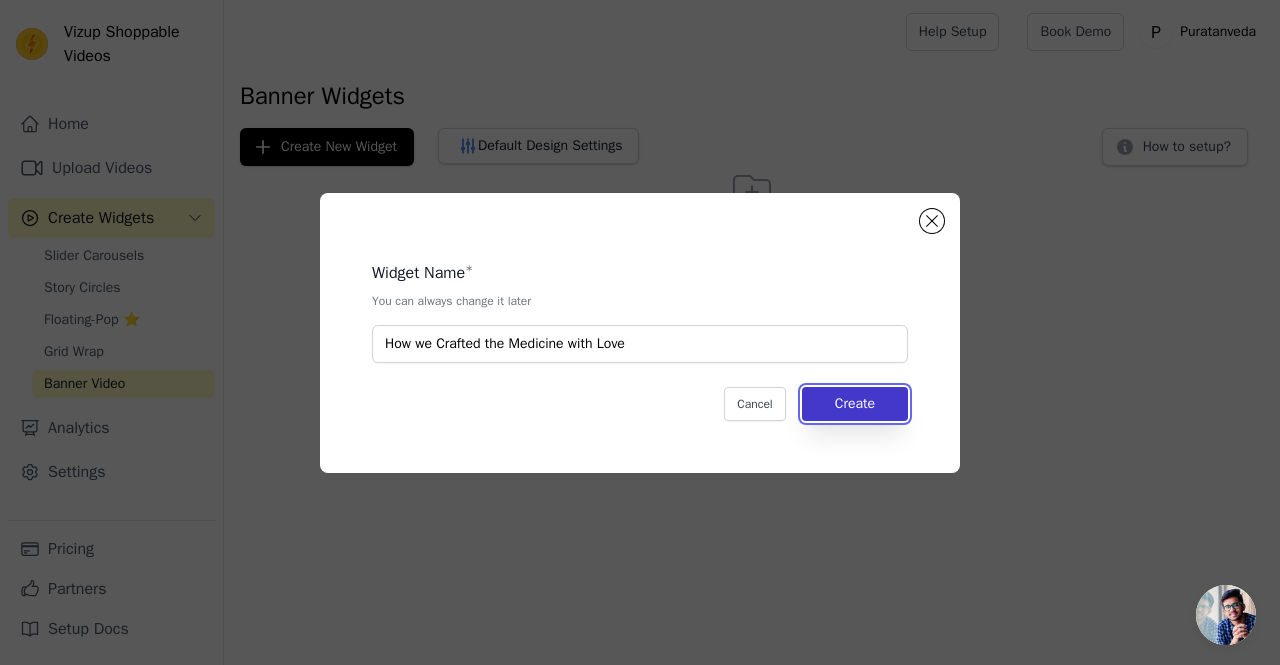 click on "Create" at bounding box center [855, 404] 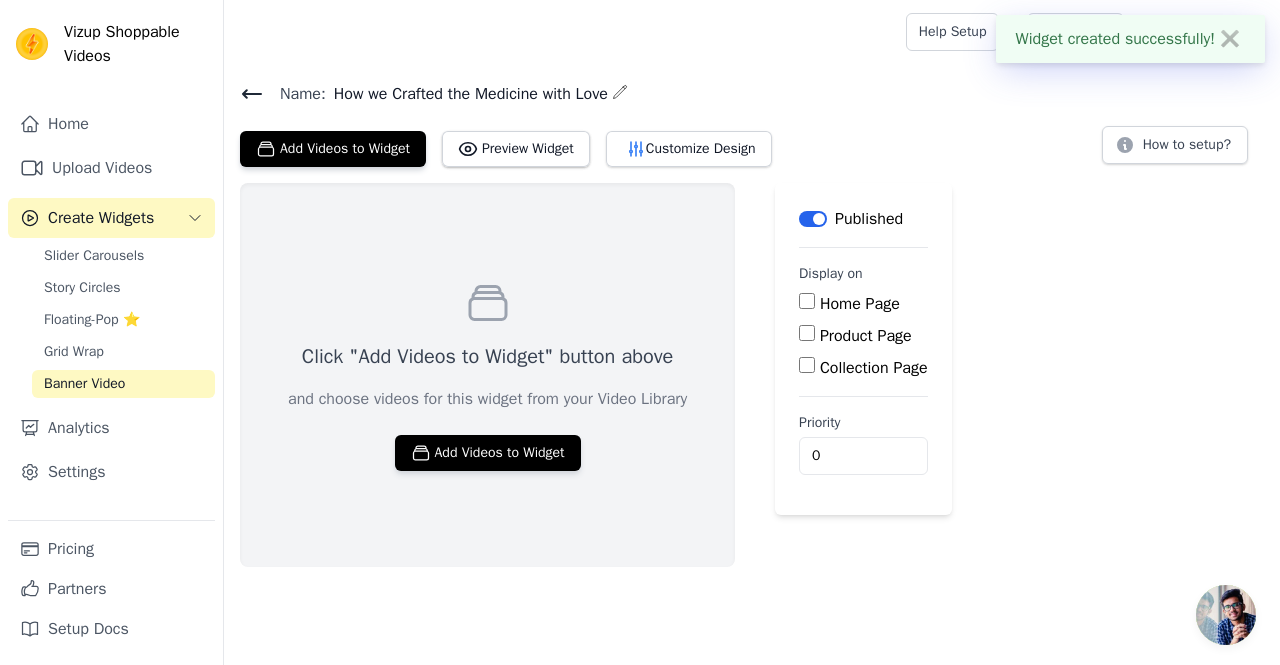 click on "Home Page" at bounding box center (863, 304) 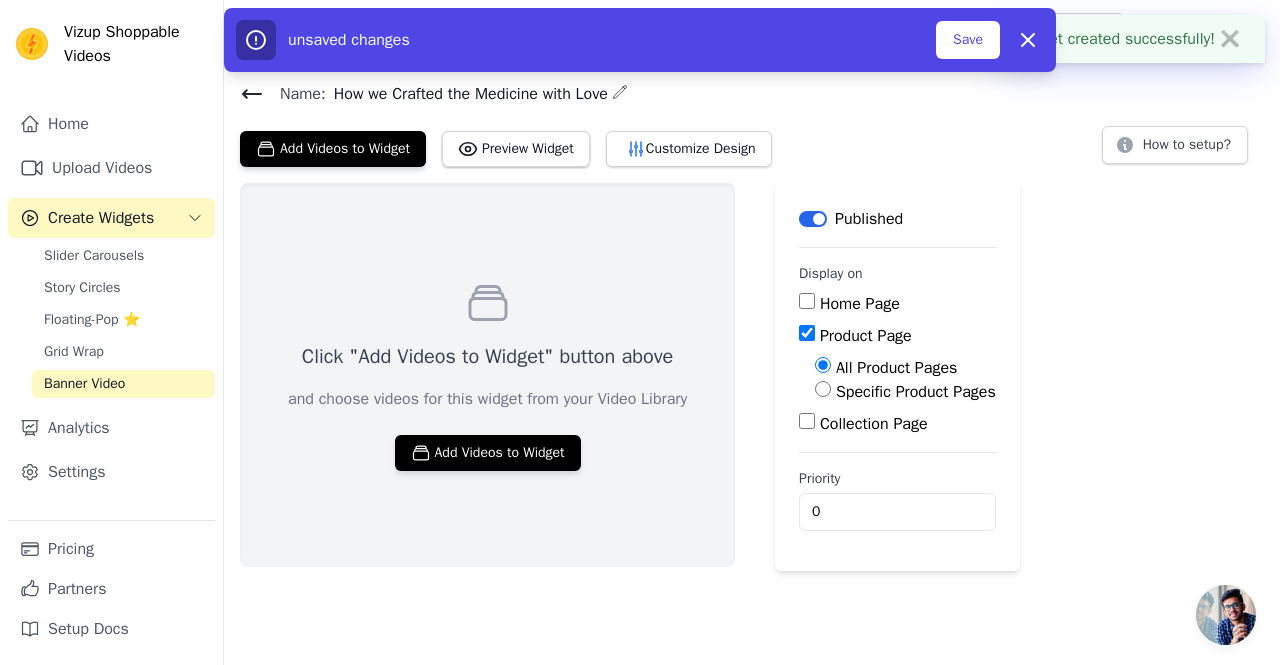 click on "Home Page" at bounding box center [897, 304] 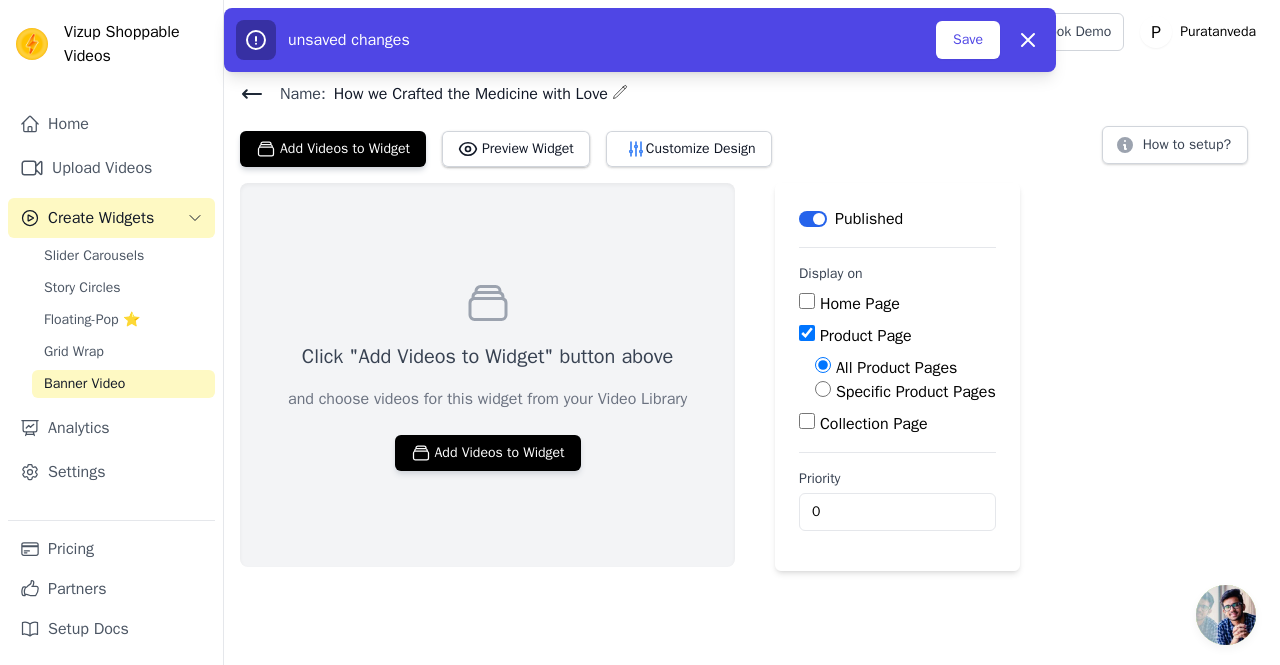 click on "Home Page" at bounding box center [807, 301] 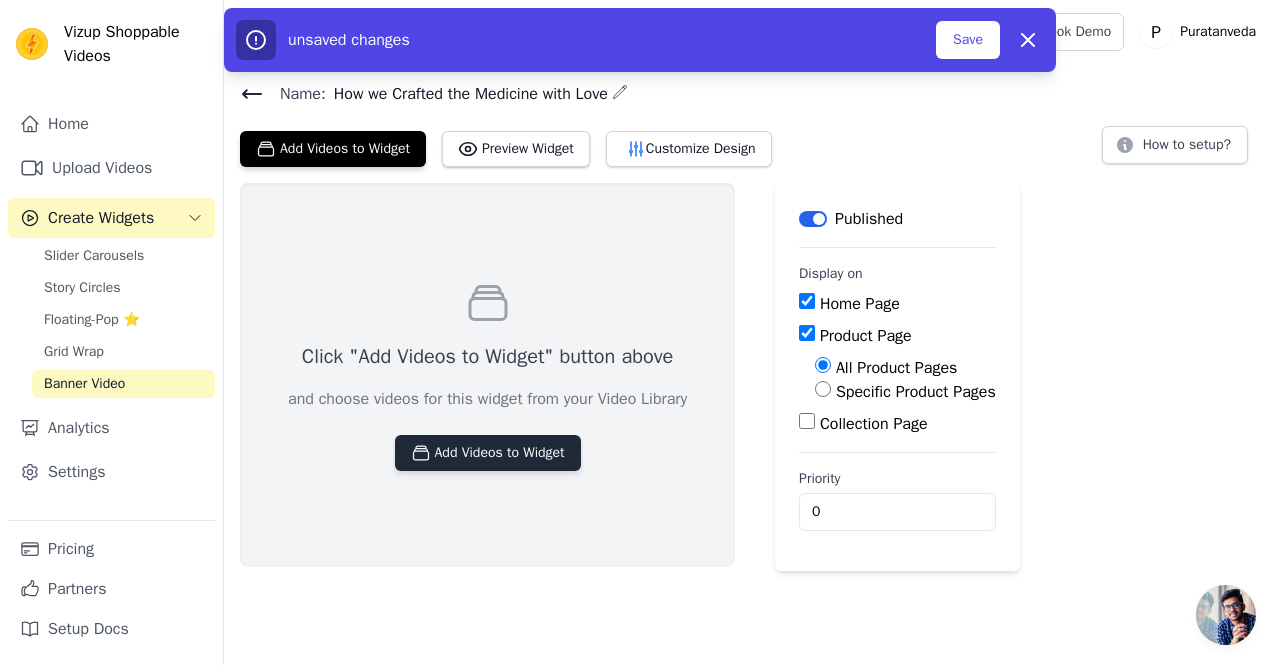 click on "Add Videos to Widget" at bounding box center (488, 453) 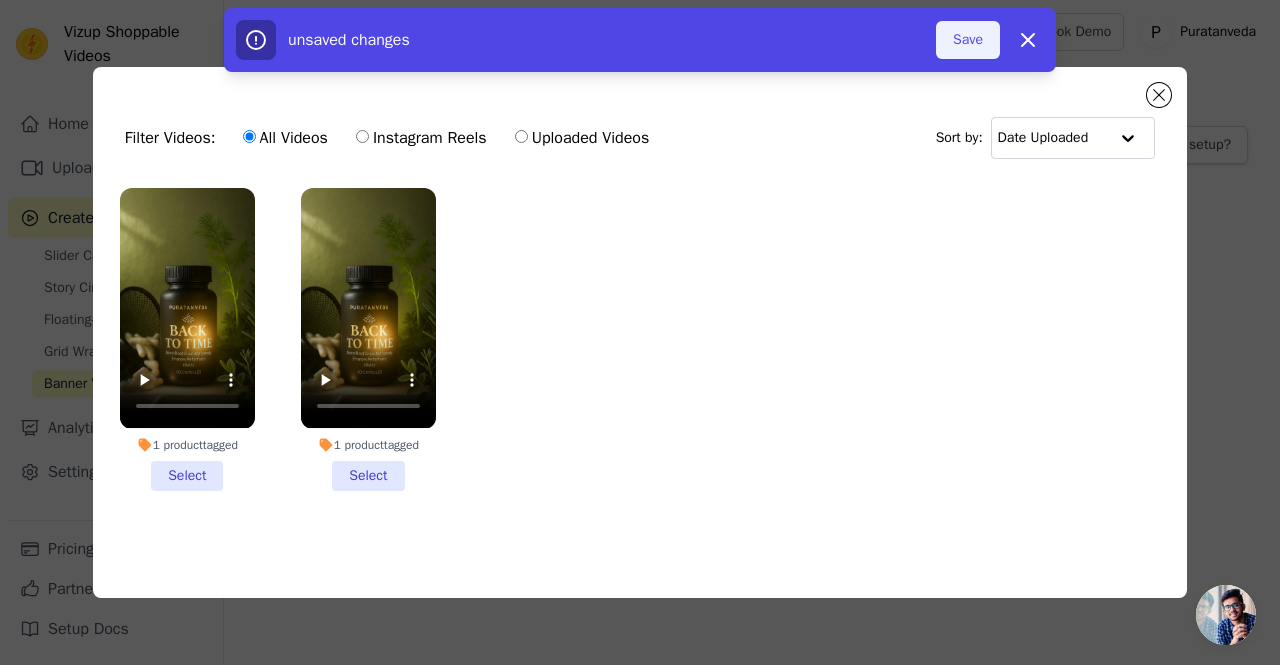 click on "Save" at bounding box center (968, 40) 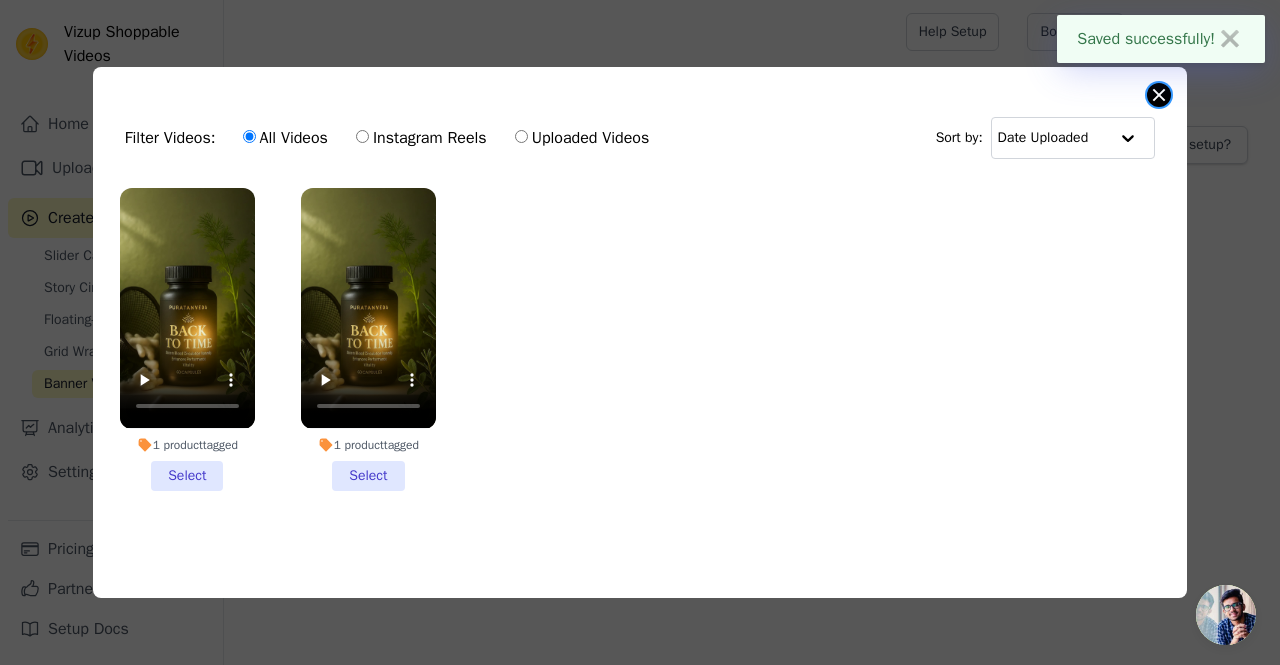 click at bounding box center (1159, 95) 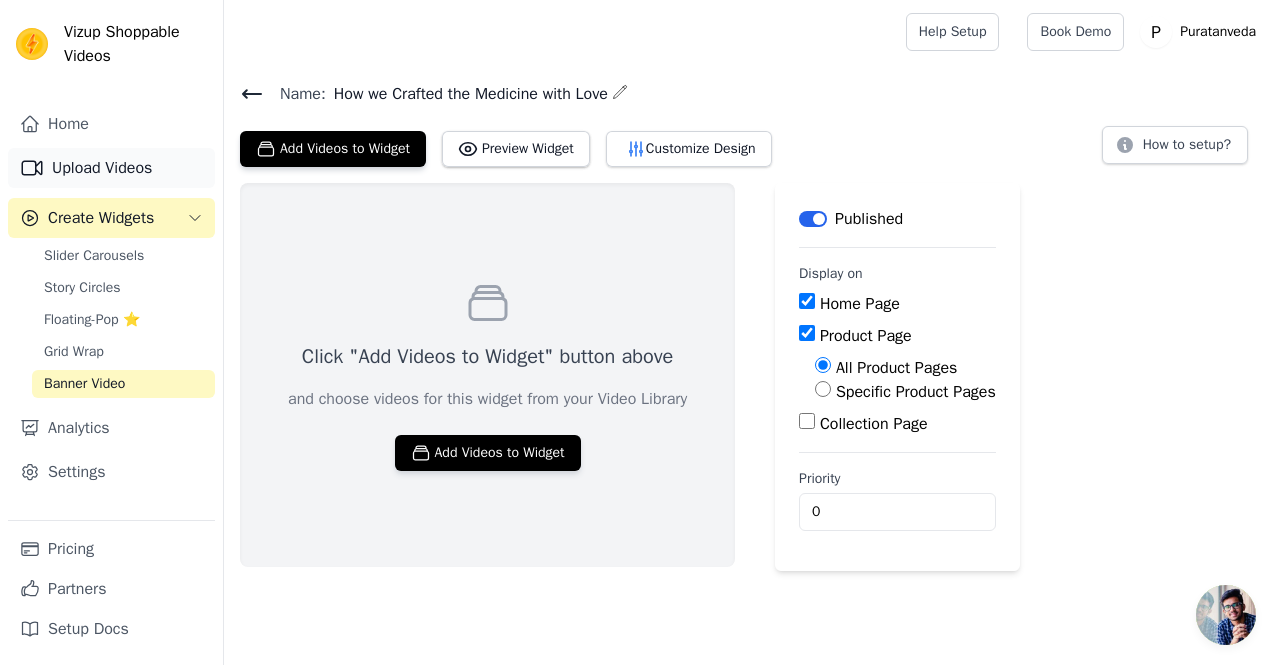 click on "Upload Videos" at bounding box center (111, 168) 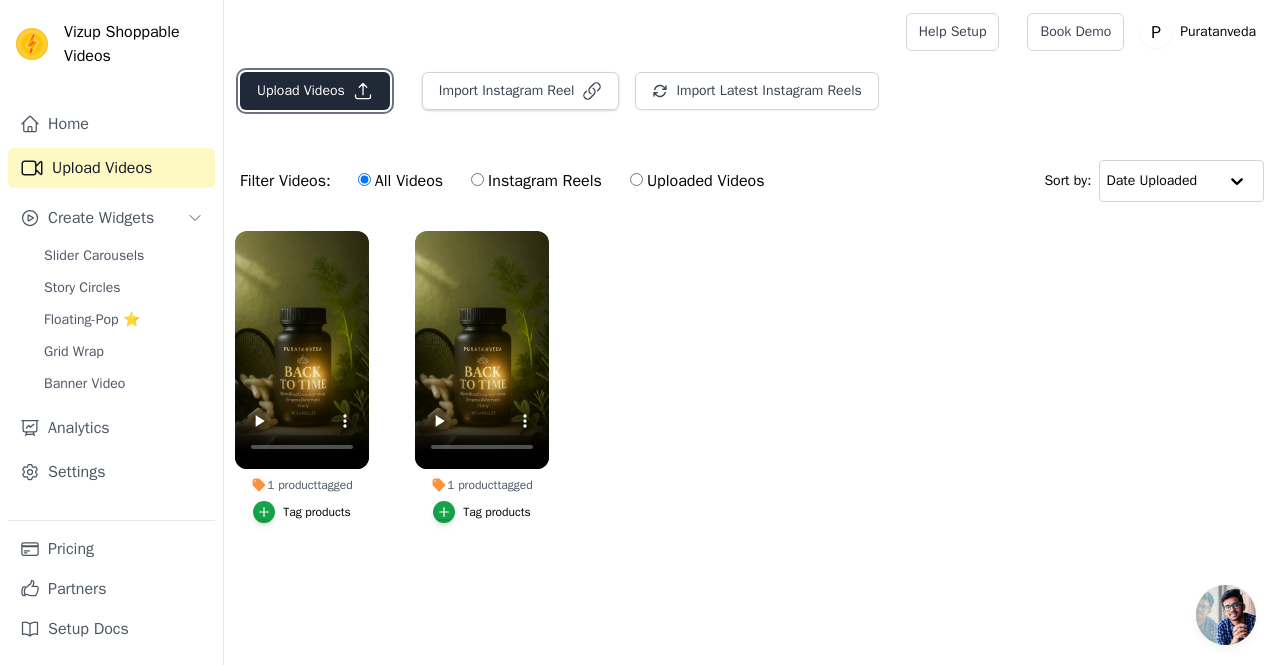 click on "Upload Videos" at bounding box center (315, 91) 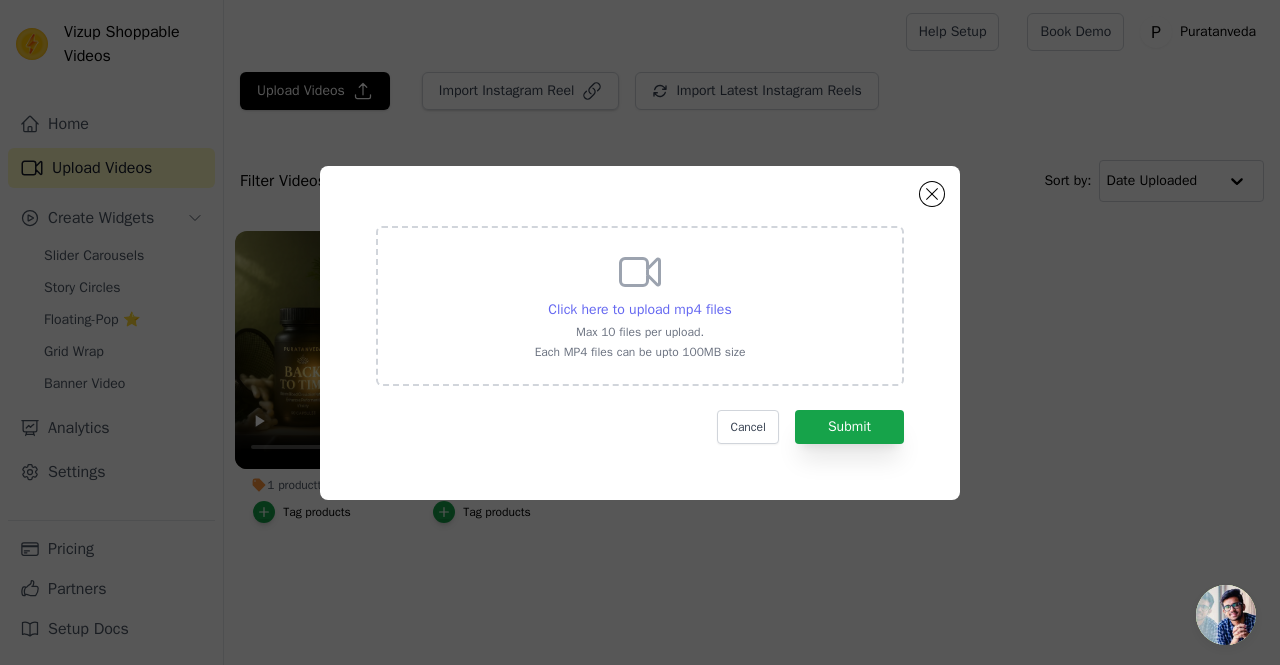 click on "Click here to upload mp4 files" at bounding box center [639, 309] 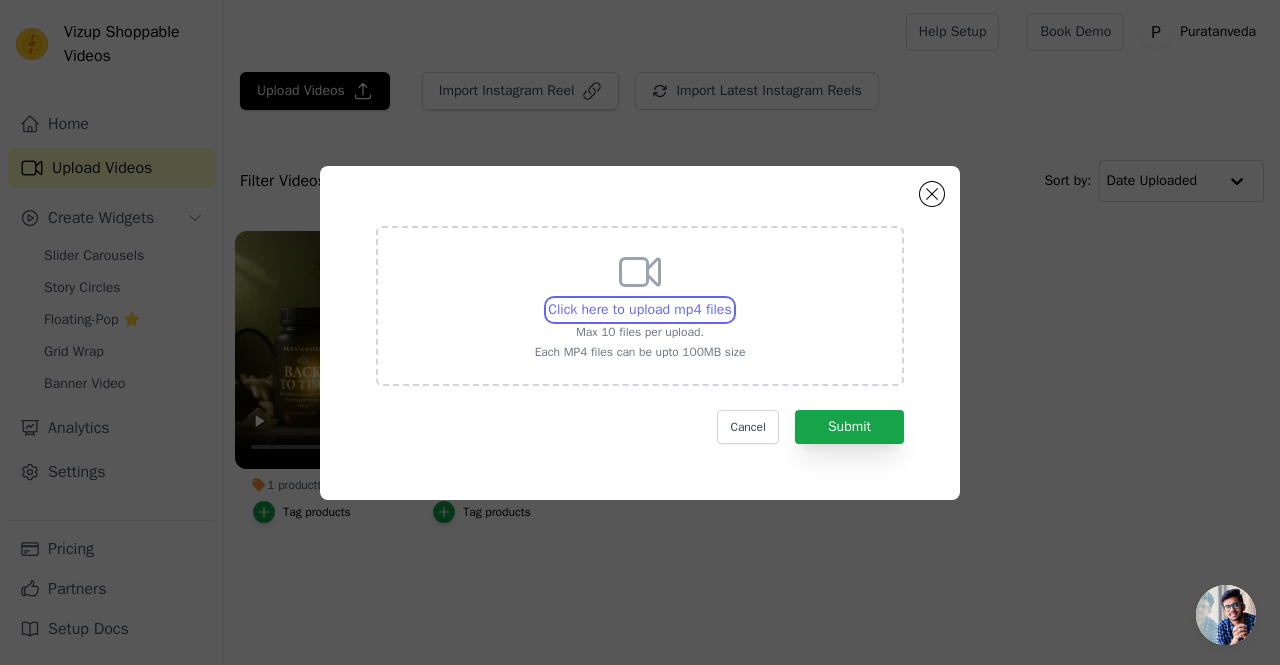 type on "C:\fakepath\ffb932e0-c5ba-4585-bac2-95efe0e7a110.mp4" 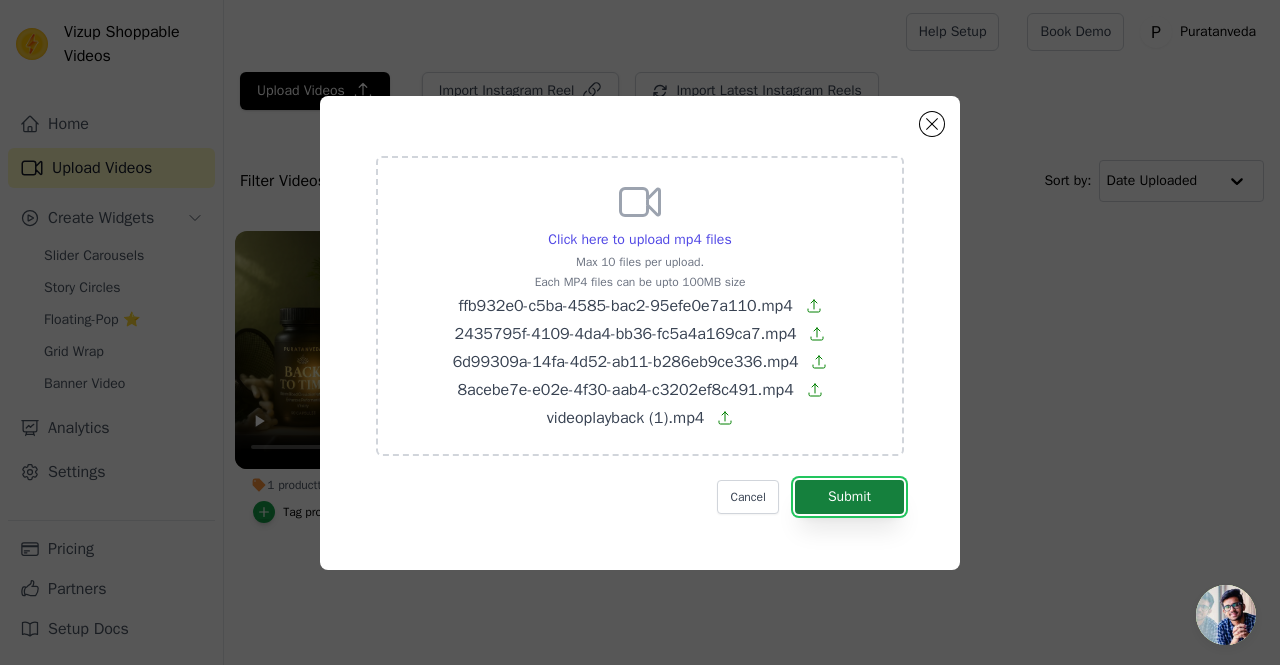click on "Submit" at bounding box center (849, 497) 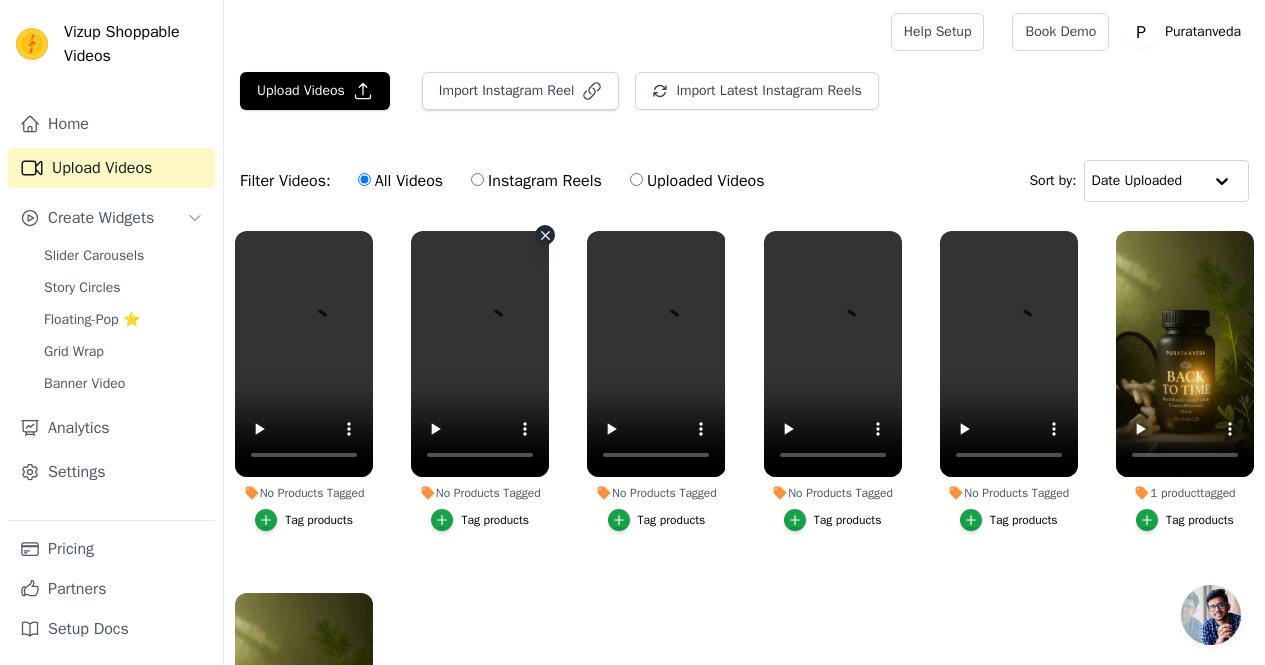 scroll, scrollTop: 102, scrollLeft: 0, axis: vertical 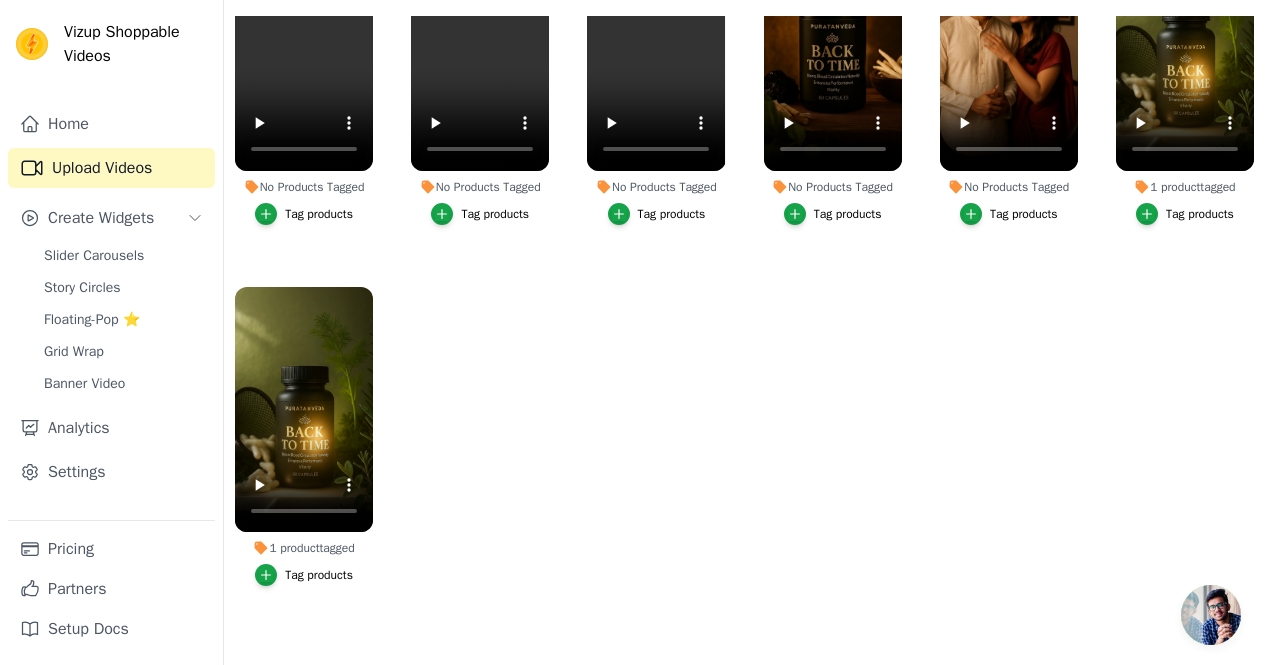 click on "No Products Tagged       Tag products
No Products Tagged       Tag products
No Products Tagged       Tag products
No Products Tagged       Tag products
No Products Tagged       Tag products           1   product  tagged       Tag products           1   product  tagged       Tag products" at bounding box center (744, 316) 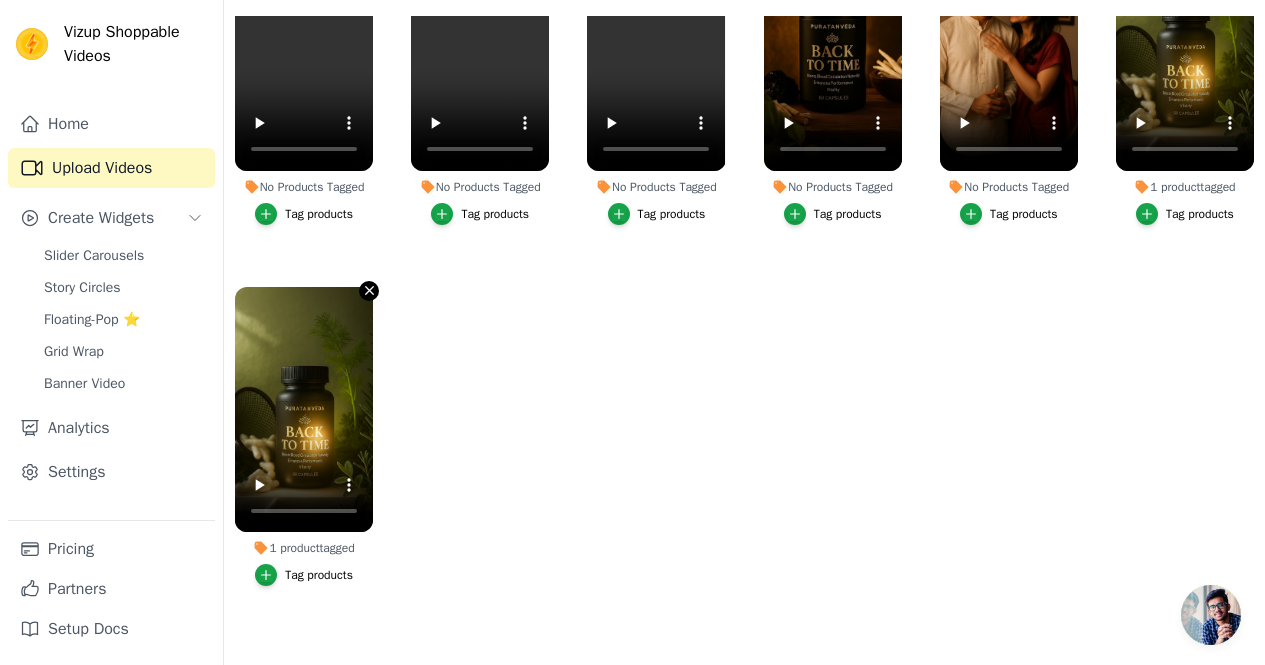 click 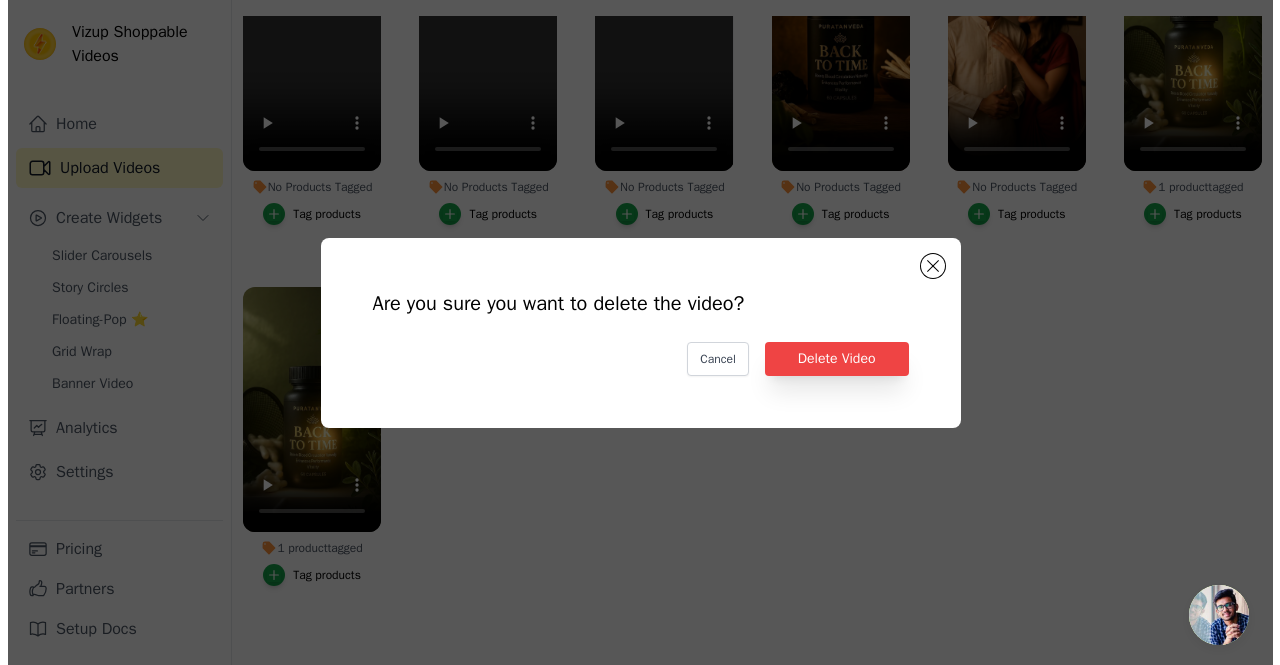 scroll, scrollTop: 0, scrollLeft: 0, axis: both 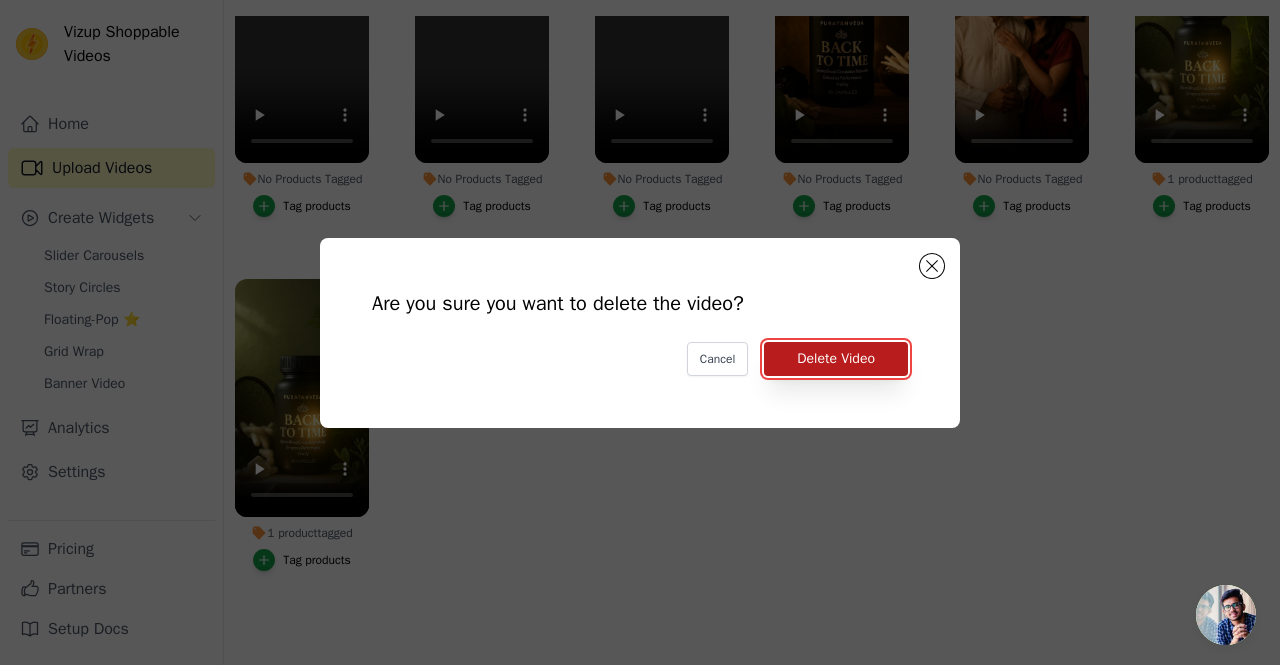 click on "Delete Video" at bounding box center (836, 359) 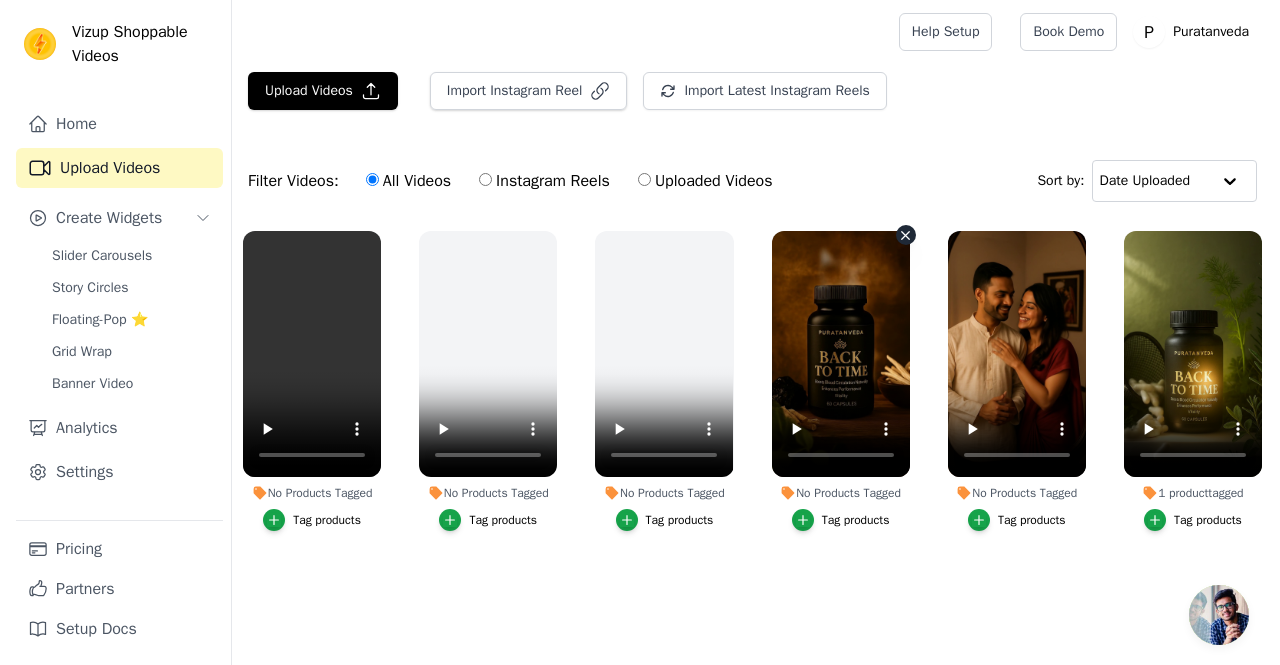 scroll, scrollTop: 0, scrollLeft: 0, axis: both 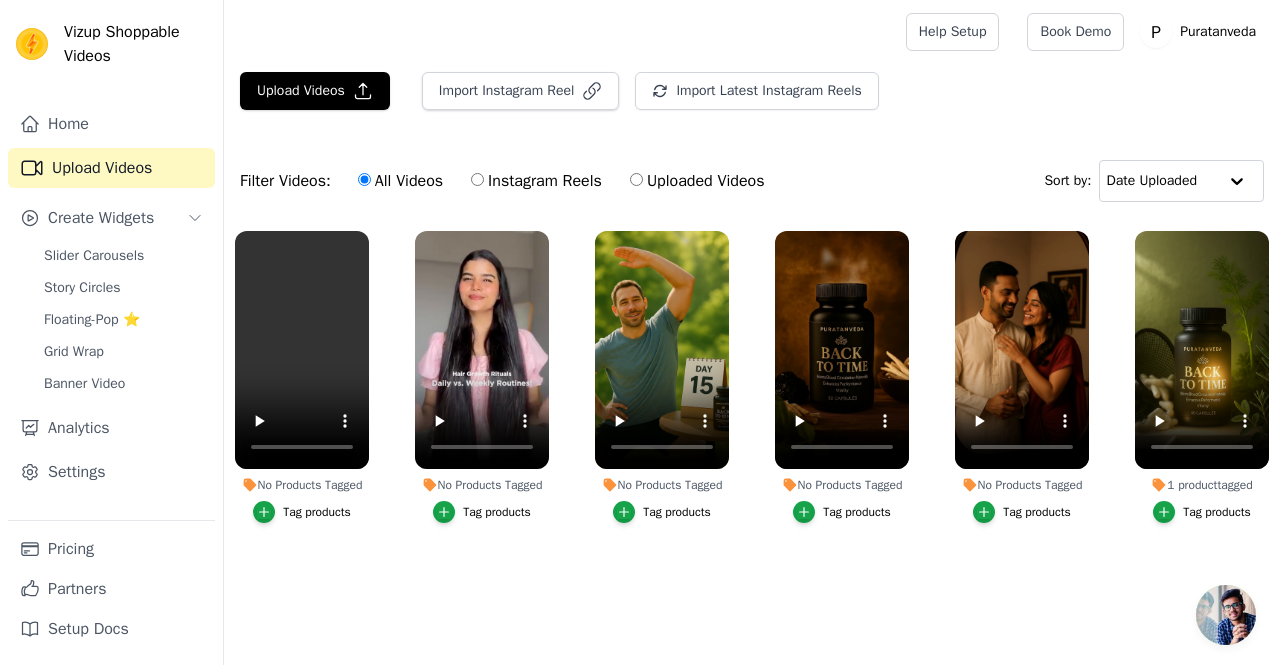click on "Slider Carousels   Story Circles   Floating-Pop ⭐   Grid Wrap   Banner Video" at bounding box center (123, 320) 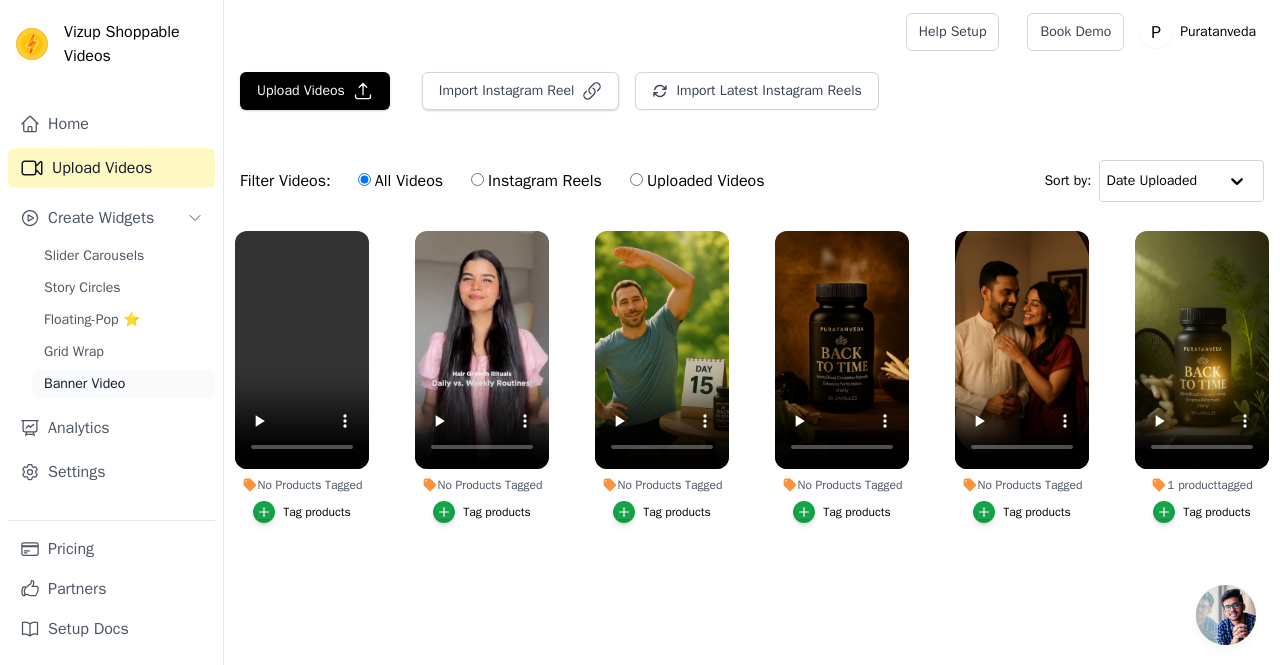 click on "Banner Video" at bounding box center [84, 384] 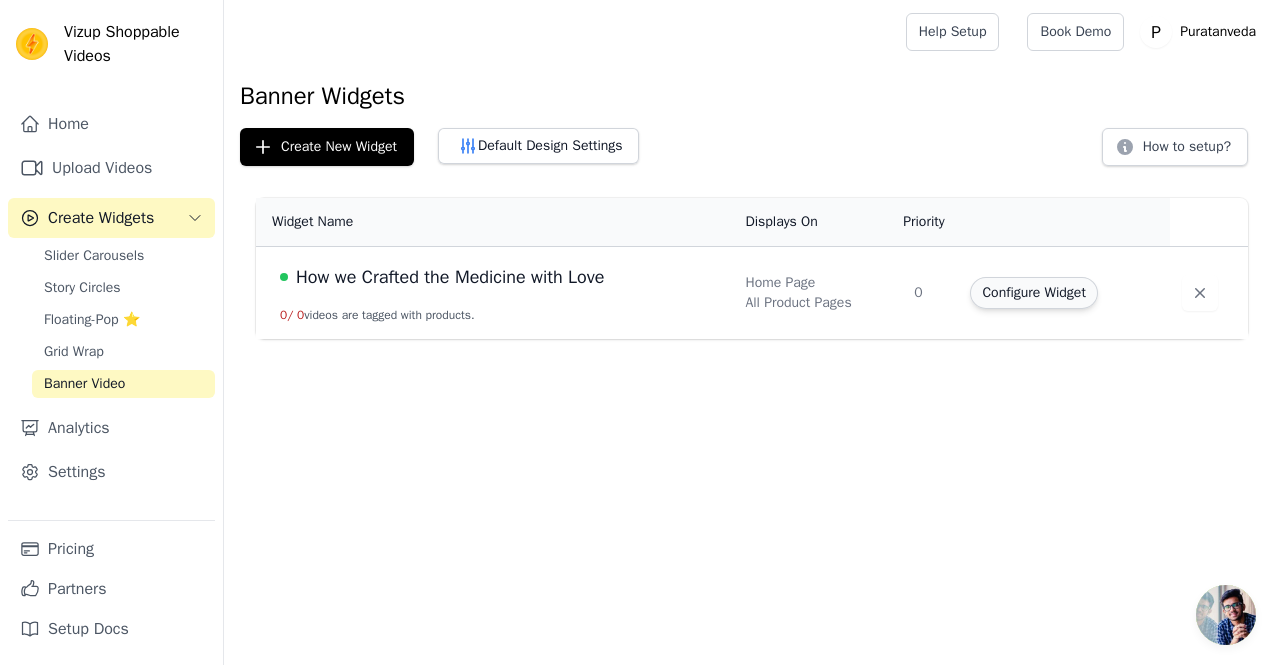 click on "Configure Widget" at bounding box center (1033, 293) 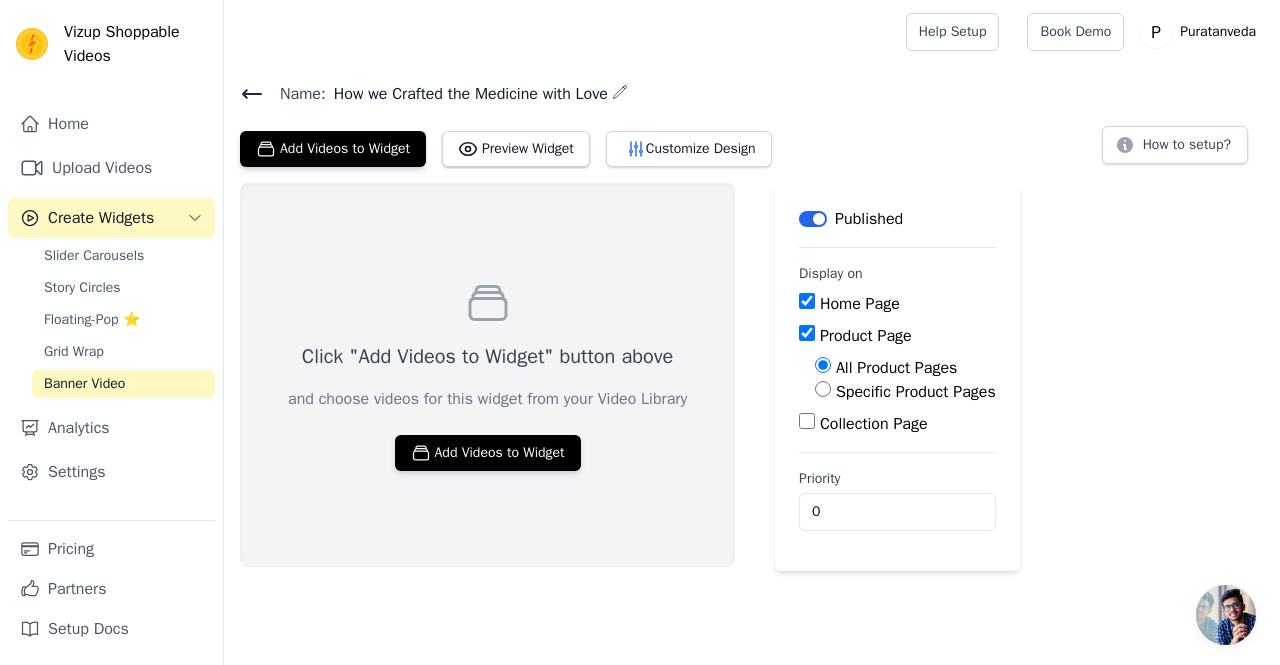 click on "Collection Page" at bounding box center [807, 421] 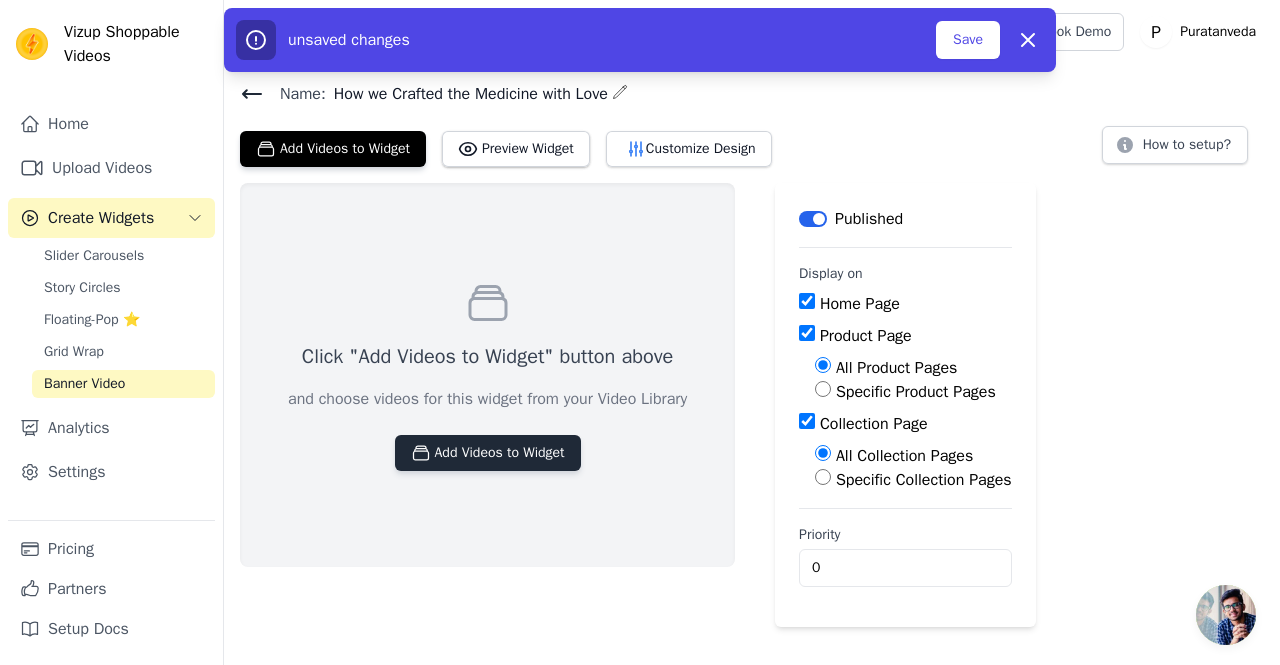 click on "Add Videos to Widget" at bounding box center [488, 453] 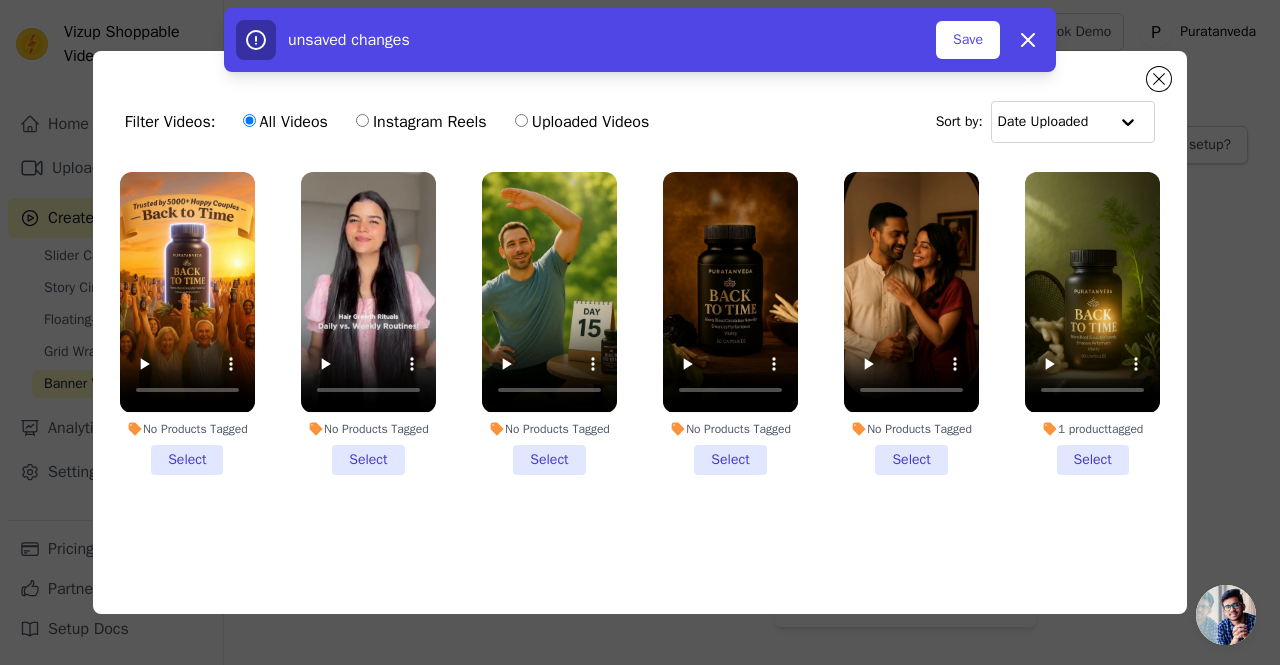 click on "No Products Tagged     Select" at bounding box center (187, 323) 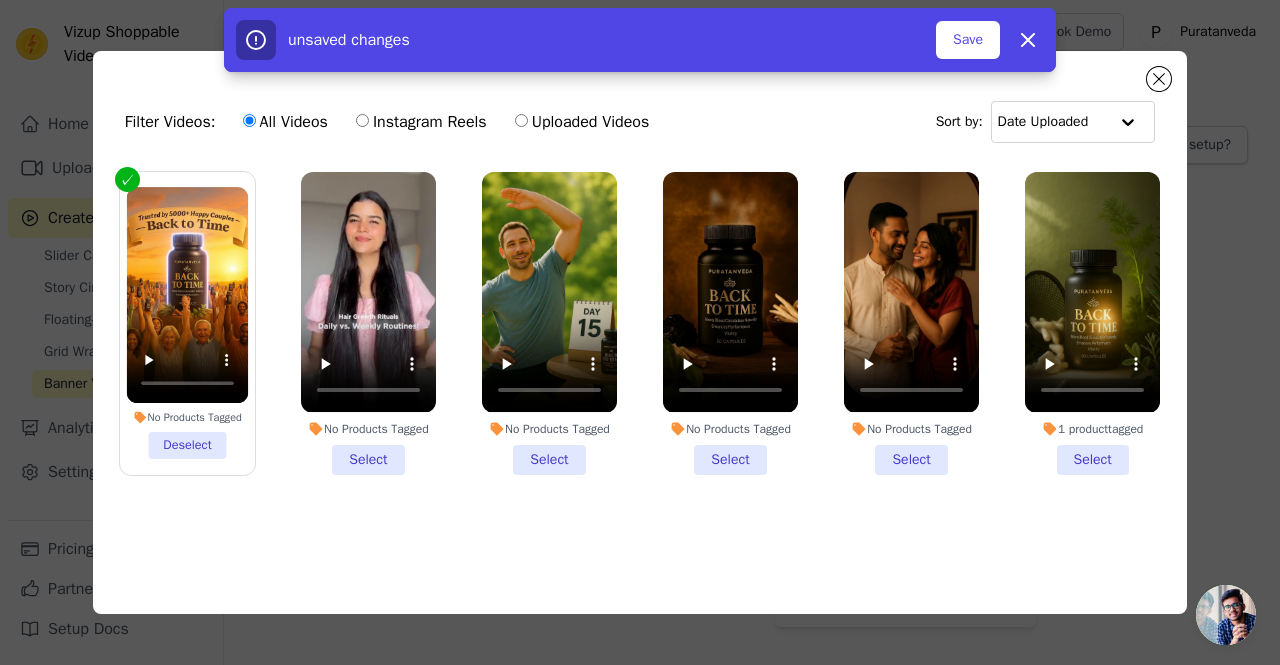 click on "No Products Tagged     Select" at bounding box center [368, 323] 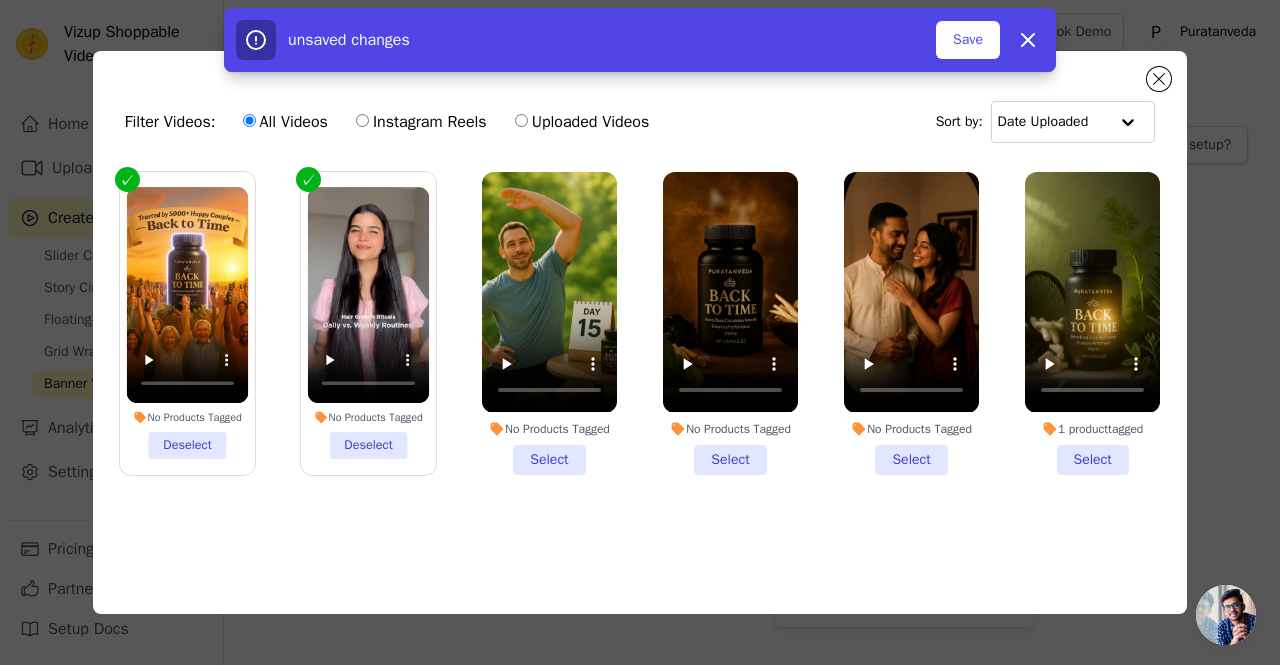 click on "No Products Tagged     Select" at bounding box center [549, 323] 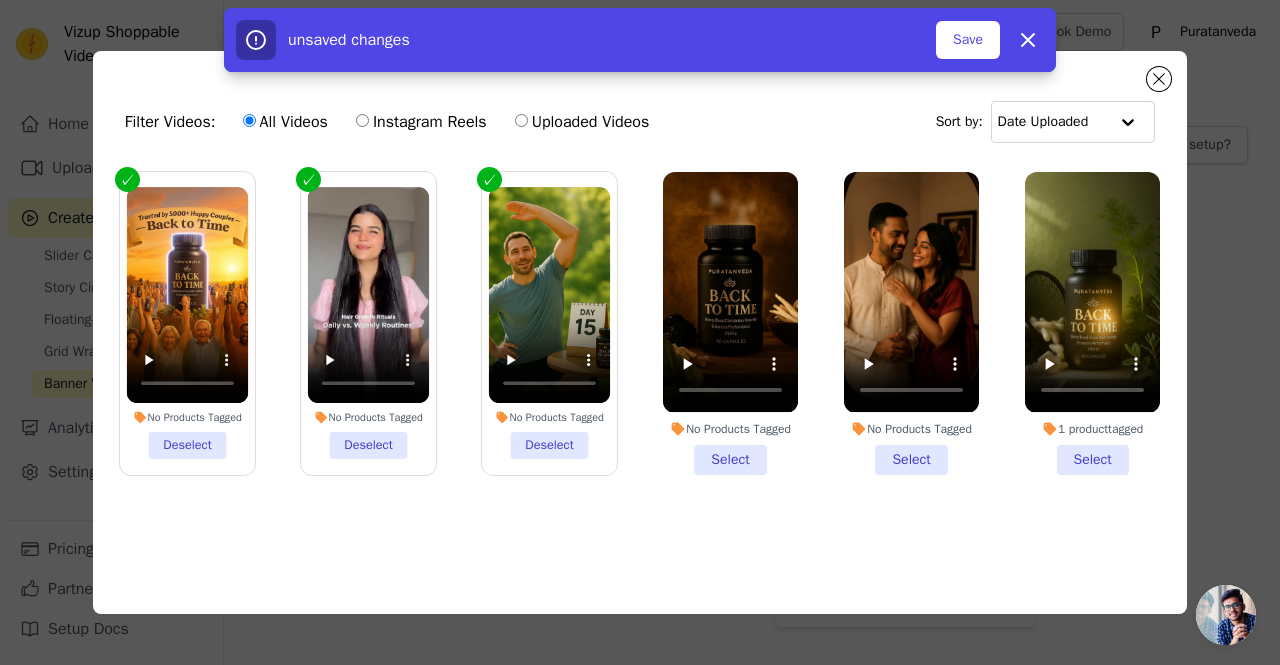 click on "No Products Tagged     Select" at bounding box center (730, 323) 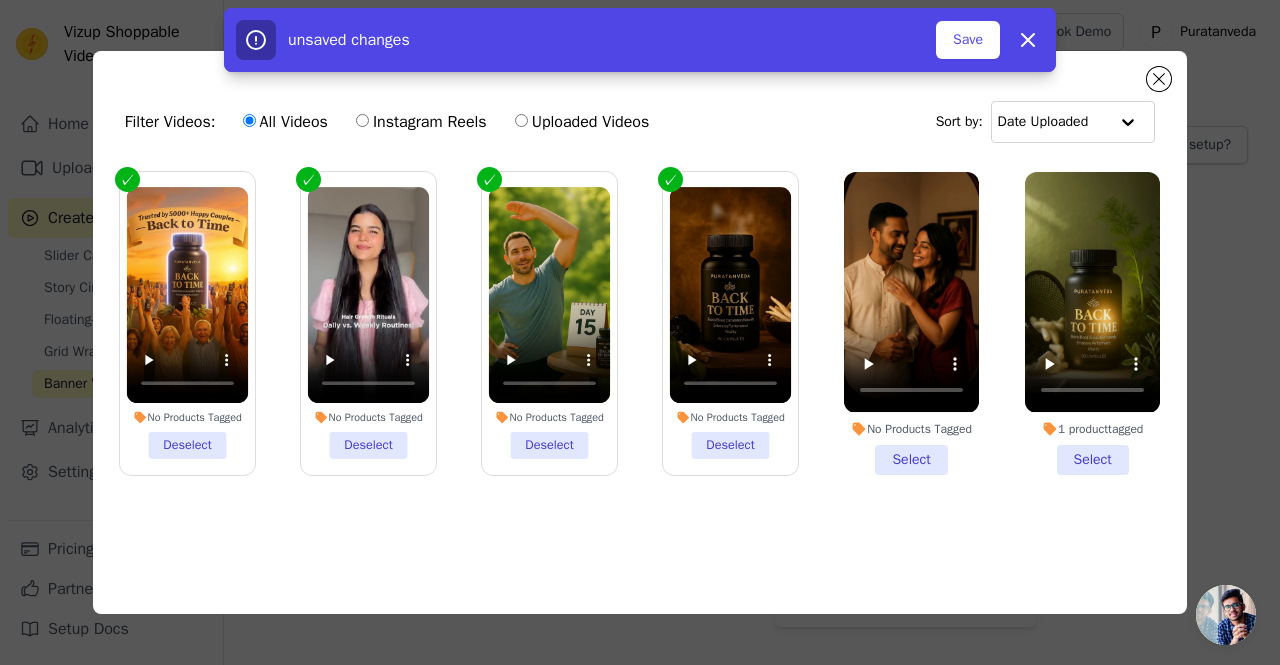 click on "No Products Tagged     Select" at bounding box center (911, 323) 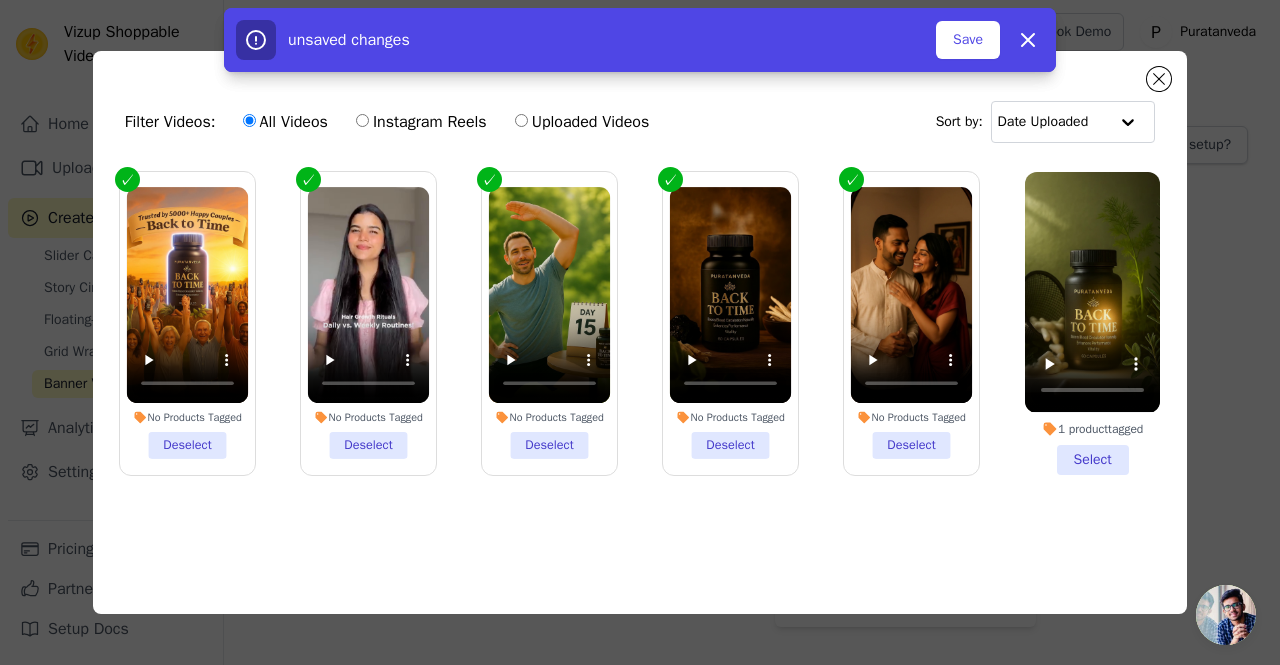 click on "1   product  tagged     Select" at bounding box center [1092, 323] 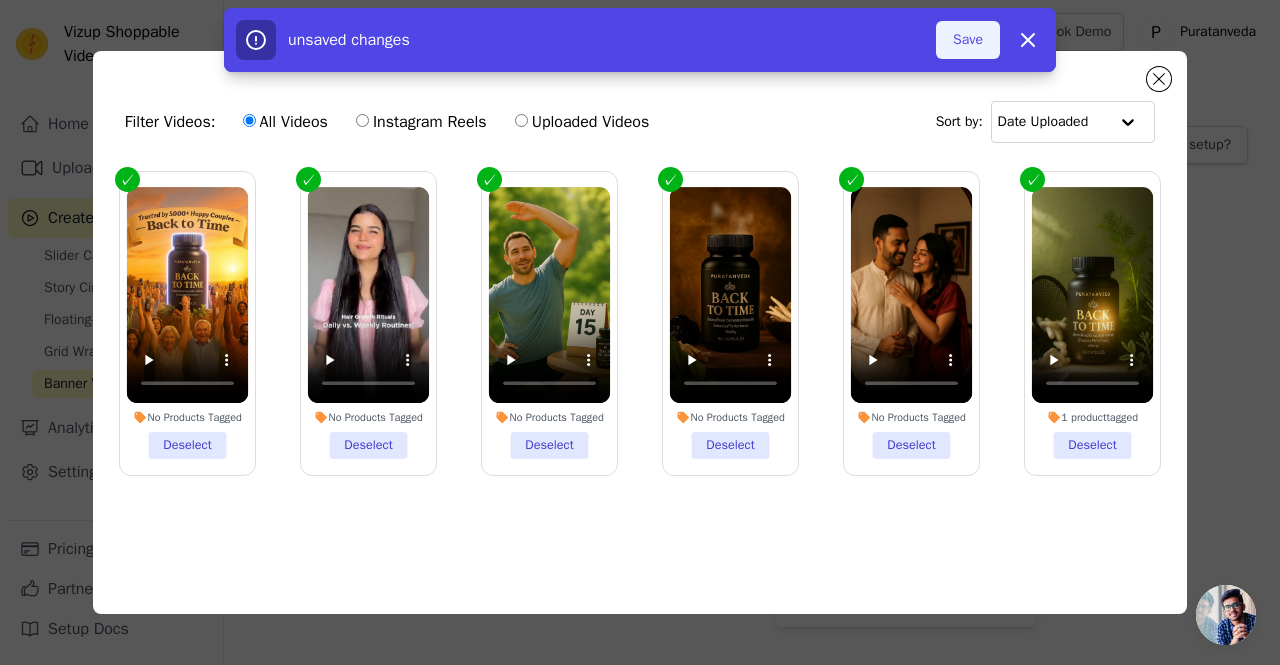 click on "Save" at bounding box center (968, 40) 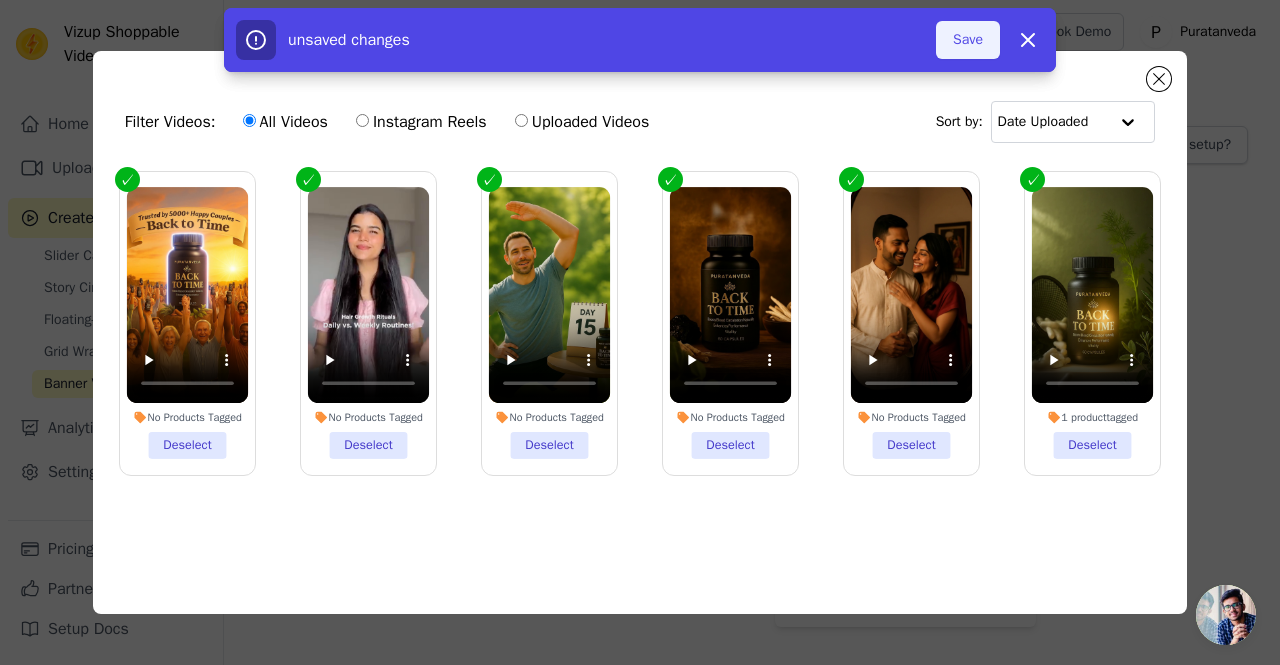 click on "Save" at bounding box center (968, 40) 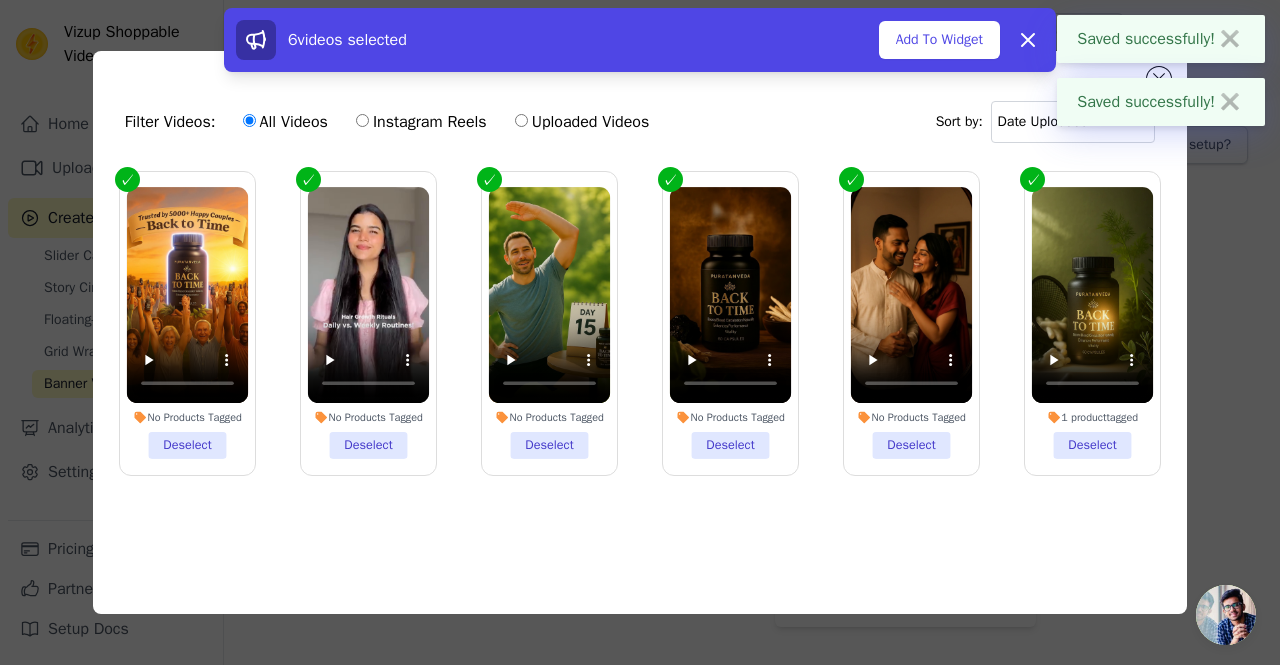 click on "Saved successfully! ✖" at bounding box center [1161, 102] 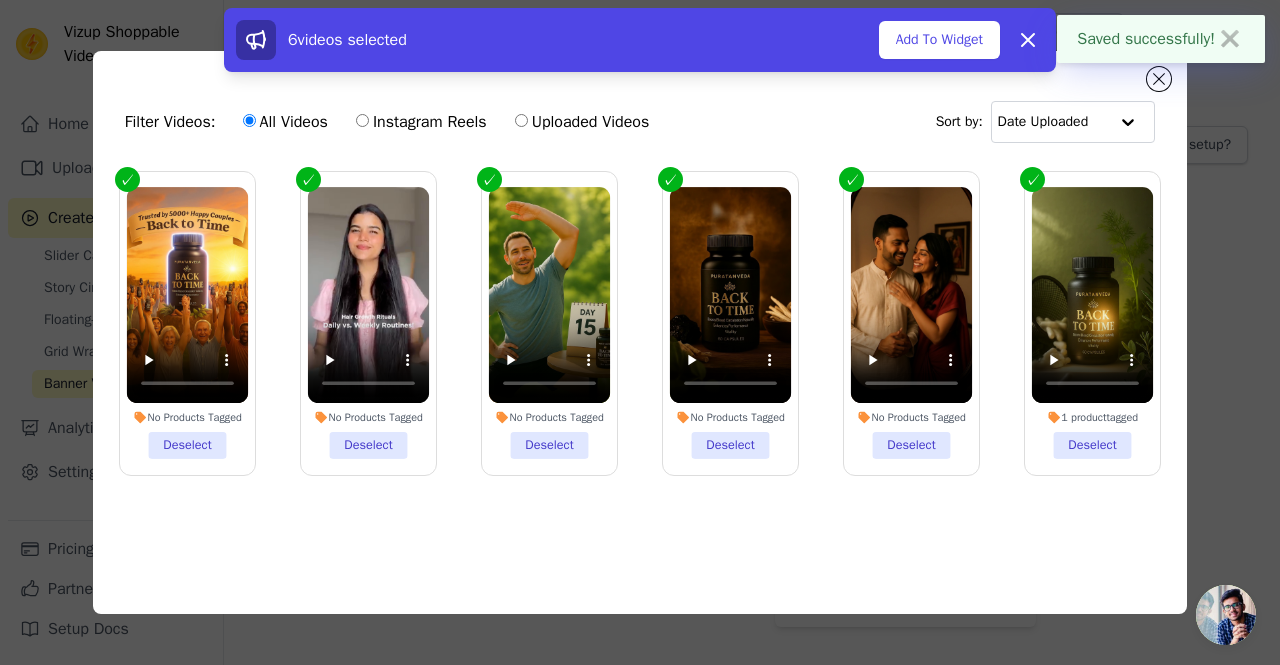 click on "✖" at bounding box center [1230, 39] 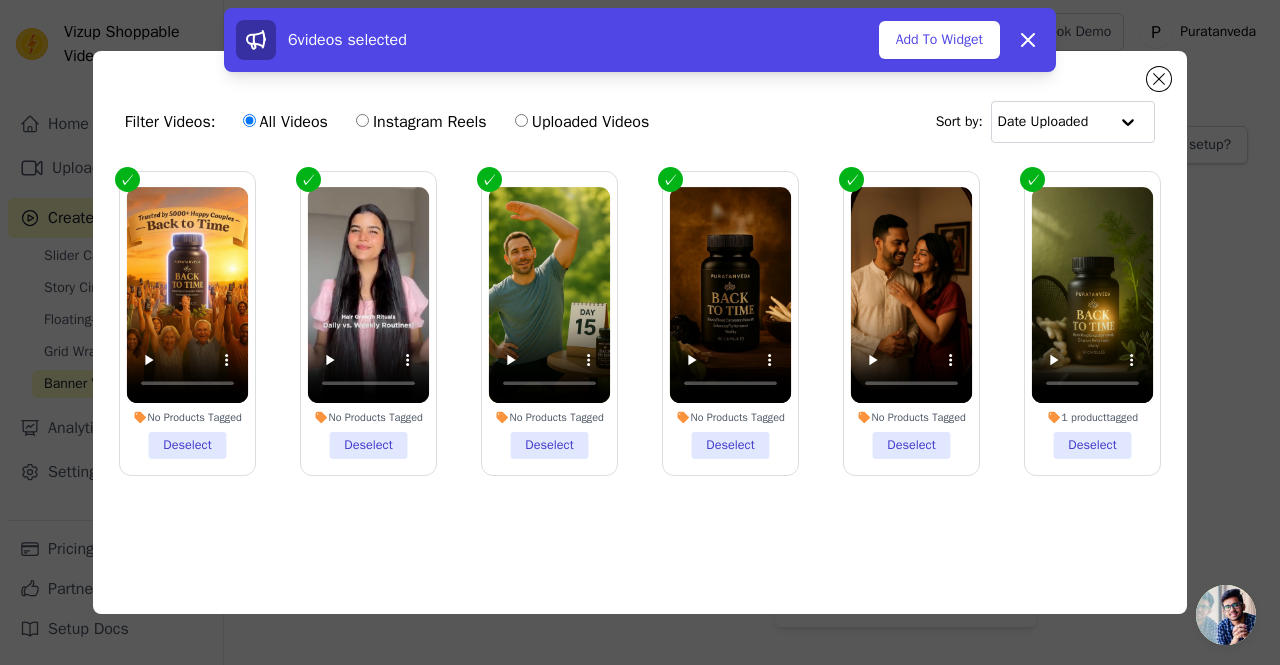 click on "6  videos selected     Add To Widget   Dismiss" at bounding box center (640, 44) 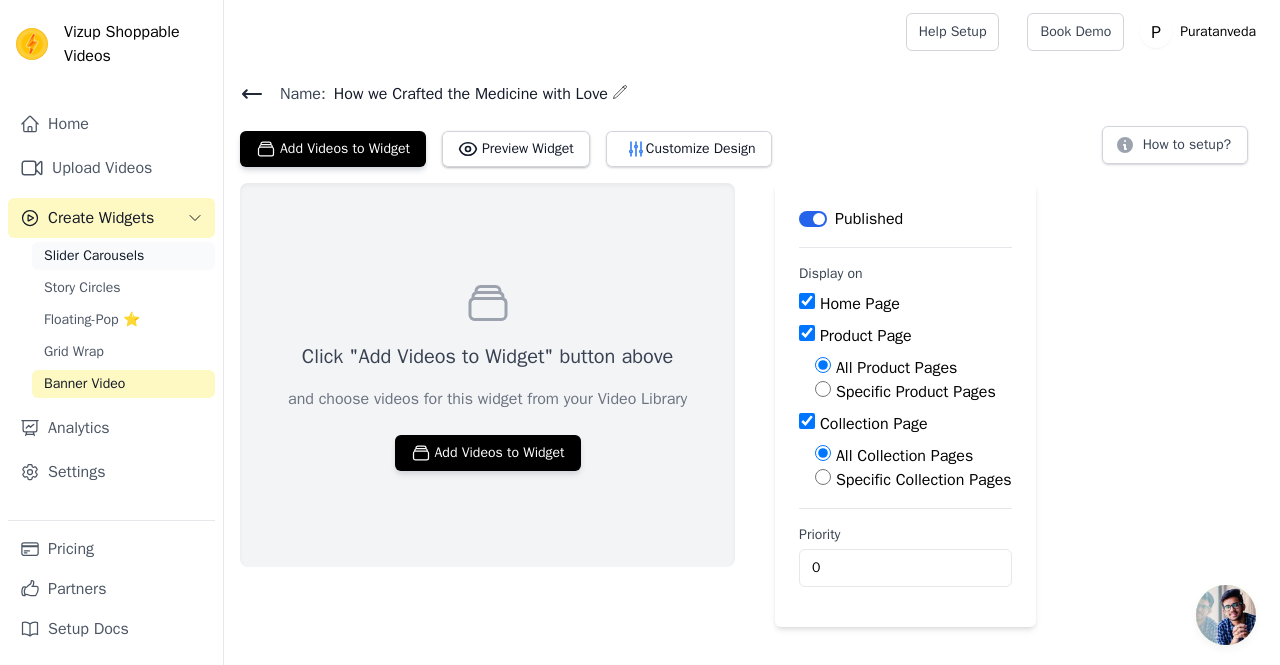 click on "Slider Carousels" at bounding box center [94, 256] 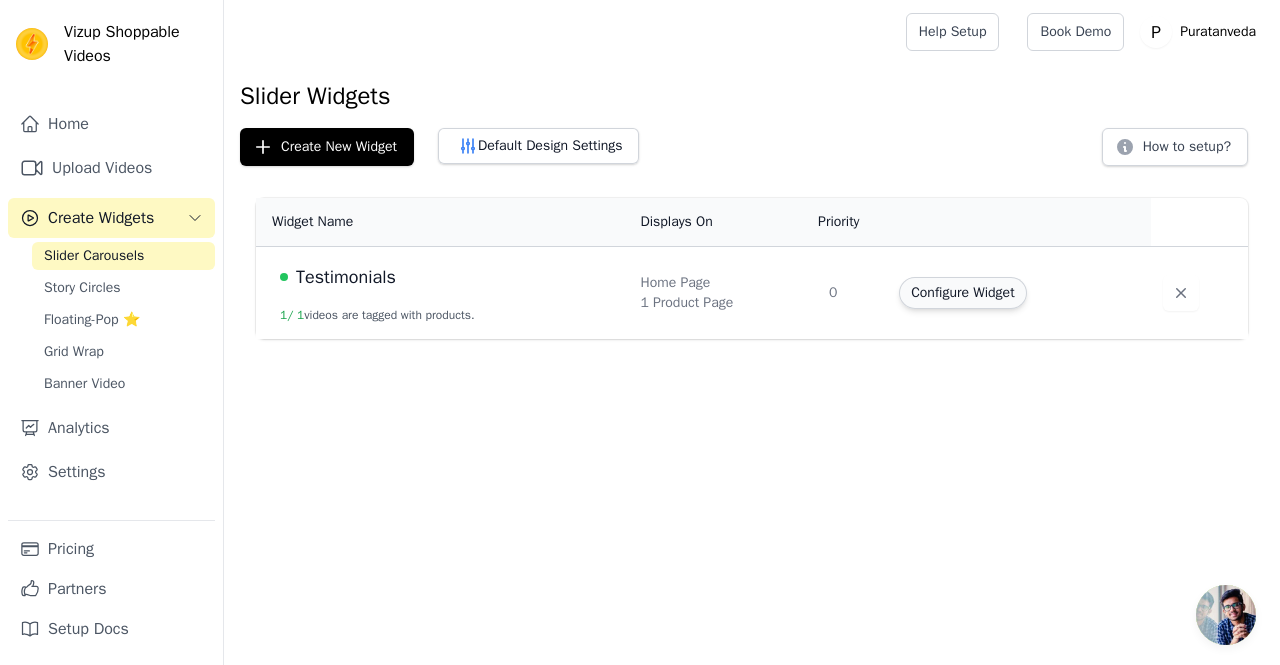 click on "Configure Widget" at bounding box center [962, 293] 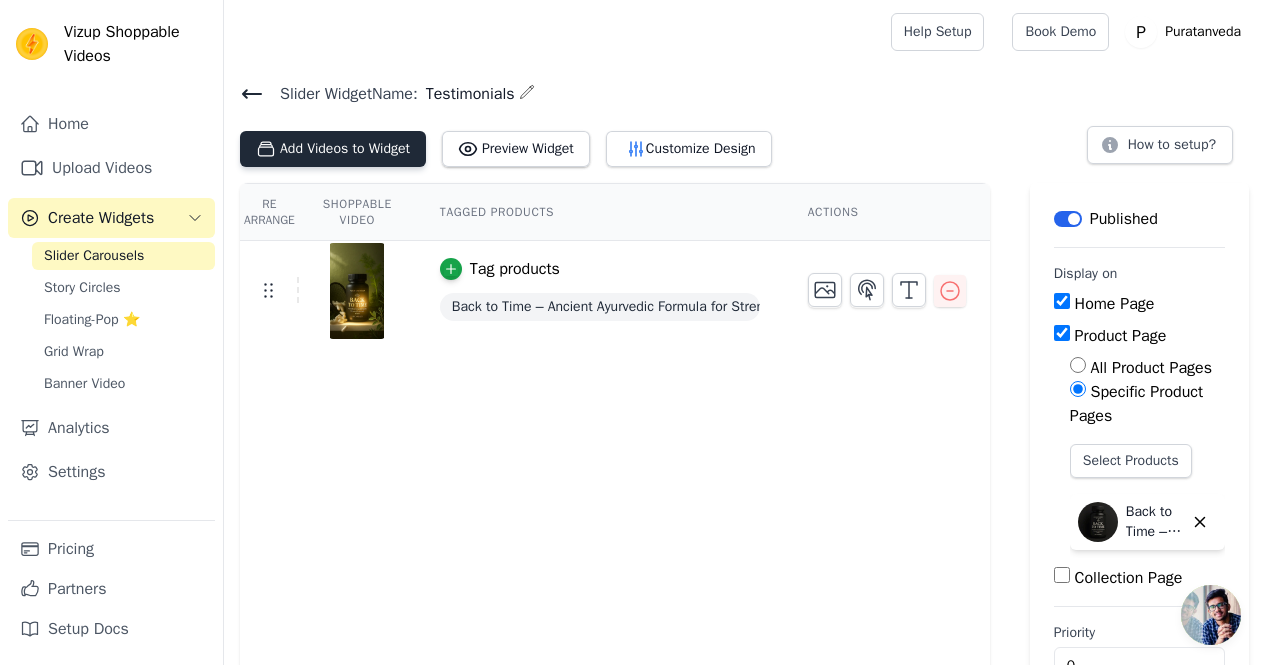 click on "Add Videos to Widget" at bounding box center [333, 149] 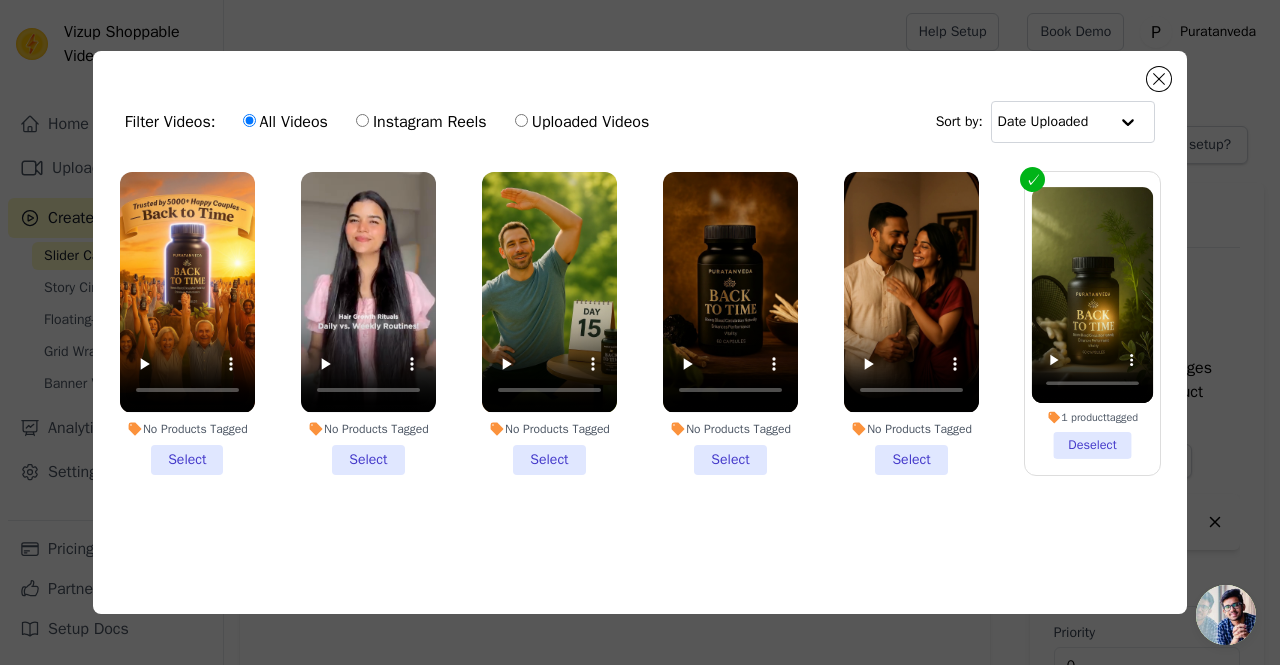click on "No Products Tagged     Select" at bounding box center [187, 323] 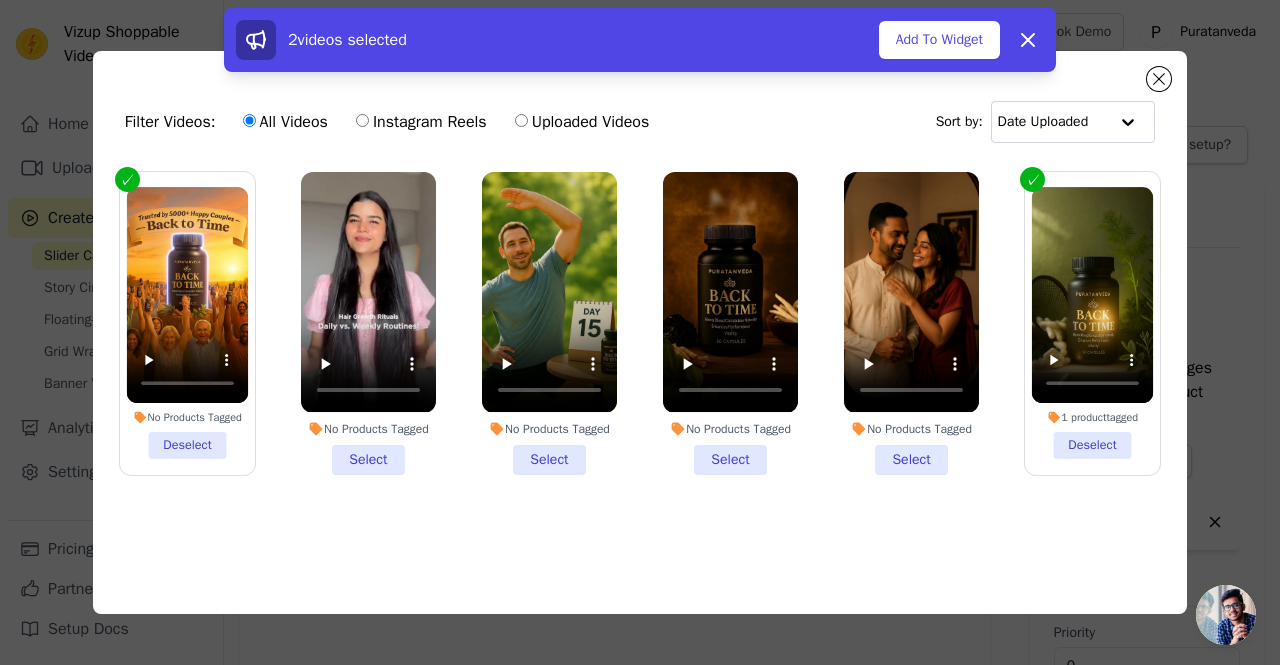 click on "No Products Tagged     Select" at bounding box center (368, 323) 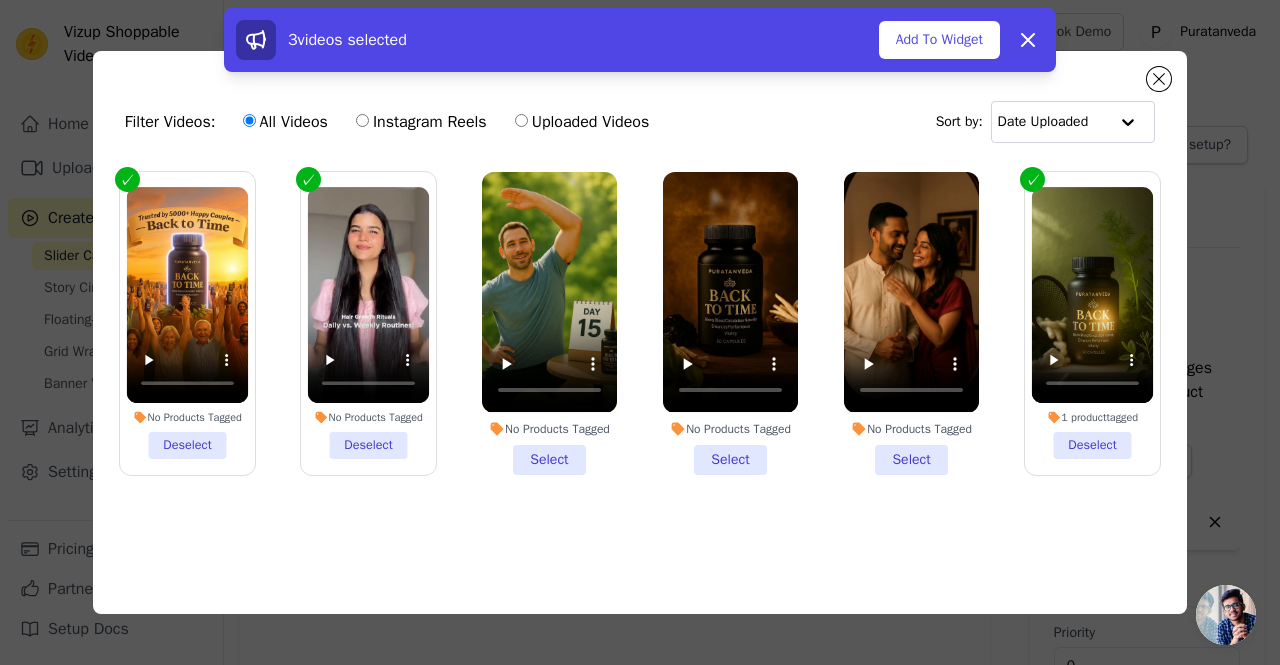 click on "No Products Tagged     Select" at bounding box center (549, 323) 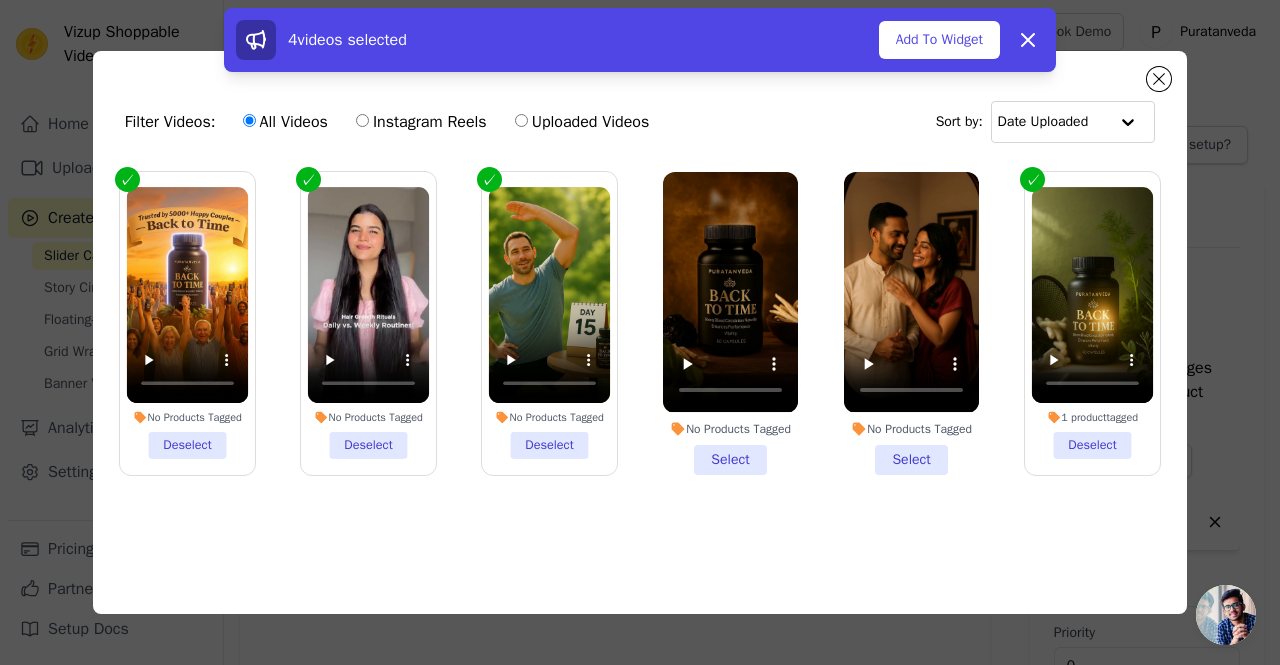 click on "No Products Tagged     Select" at bounding box center [911, 323] 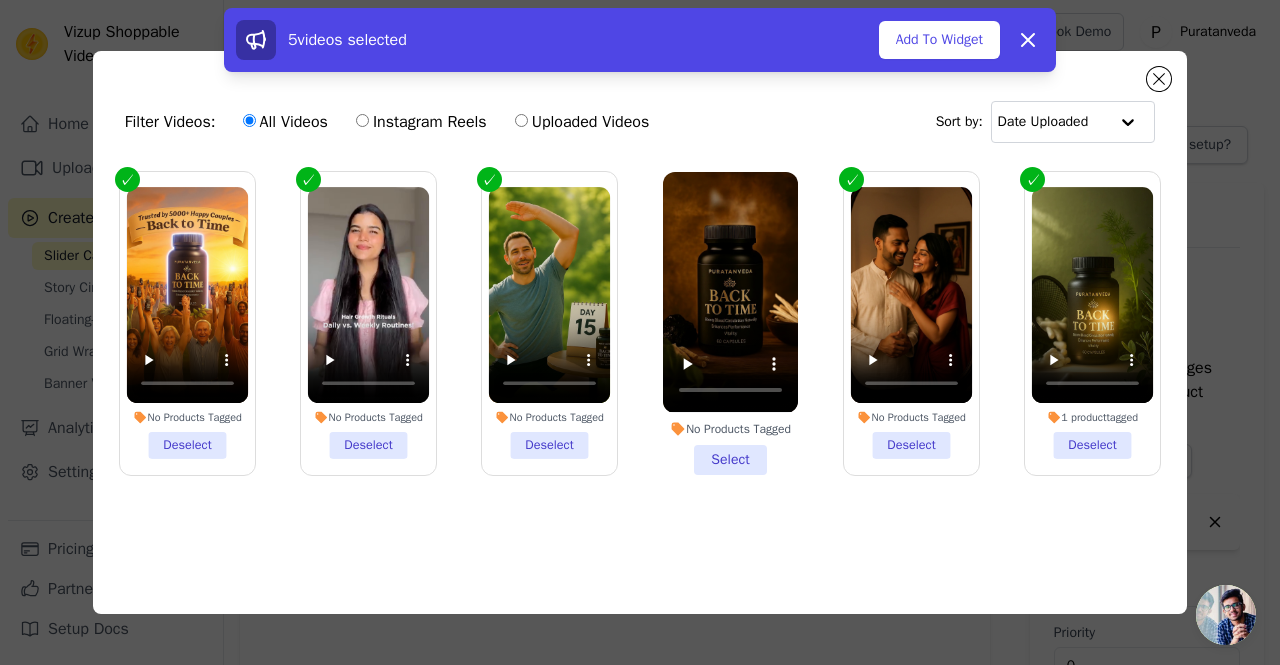 click on "No Products Tagged     Select" at bounding box center [730, 323] 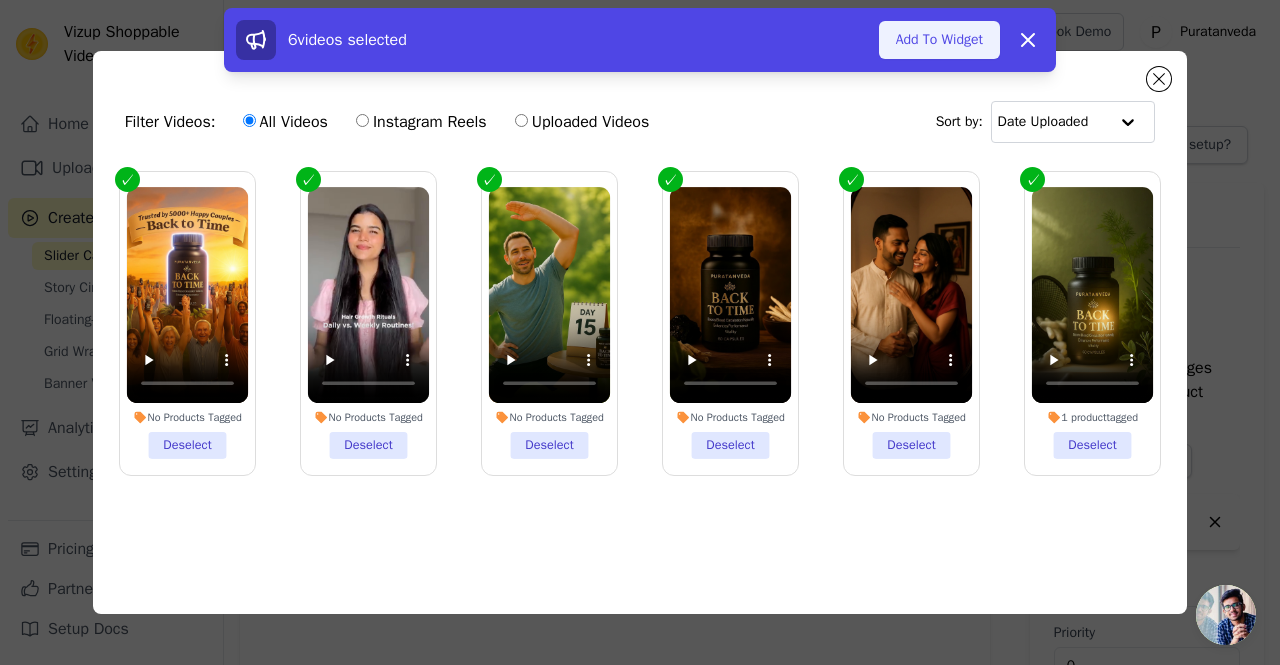 click on "Add To Widget" at bounding box center [939, 40] 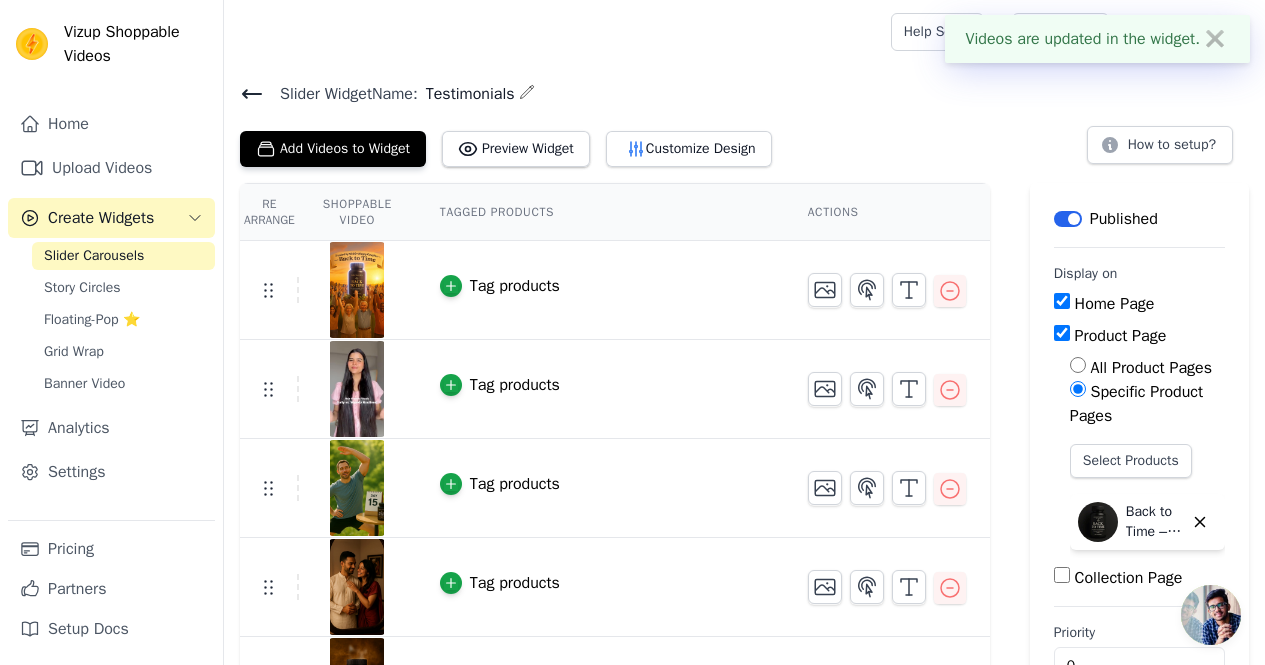 click on "✖" at bounding box center [1215, 39] 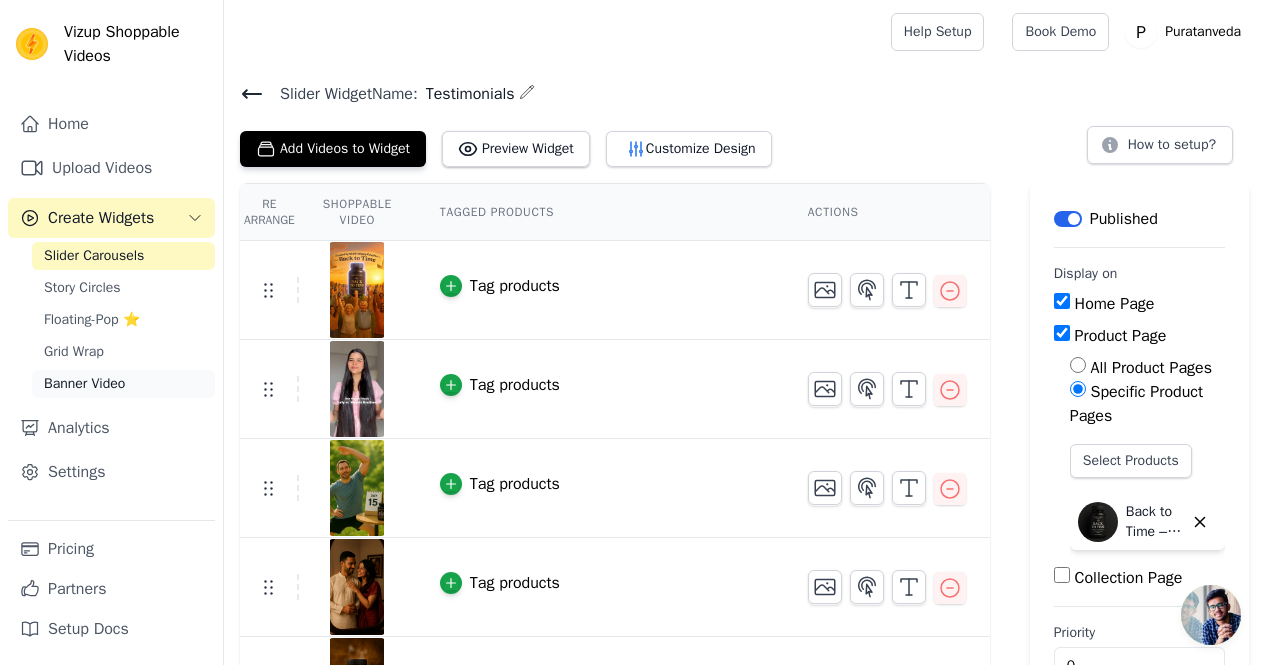 click on "Banner Video" at bounding box center [84, 384] 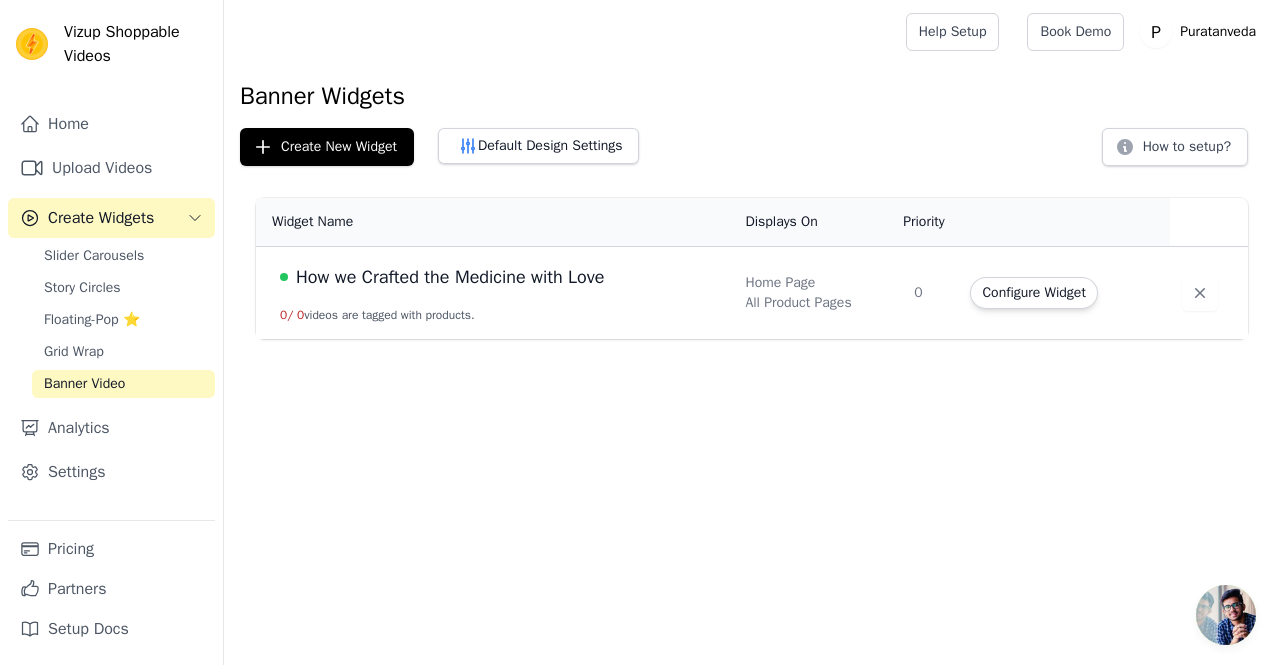 click on "Slider Carousels   Story Circles   Floating-Pop ⭐   Grid Wrap   Banner Video" at bounding box center (123, 320) 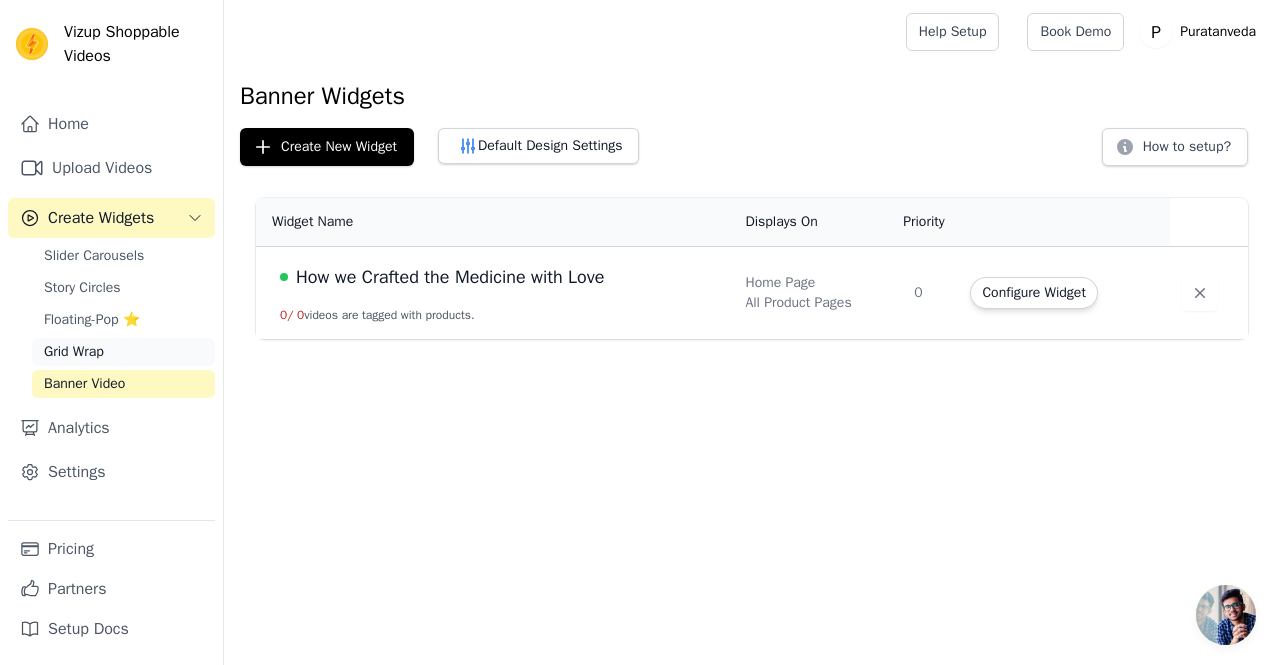 click on "Grid Wrap" at bounding box center (123, 352) 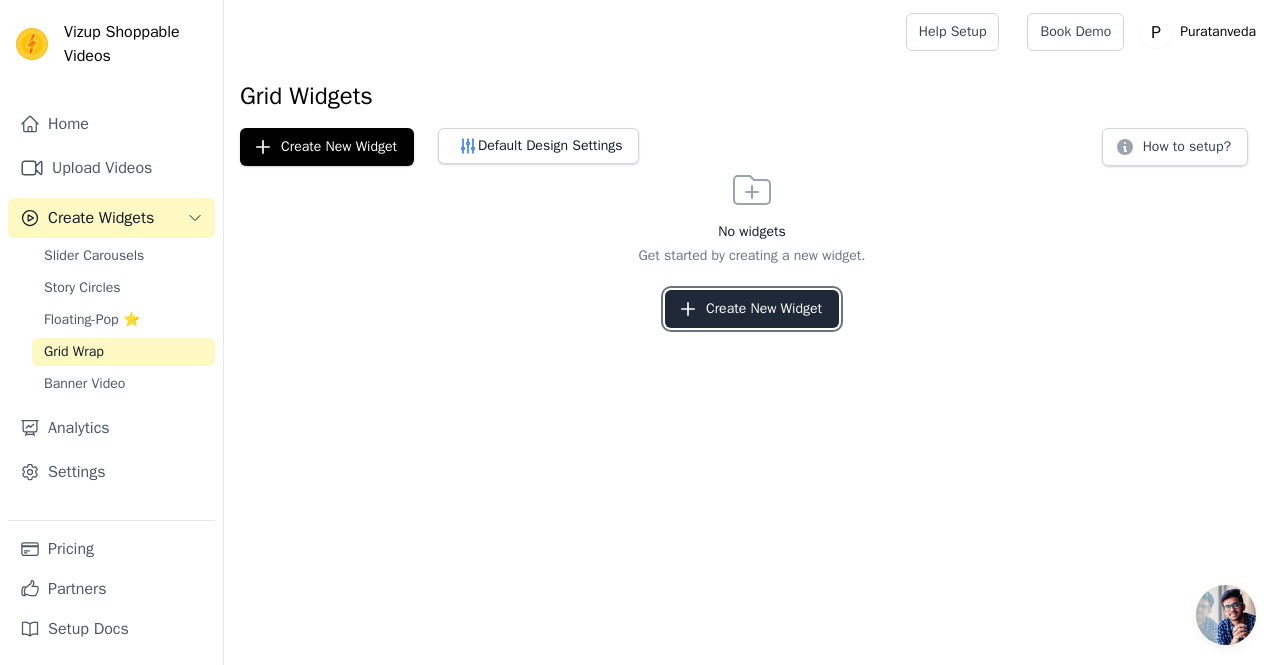 click on "Create New Widget" at bounding box center (752, 309) 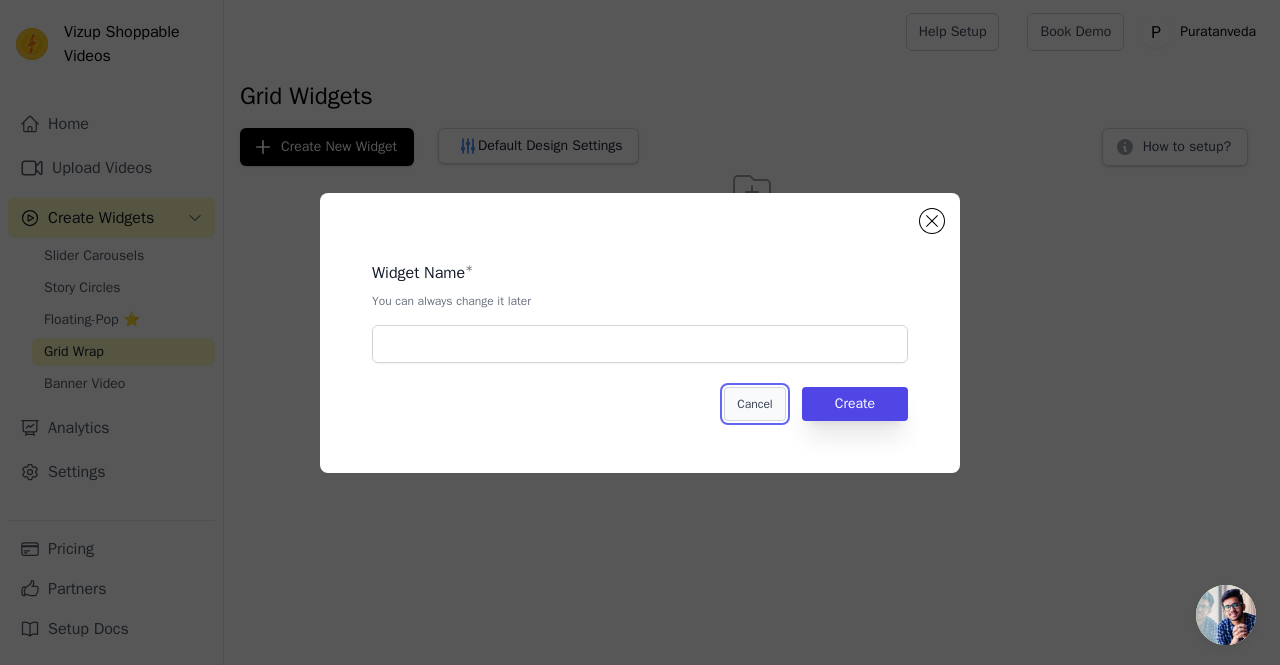 click on "Cancel" at bounding box center [754, 404] 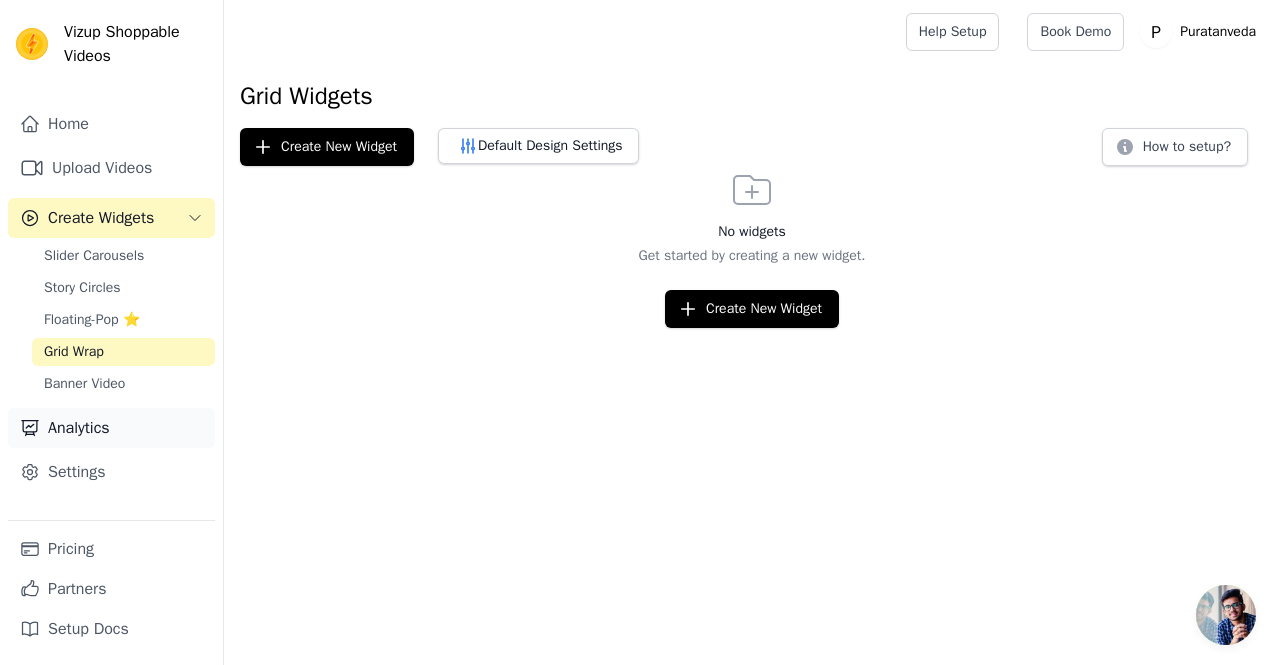 click on "Analytics" at bounding box center [111, 428] 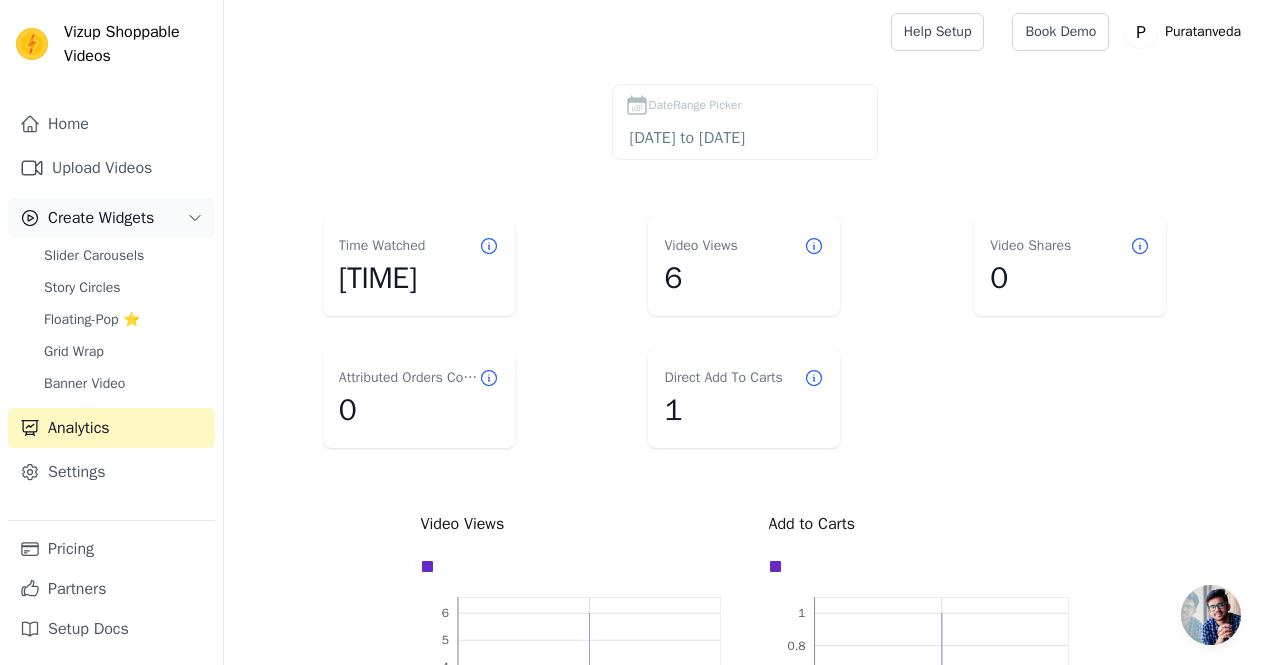 click on "Create Widgets" at bounding box center (101, 218) 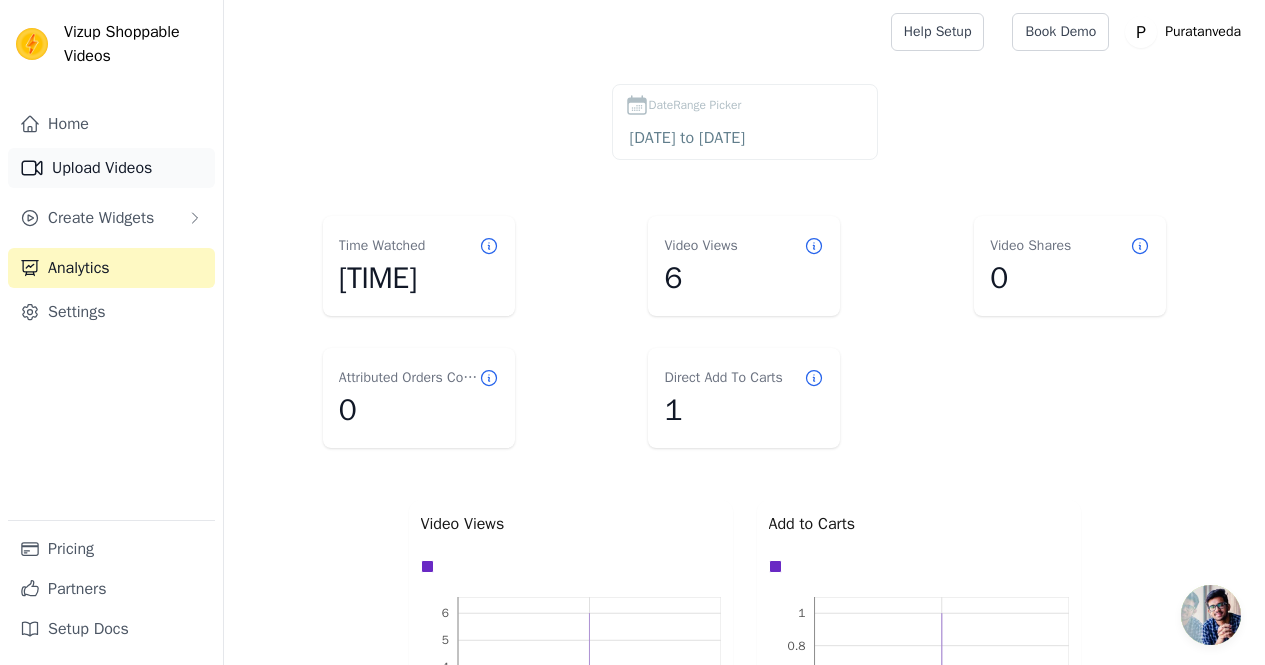 click on "Upload Videos" at bounding box center (111, 168) 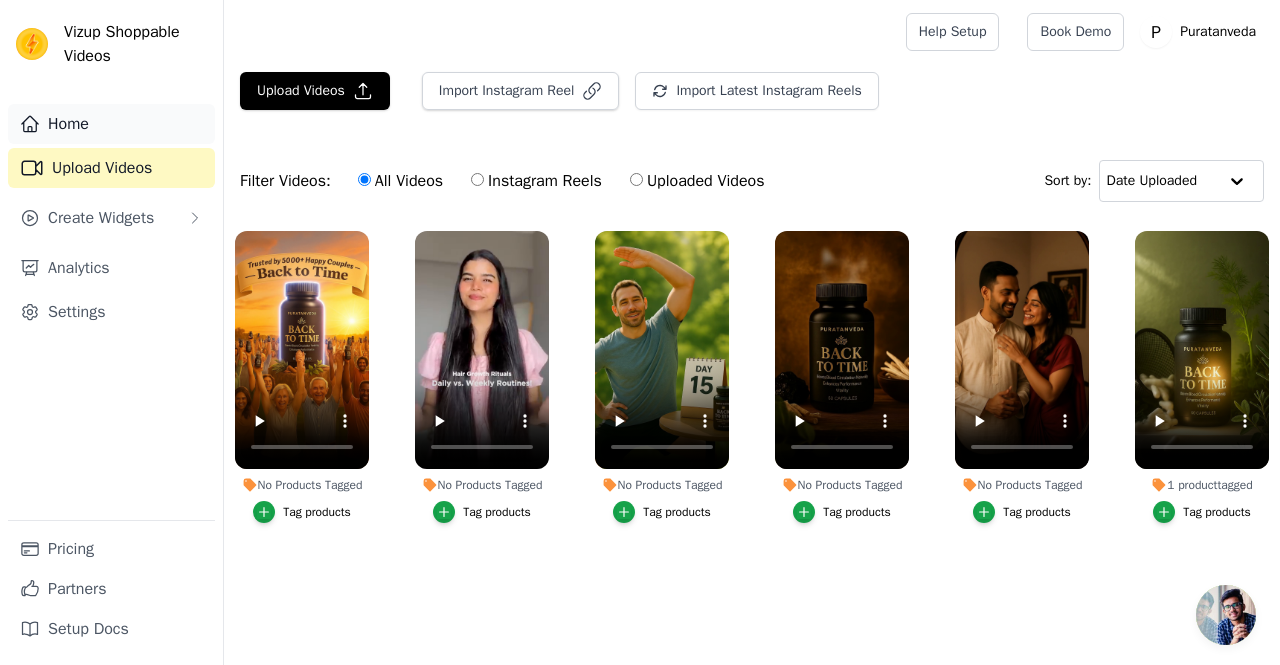 click on "Home" at bounding box center [111, 124] 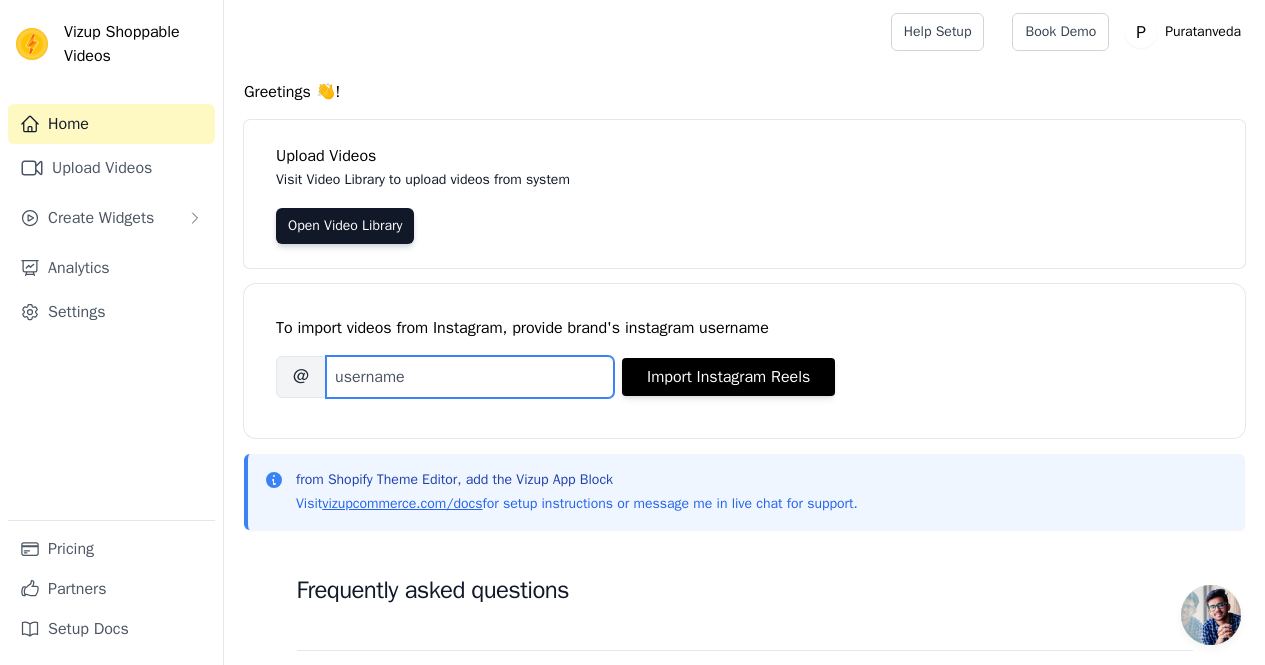 click on "Brand's Instagram Username" at bounding box center (470, 377) 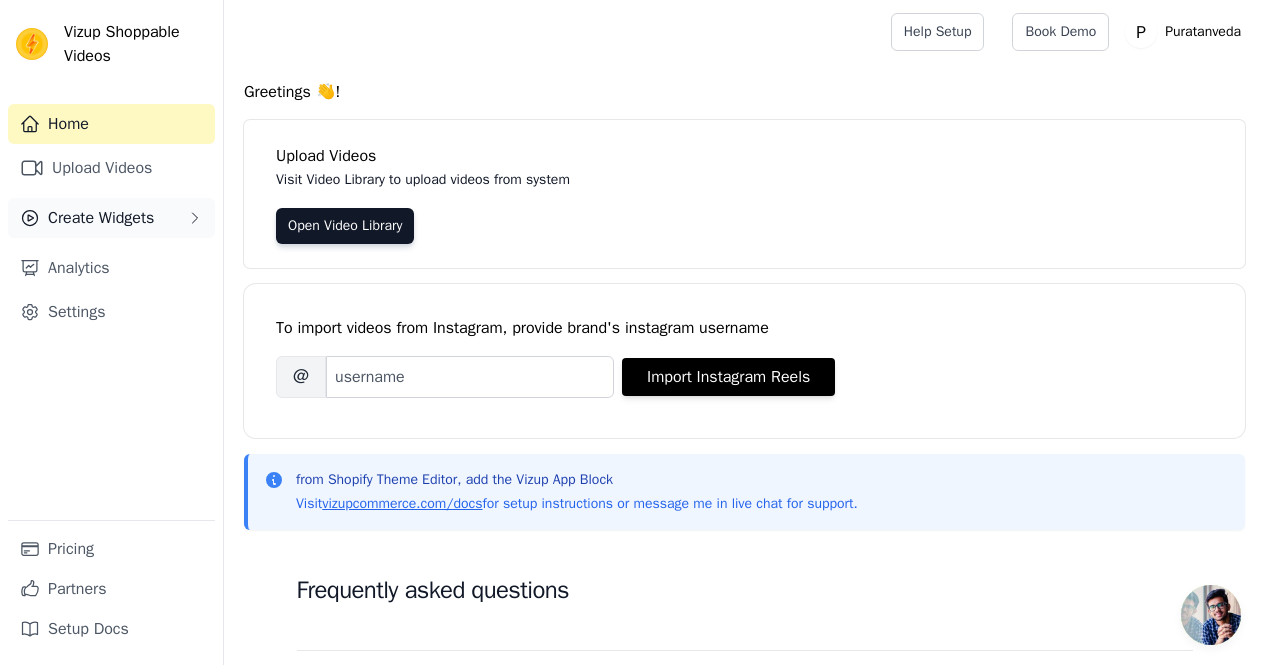 click on "Create Widgets" at bounding box center [101, 218] 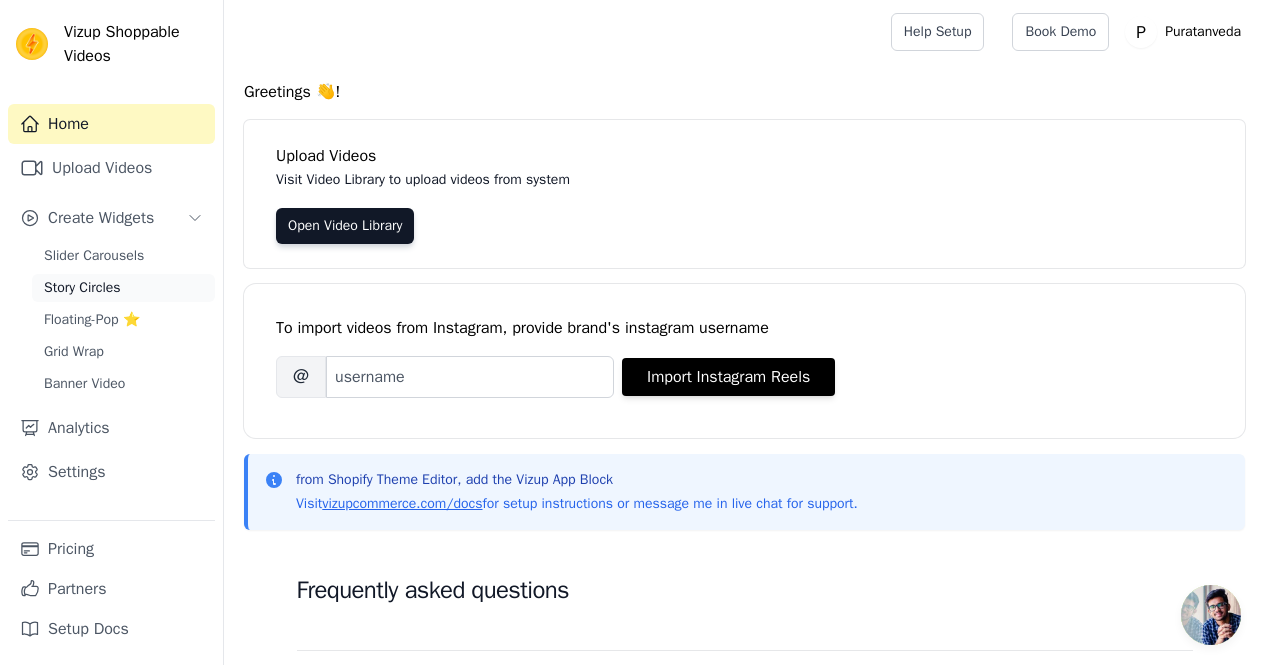click on "Story Circles" at bounding box center (82, 288) 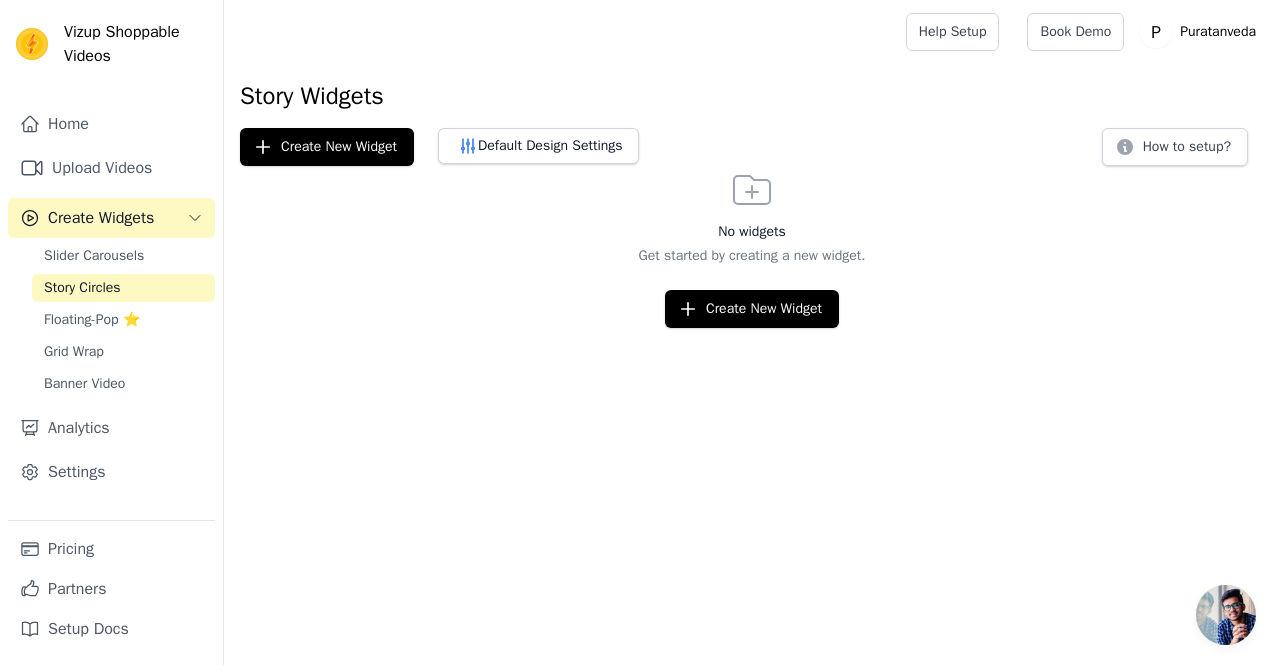 click on "Slider Carousels   Story Circles   Floating-Pop ⭐   Grid Wrap   Banner Video" at bounding box center (123, 320) 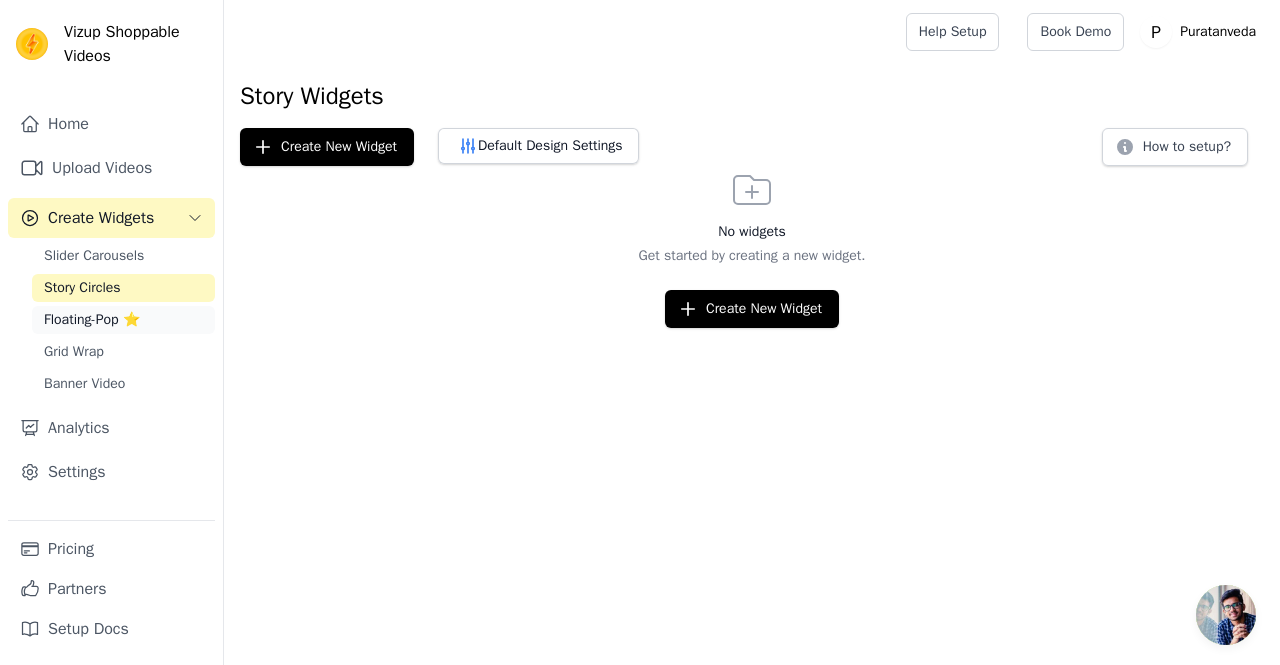 click on "Floating-Pop ⭐" at bounding box center (92, 320) 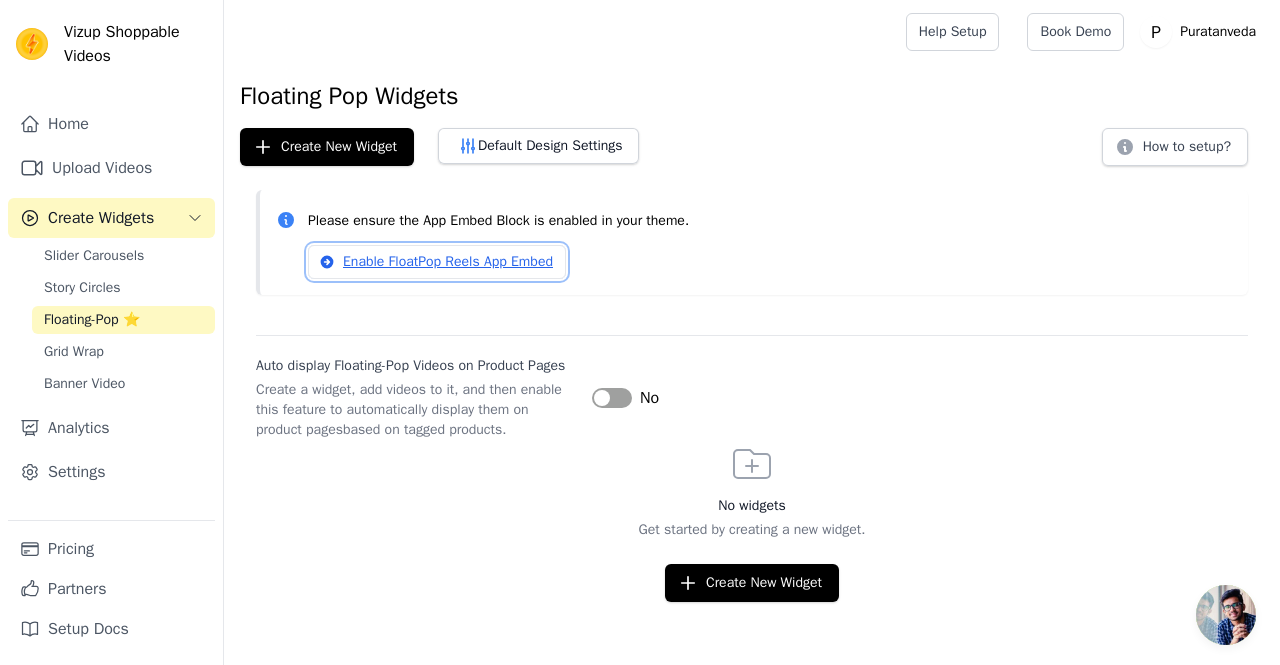click on "Enable FloatPop Reels App Embed" at bounding box center (437, 262) 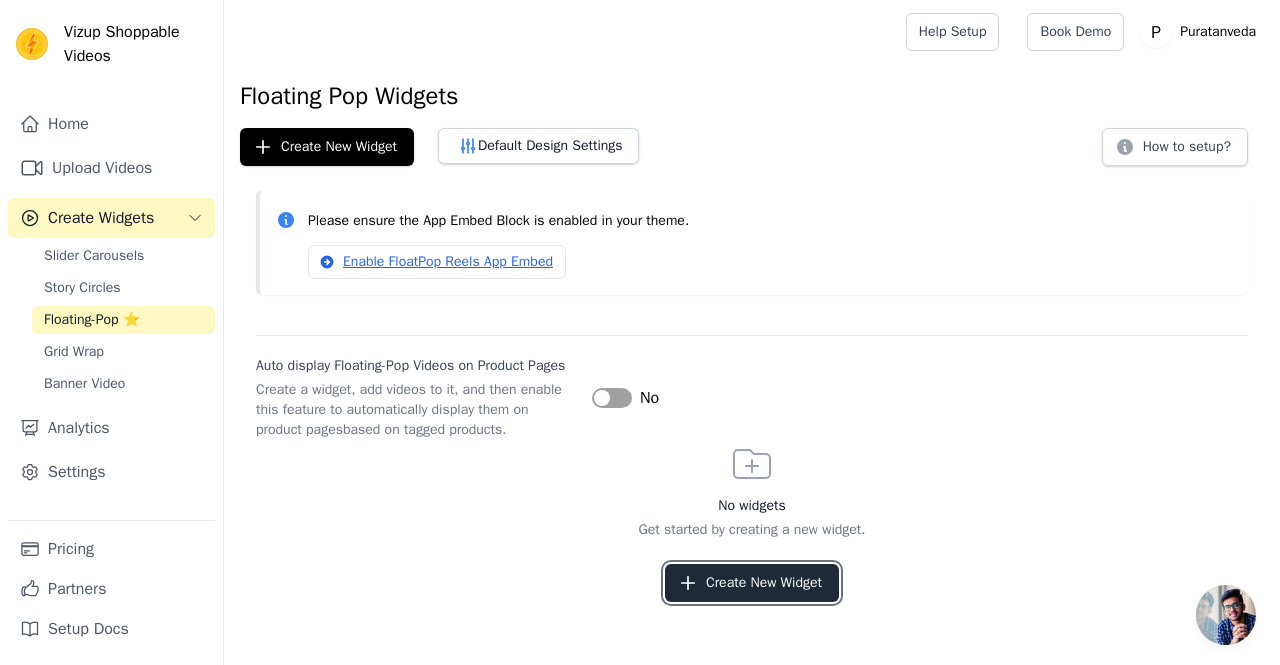 click on "Create New Widget" at bounding box center [752, 583] 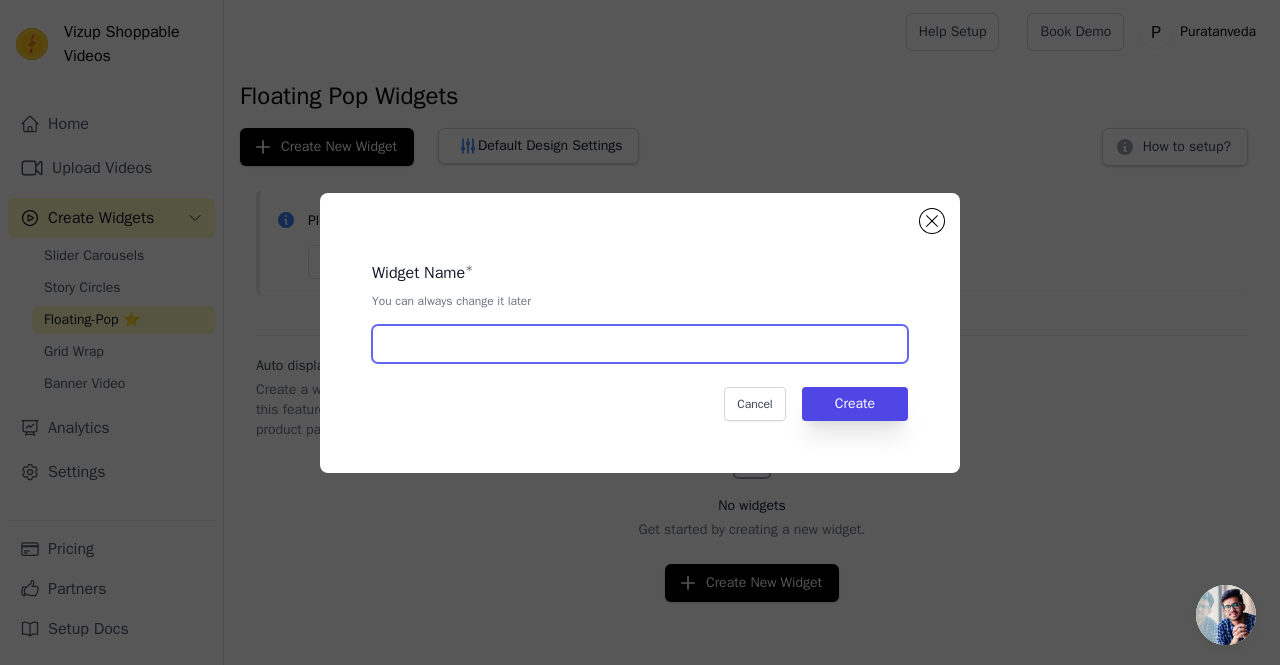 click at bounding box center (640, 344) 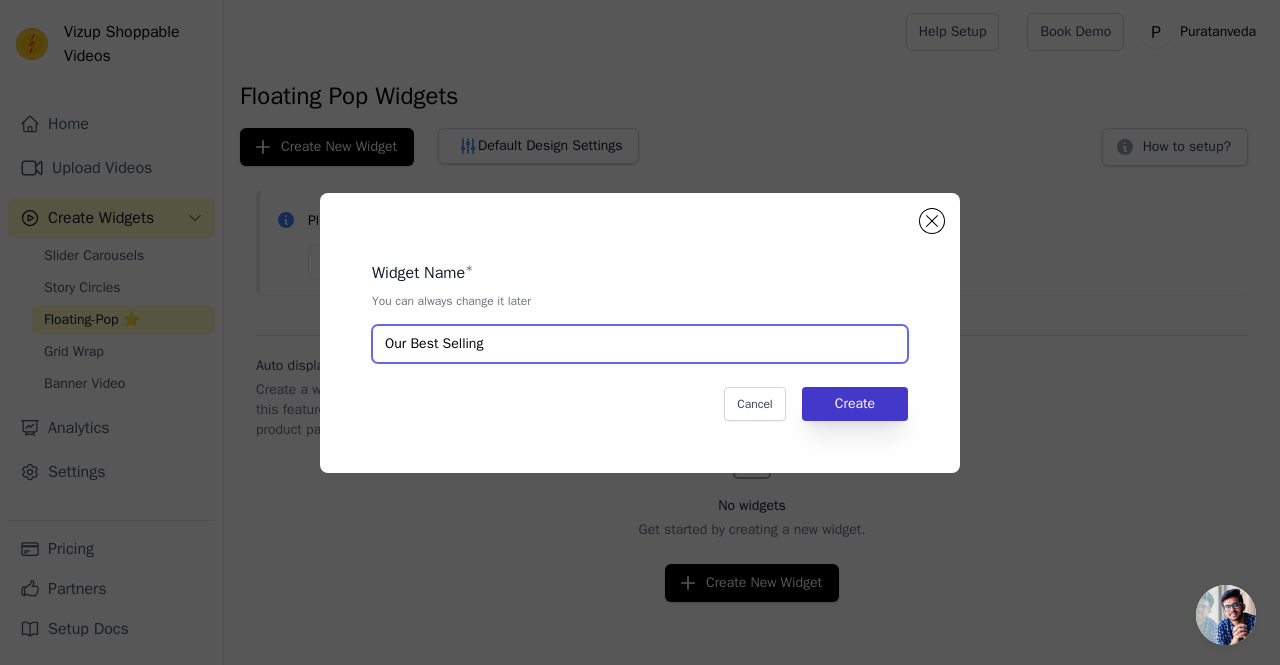type on "Our Best Selling" 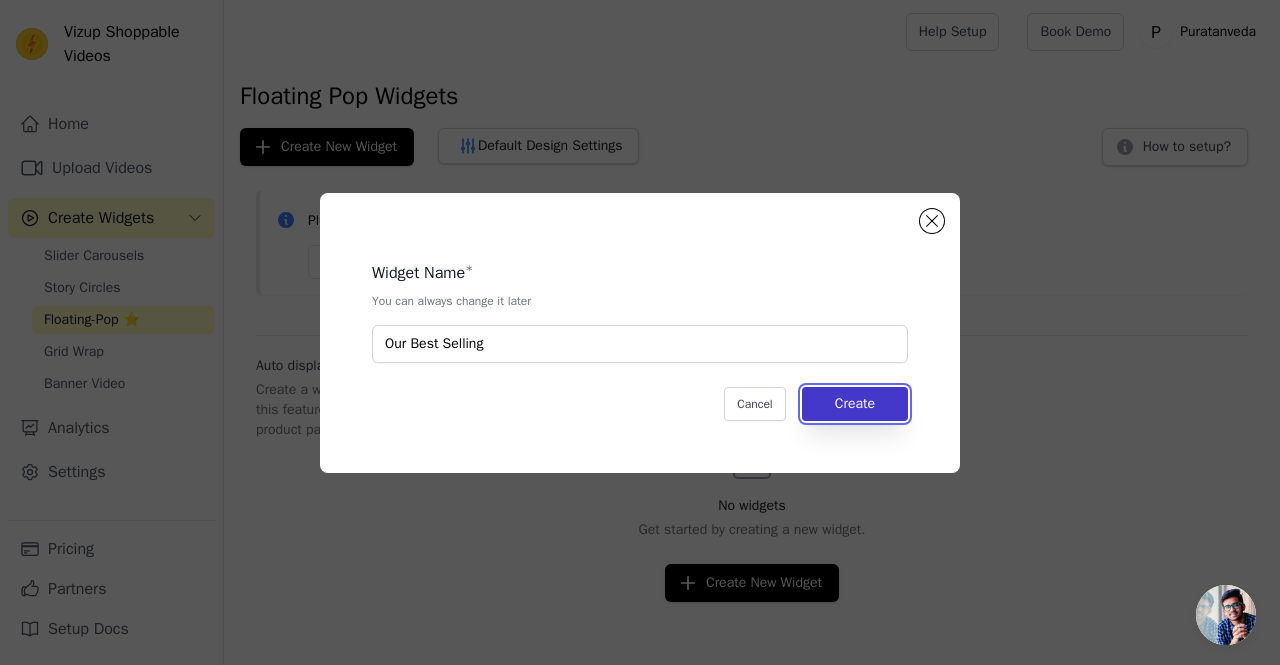 click on "Create" at bounding box center (855, 404) 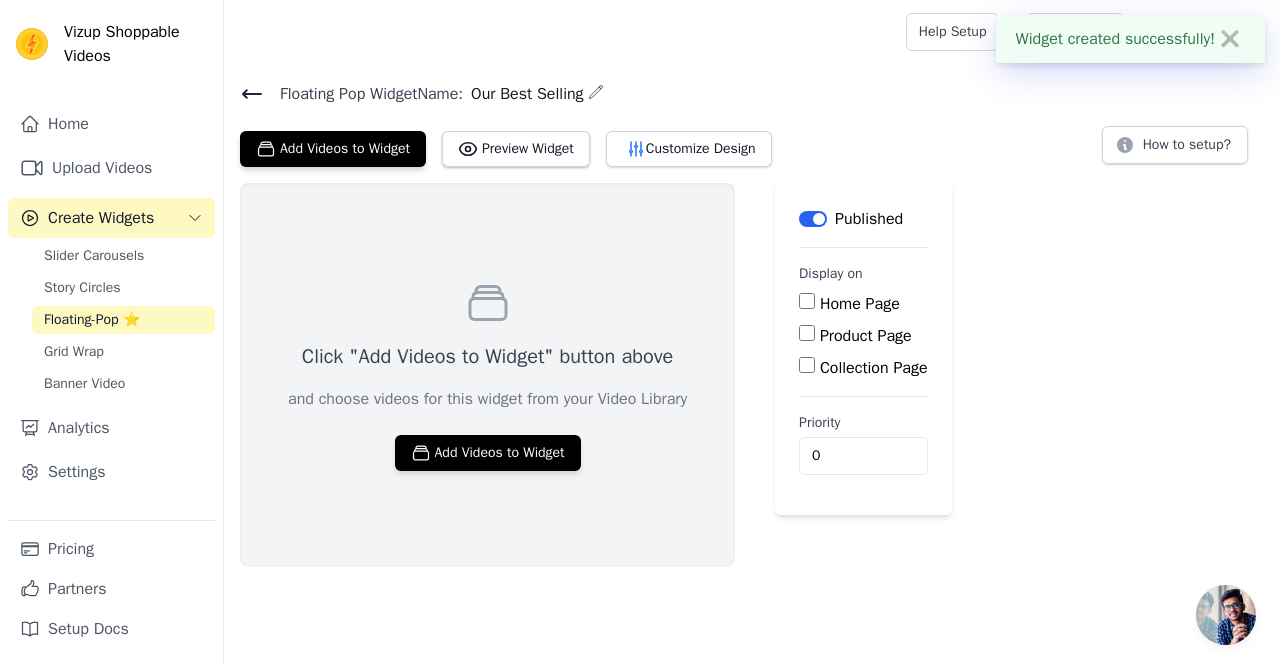 click on "Home Page" at bounding box center (807, 301) 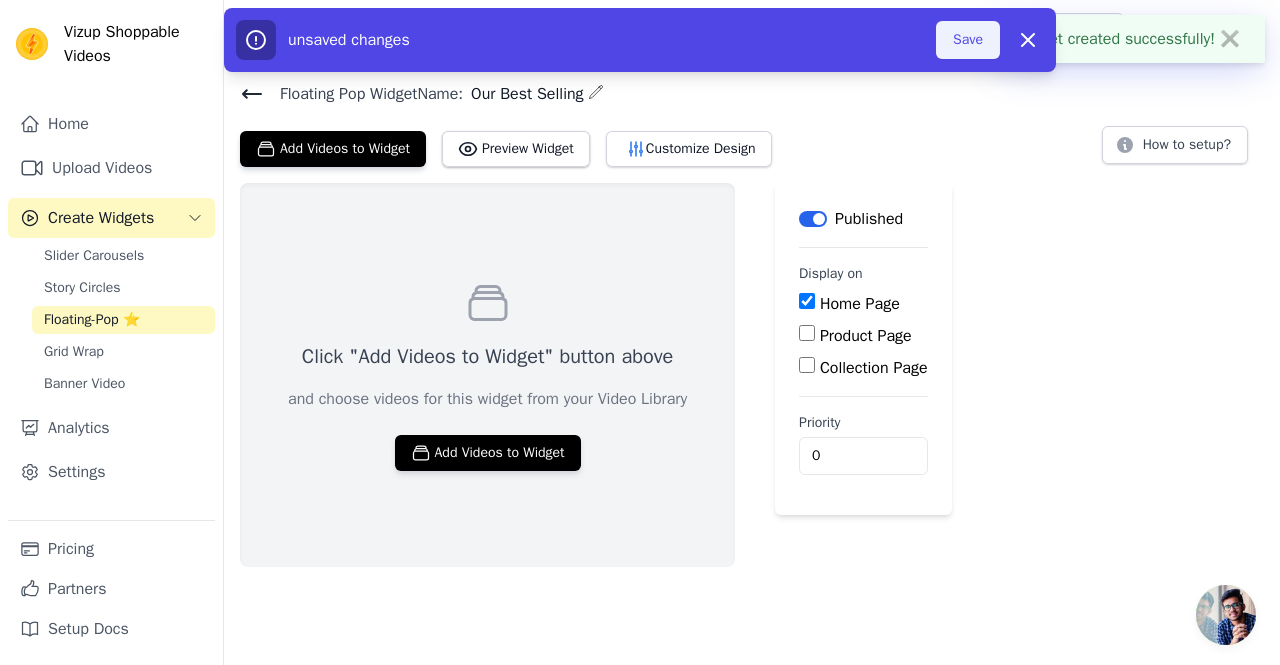 click on "Save" at bounding box center (968, 40) 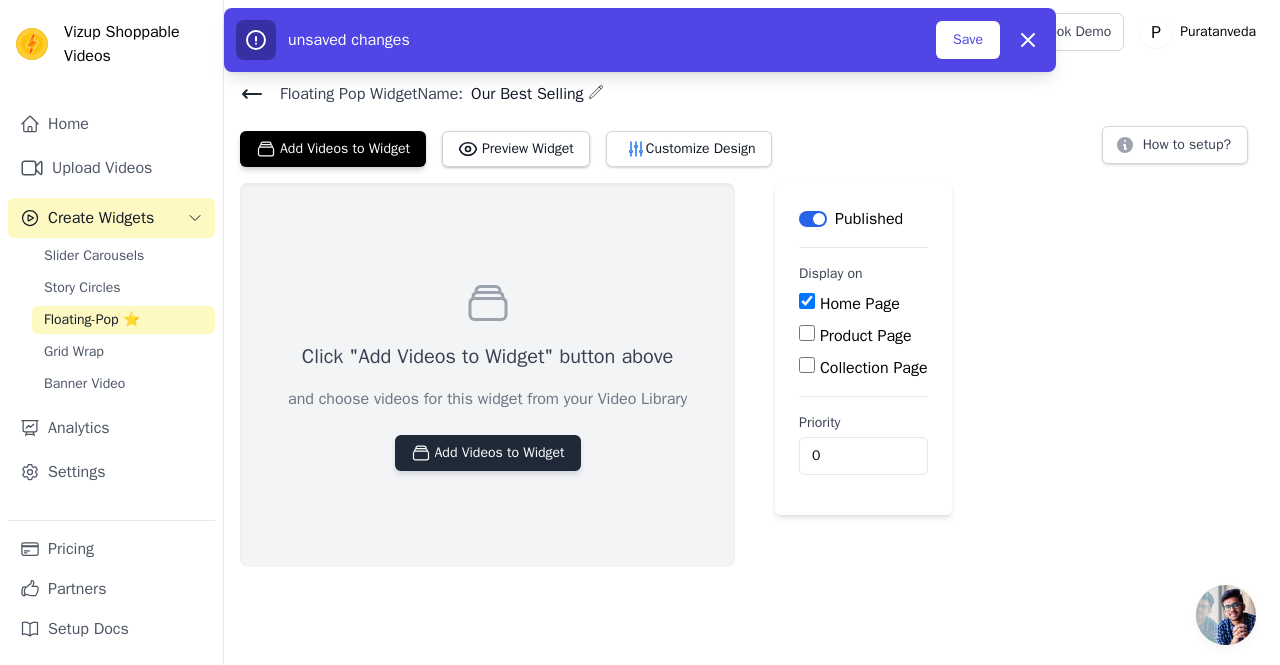 click on "Add Videos to Widget" at bounding box center (488, 453) 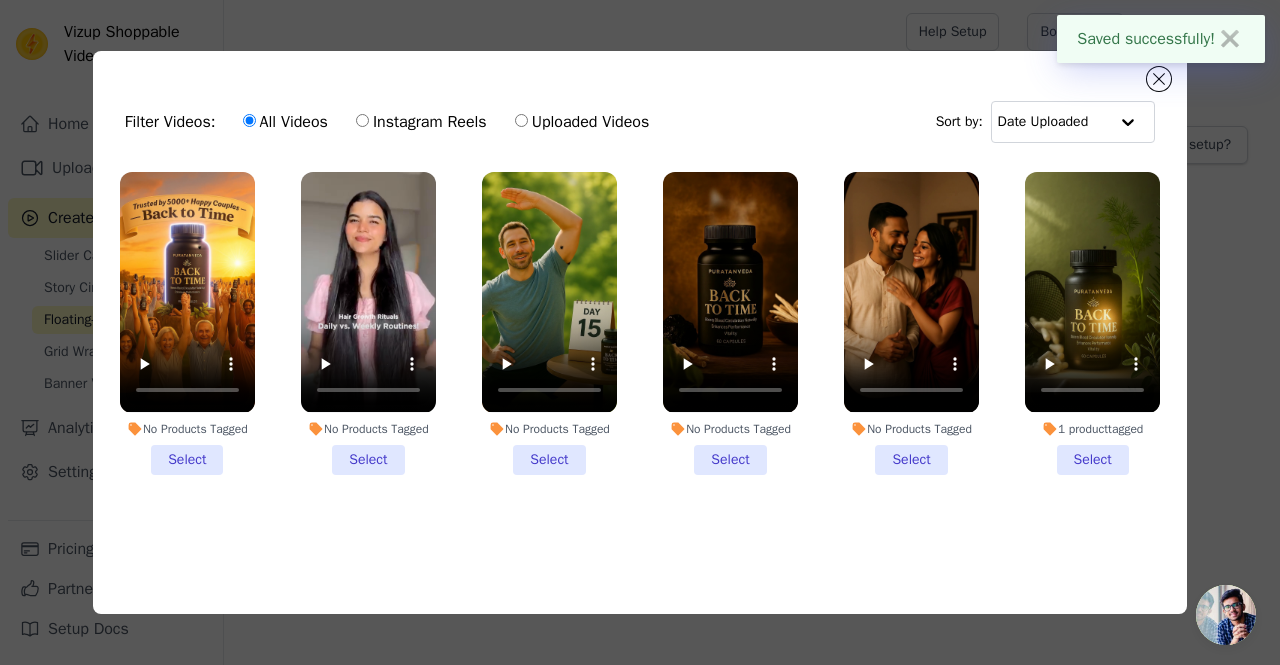 click on "No Products Tagged     Select" at bounding box center [187, 323] 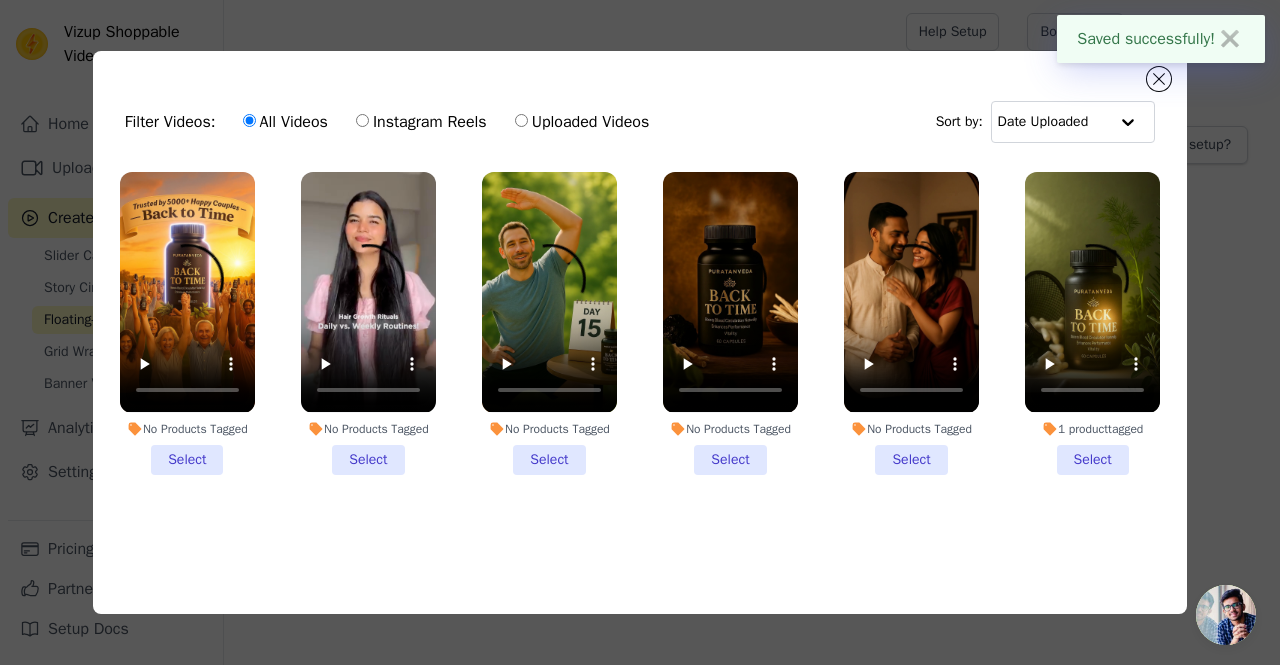 click on "No Products Tagged     Select" at bounding box center (0, 0) 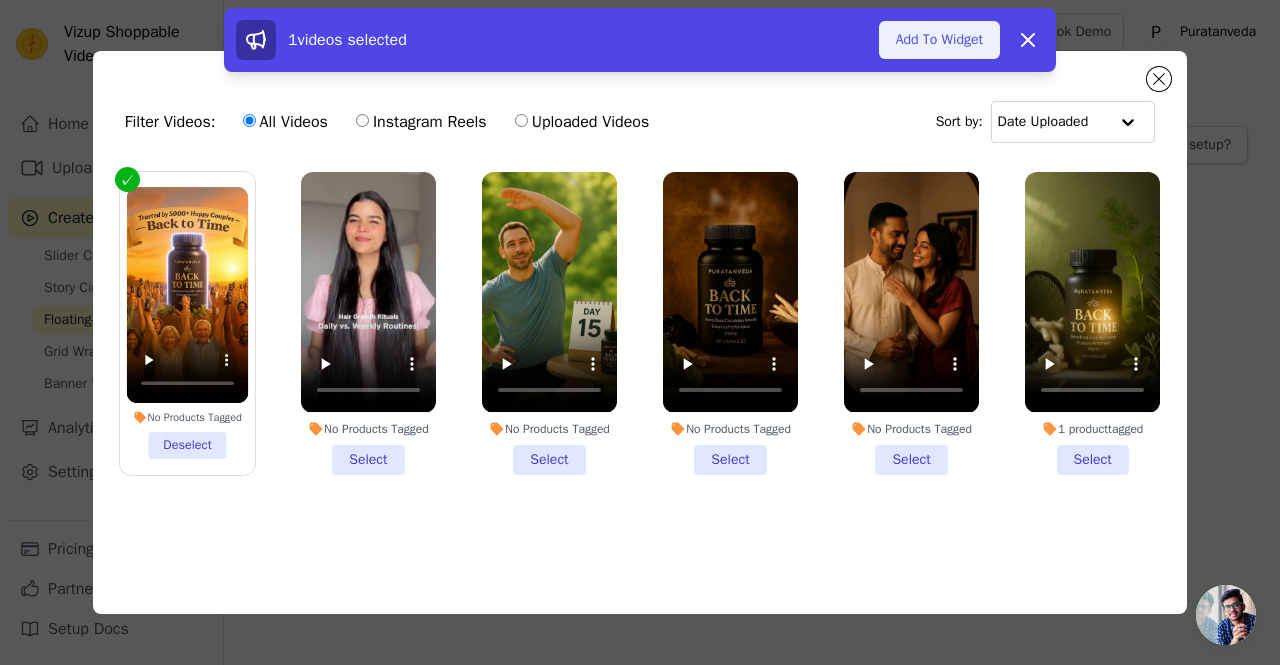 click on "Add To Widget" at bounding box center [939, 40] 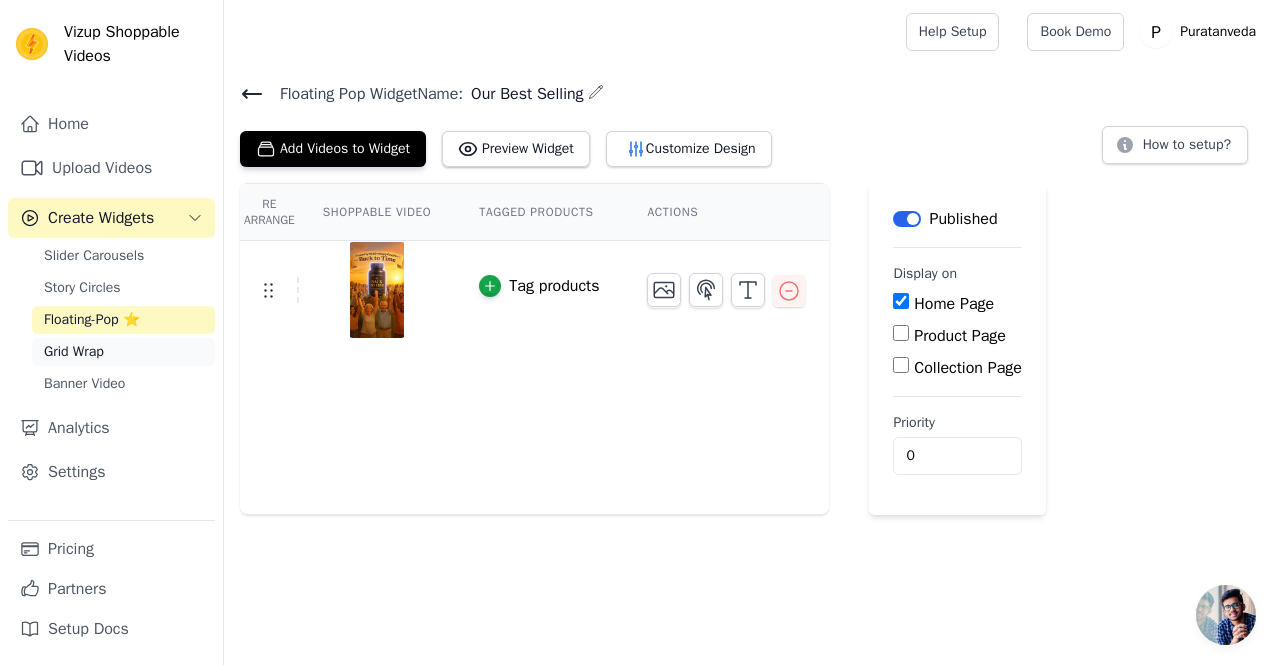 click on "Grid Wrap" at bounding box center [74, 352] 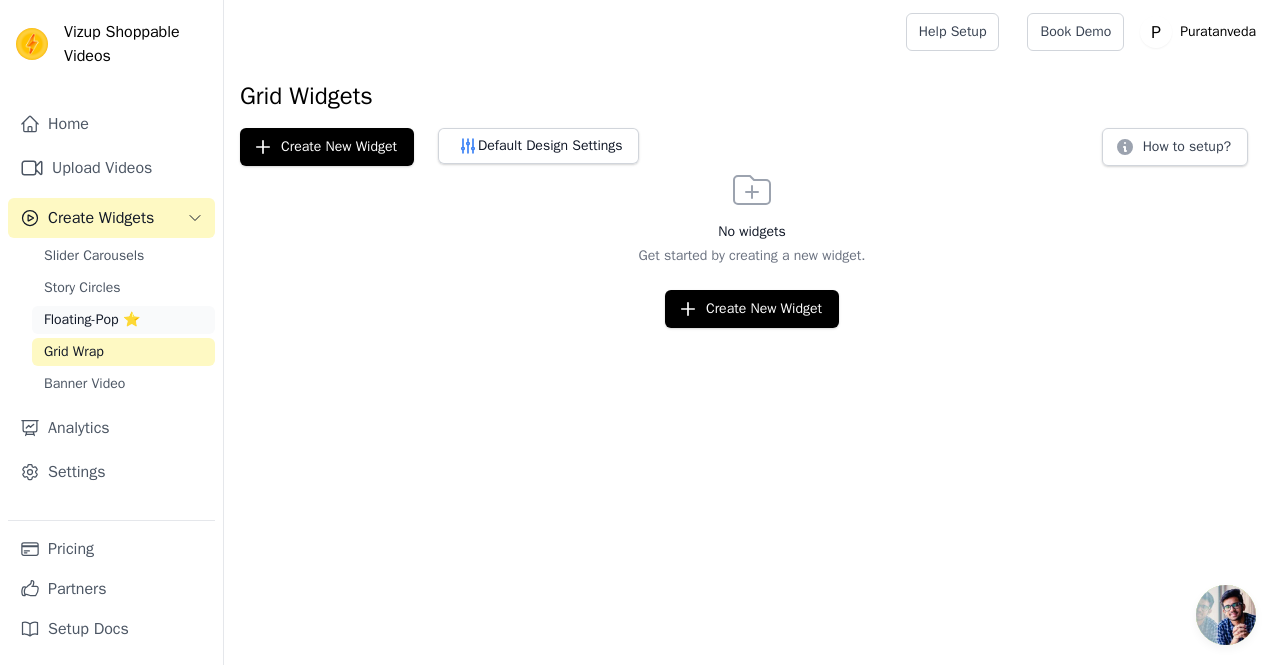 click on "Floating-Pop ⭐" at bounding box center [123, 320] 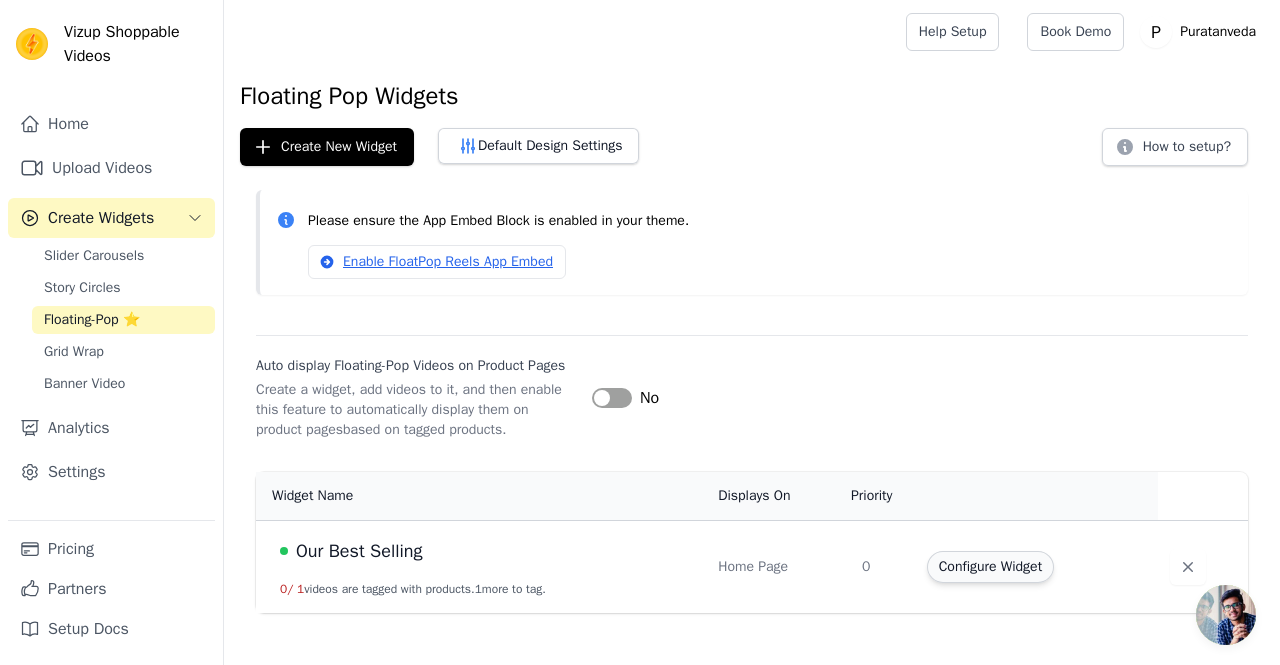 click on "Configure Widget" at bounding box center [990, 567] 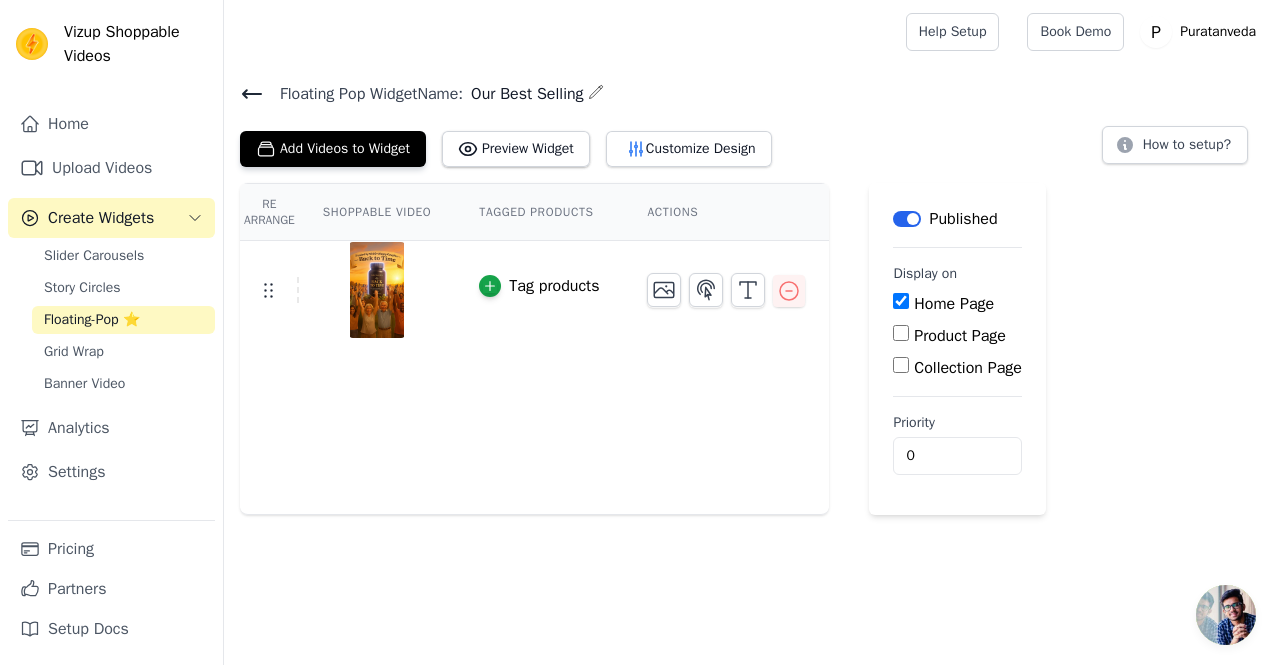 click at bounding box center [377, 290] 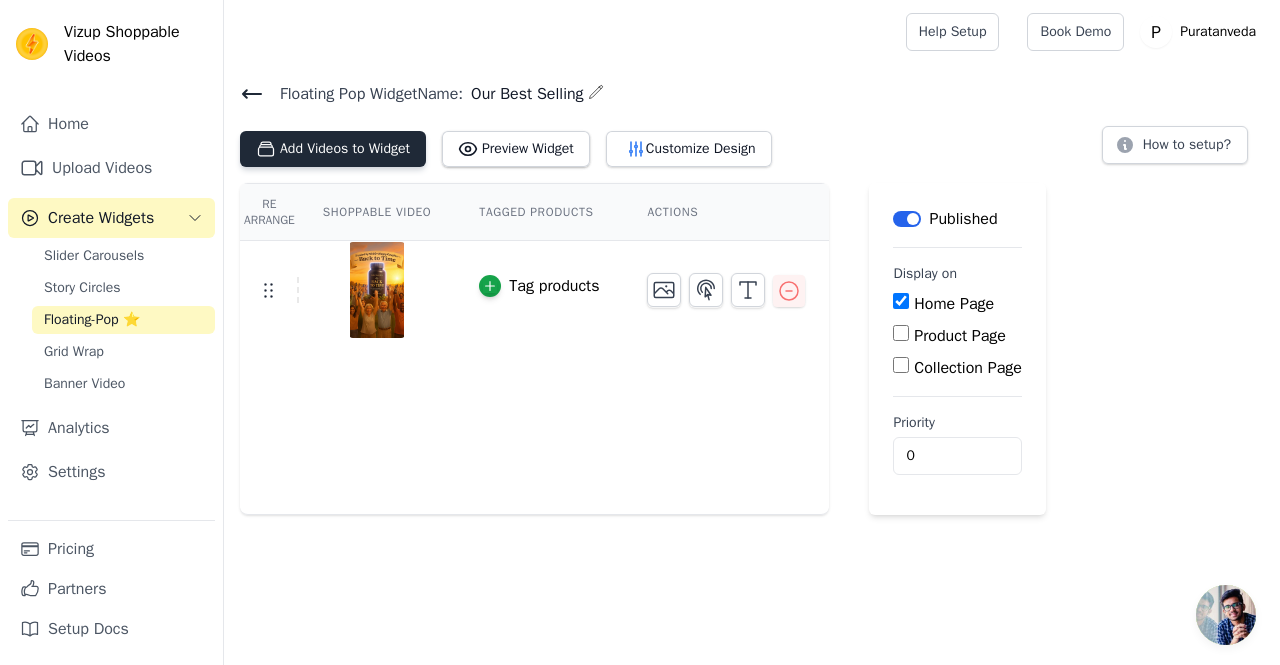 click on "Add Videos to Widget" at bounding box center [333, 149] 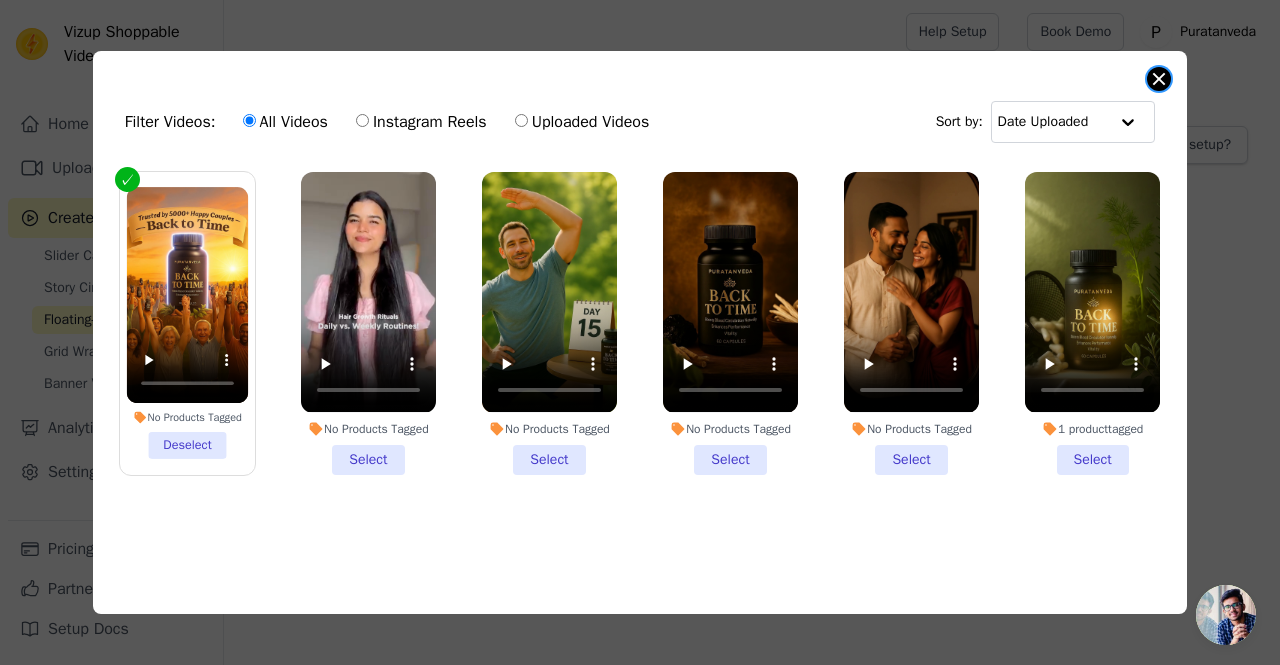 click at bounding box center [1159, 79] 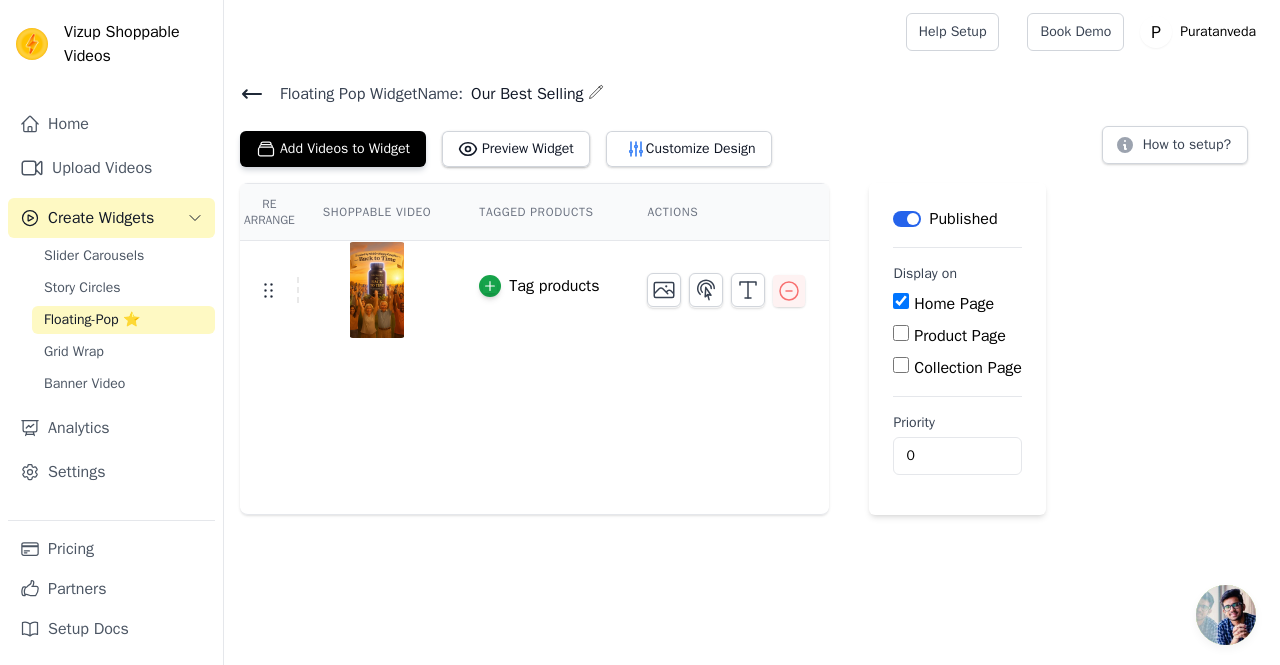 click on "Published" at bounding box center [963, 219] 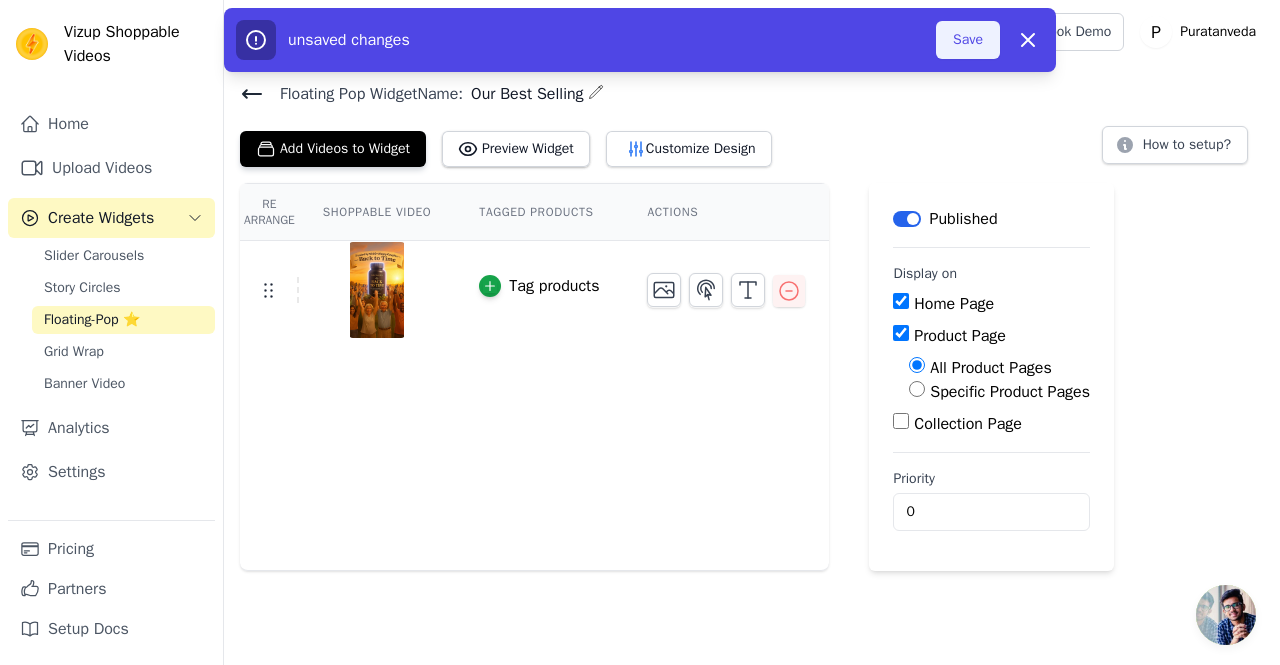click on "Save" at bounding box center [968, 40] 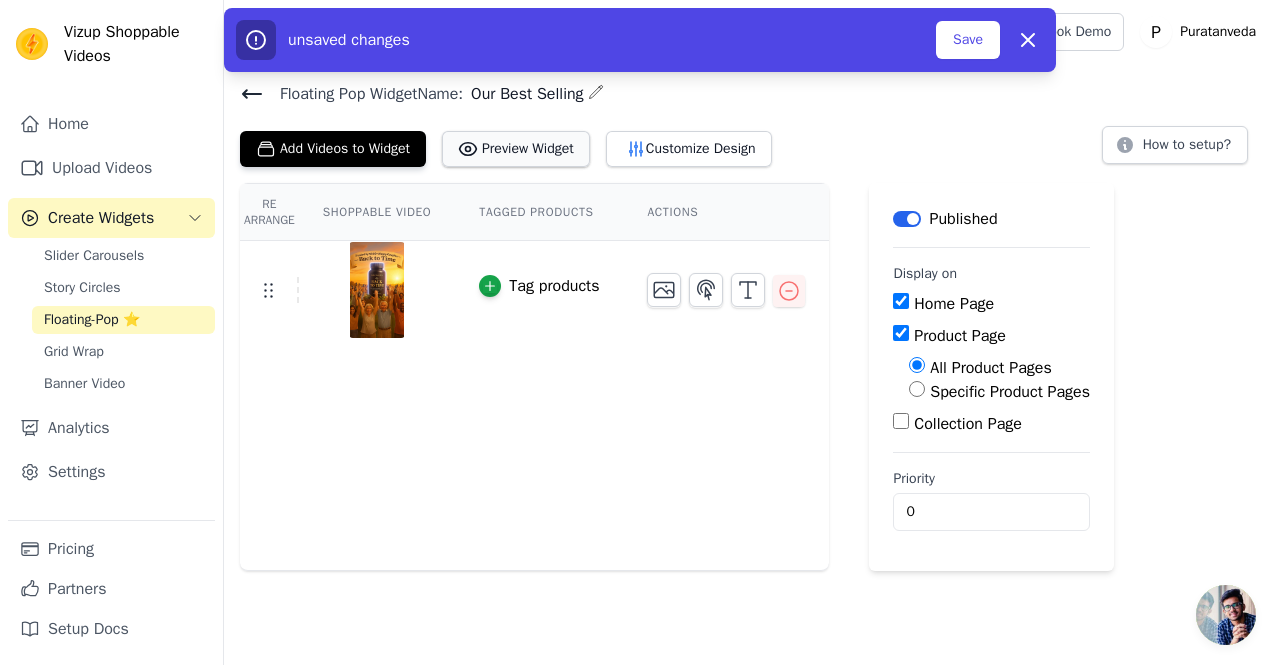click on "Preview Widget" at bounding box center [516, 149] 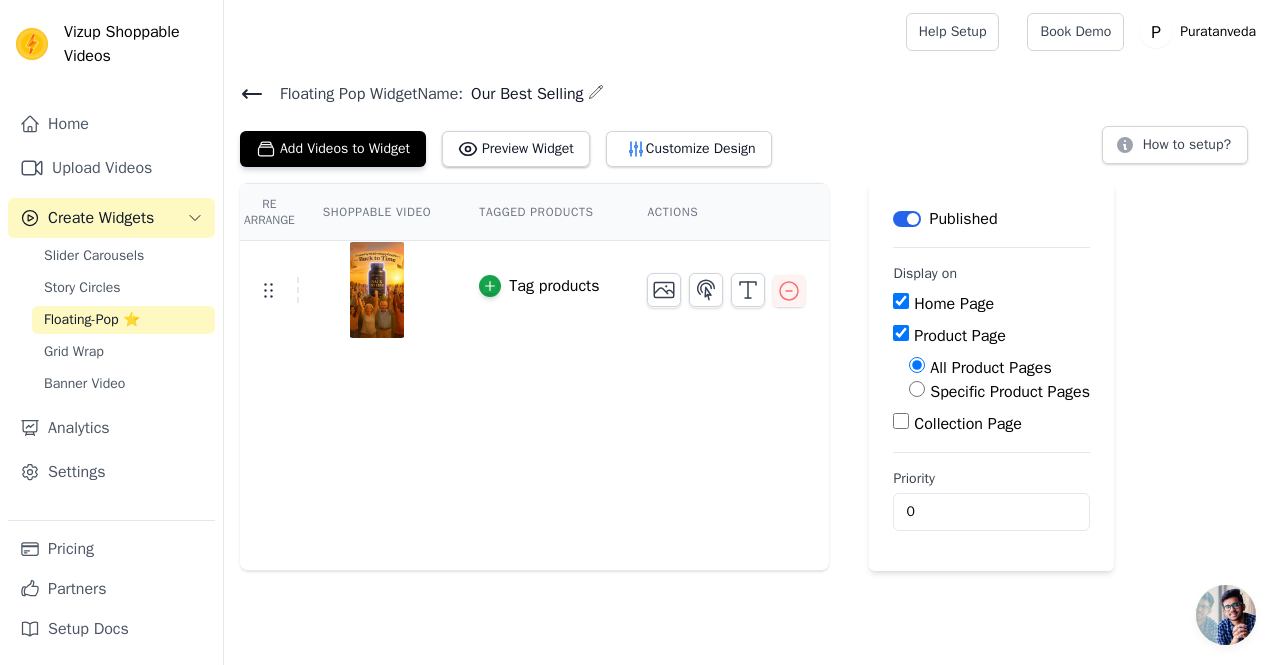 click 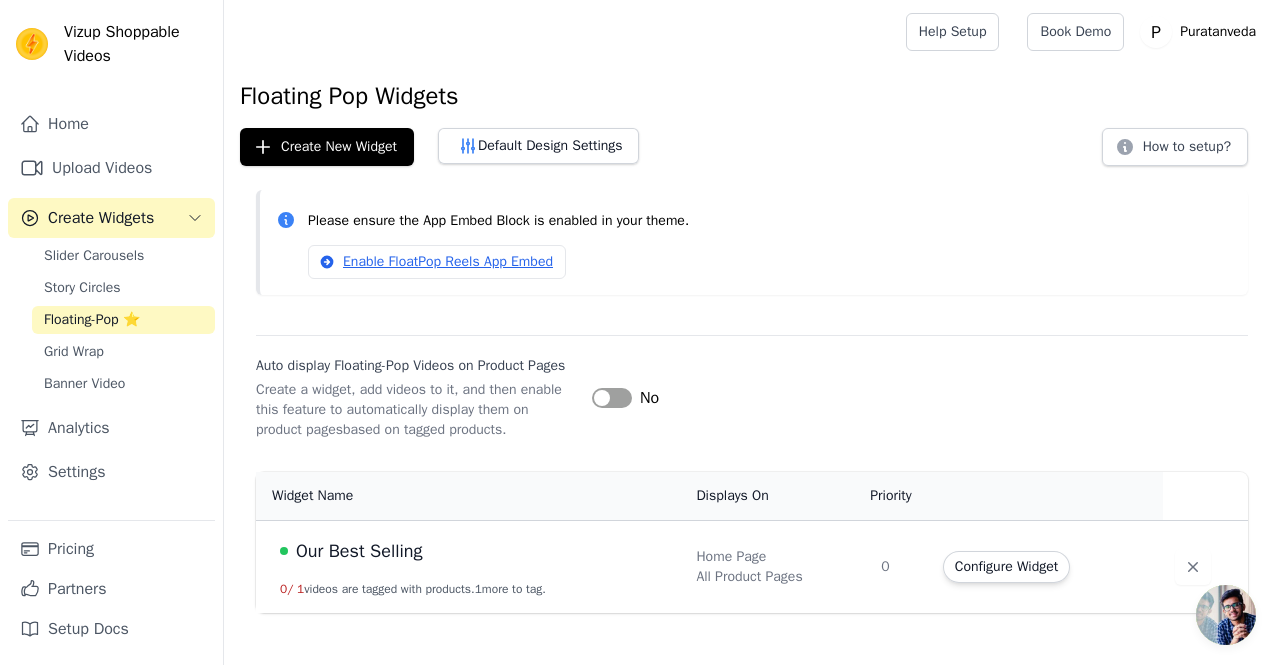 click on "Label" at bounding box center [612, 398] 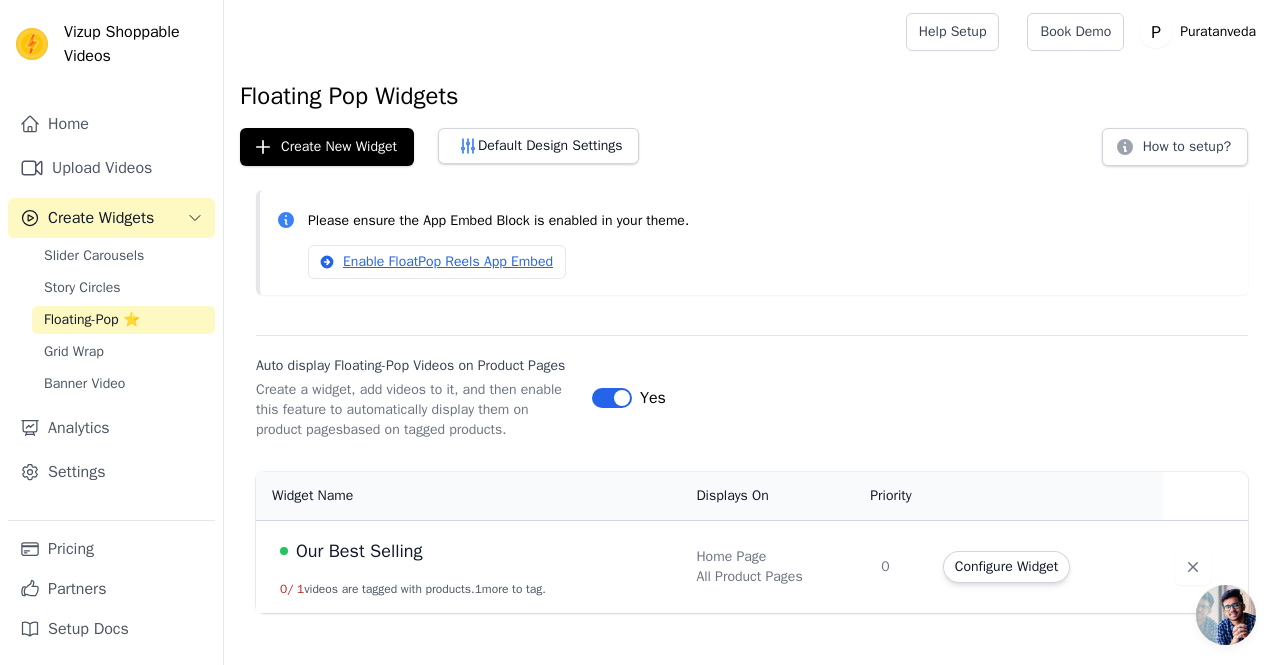 click on "Auto display Floating-Pop Videos on Product Pages   Create a widget, add videos to it, and then enable this feature to automatically display them on product pages  based on tagged products.   Label     Yes" at bounding box center [752, 387] 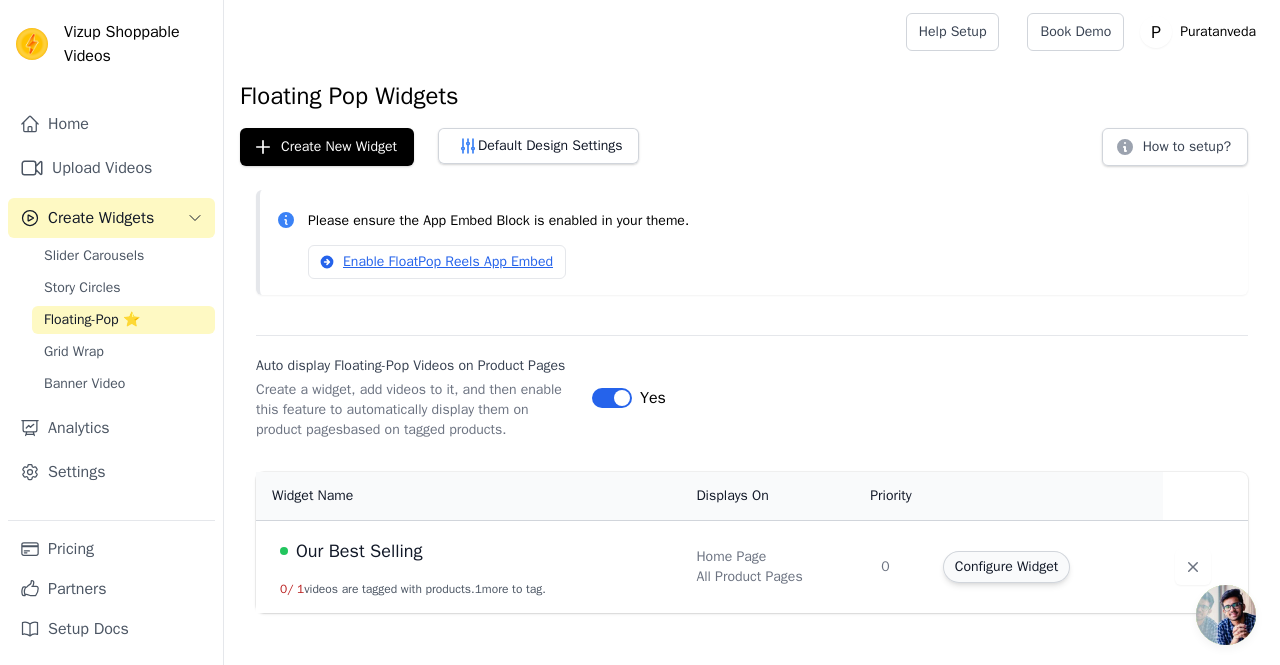 click on "Configure Widget" at bounding box center (1006, 567) 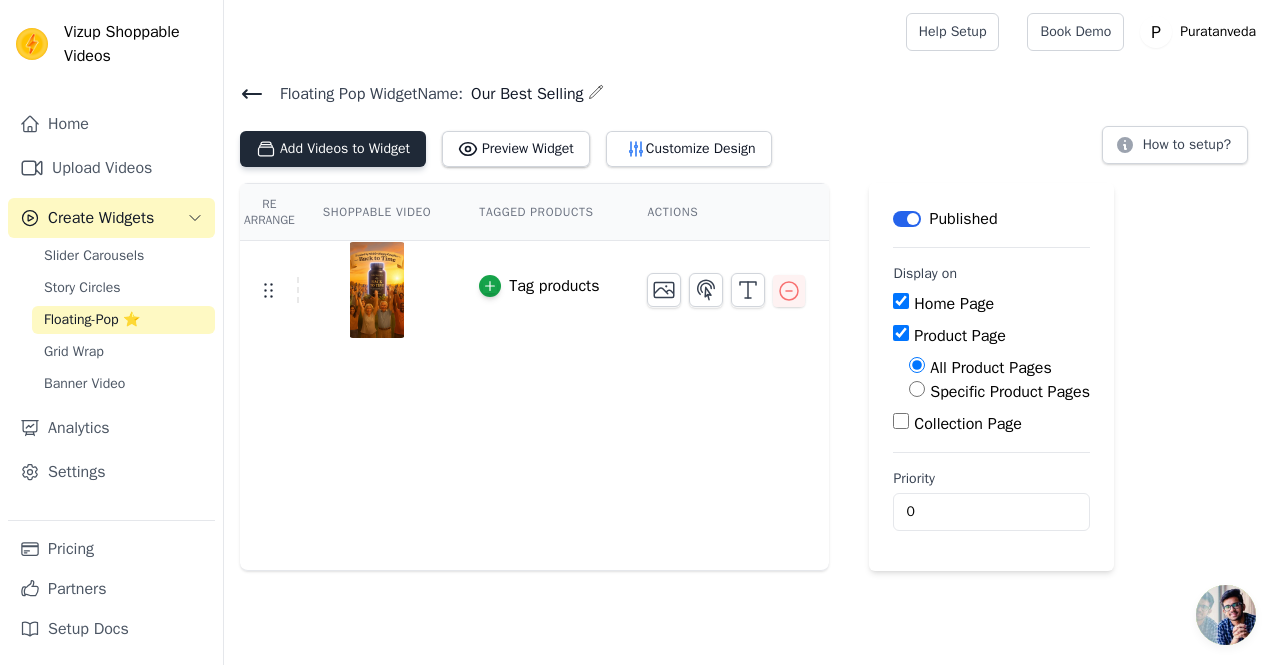 click on "Add Videos to Widget" at bounding box center (333, 149) 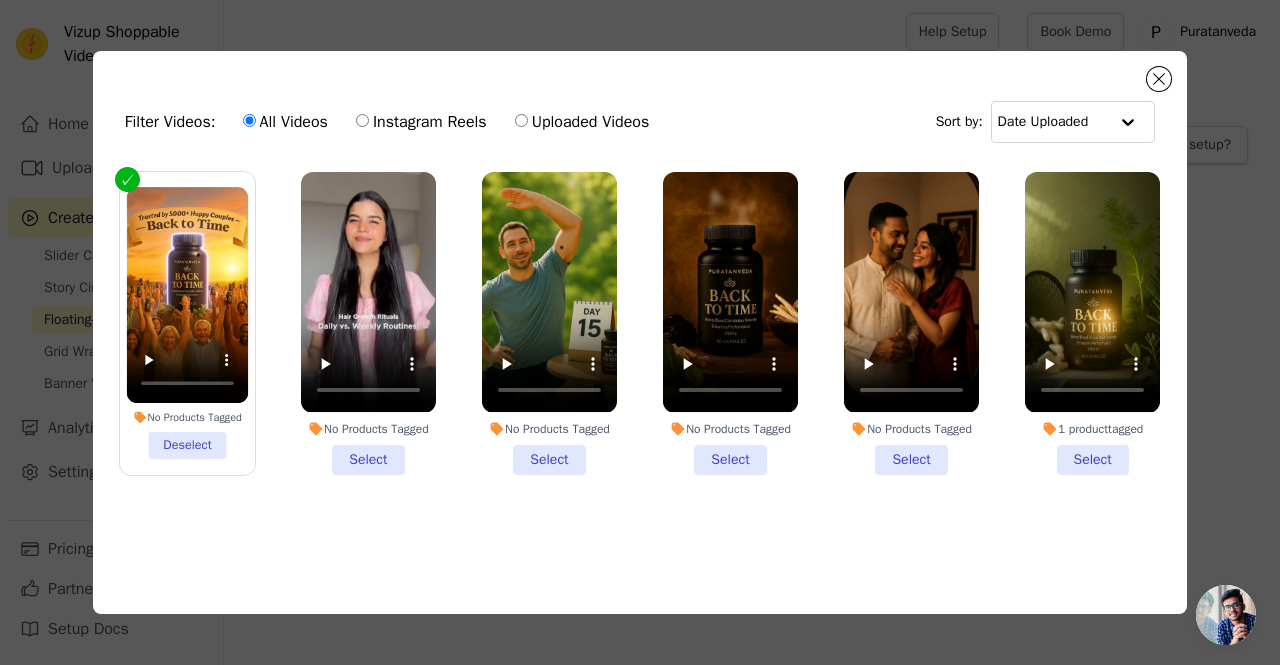 click on "No Products Tagged     Select" at bounding box center [368, 323] 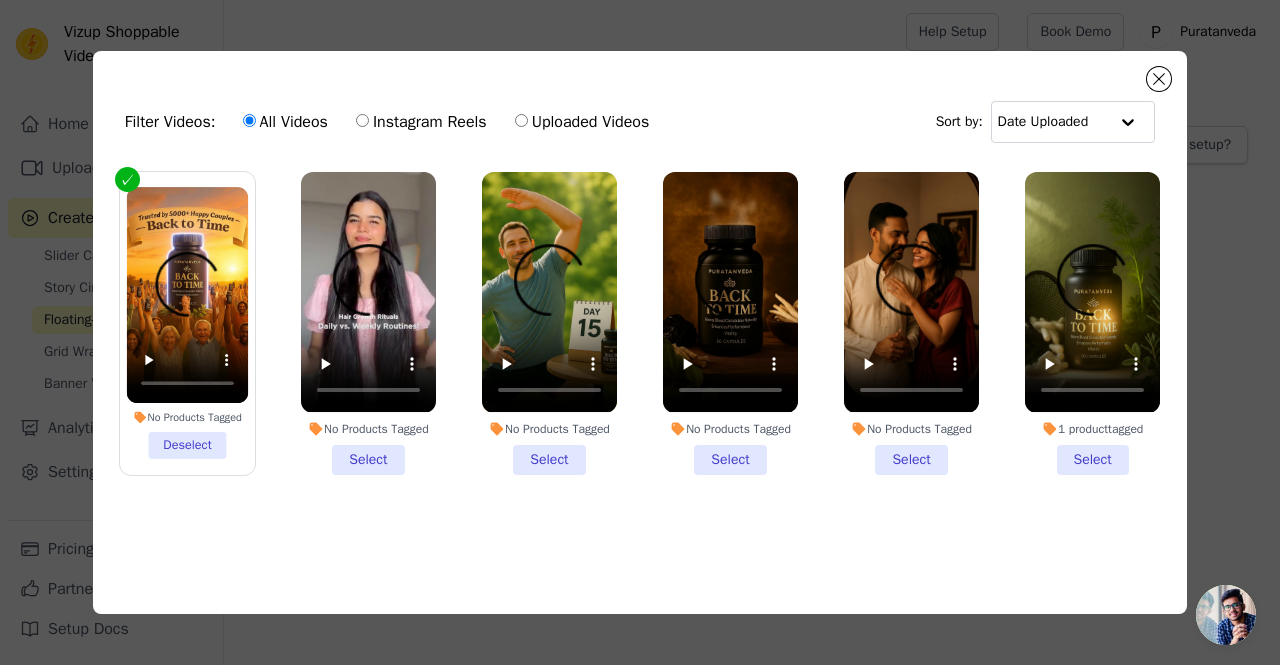 click on "No Products Tagged     Select" at bounding box center (0, 0) 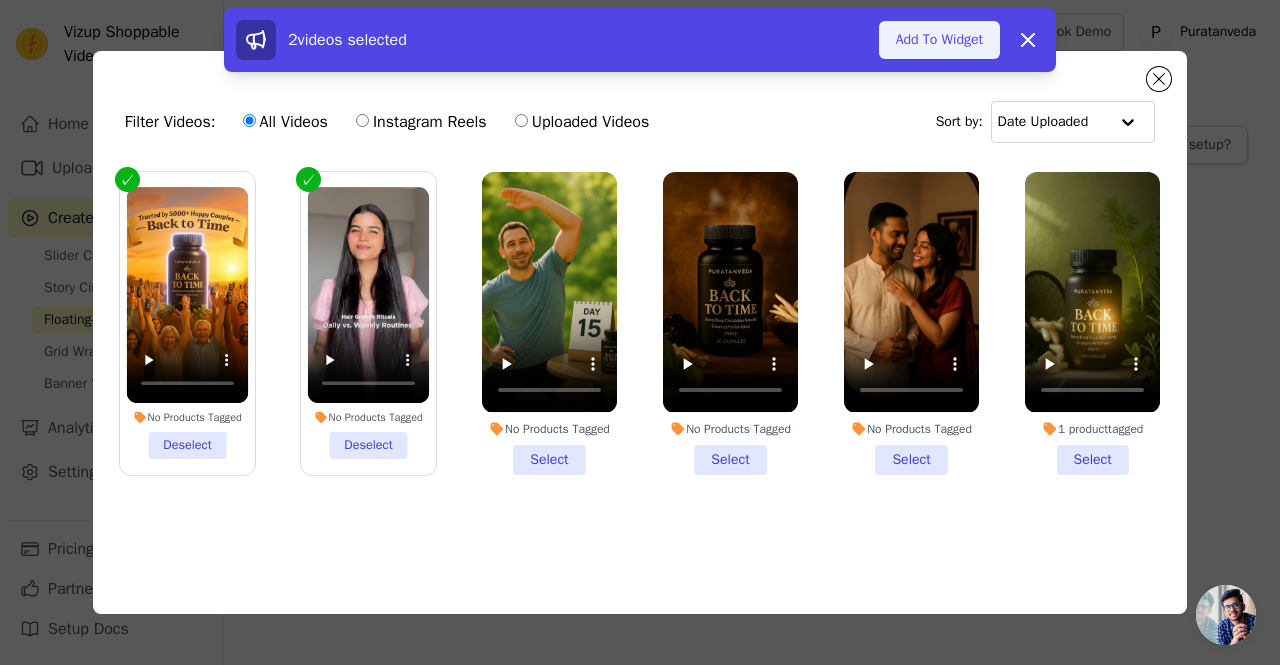 click on "Add To Widget" at bounding box center [939, 40] 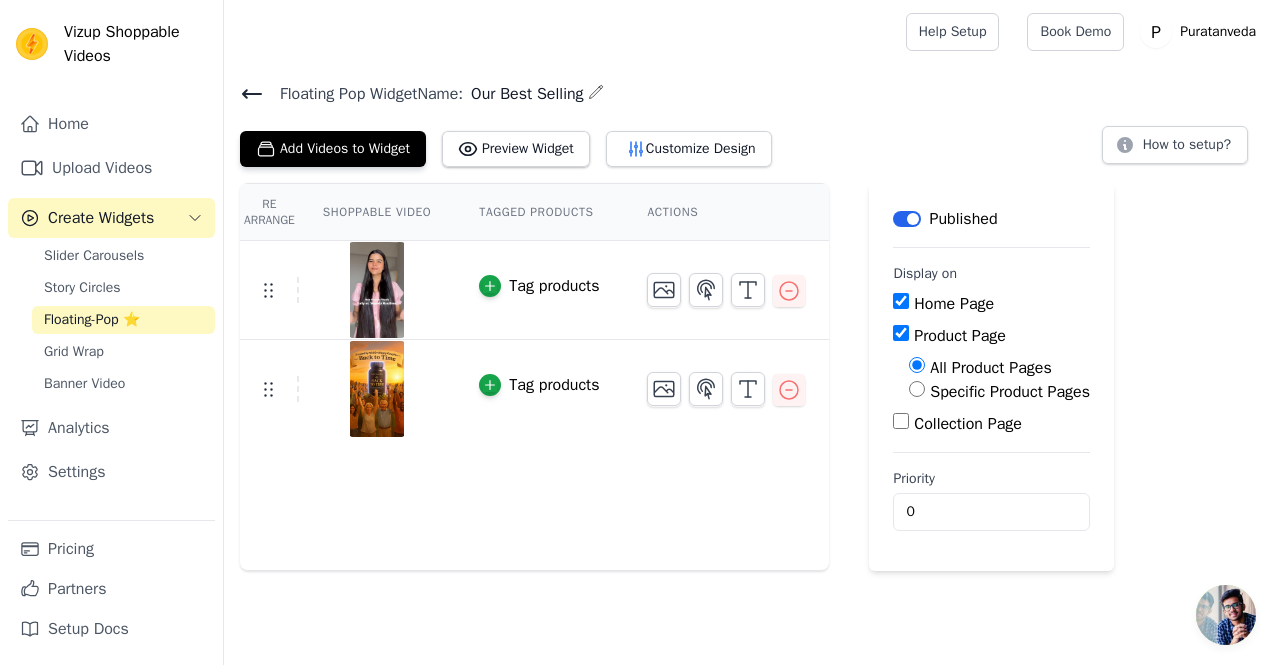 click on "Floating Pop Widget  Name:   Our Best Selling
Add Videos to Widget
Preview Widget       Customize Design
How to setup?" at bounding box center [752, 123] 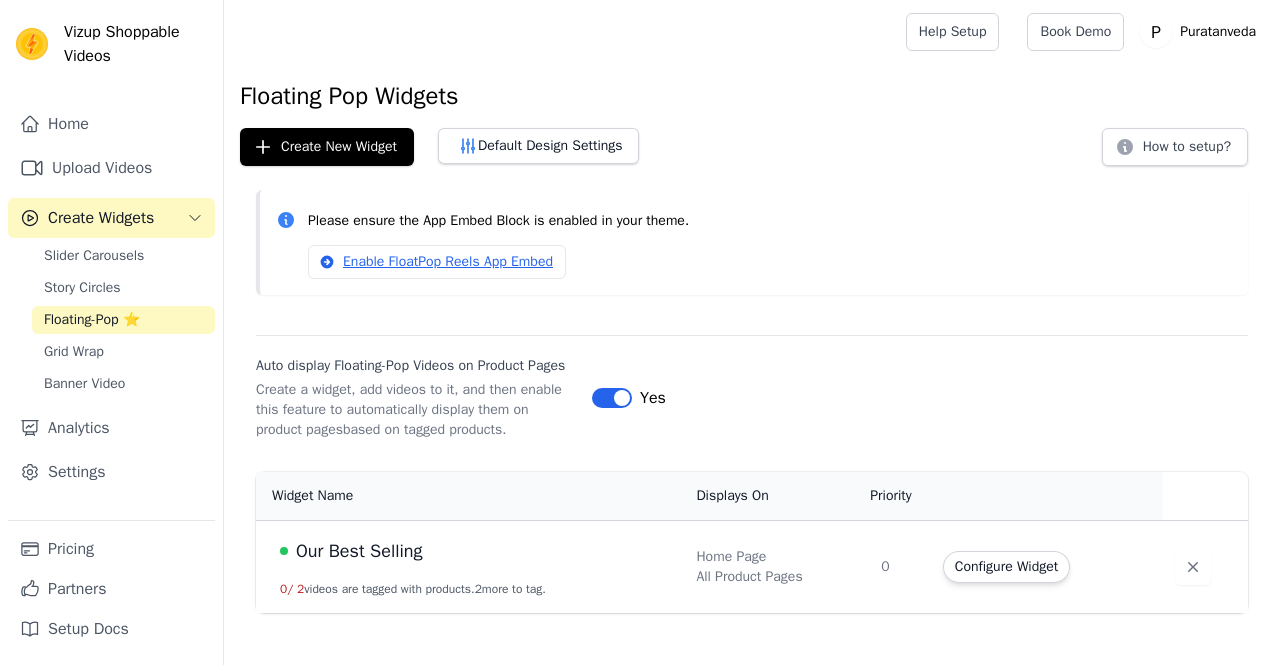 scroll, scrollTop: 0, scrollLeft: 0, axis: both 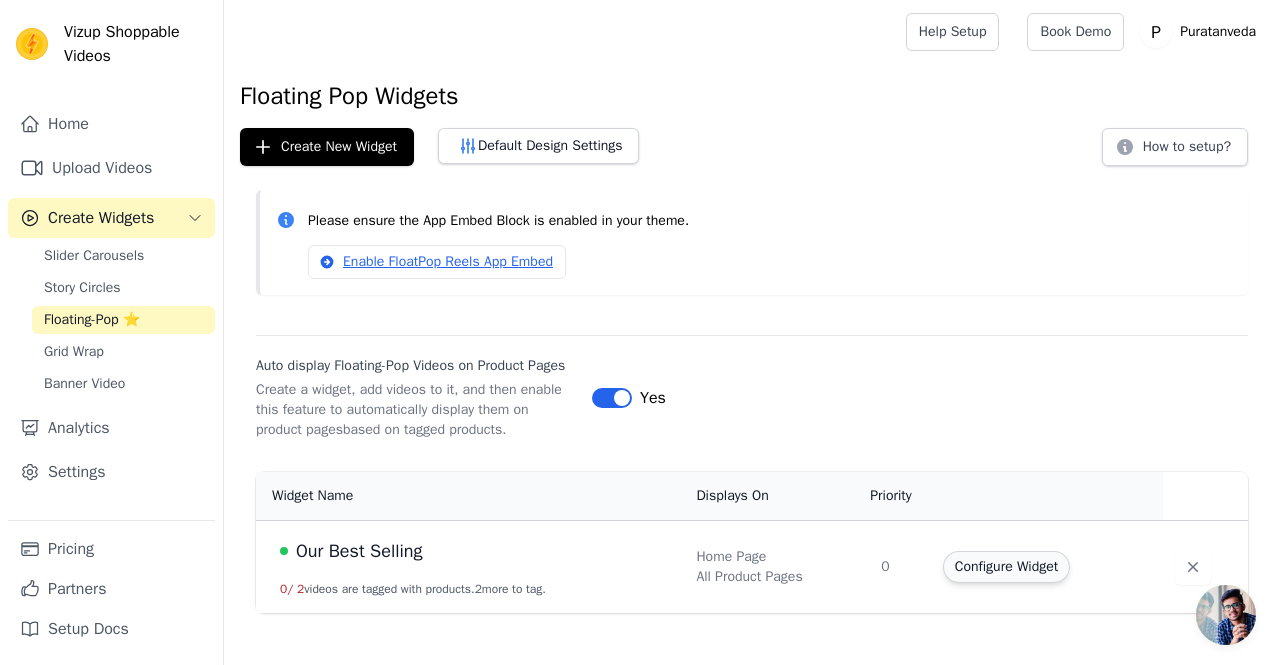 click on "Configure Widget" at bounding box center (1006, 567) 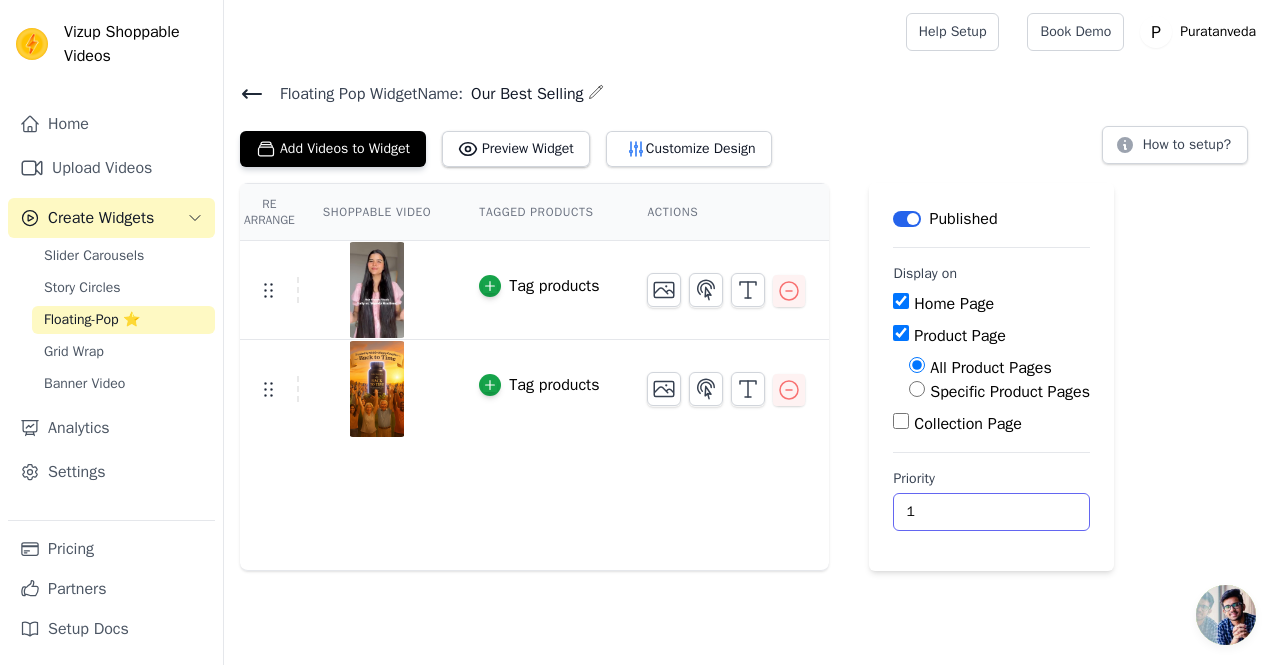click on "1" at bounding box center (991, 512) 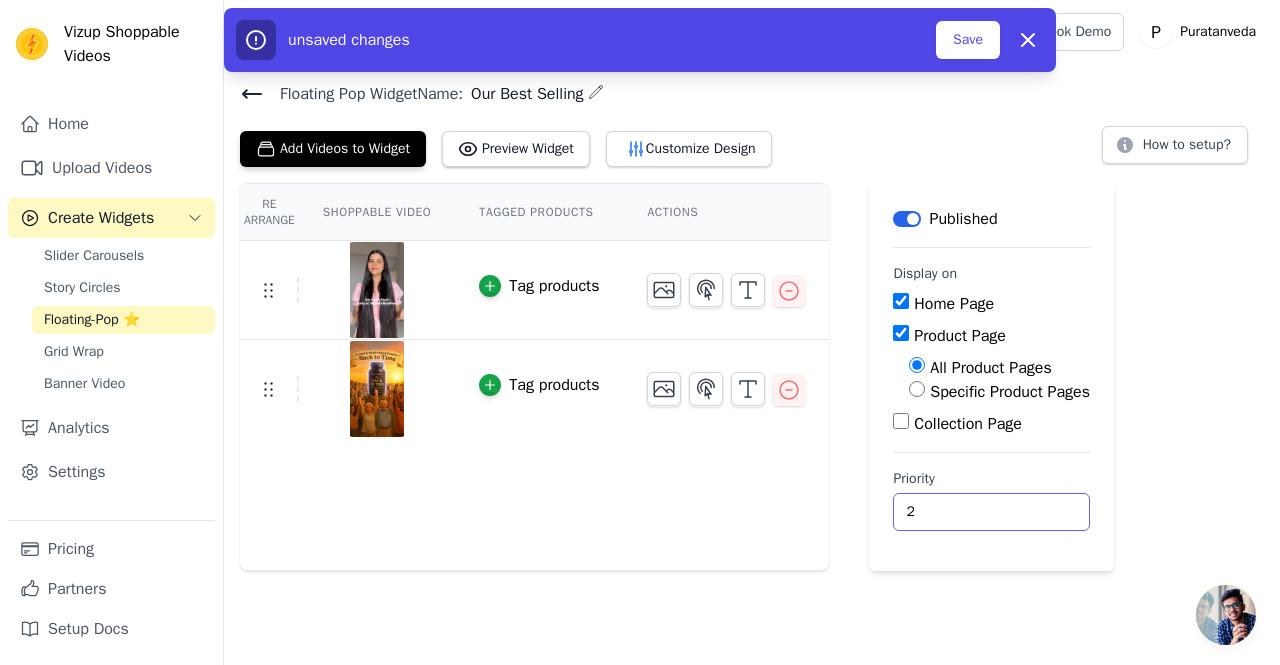 type on "2" 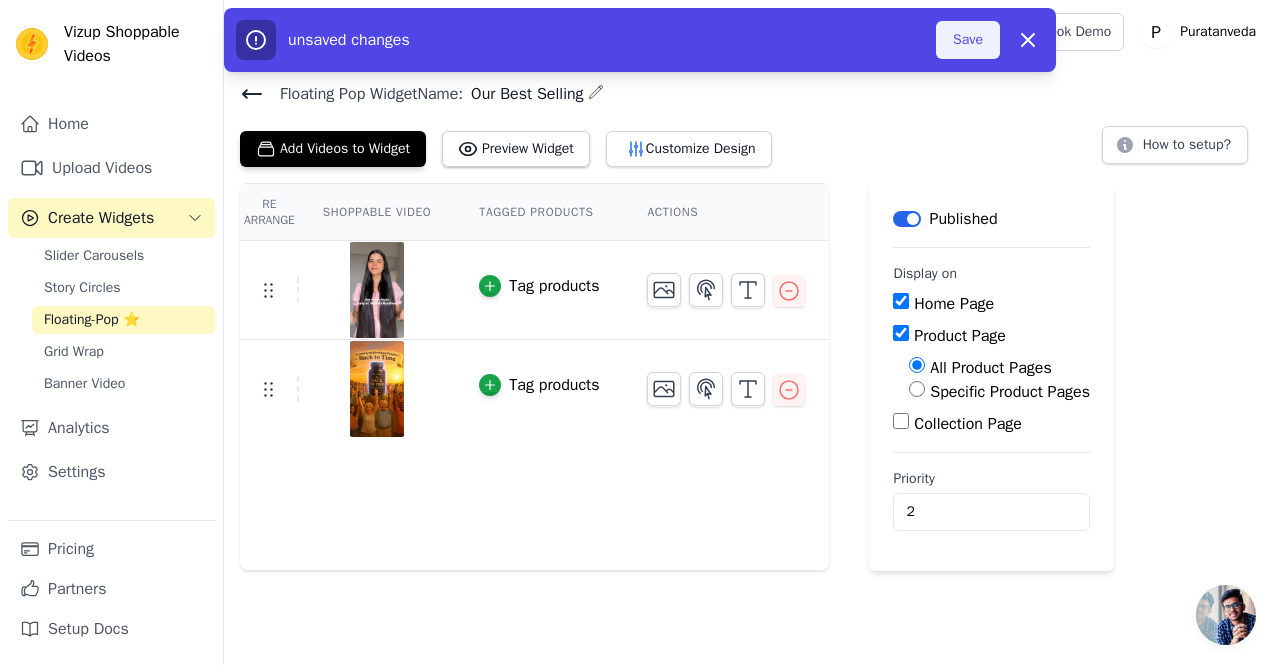click on "Save" at bounding box center [968, 40] 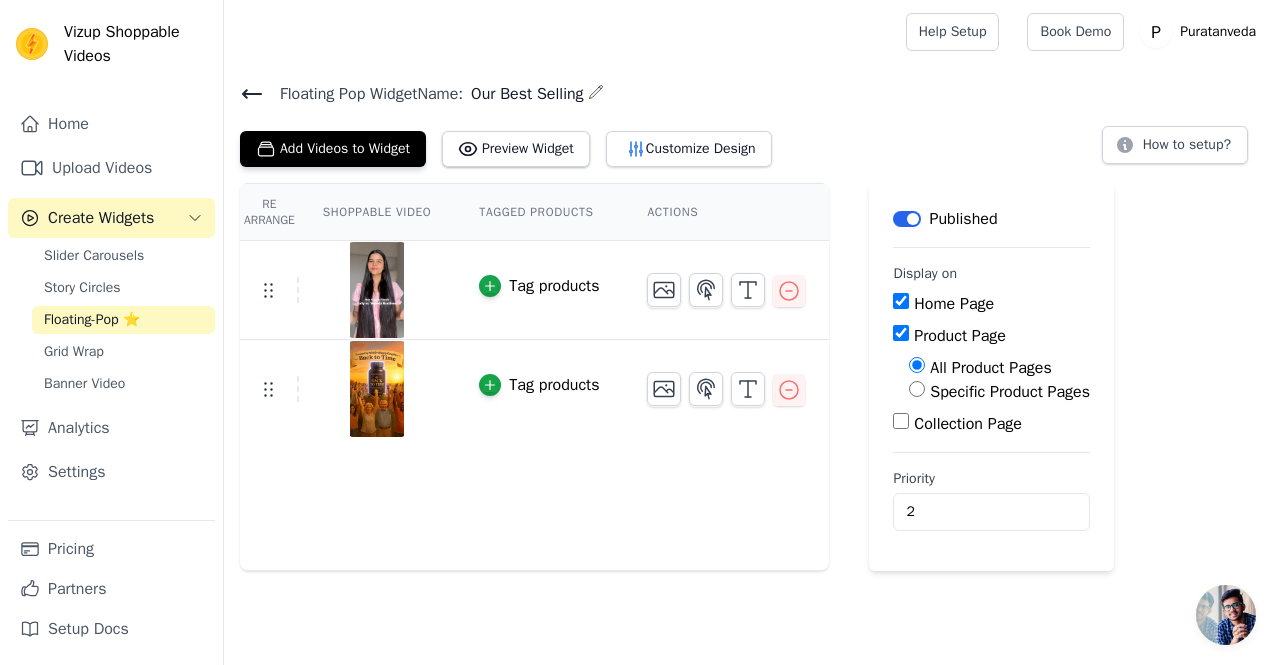 click on "Floating-Pop ⭐" at bounding box center [92, 320] 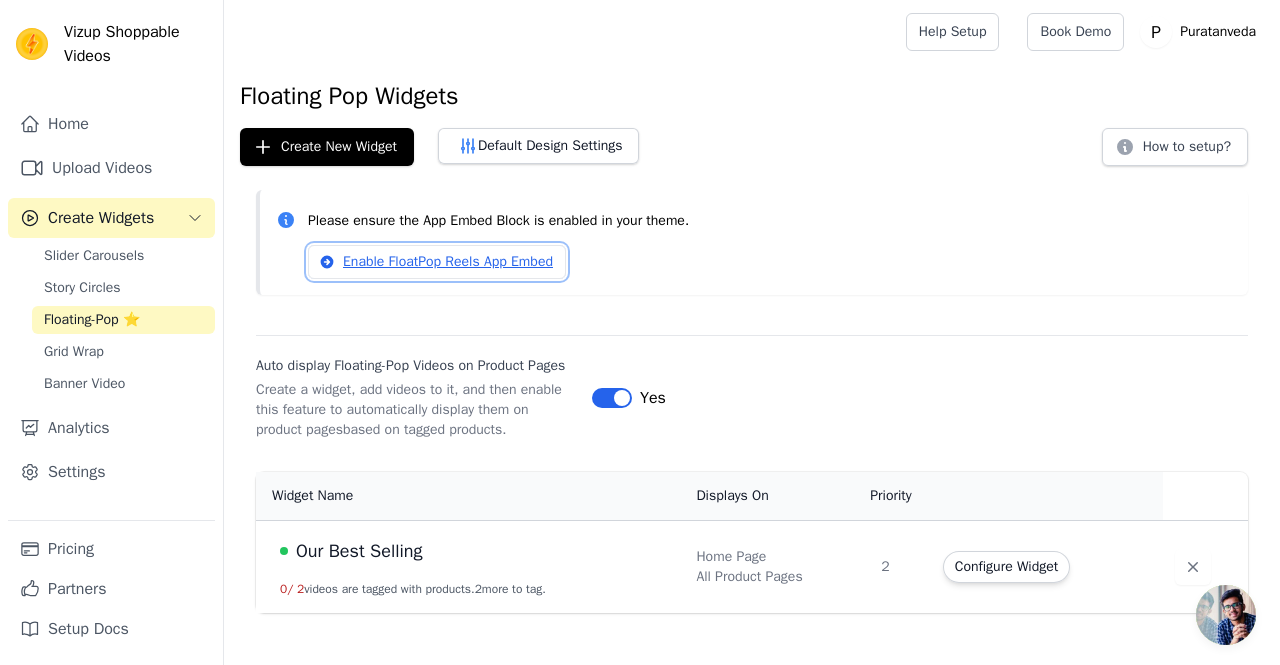 click on "Enable FloatPop Reels App Embed" at bounding box center [437, 262] 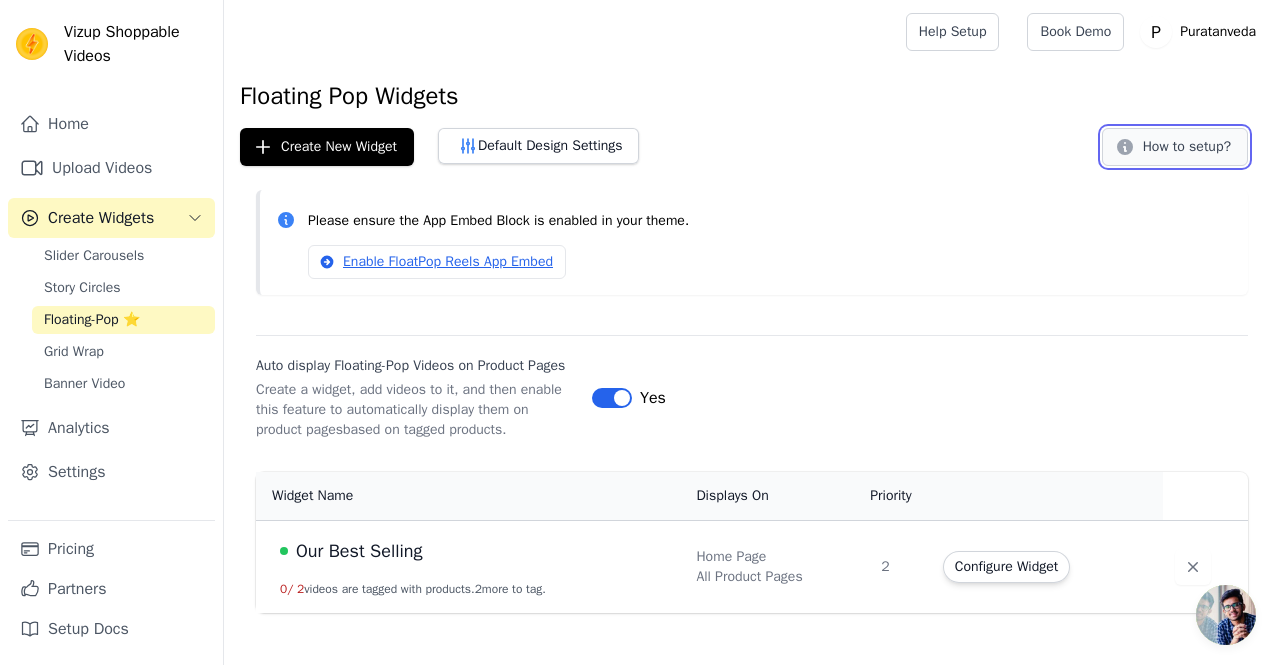click on "How to setup?" at bounding box center (1175, 147) 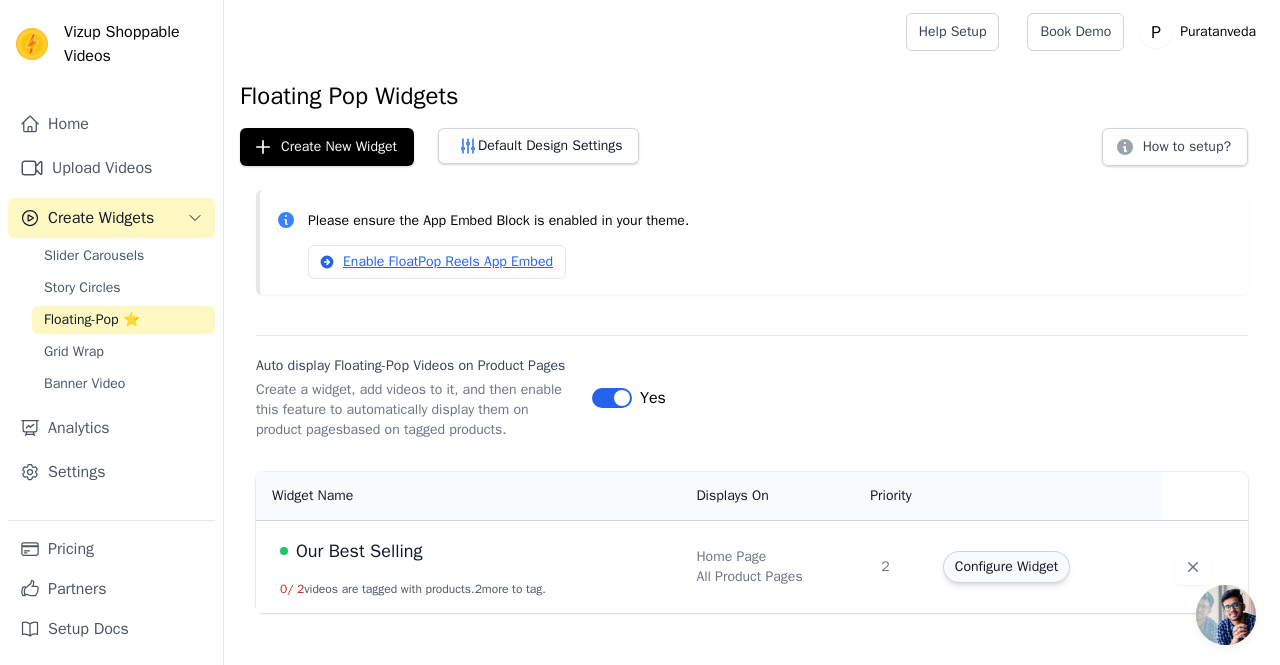 click on "Configure Widget" at bounding box center (1006, 567) 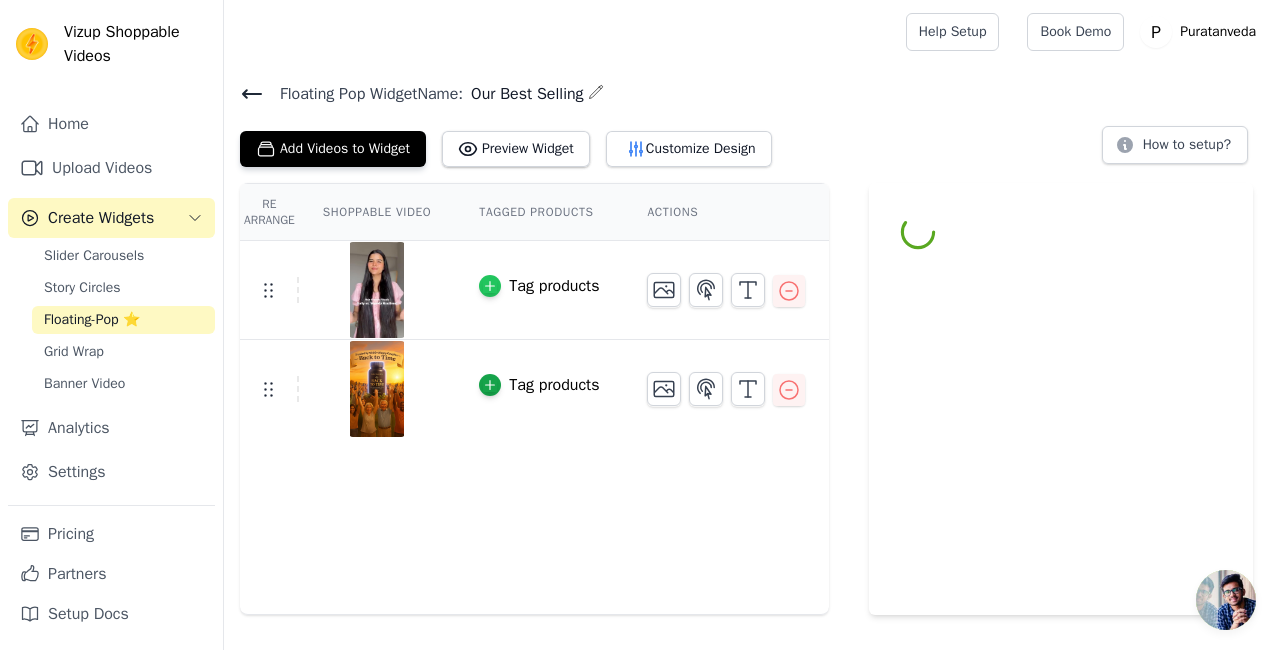 click 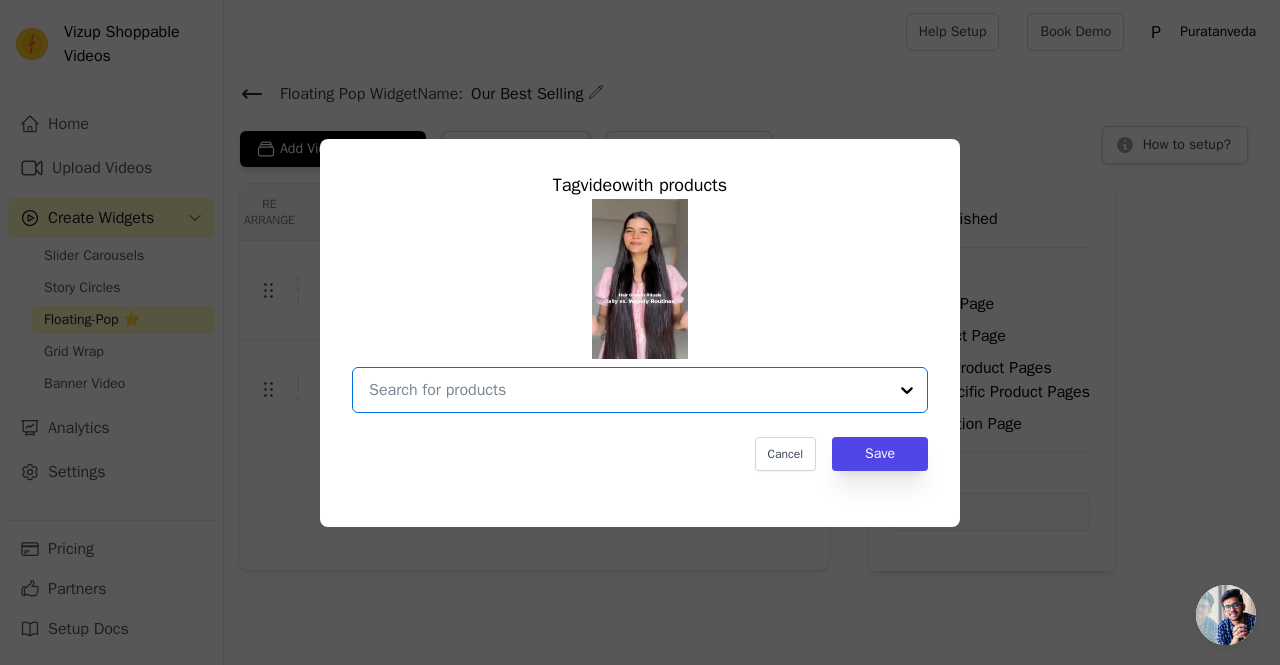 click at bounding box center [628, 390] 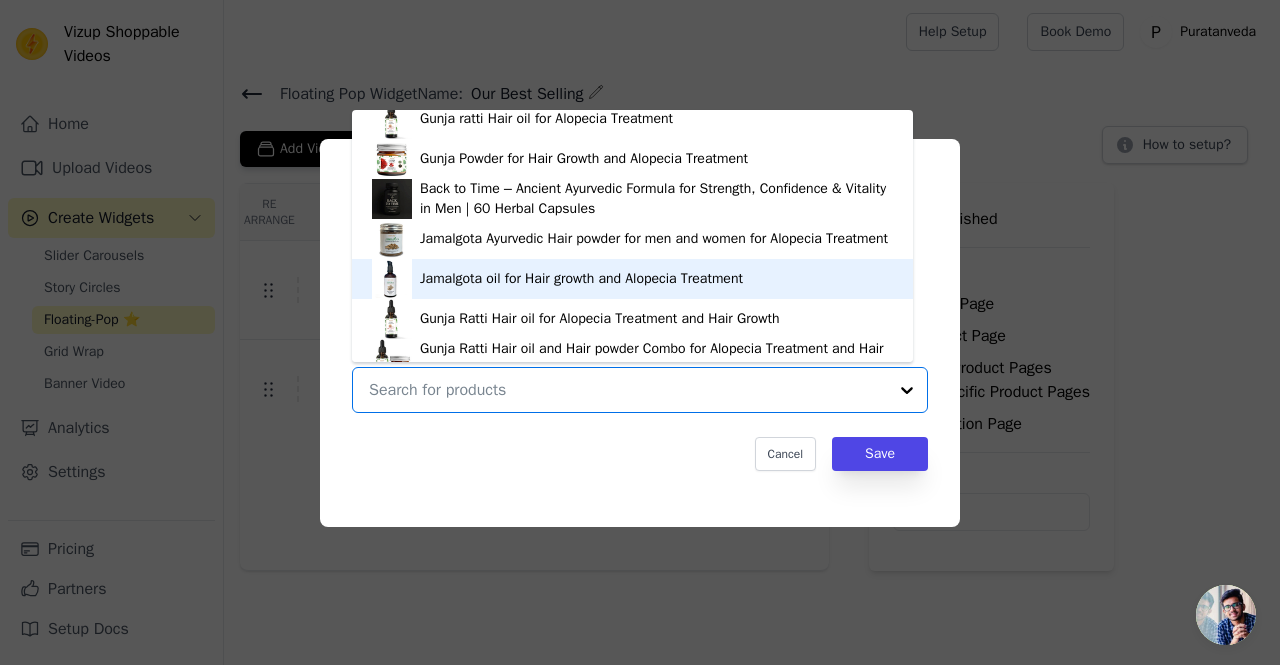 scroll, scrollTop: 0, scrollLeft: 0, axis: both 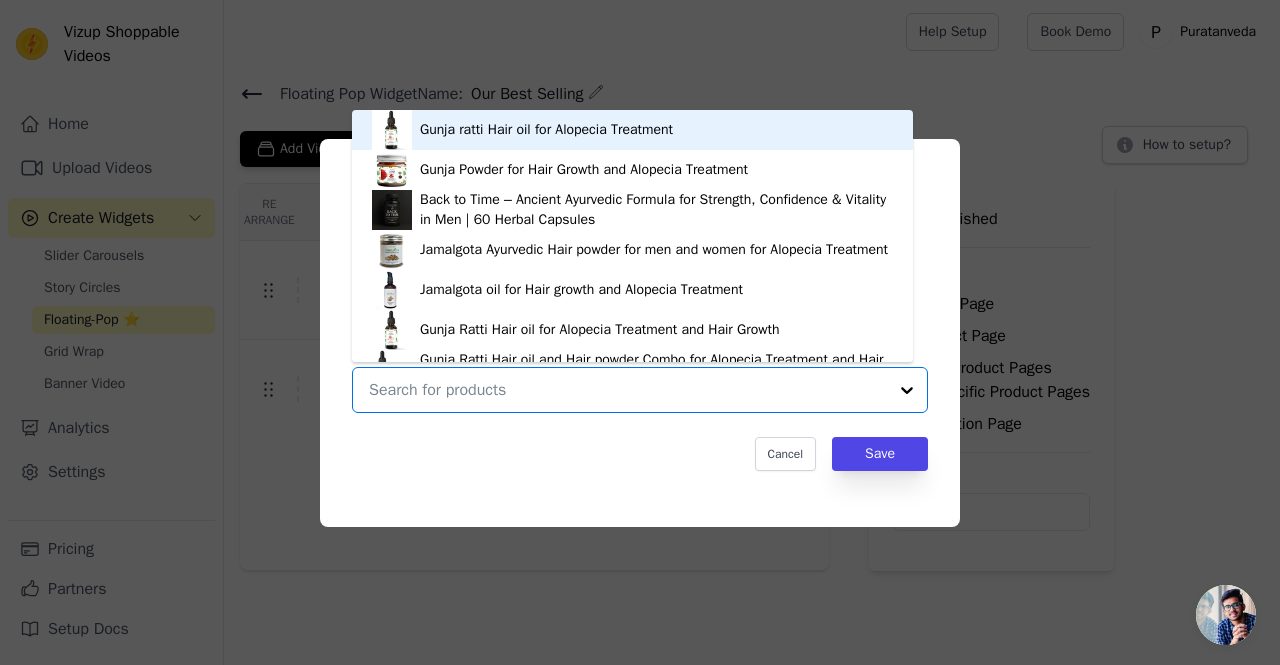 click on "Gunja ratti Hair oil for Alopecia Treatment" at bounding box center (546, 130) 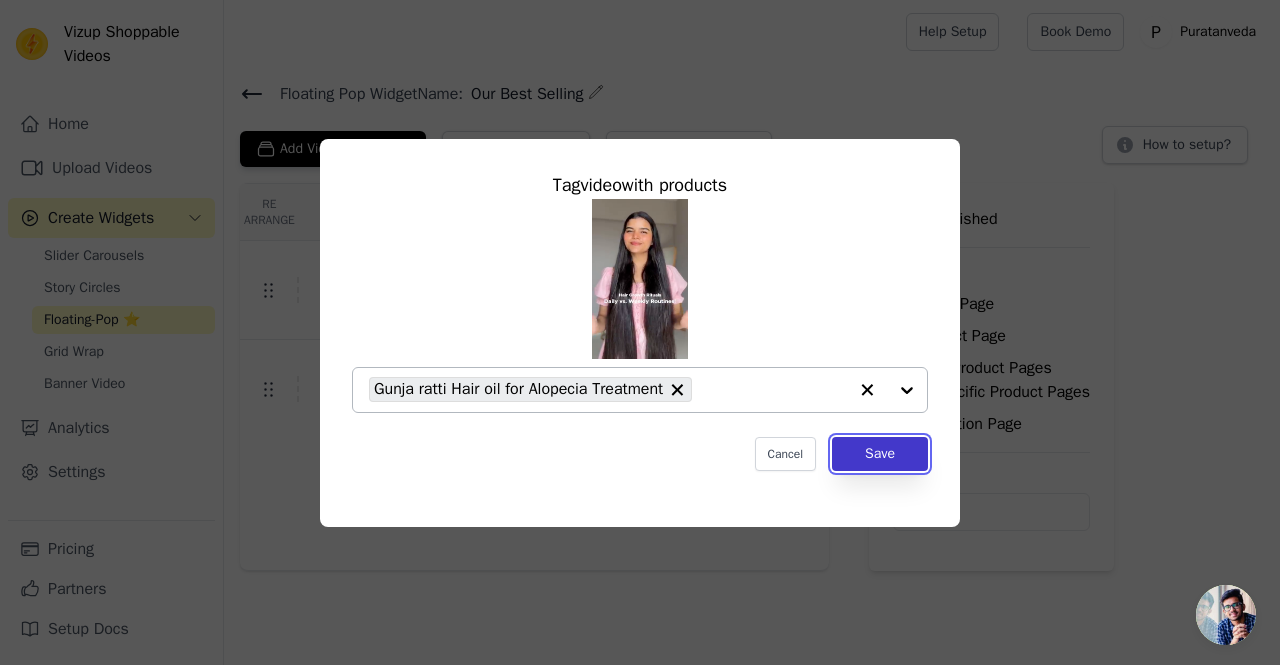 click on "Save" at bounding box center (880, 454) 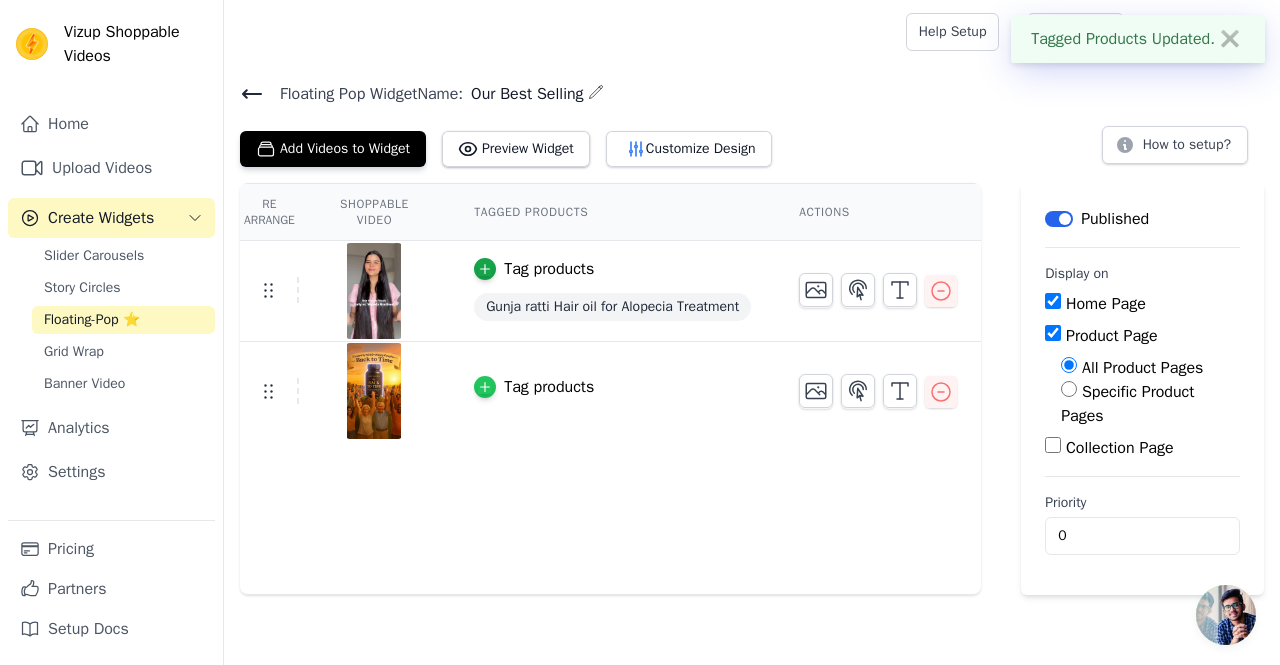 click 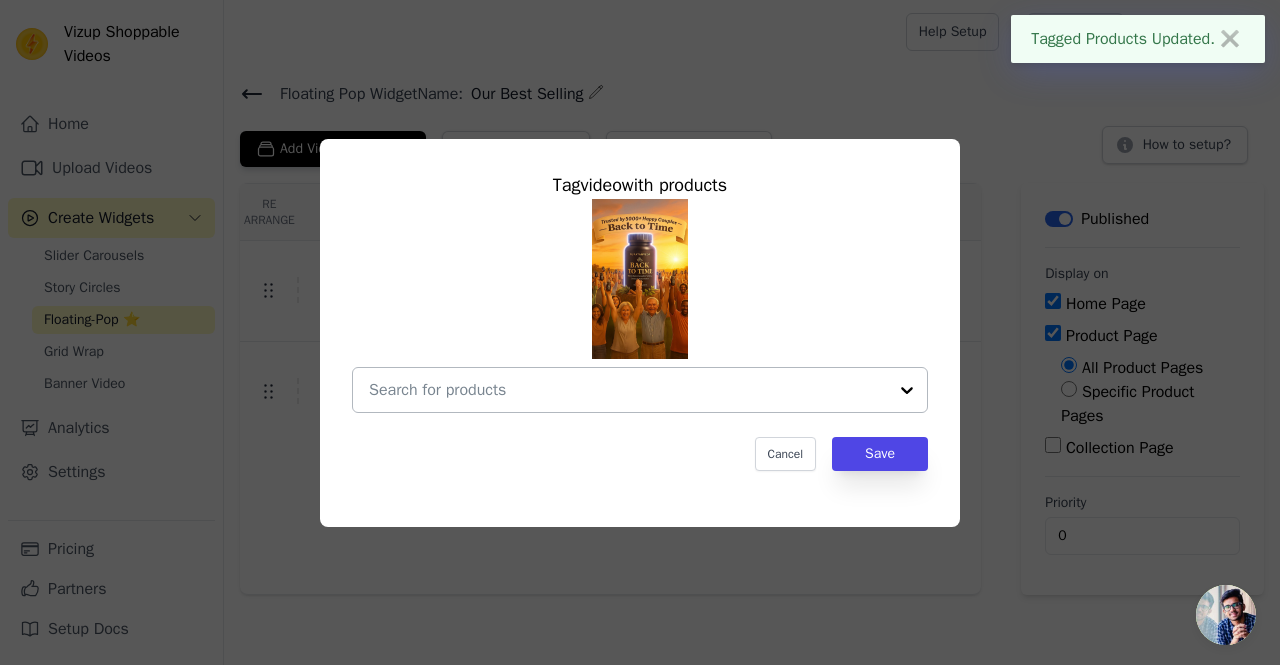 click at bounding box center (628, 390) 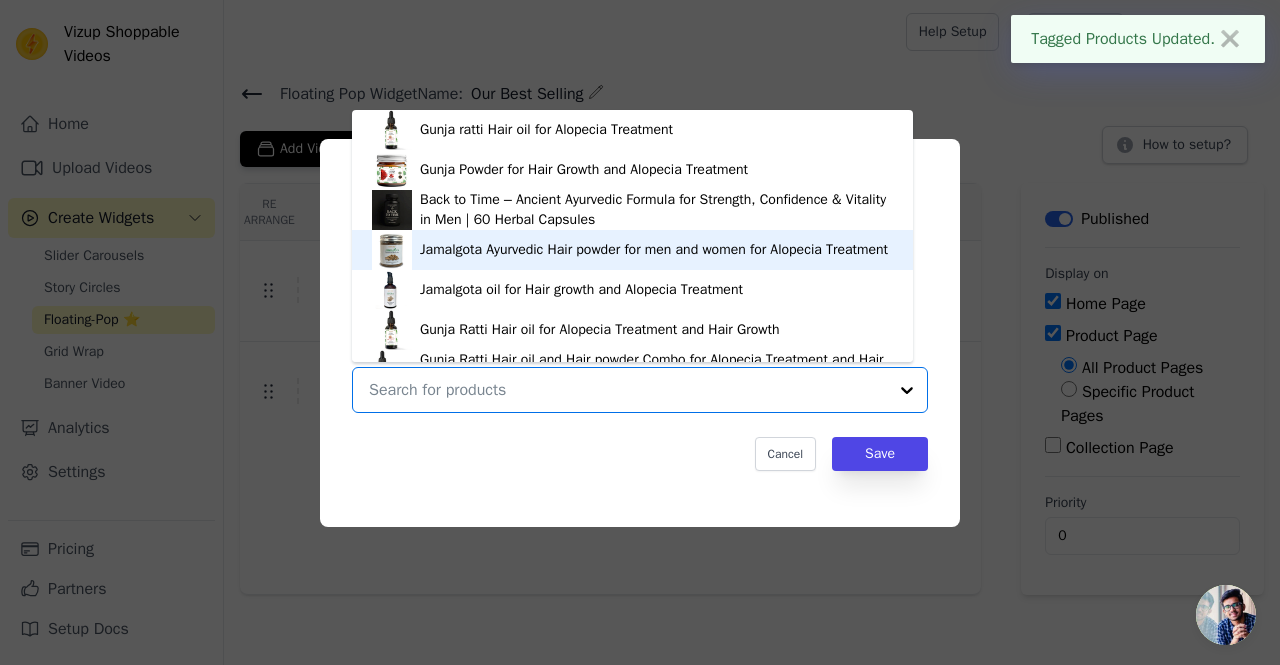 click on "Back to Time – Ancient Ayurvedic Formula for Strength, Confidence & Vitality in Men | 60 Herbal Capsules" at bounding box center (656, 210) 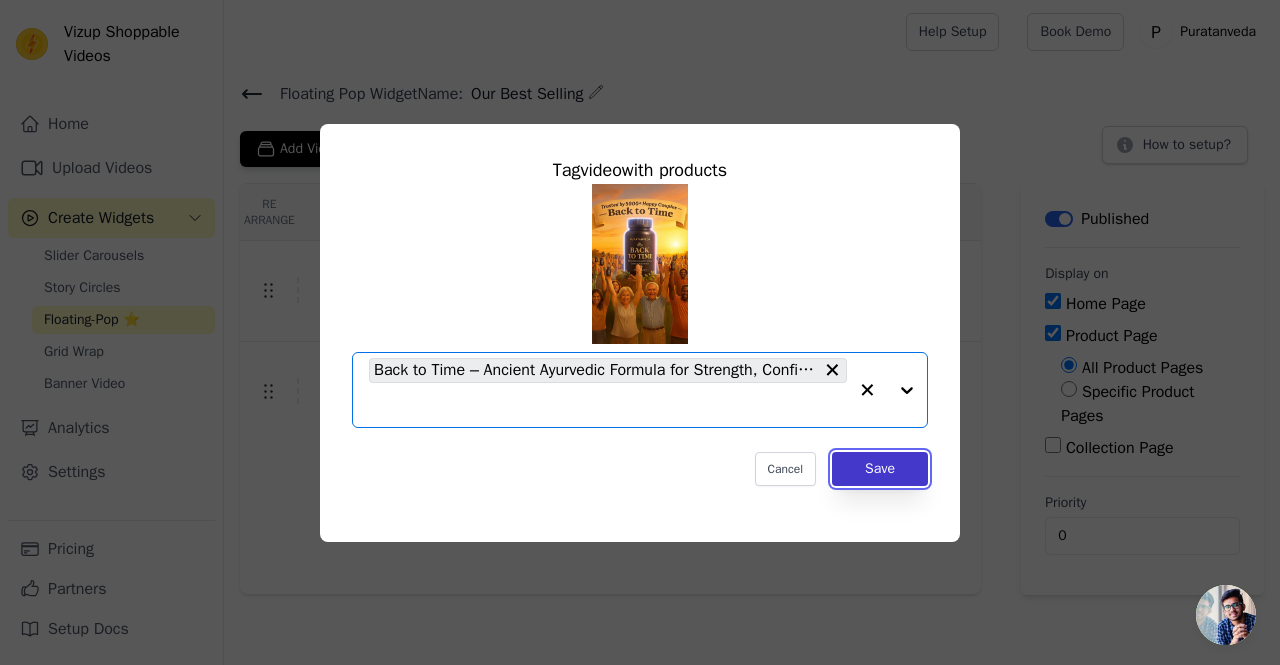 click on "Save" at bounding box center (880, 469) 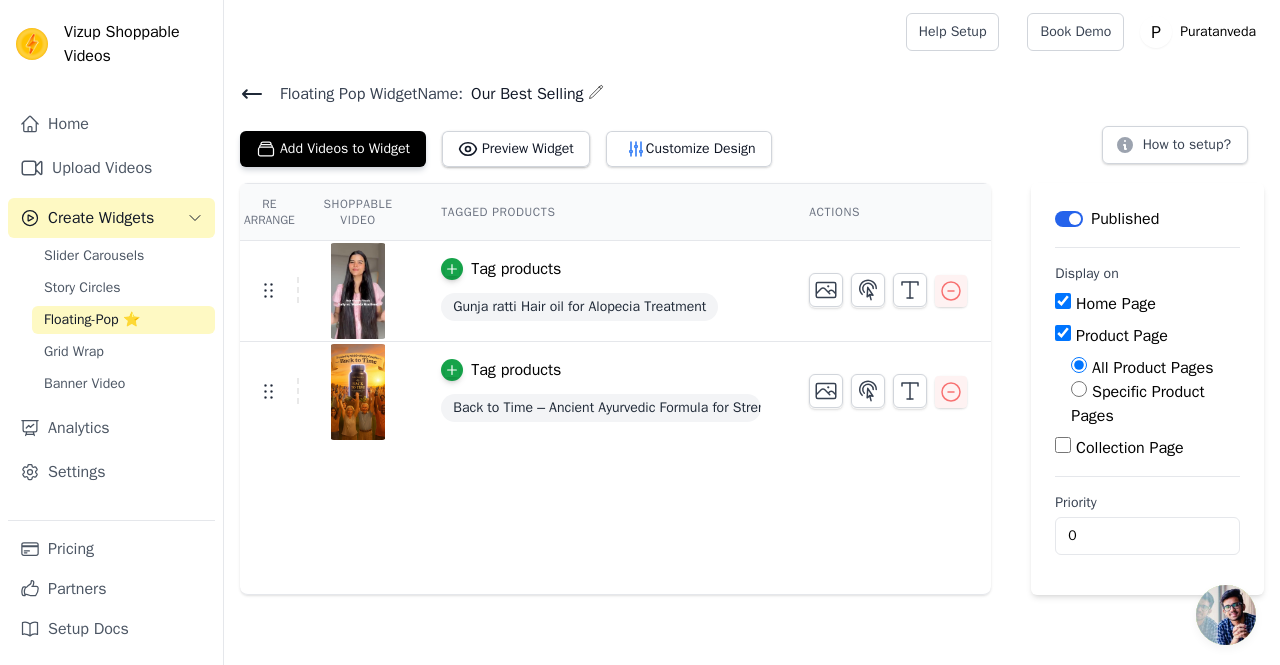 click on "Tag products   Gunja ratti Hair oil for Alopecia Treatment" at bounding box center [601, 291] 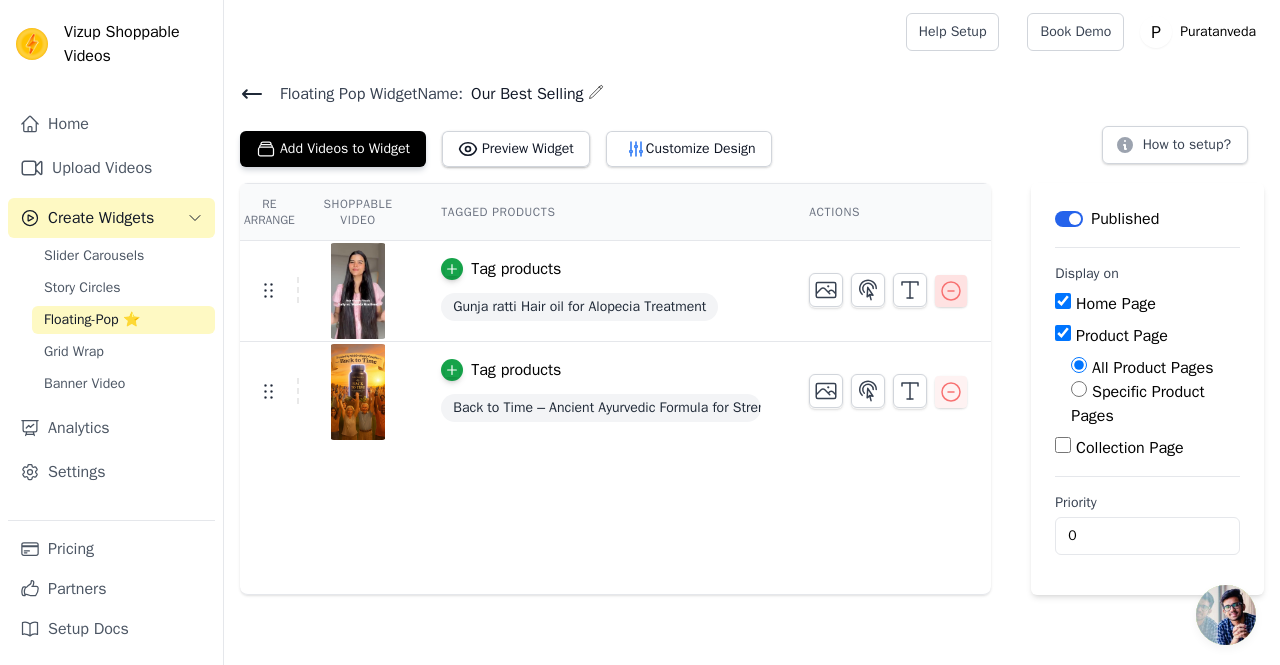 click 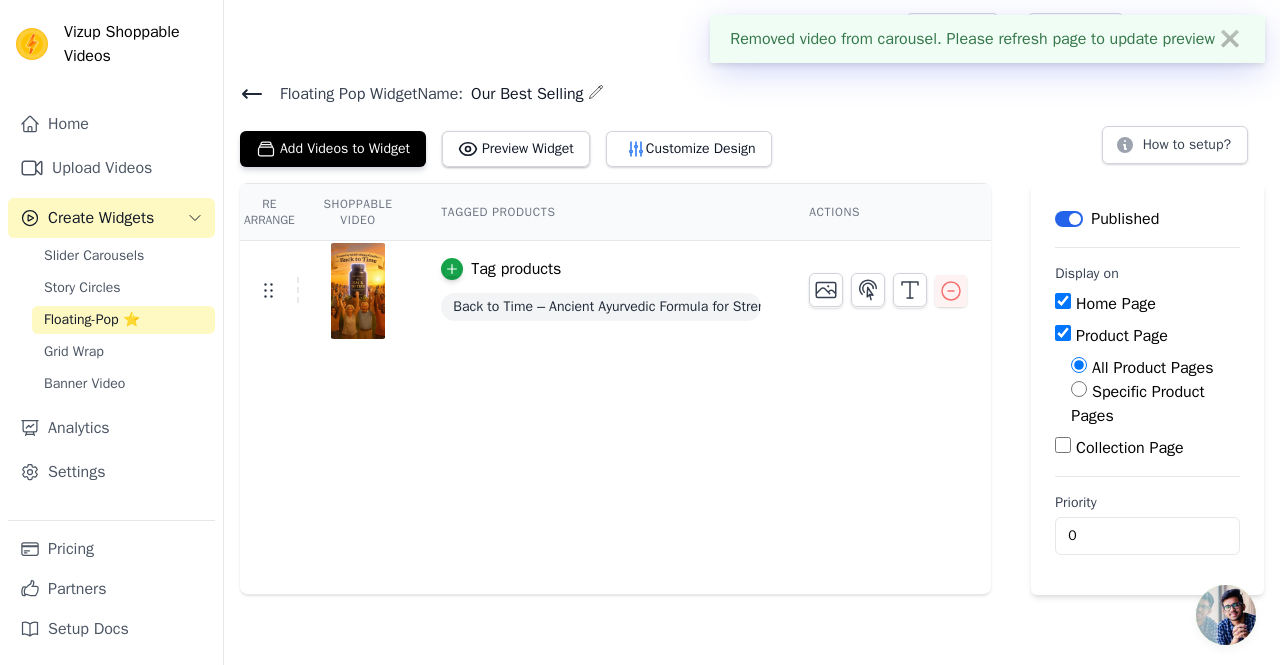 click on "Re Arrange   Shoppable Video   Tagged Products   Actions             Tag products   Back to Time – Ancient Ayurvedic Formula for Strength, Confidence & Vitality in Men | 60 Herbal Capsules" at bounding box center [615, 389] 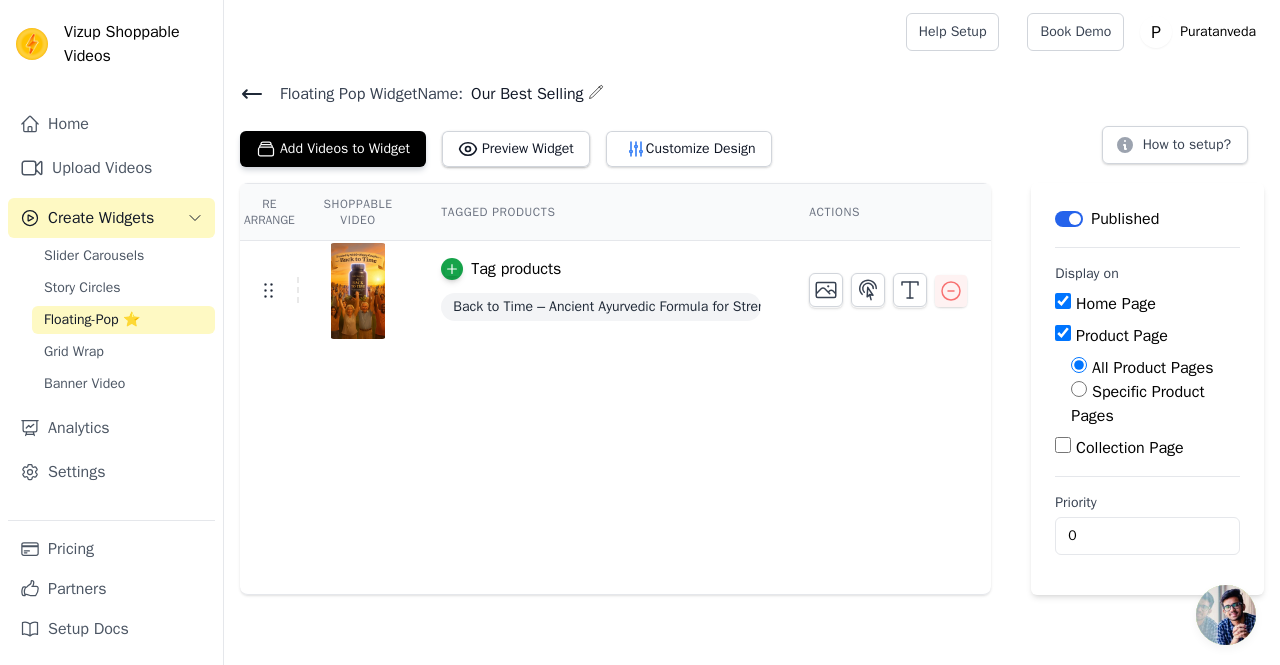 click on "Floating-Pop ⭐" at bounding box center [92, 320] 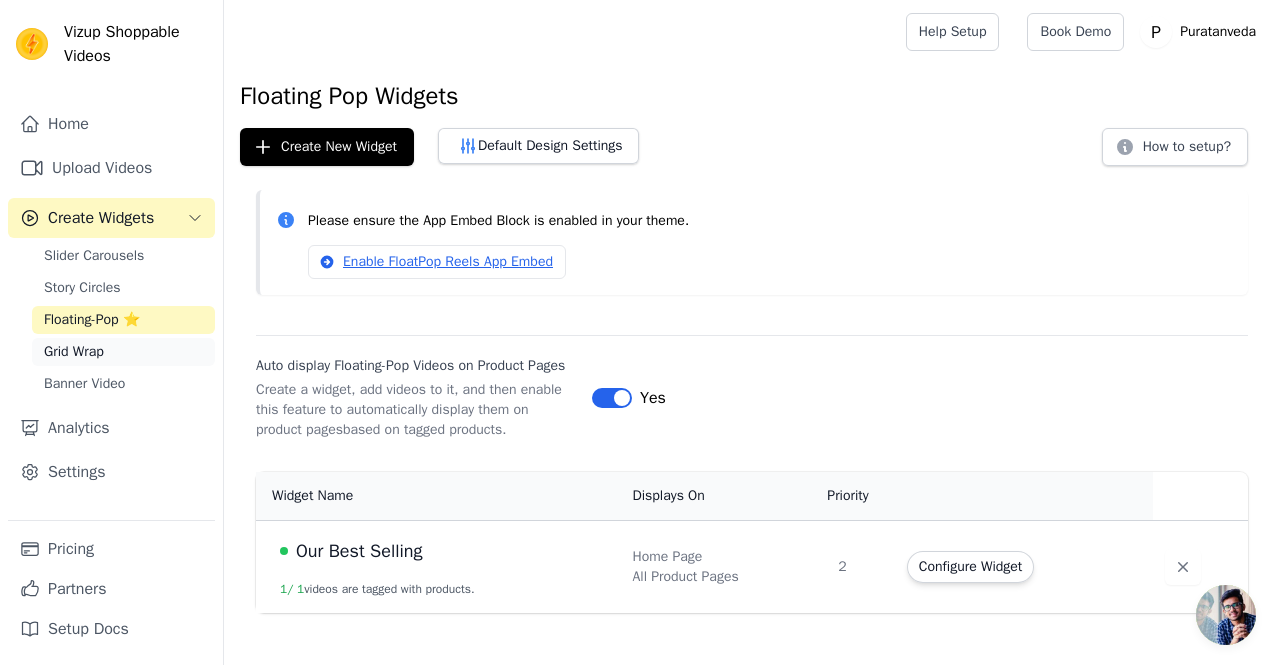 click on "Grid Wrap" at bounding box center (74, 352) 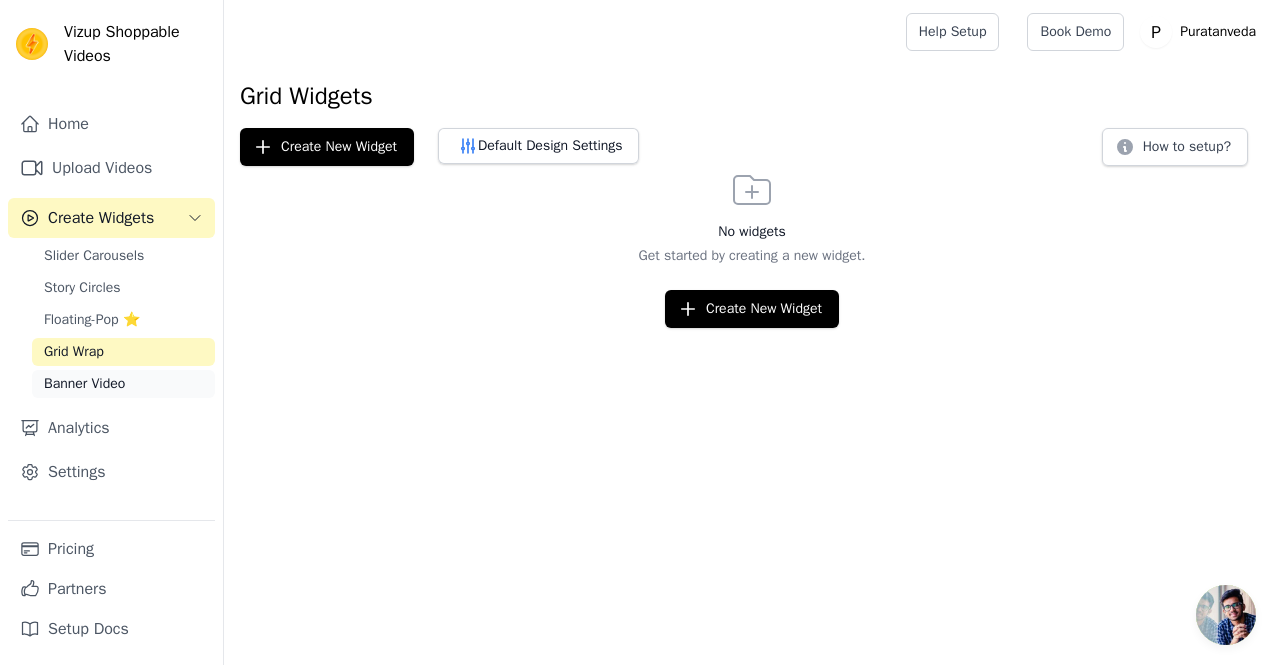 click on "Banner Video" at bounding box center (123, 384) 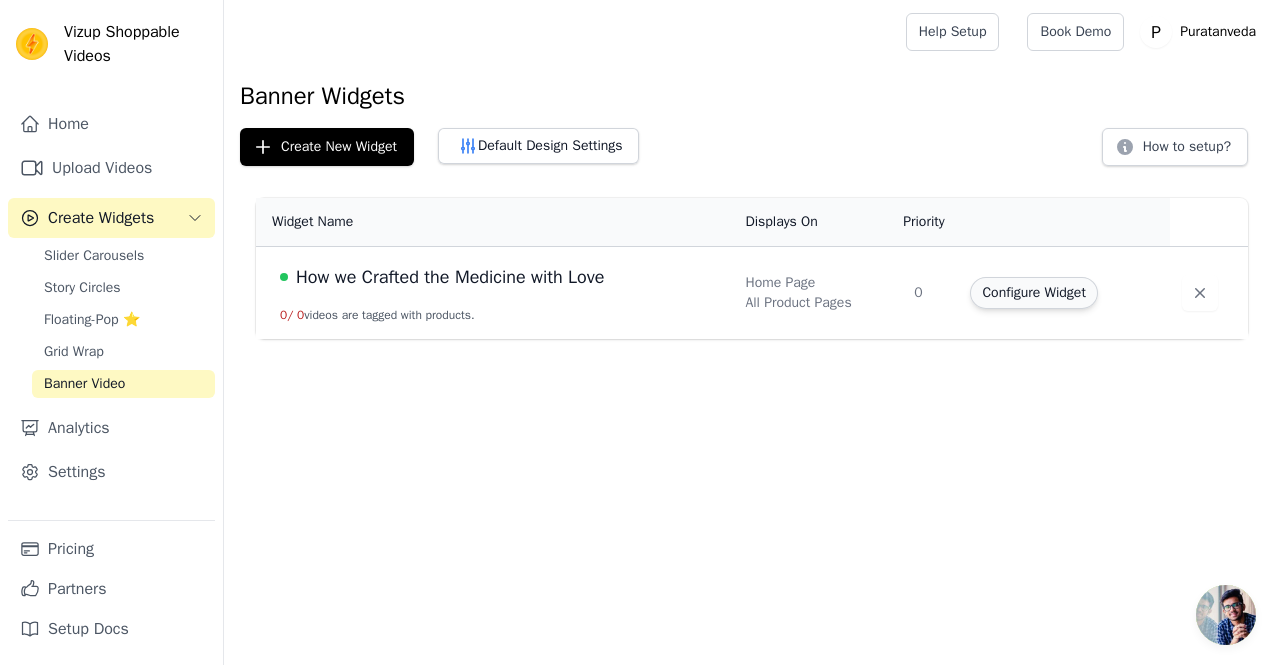 click on "Configure Widget" at bounding box center (1033, 293) 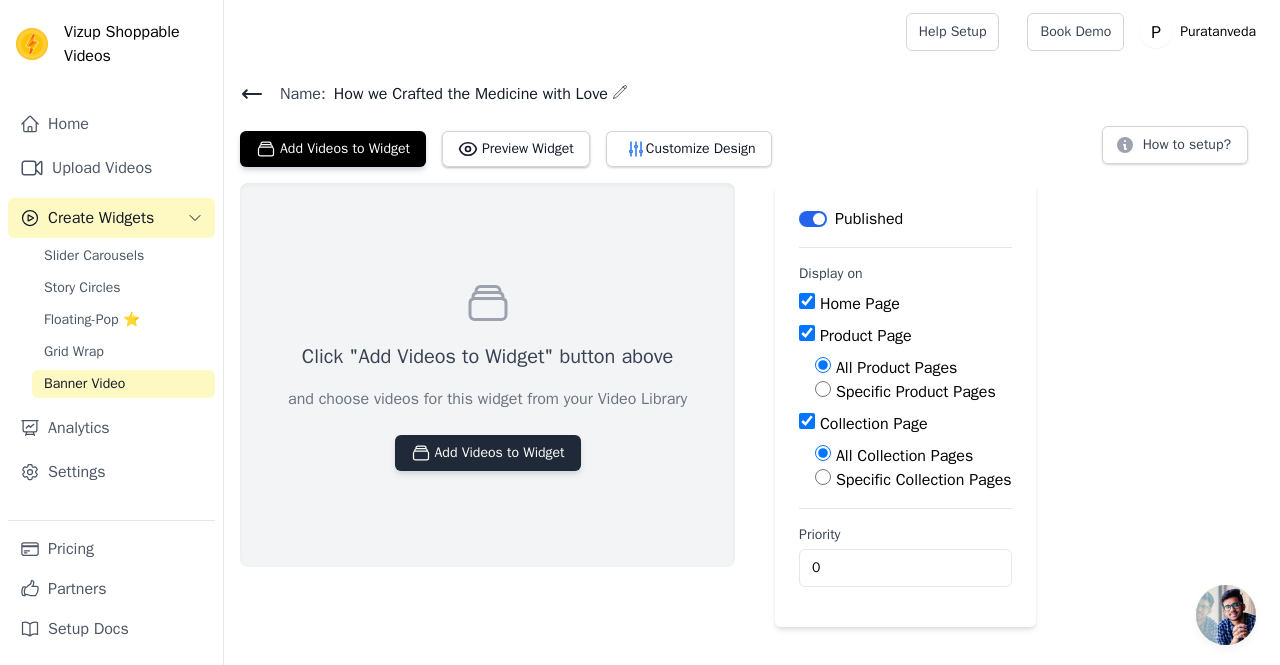 click on "Add Videos to Widget" at bounding box center [488, 453] 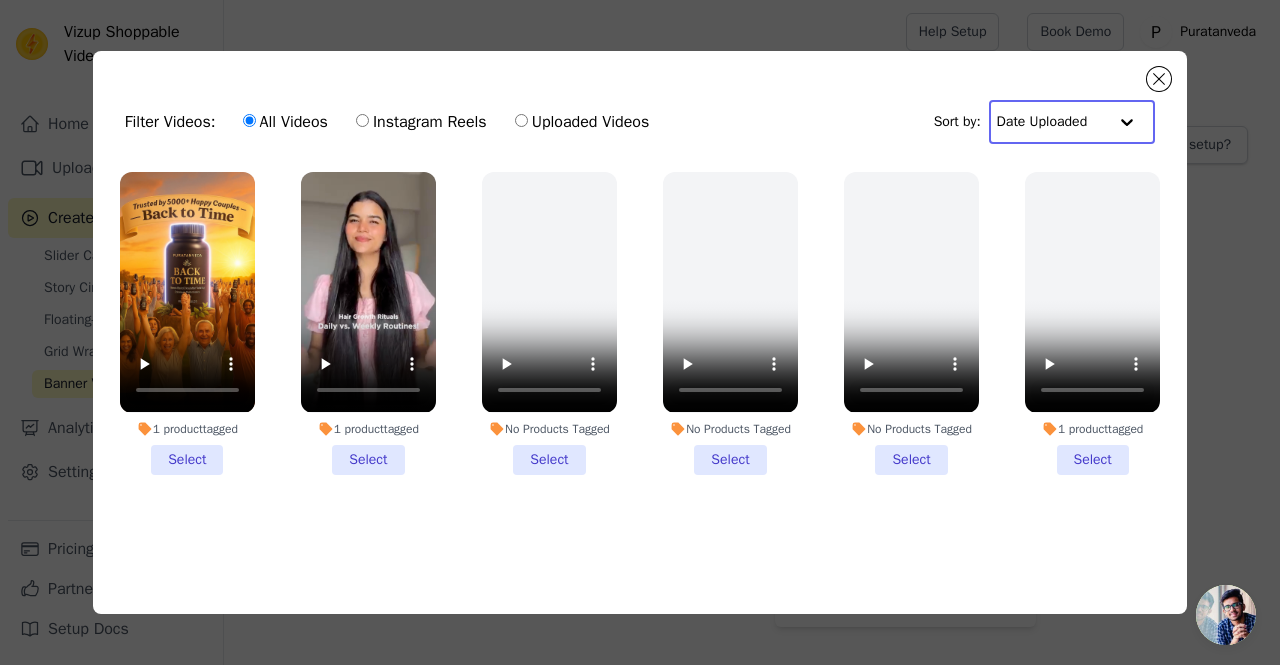 click 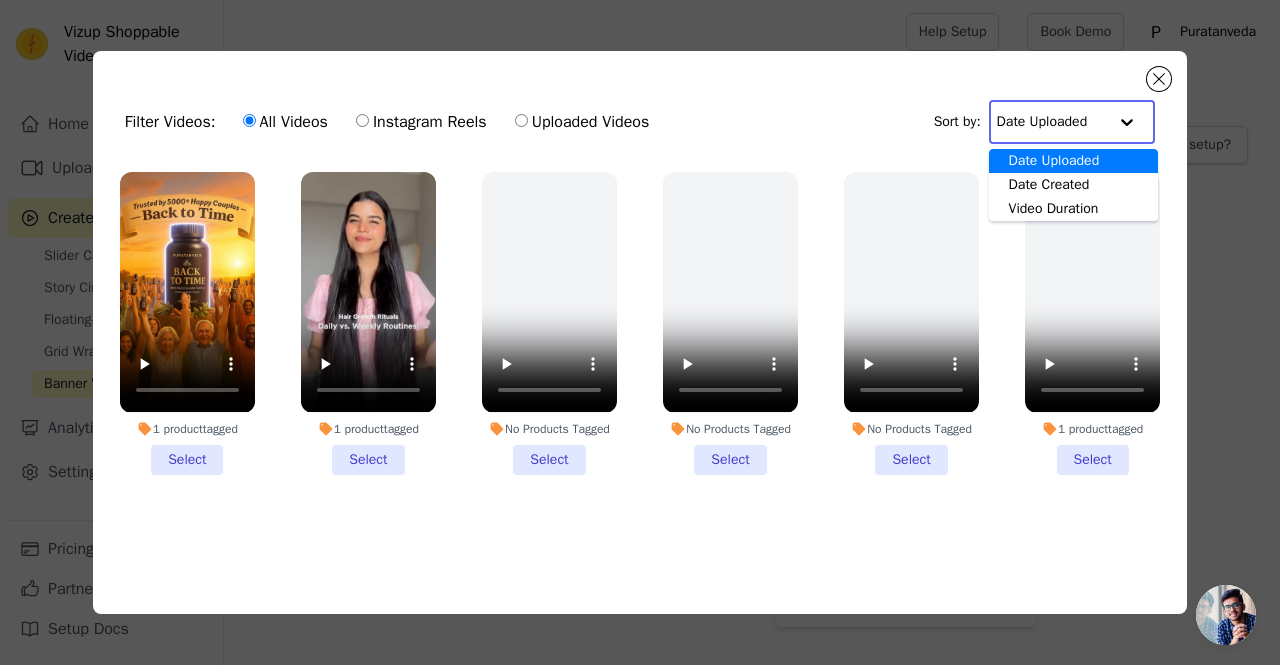 click on "Filter Videos:
All Videos
Instagram Reels
Uploaded Videos   Sort by:
Date Uploaded   Date Created   Video Duration       Option Date Uploaded, selected.   You are currently focused on option Date Uploaded. There are 3 results available.     Date Uploaded                             1   product  tagged     Select         1   product  tagged     Select
No Products Tagged     Select
No Products Tagged     Select
No Products Tagged     Select         1   product  tagged     Select       0  videos selected     Add To Widget   Dismiss" 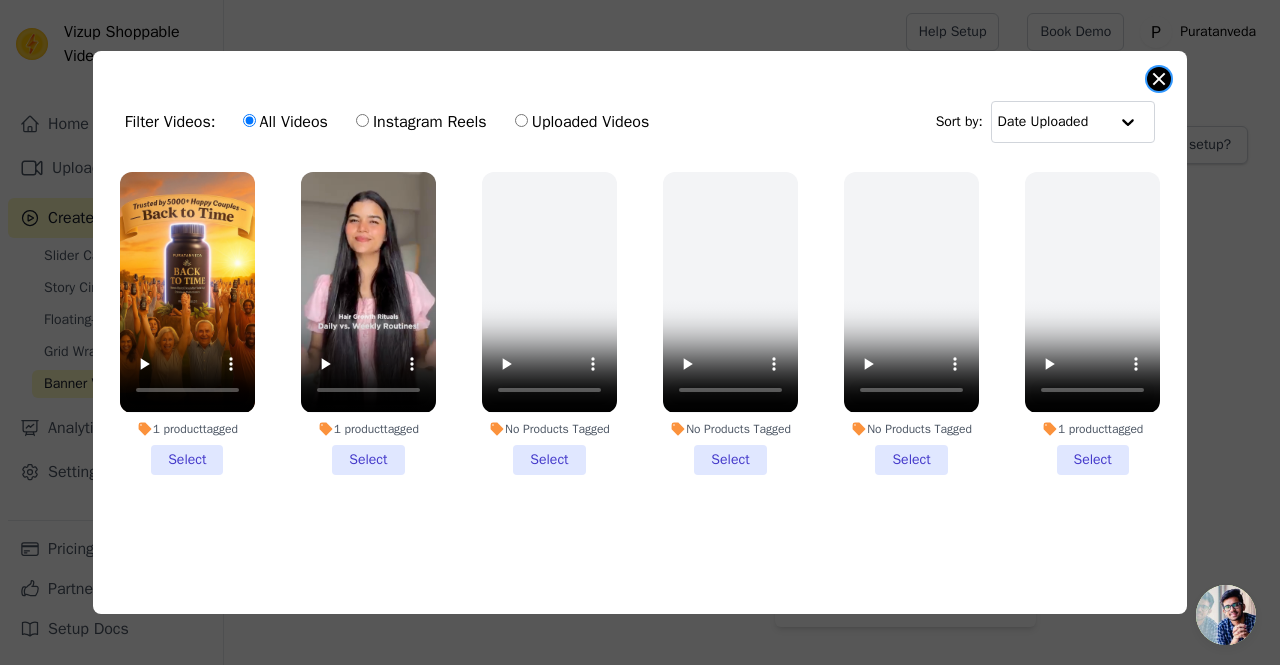 click at bounding box center (1159, 79) 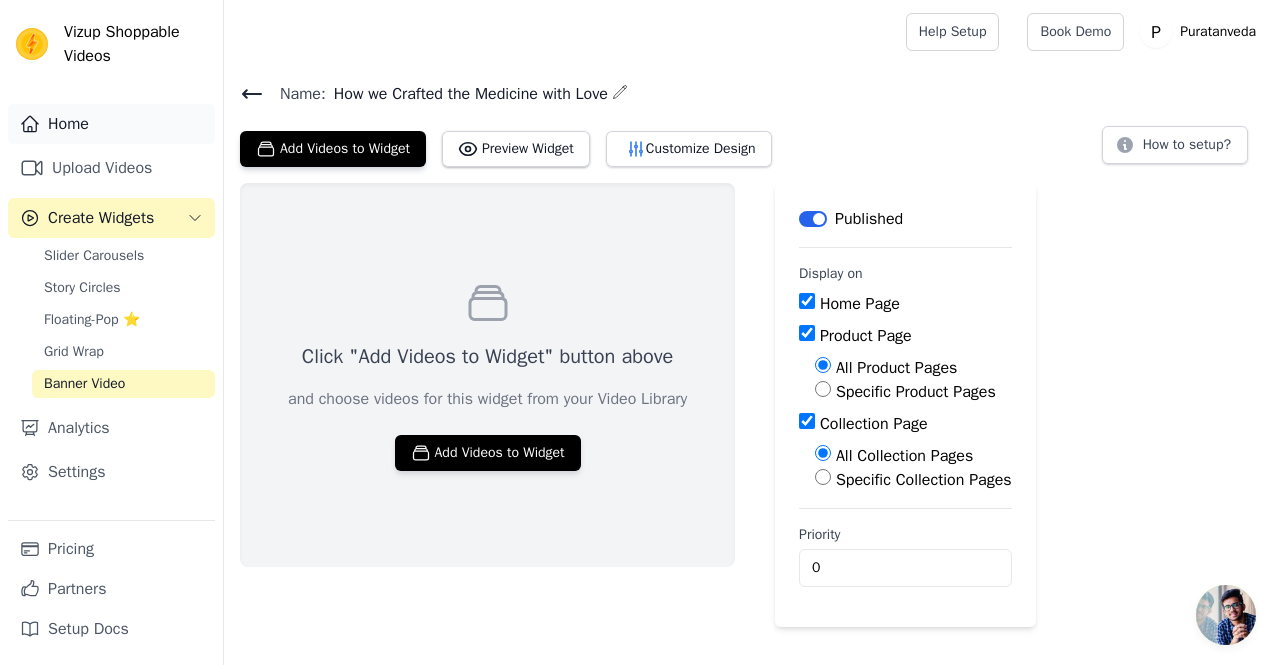 click on "Home" at bounding box center (111, 124) 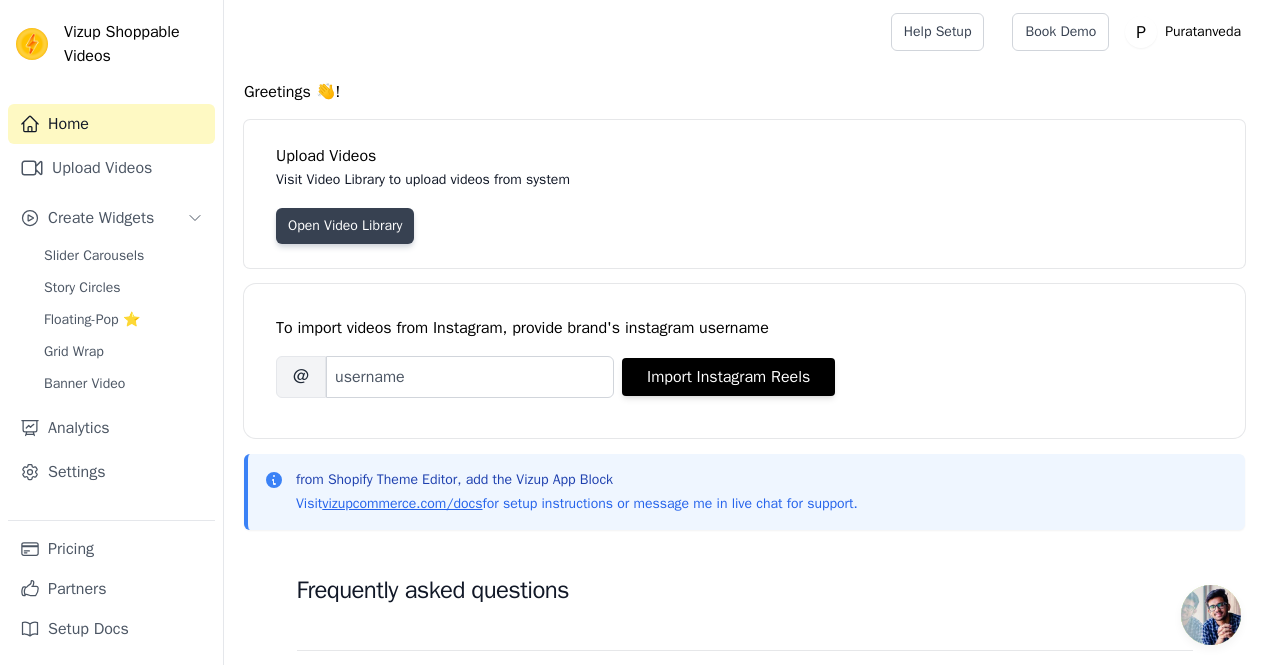 click on "Open Video Library" at bounding box center [345, 226] 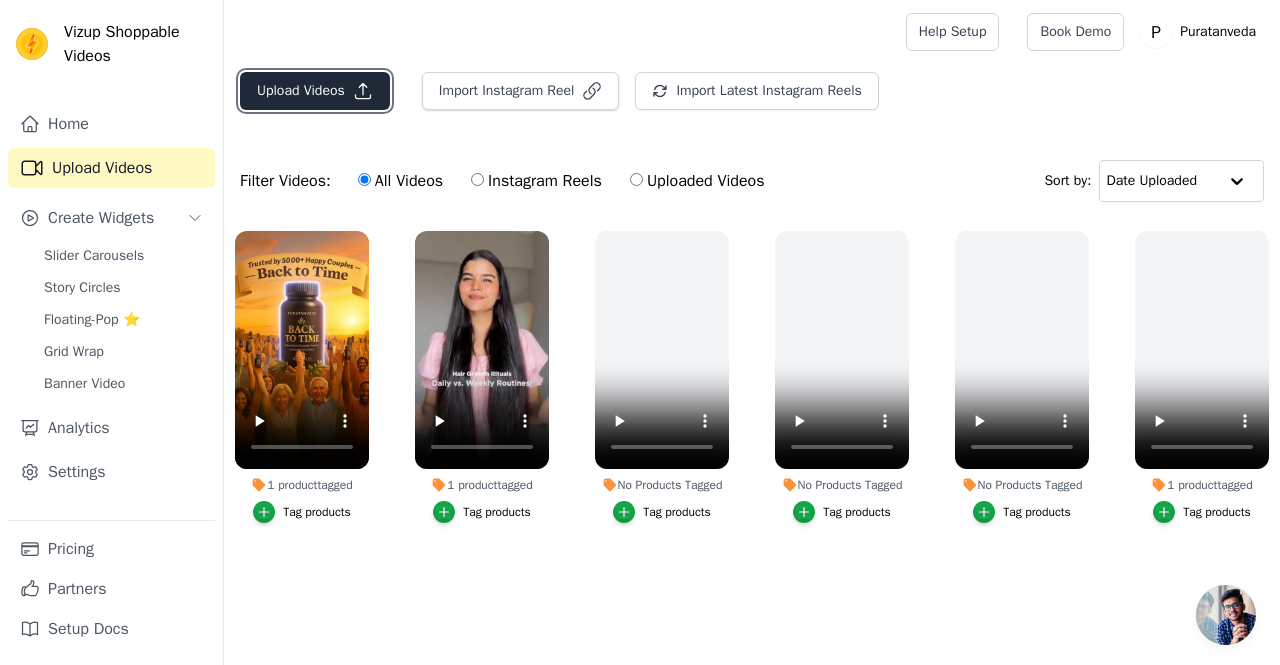 click on "Upload Videos" at bounding box center [315, 91] 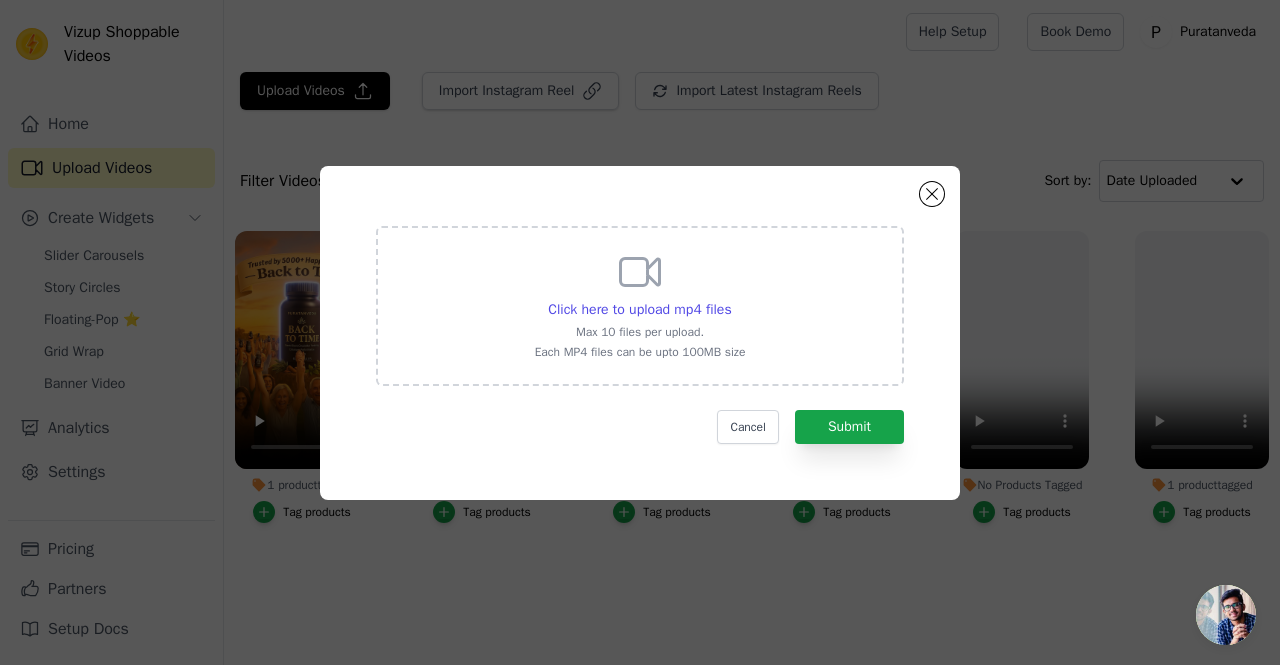 click 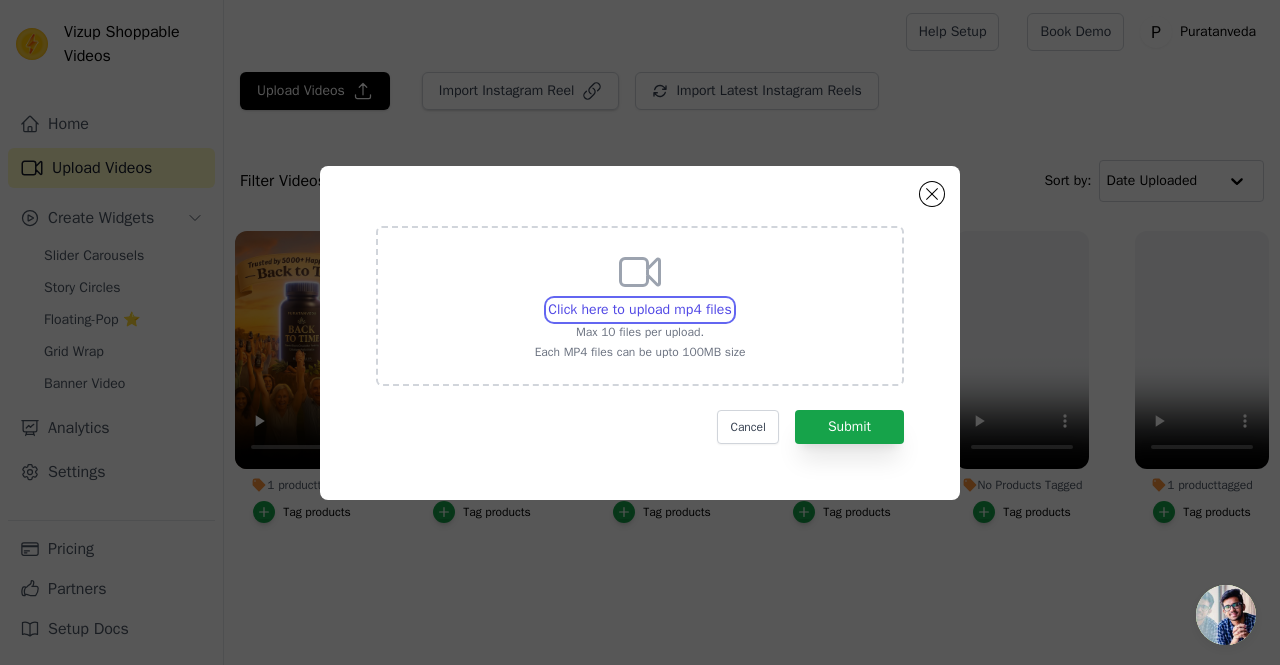 click on "Click here to upload mp4 files     Max 10 files per upload.   Each MP4 files can be upto 100MB size" at bounding box center (731, 299) 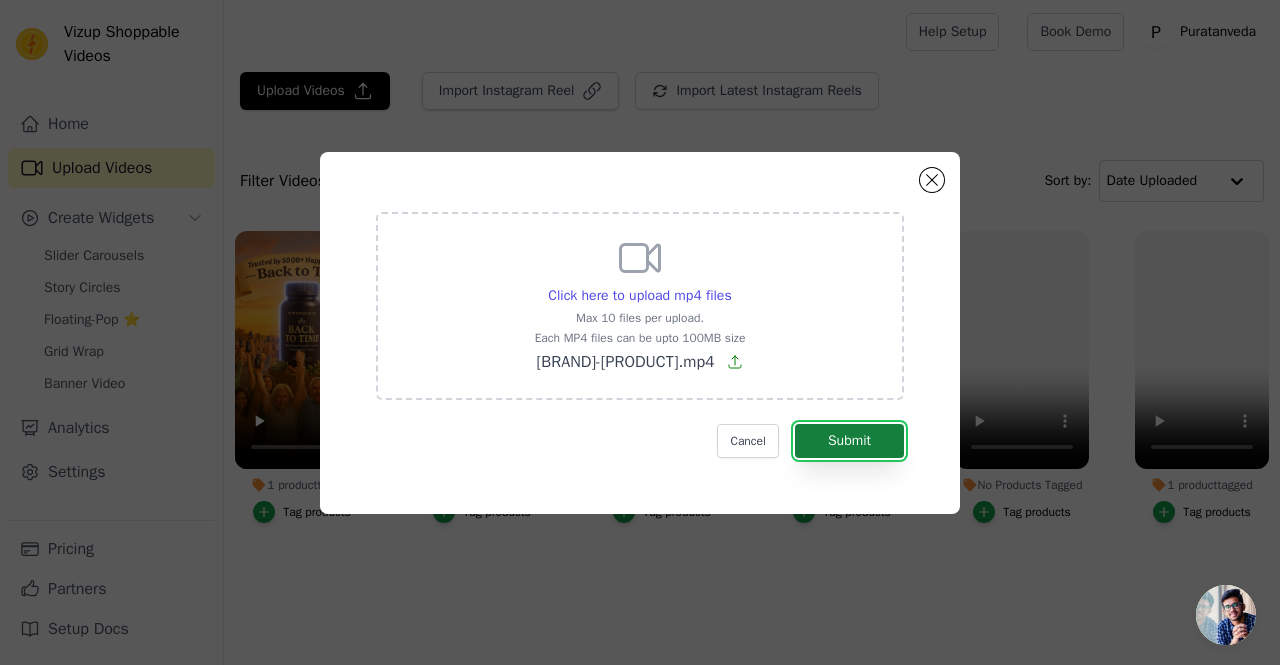 click on "Submit" at bounding box center (849, 441) 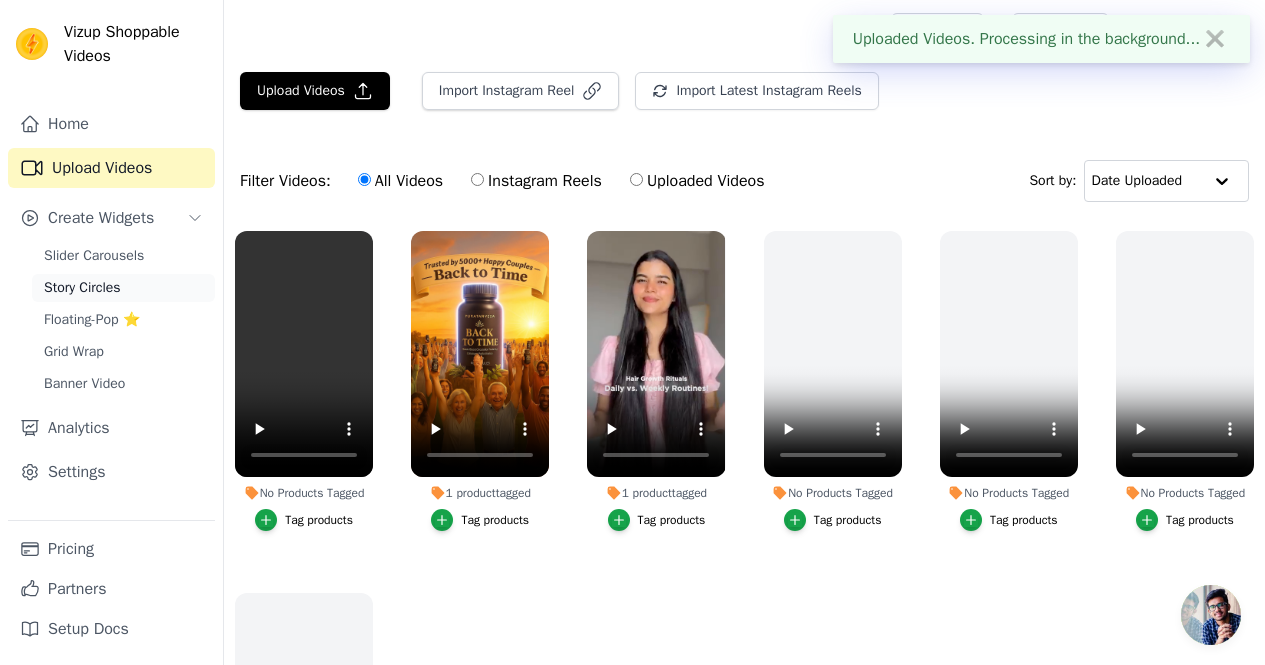 click on "Story Circles" at bounding box center (123, 288) 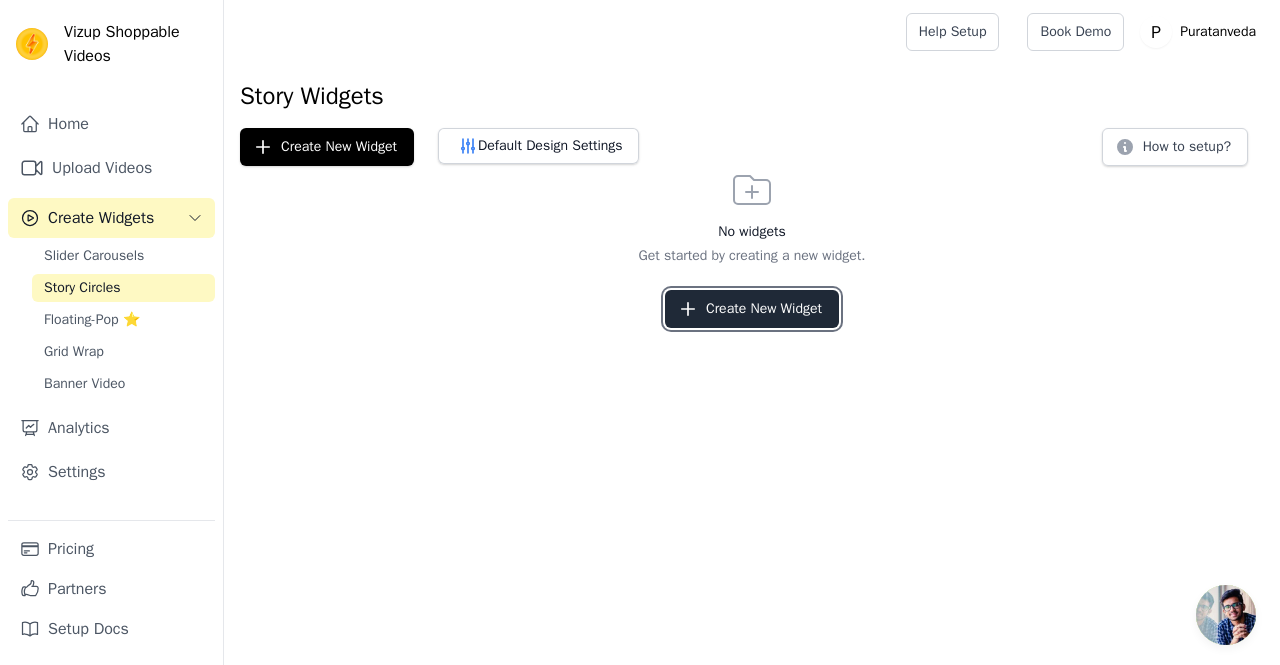 click on "Create New Widget" at bounding box center (752, 309) 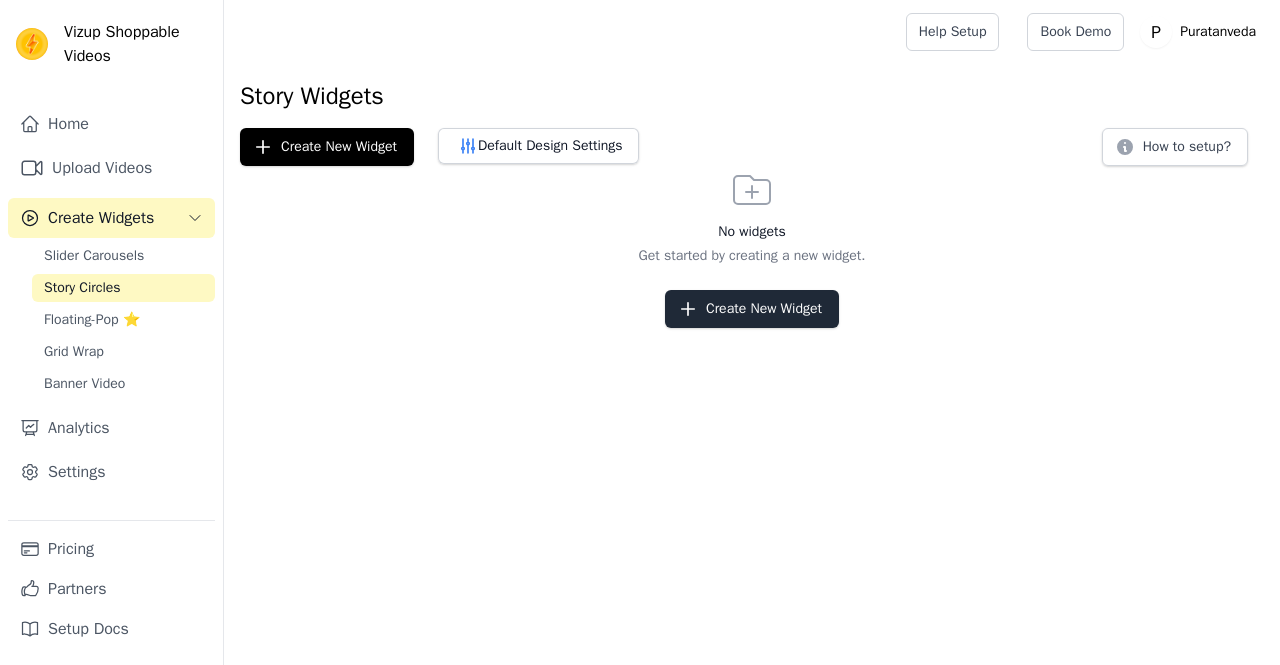 scroll, scrollTop: 0, scrollLeft: 0, axis: both 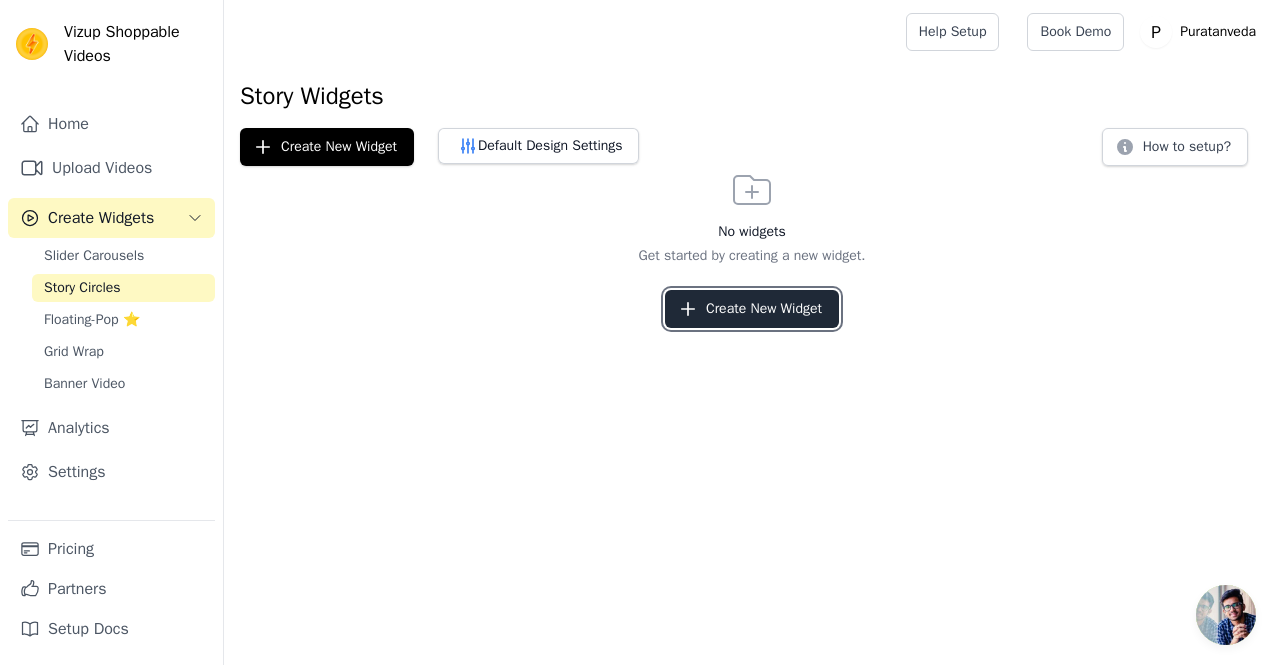 click on "Create New Widget" at bounding box center (752, 309) 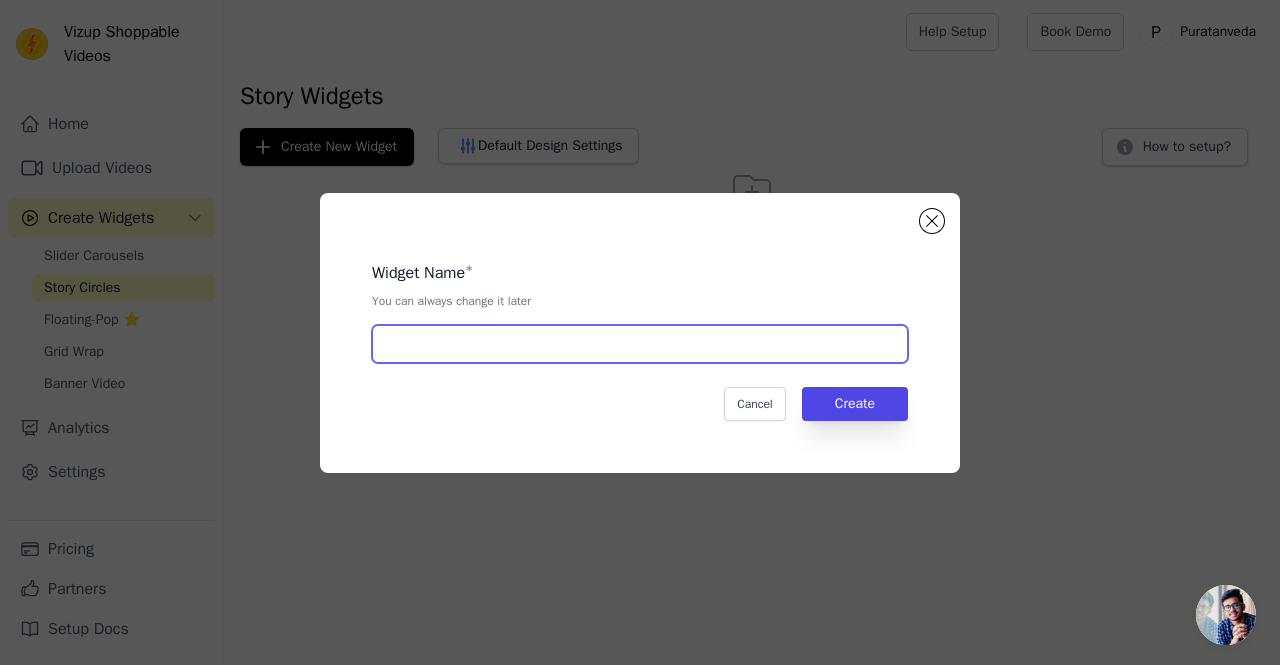 click at bounding box center (640, 344) 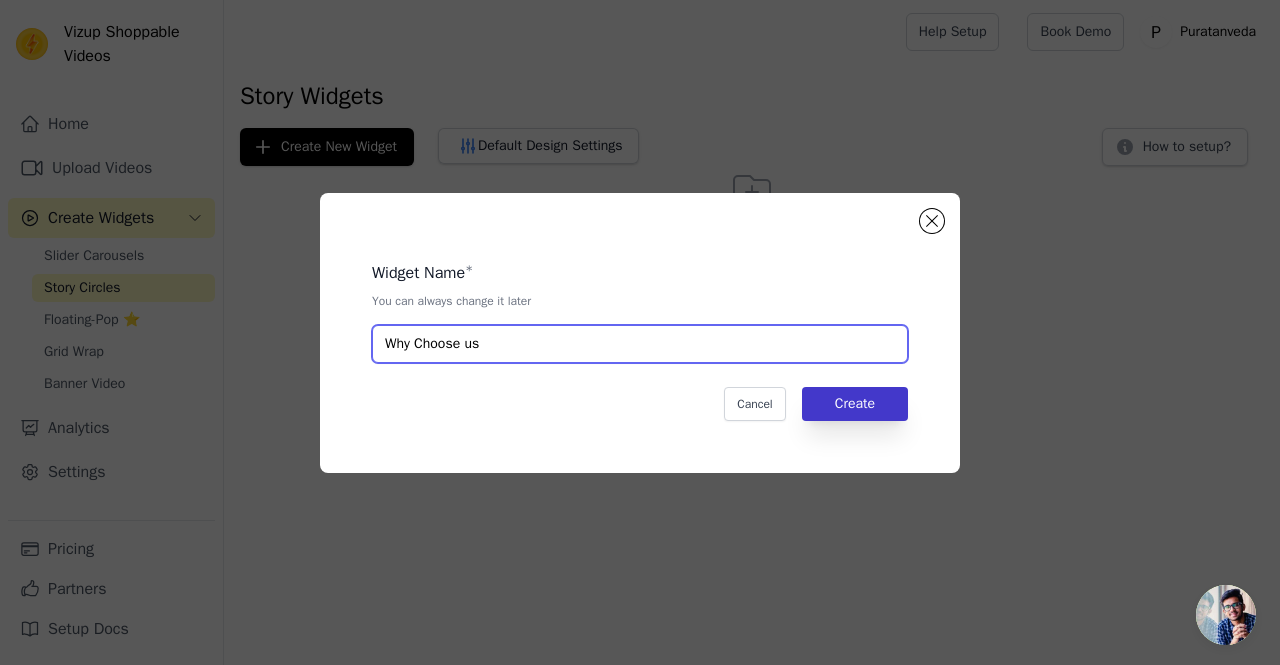 type on "Why Choose us" 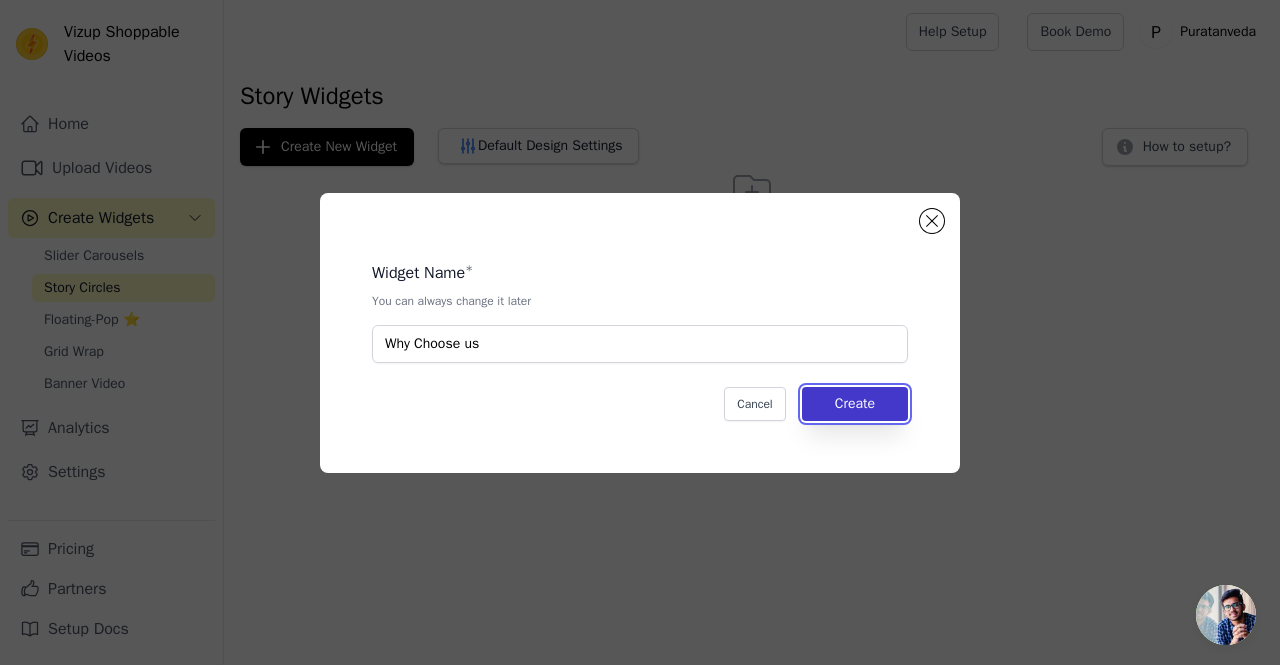 click on "Create" at bounding box center (855, 404) 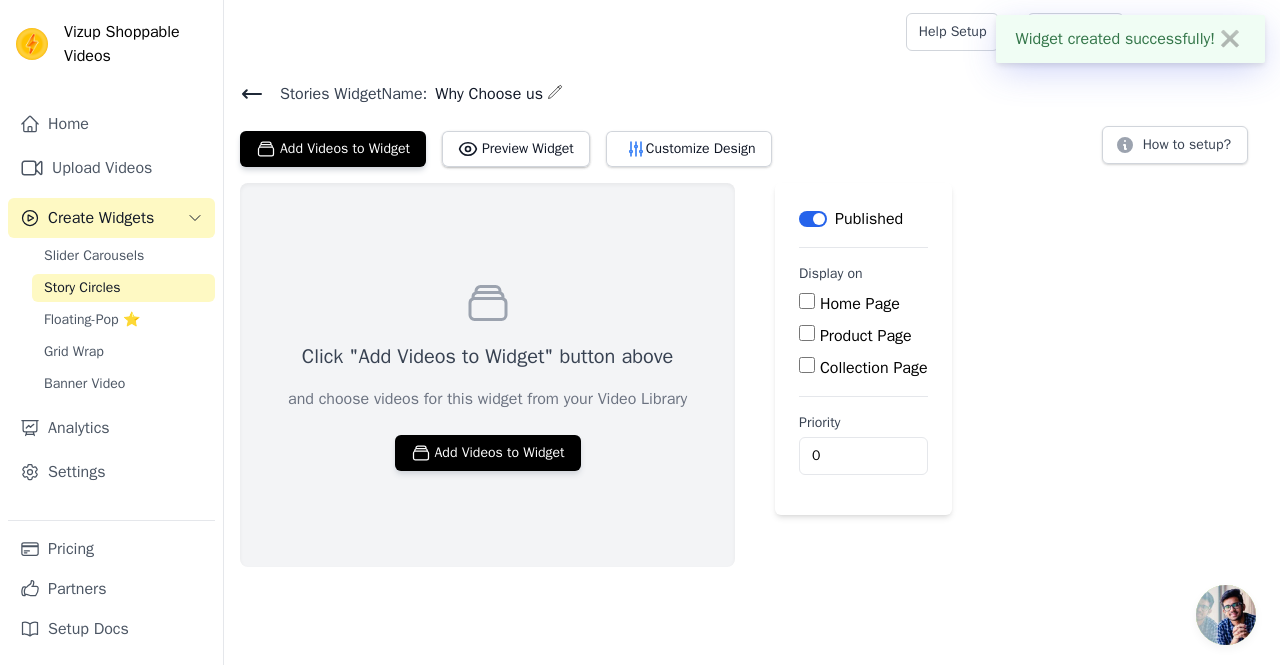 click on "Home Page" at bounding box center (863, 304) 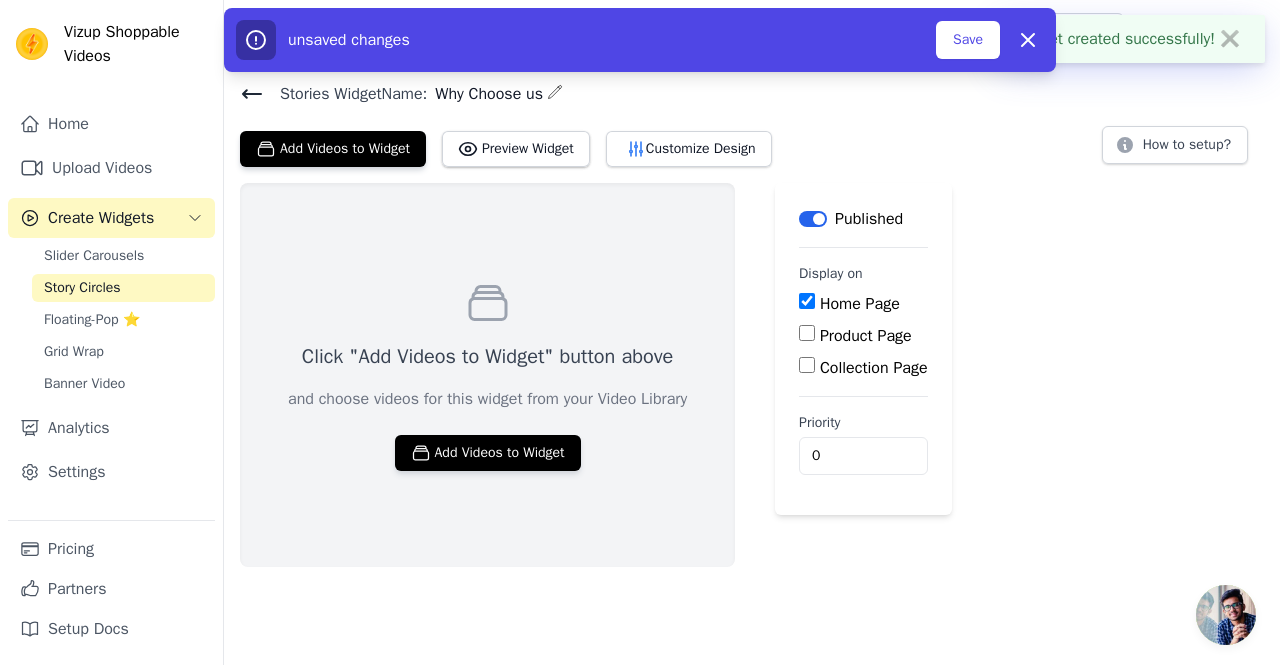 click on "Product Page" at bounding box center (807, 333) 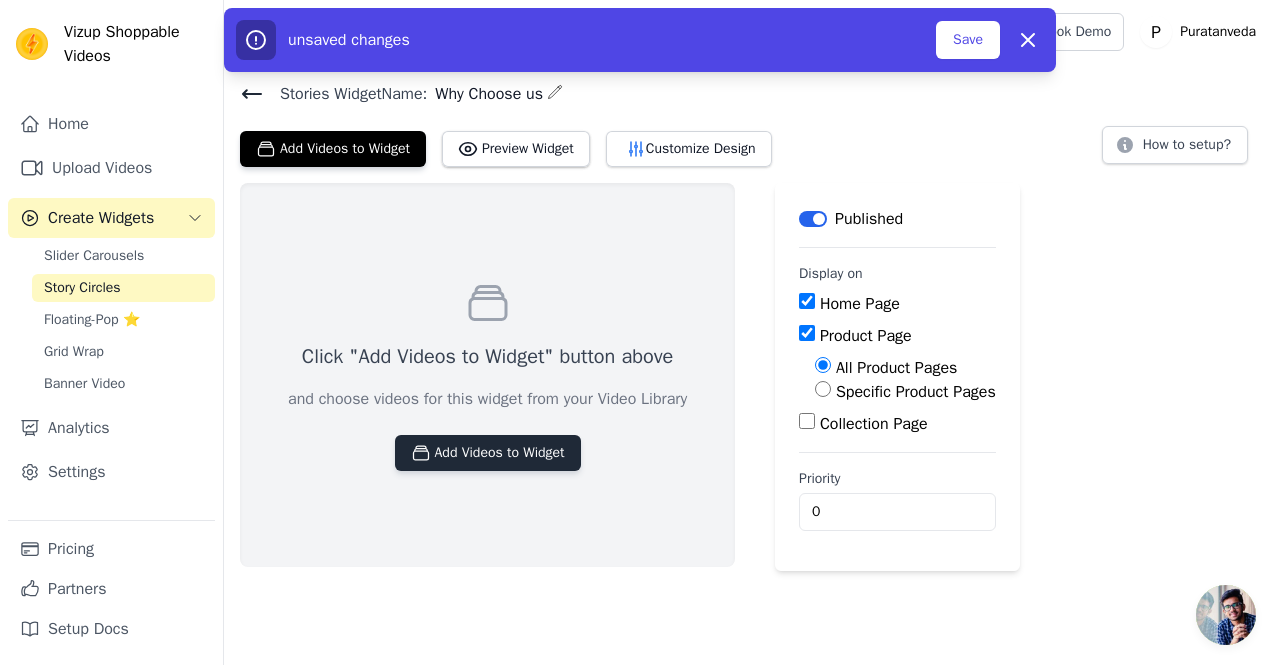 click on "Add Videos to Widget" at bounding box center (488, 453) 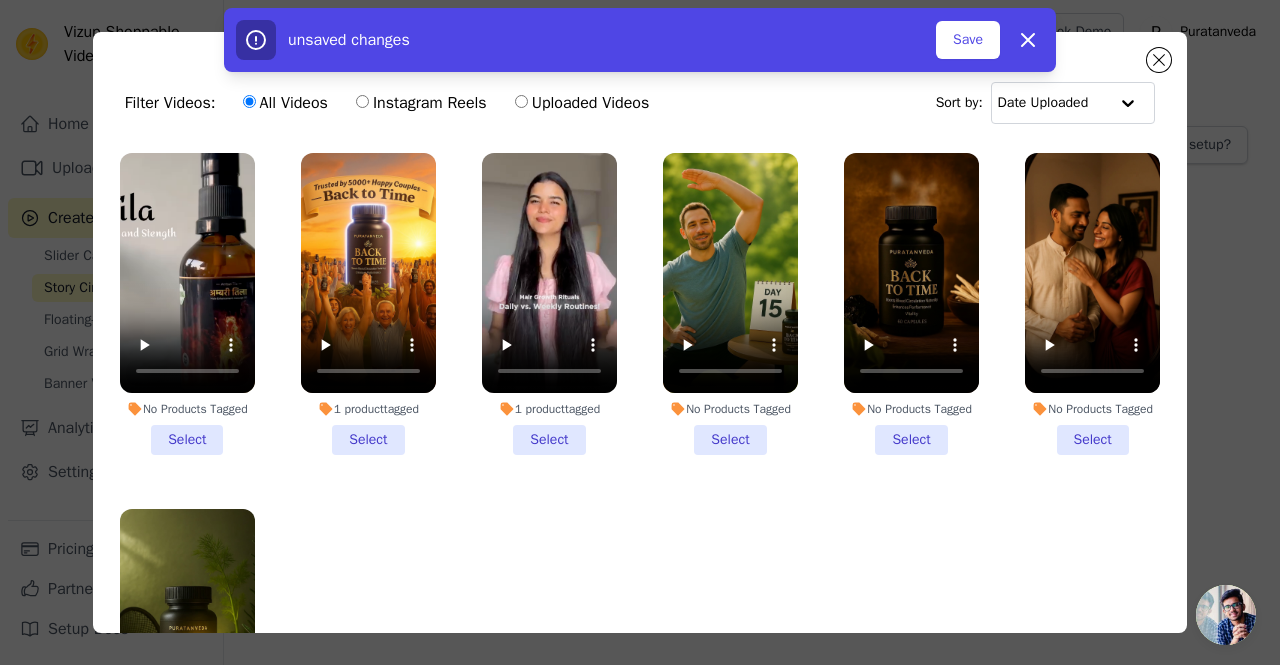 click on "No Products Tagged     Select" at bounding box center [187, 304] 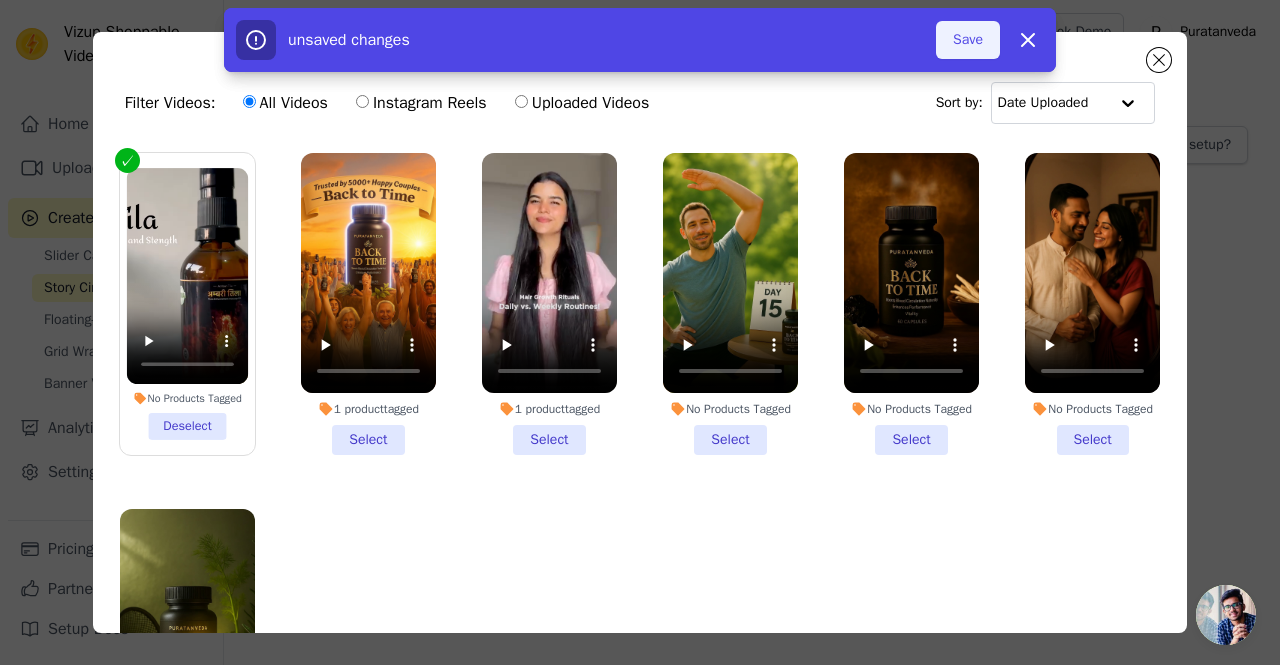 click on "Save" at bounding box center [968, 40] 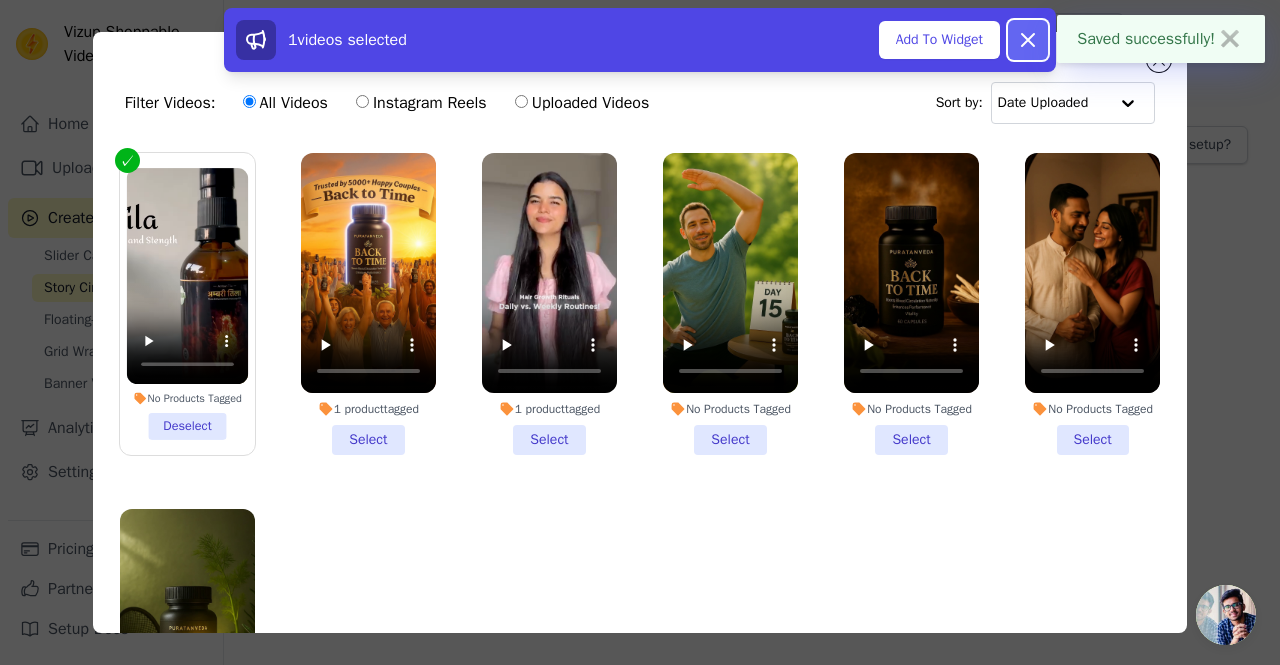 click 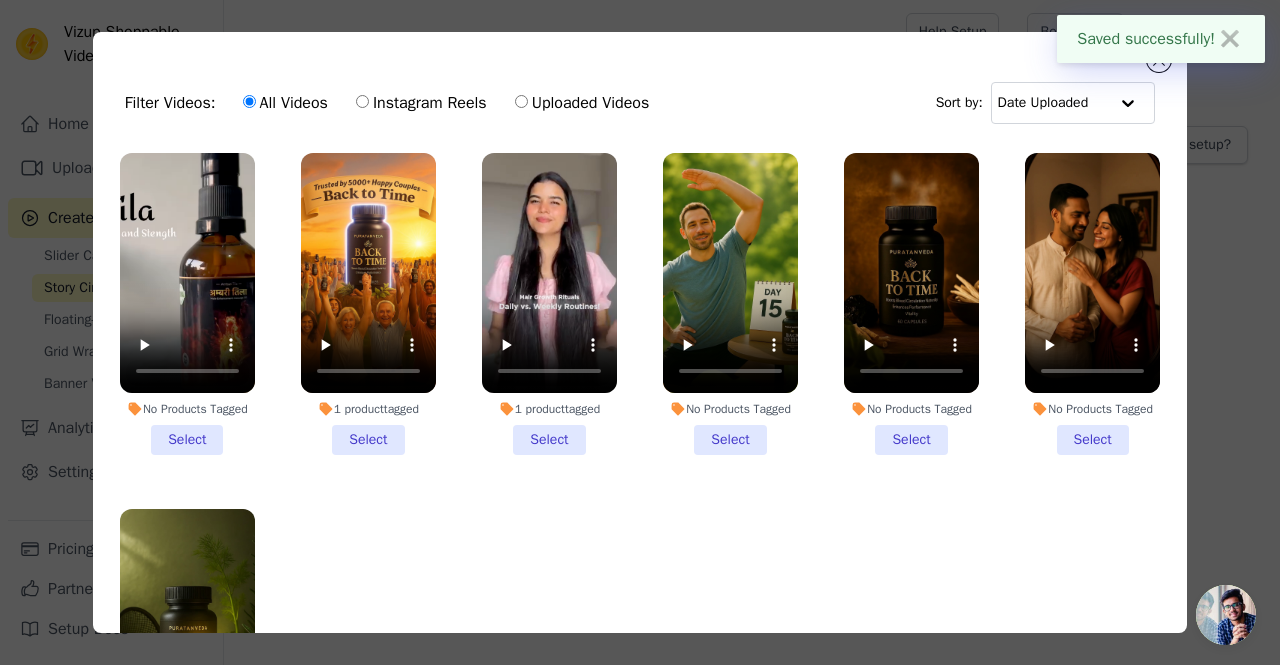 click on "✖" at bounding box center (1230, 39) 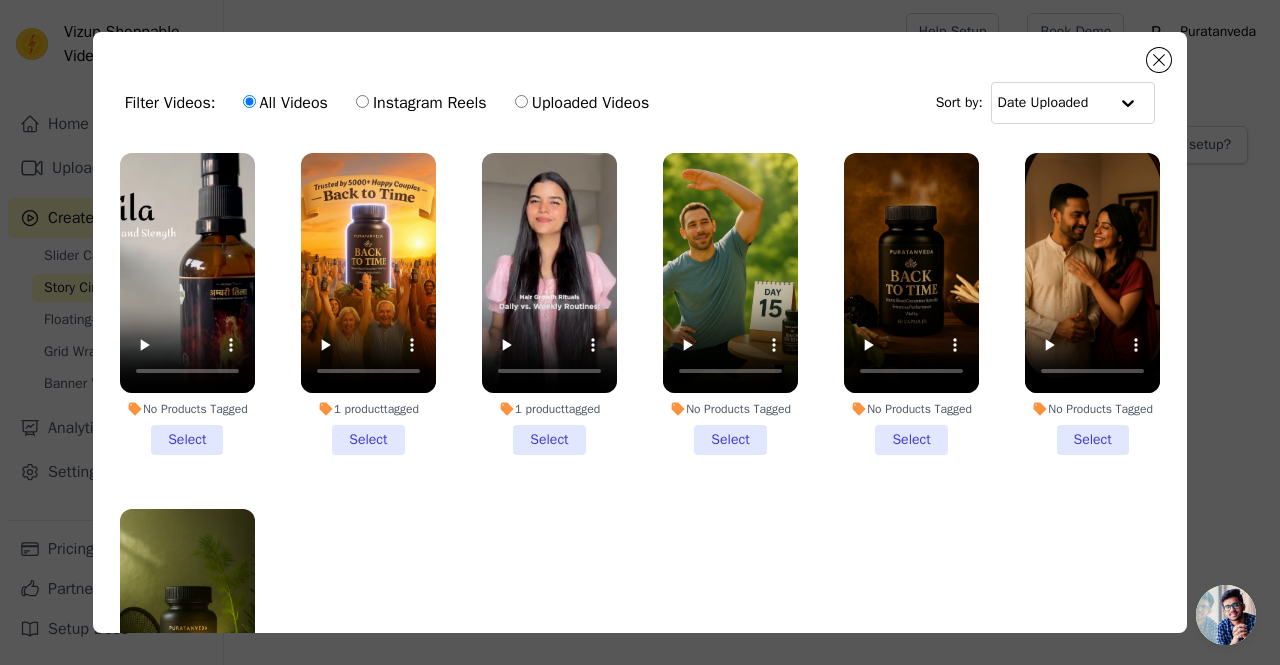 click on "No Products Tagged     Select" at bounding box center (187, 304) 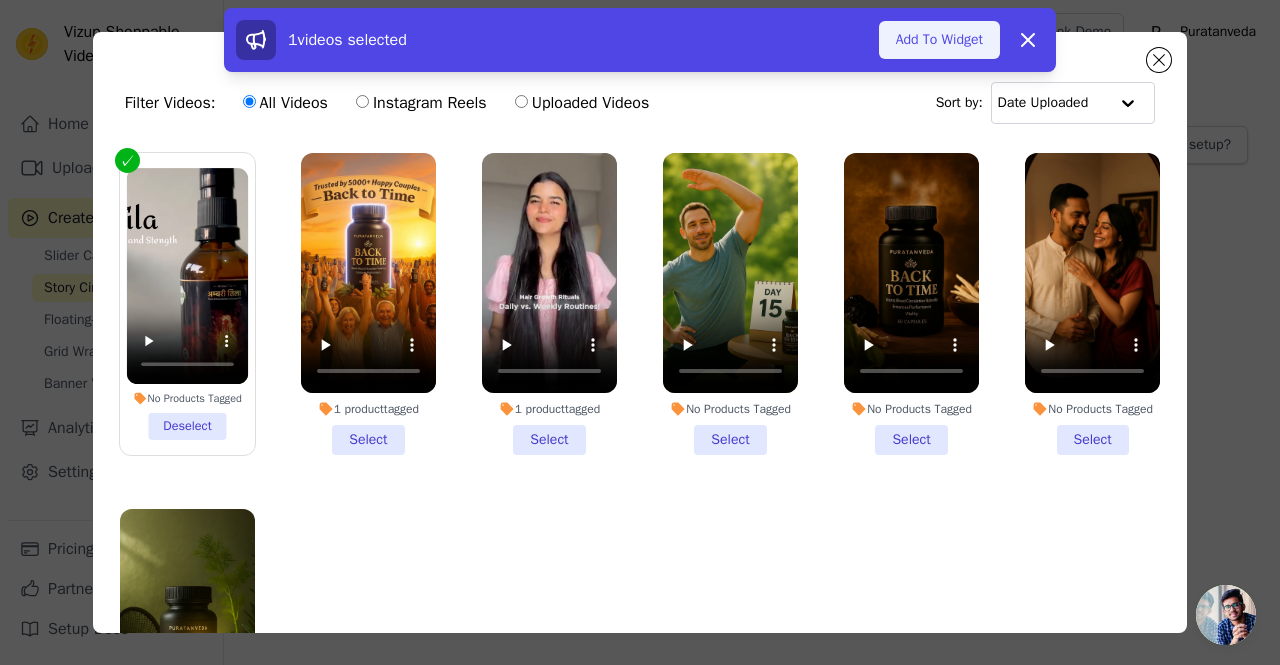 click on "Add To Widget" at bounding box center [939, 40] 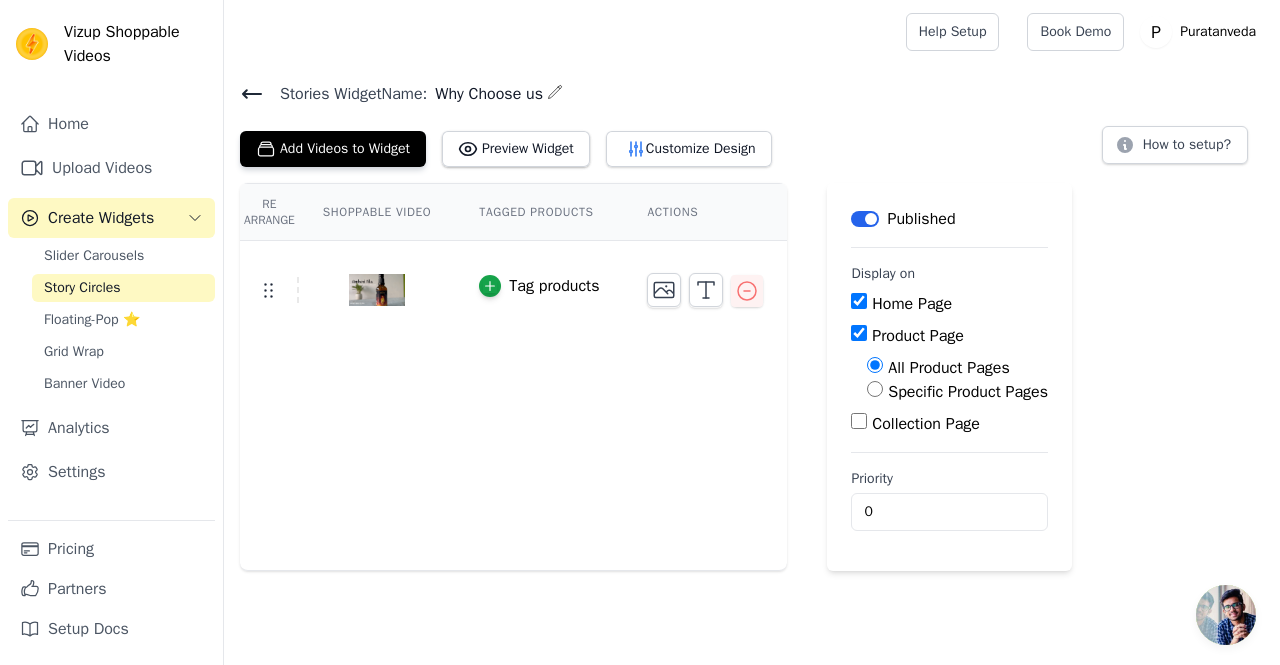 click on "Story Circles" at bounding box center (82, 288) 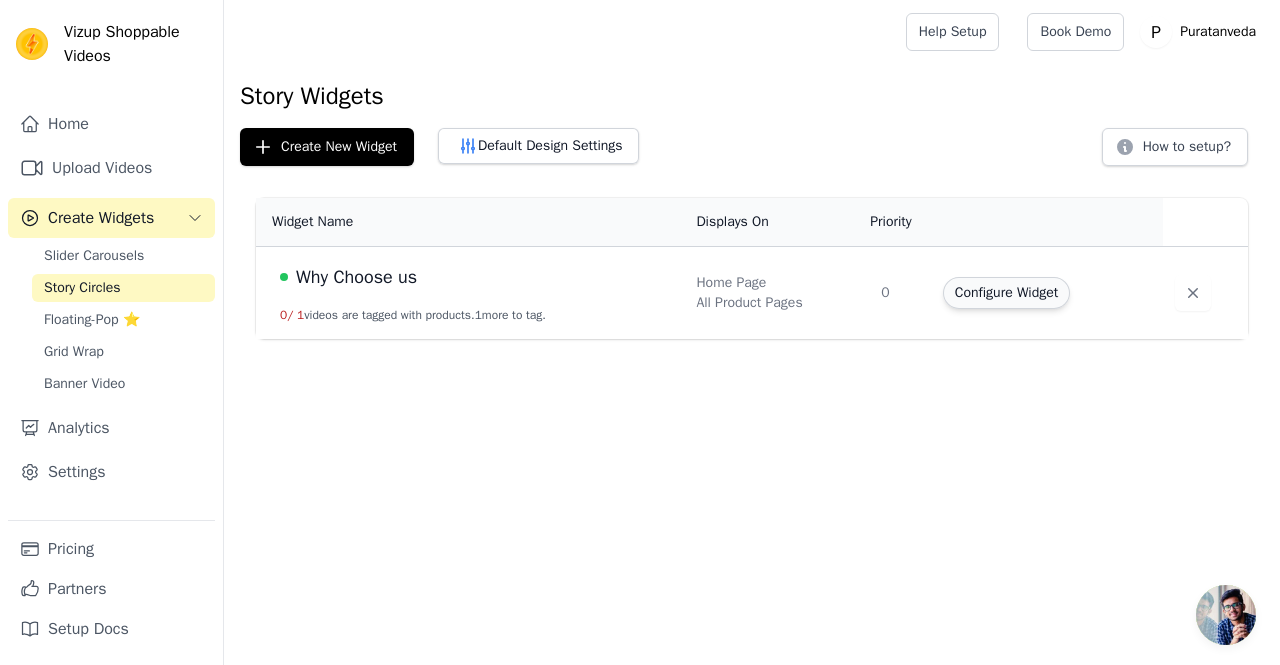click on "Configure Widget" at bounding box center [1006, 293] 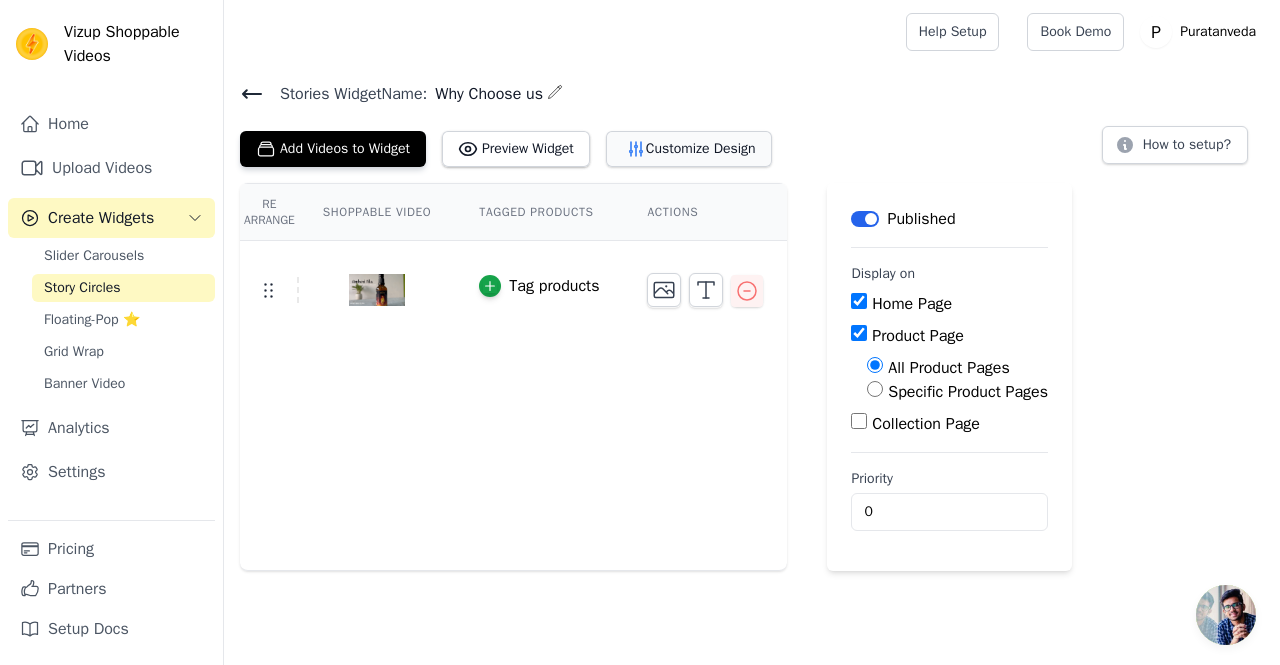 click on "Customize Design" at bounding box center (689, 149) 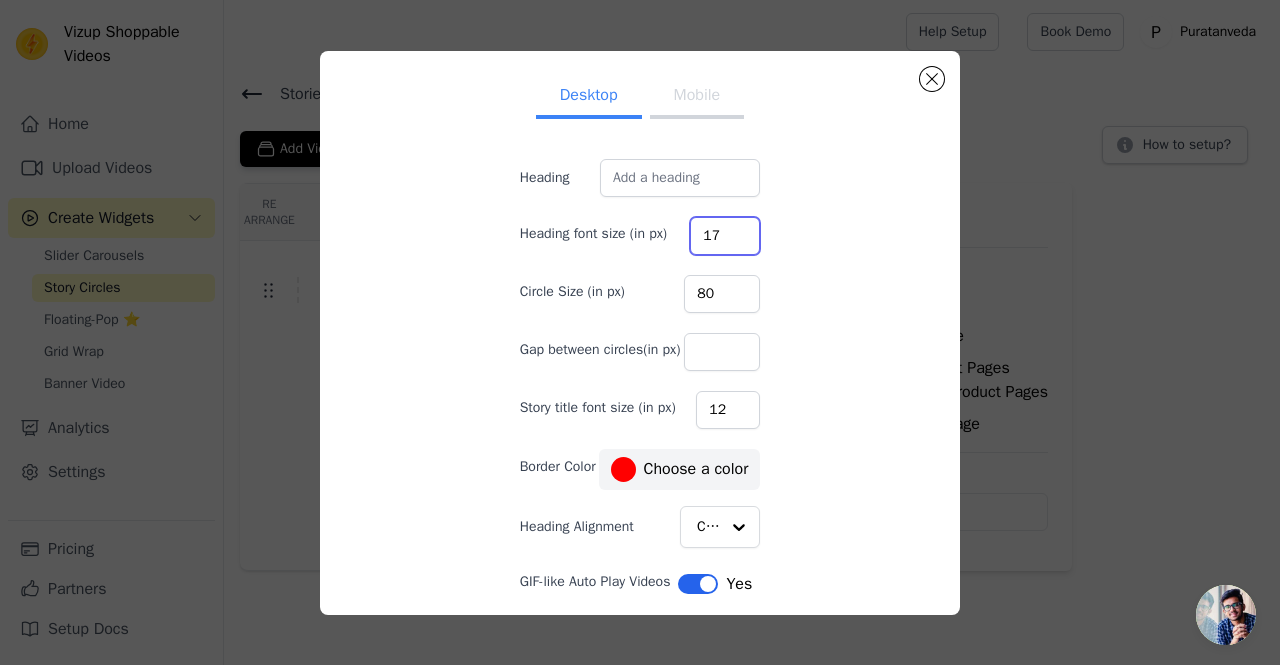 click on "17" at bounding box center (725, 236) 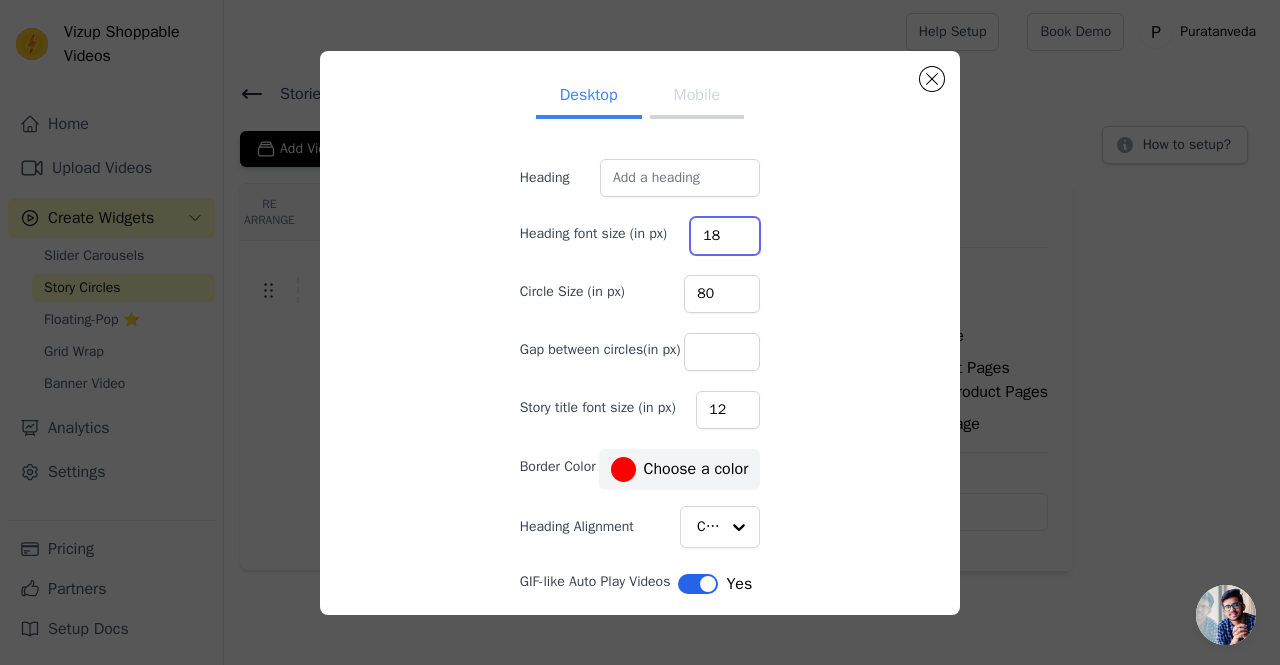 click on "18" at bounding box center (725, 236) 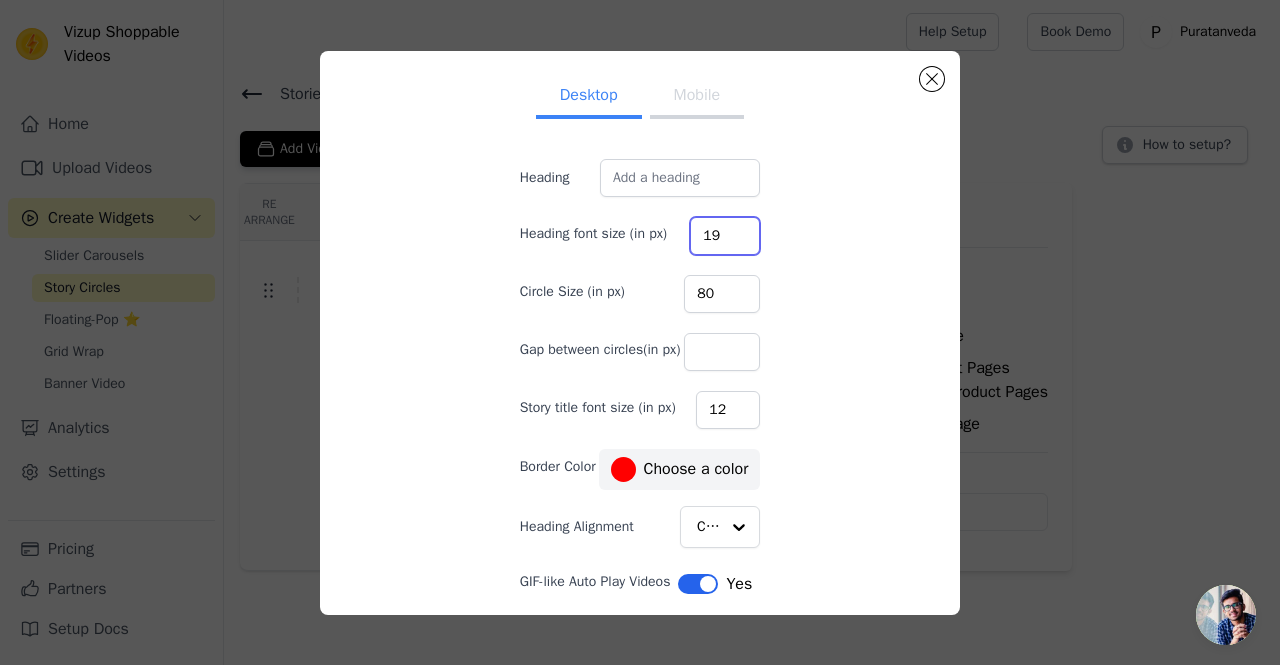 click on "19" at bounding box center [725, 236] 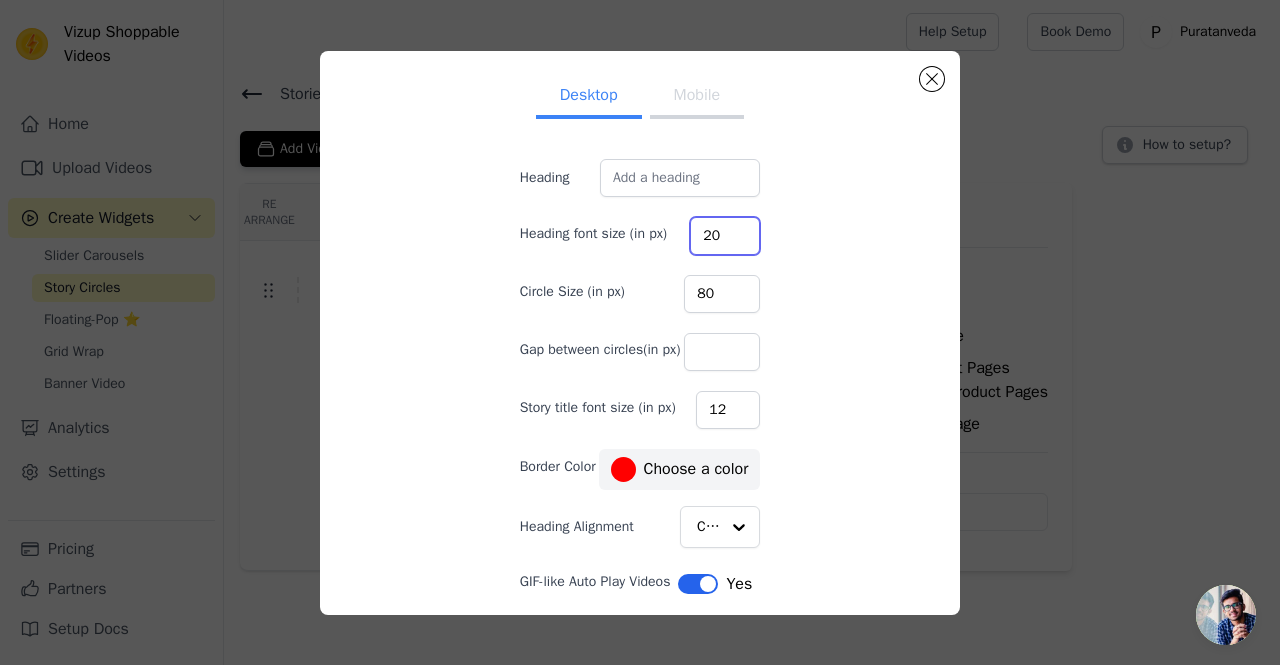 click on "20" at bounding box center [725, 236] 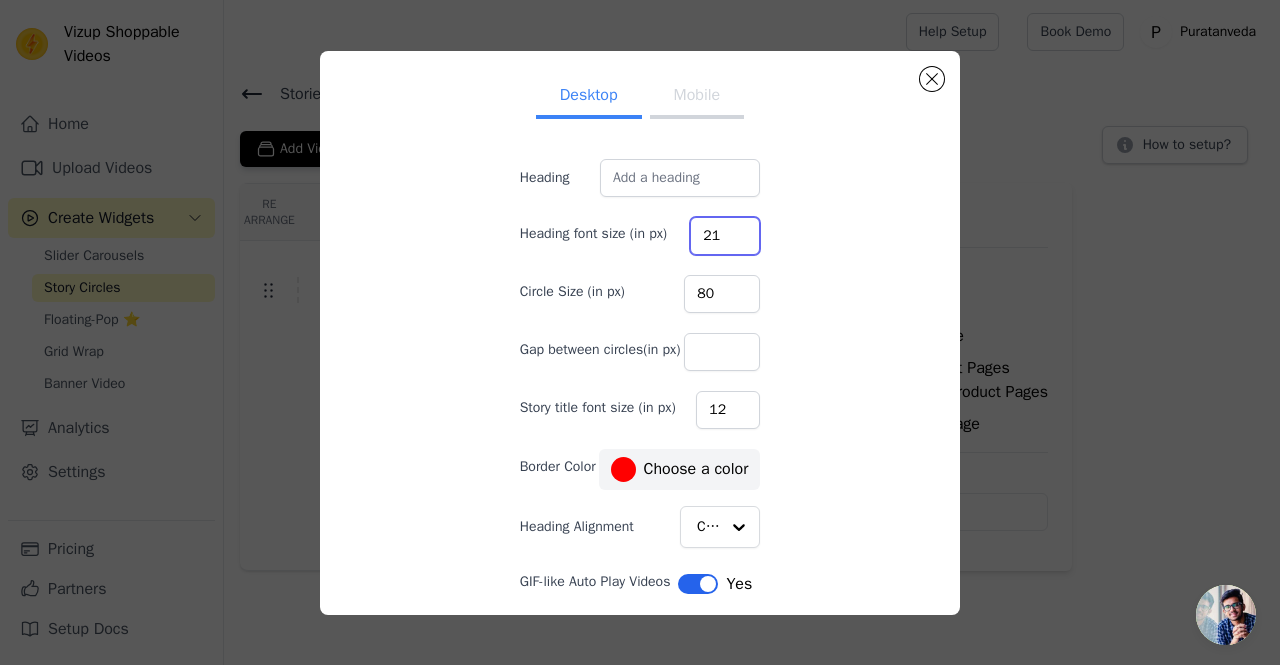 click on "21" at bounding box center [725, 236] 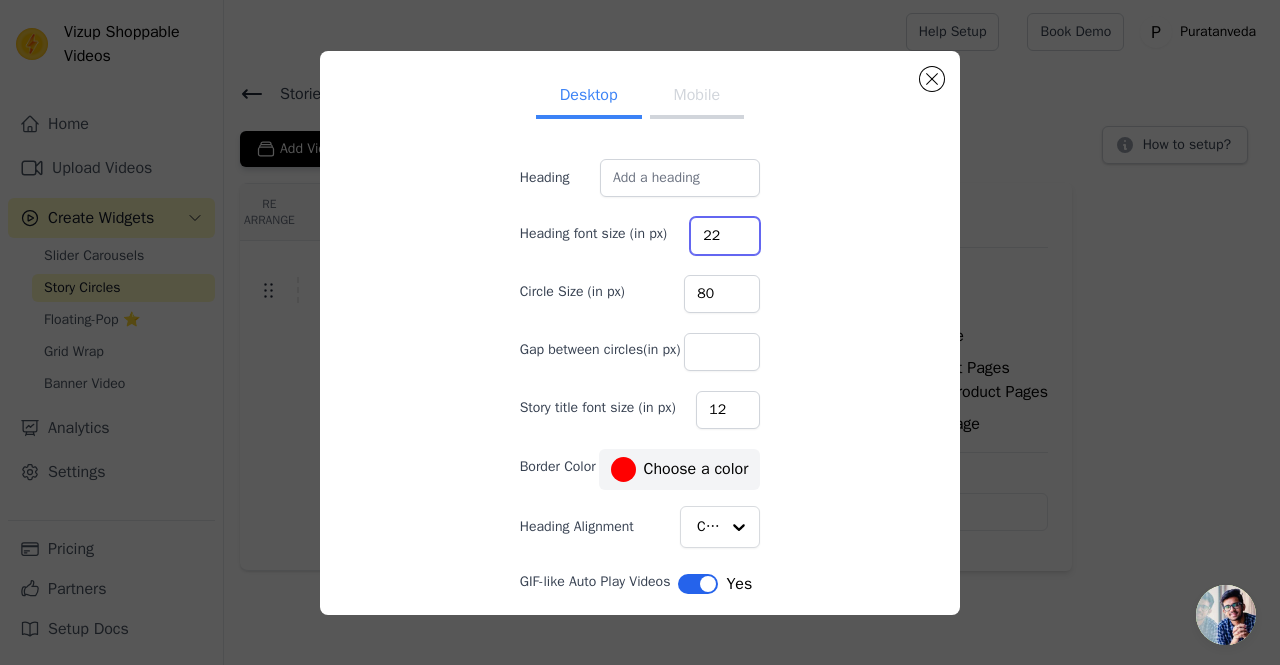 click on "22" at bounding box center (725, 236) 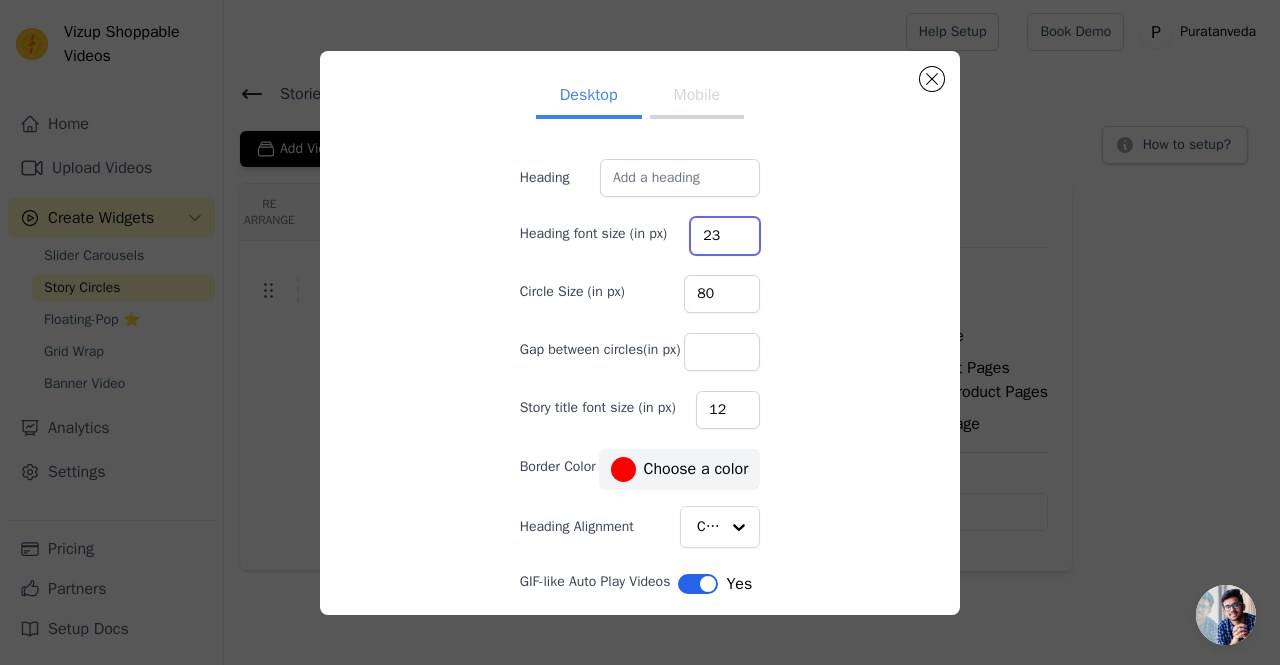 click on "23" at bounding box center [725, 236] 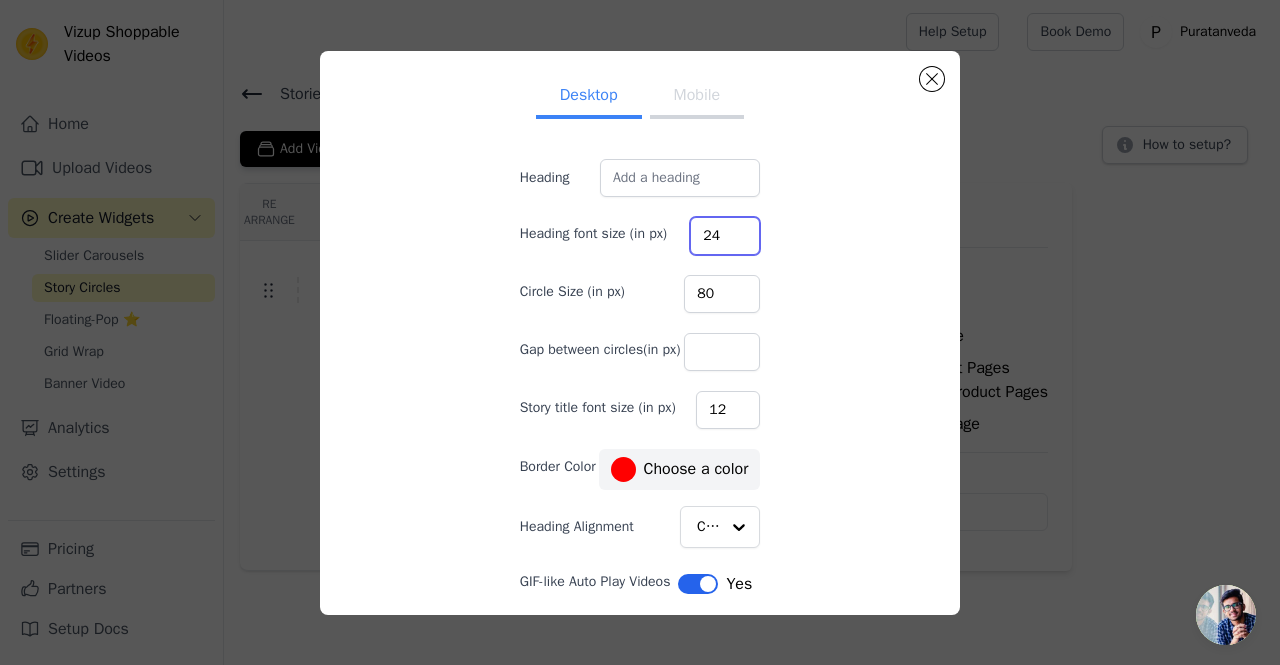 click on "24" at bounding box center [725, 236] 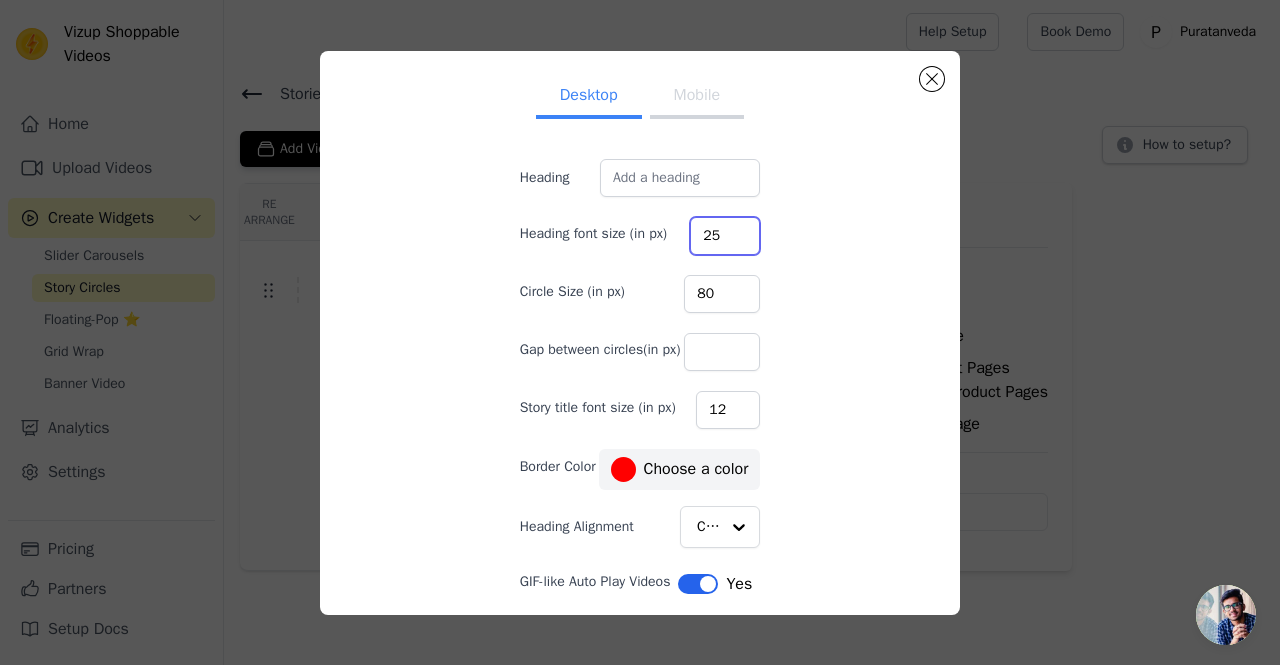 click on "25" at bounding box center [725, 236] 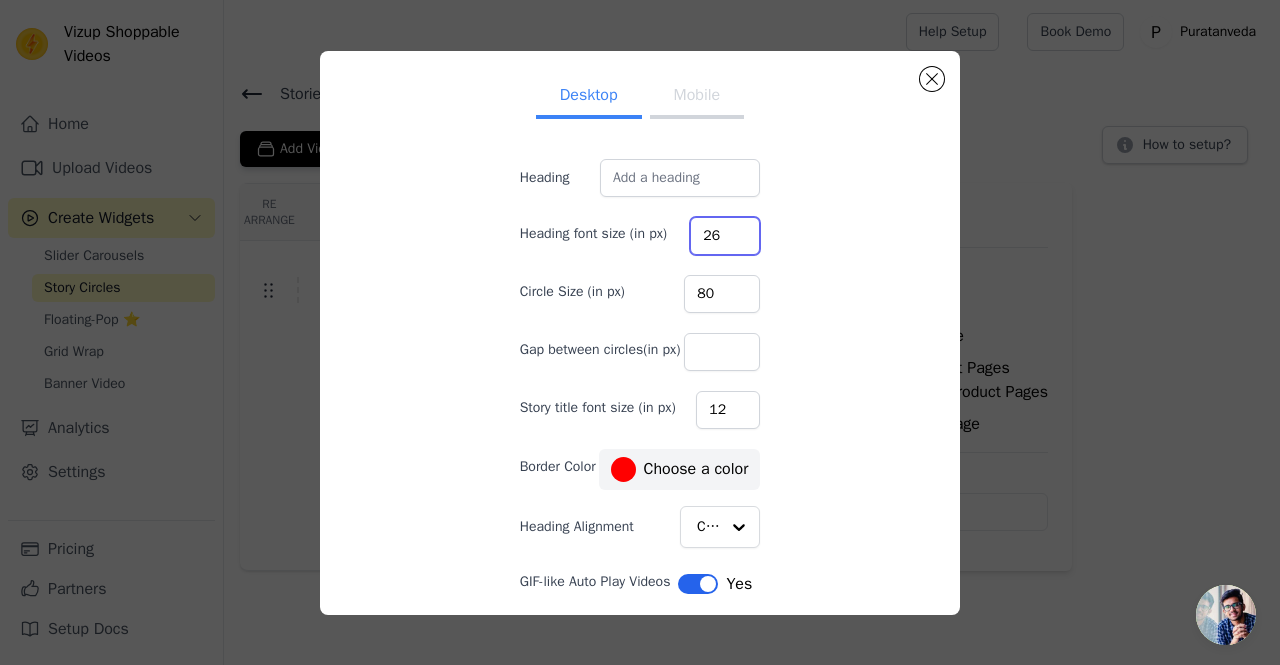 click on "26" at bounding box center (725, 236) 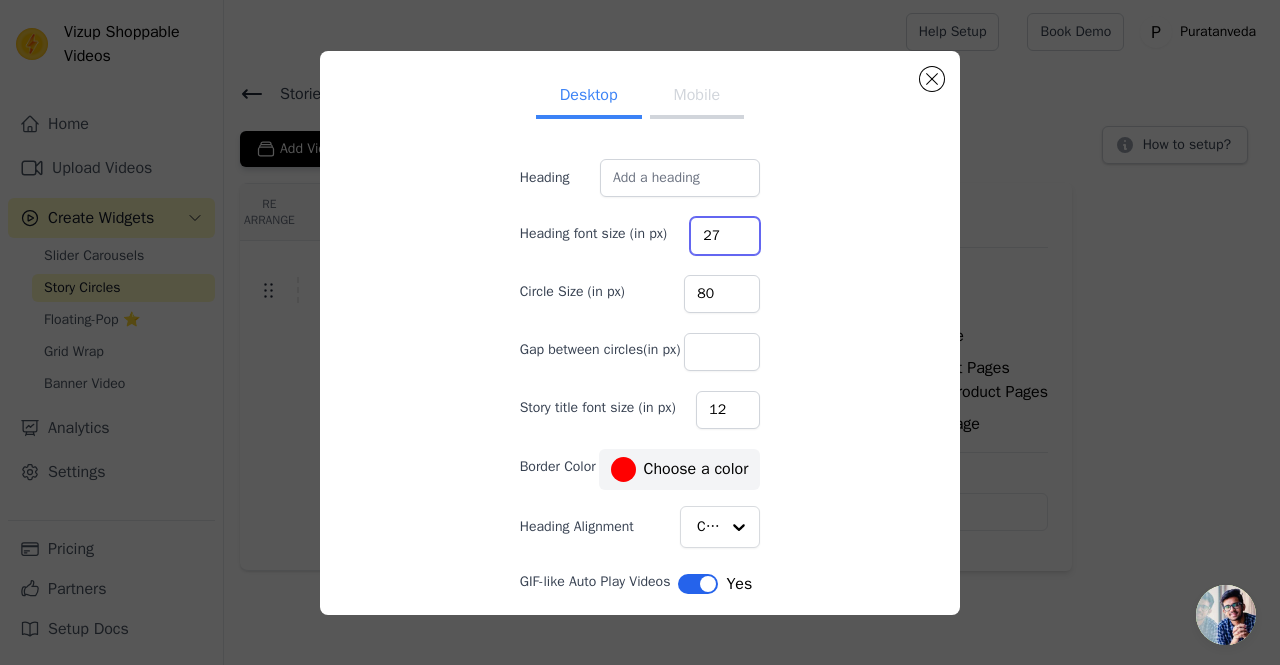 click on "27" at bounding box center [725, 236] 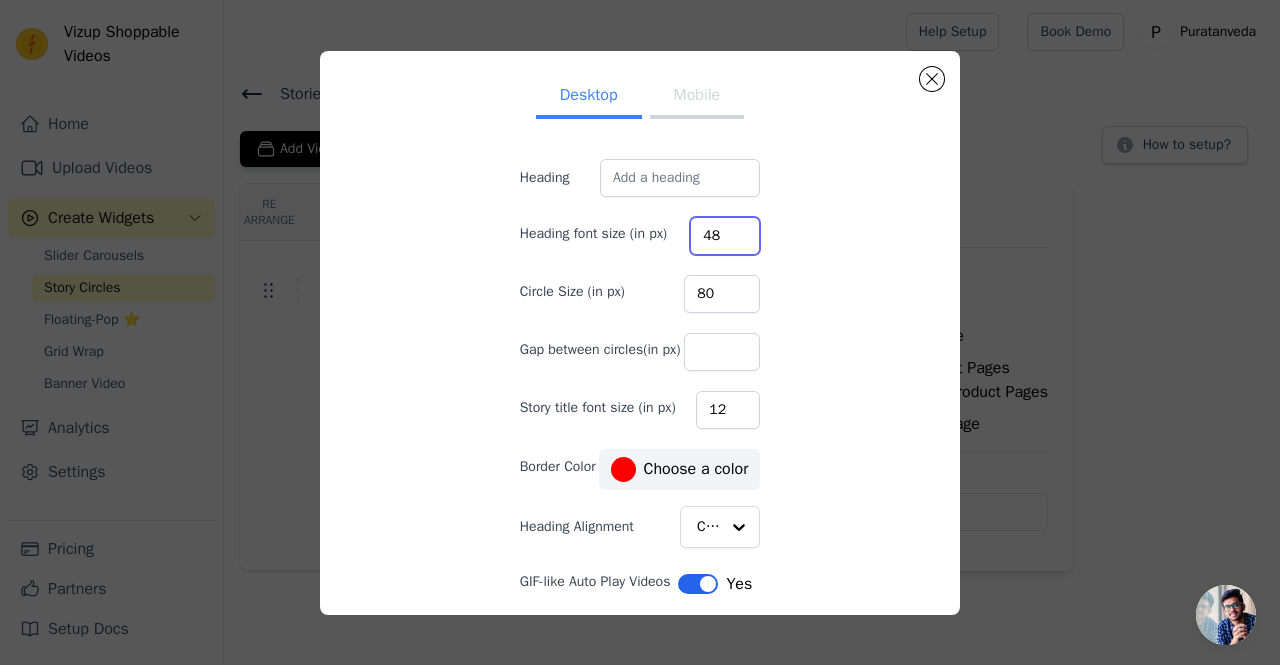 click on "48" at bounding box center (725, 236) 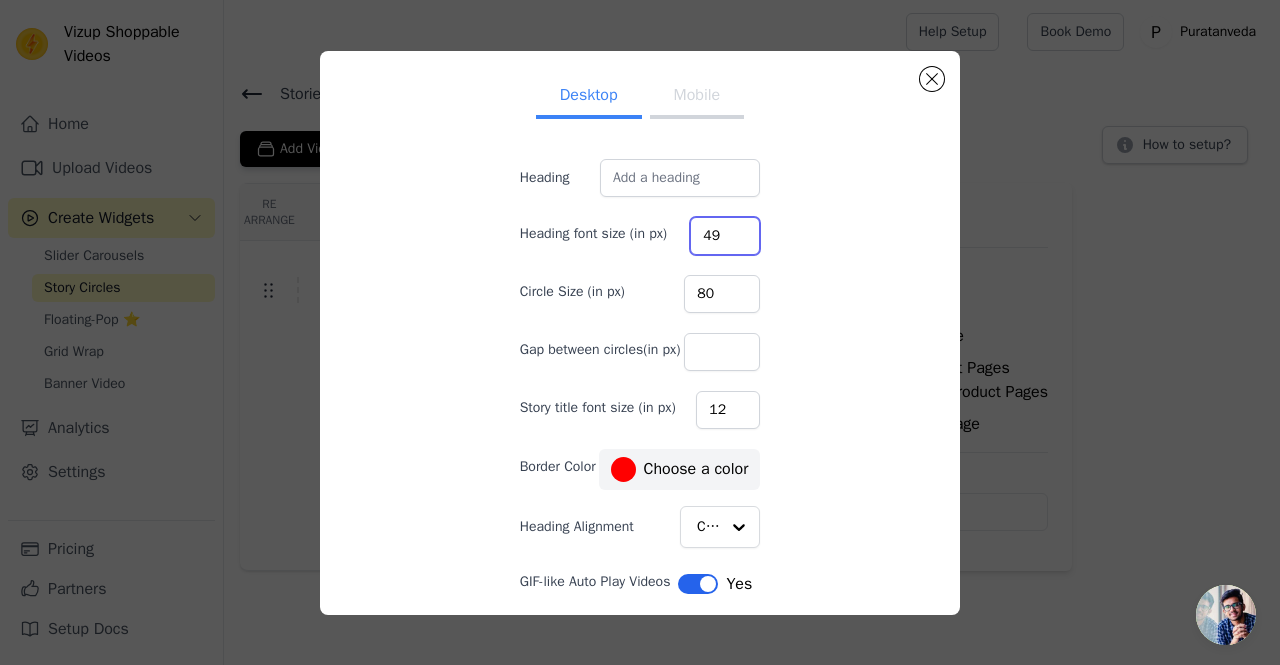 click on "49" at bounding box center [725, 236] 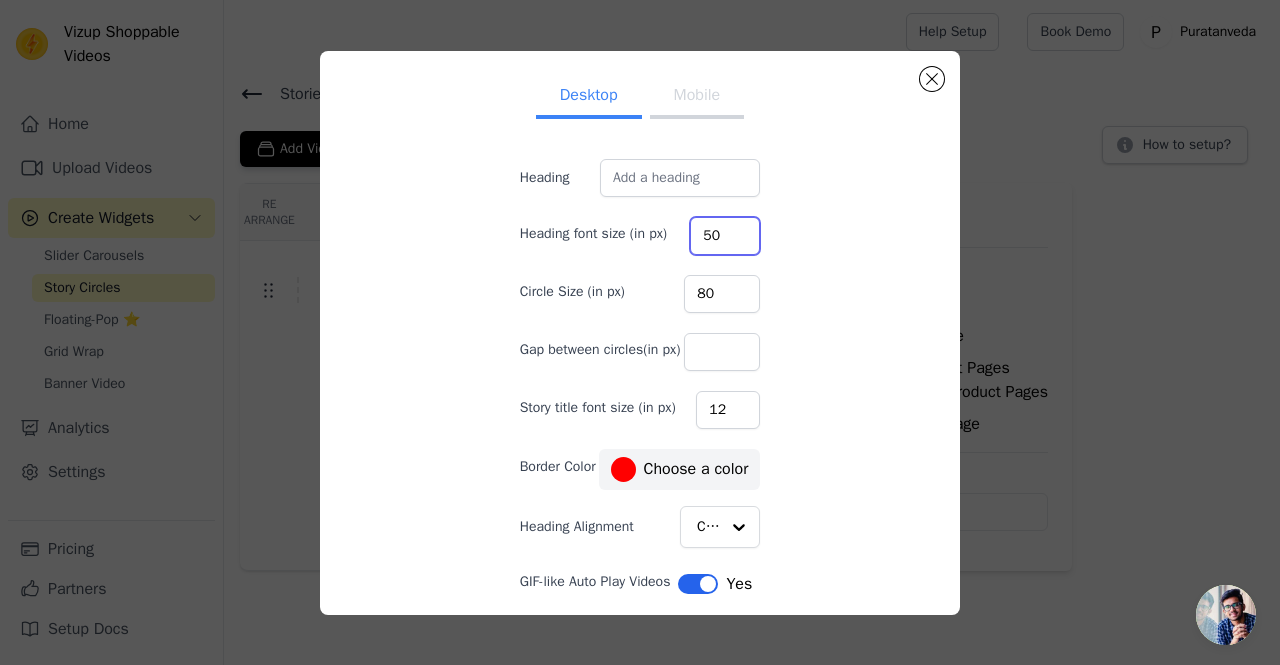 type on "50" 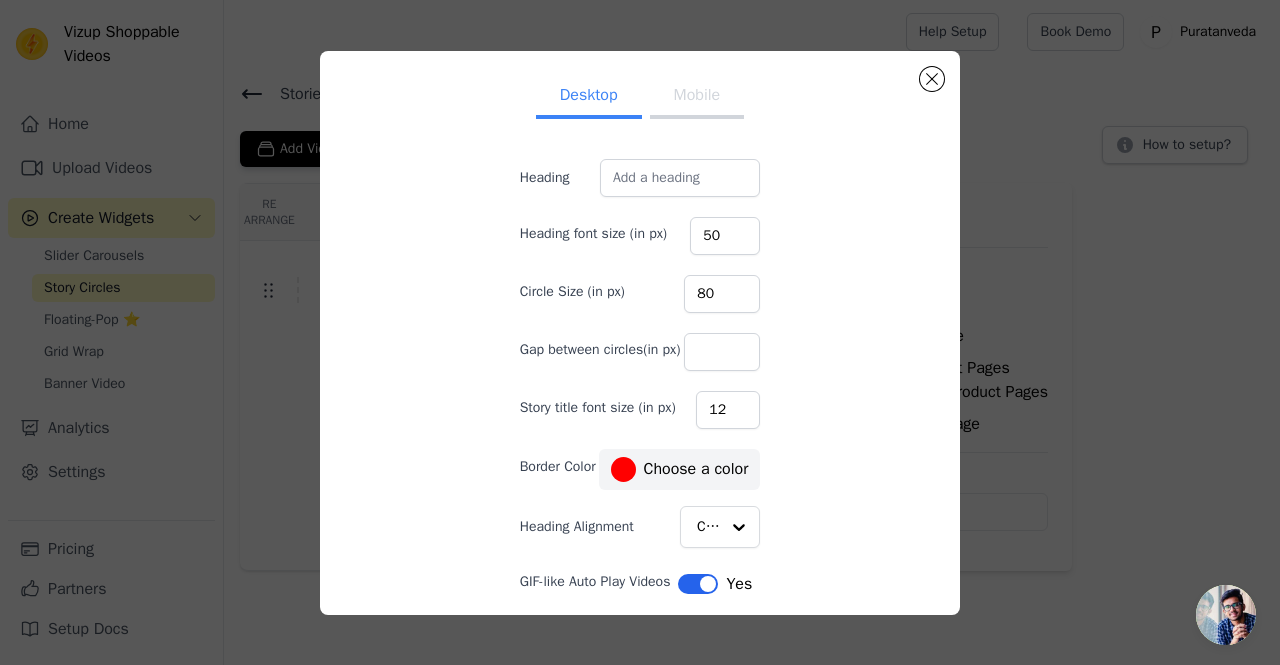 click on "Desktop Mobile   Heading     Heading font size (in px)   50   Circle Size (in px)   80   Gap between circles(in px)     Story title font size (in px)   12   Border Color   [COLOR]       Choose a color     Heading Alignment         Center               GIF-like Auto Play Videos   Label     Yes   Cancel     Save                               [COLOR]   1   hex   change to    rgb" at bounding box center (640, 333) 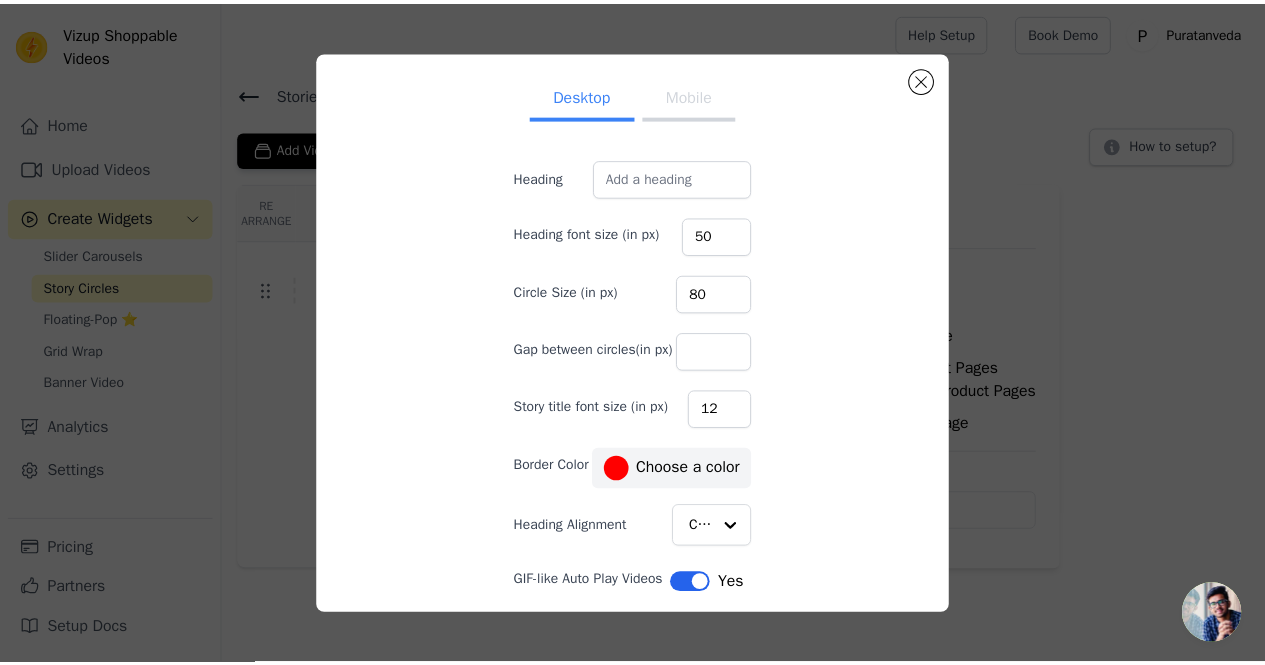 scroll, scrollTop: 75, scrollLeft: 0, axis: vertical 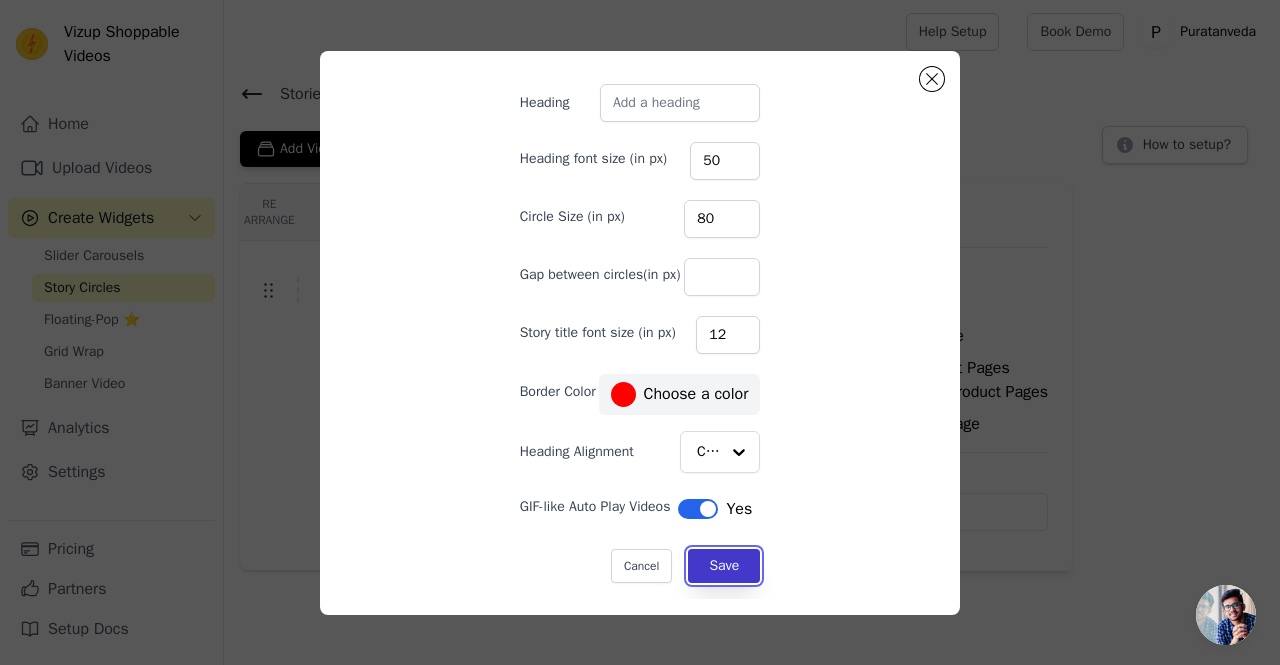 click on "Save" at bounding box center (724, 566) 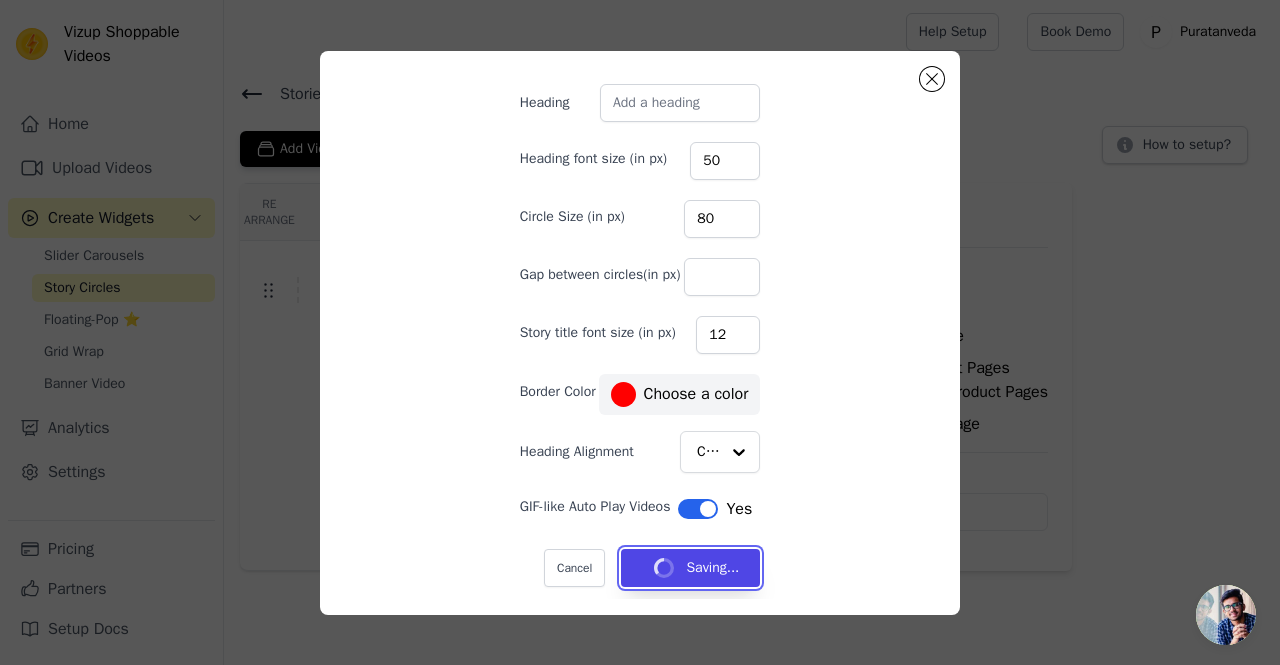 type 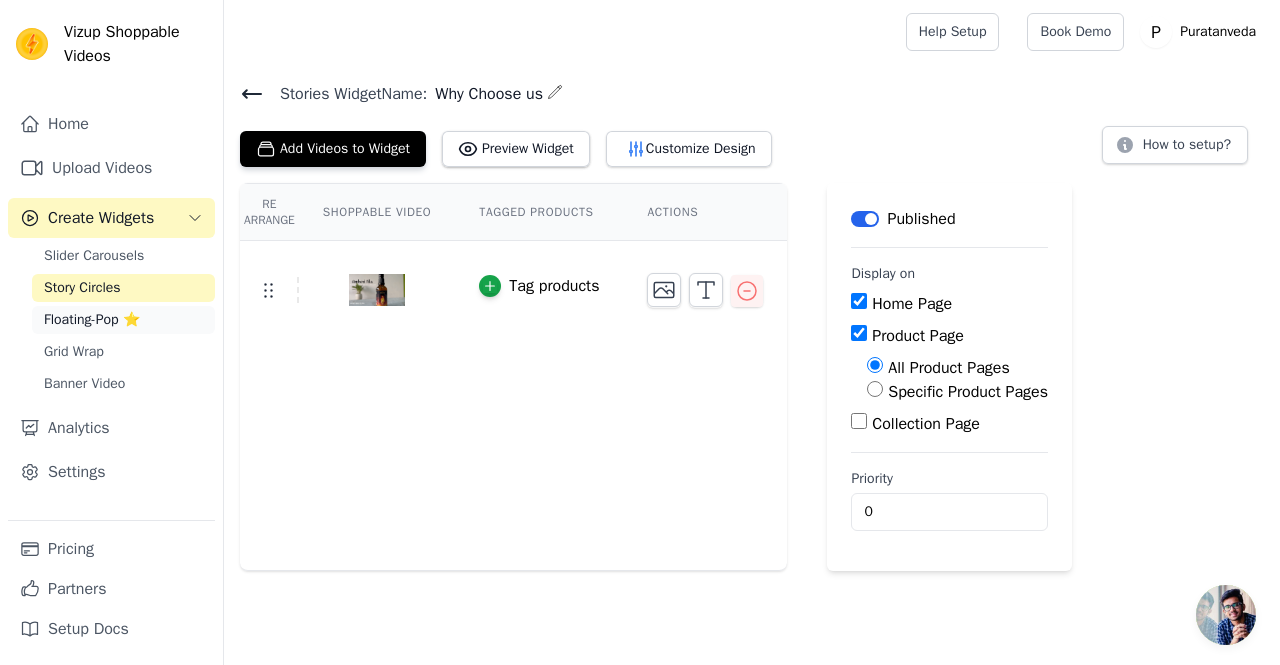 click on "Floating-Pop ⭐" at bounding box center (92, 320) 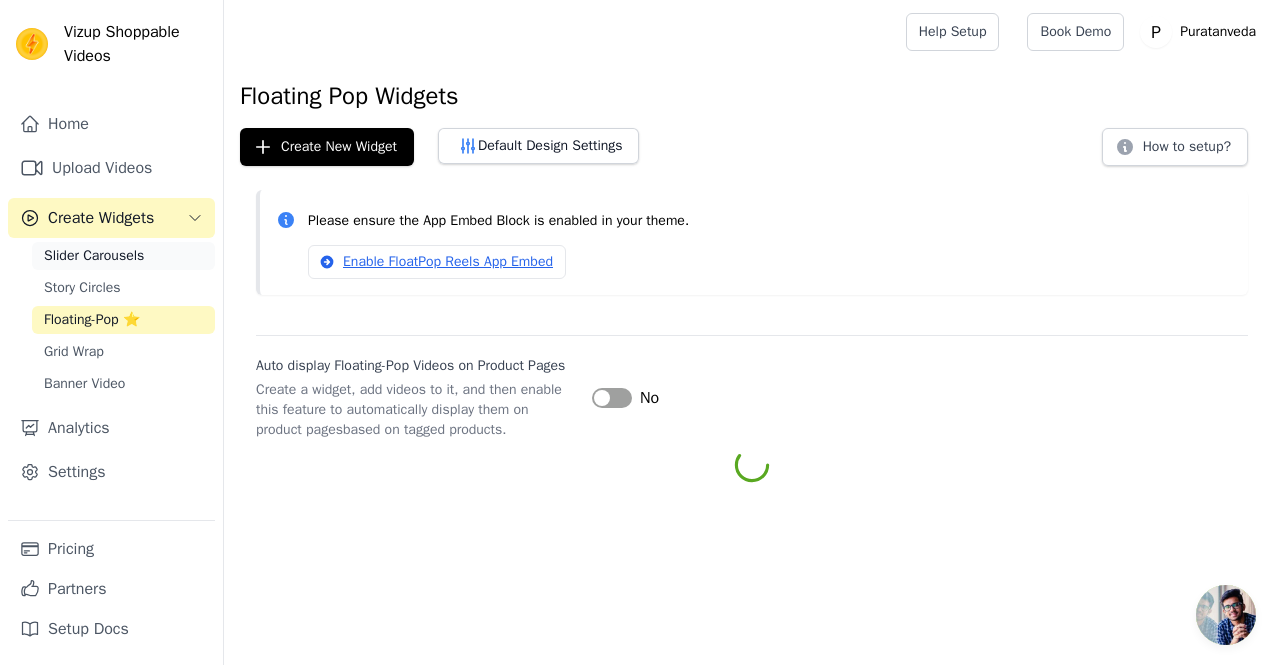 click on "Slider Carousels" at bounding box center [94, 256] 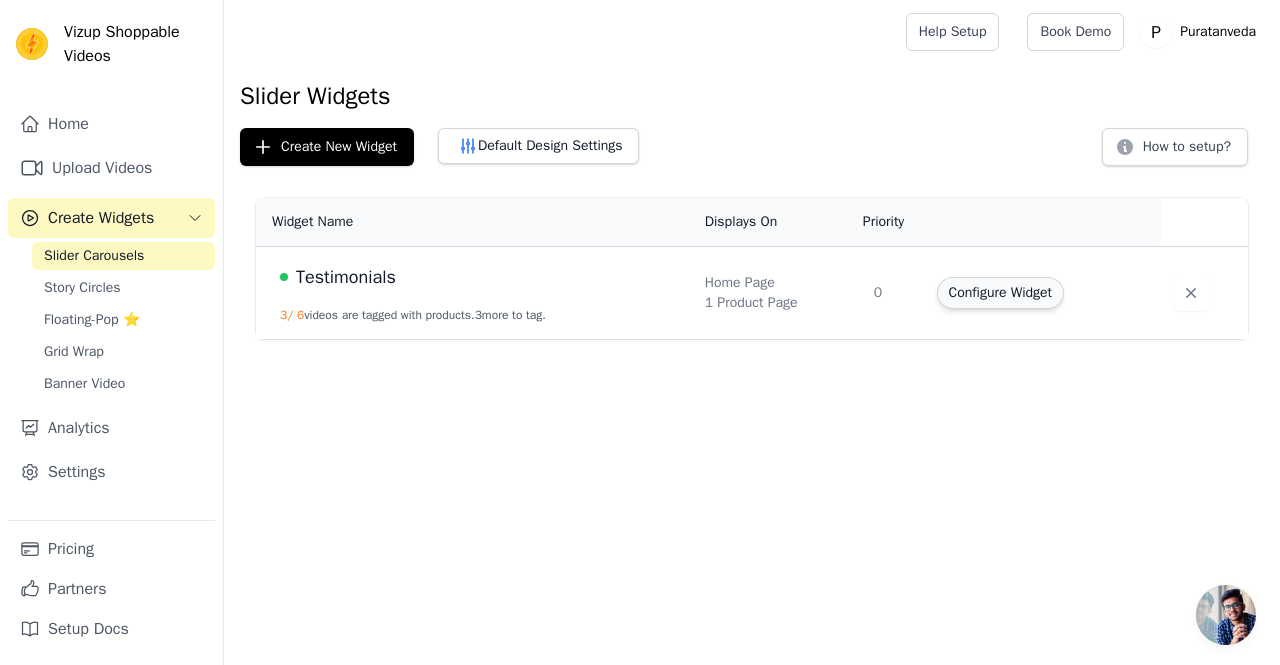 click on "Configure Widget" at bounding box center (1000, 293) 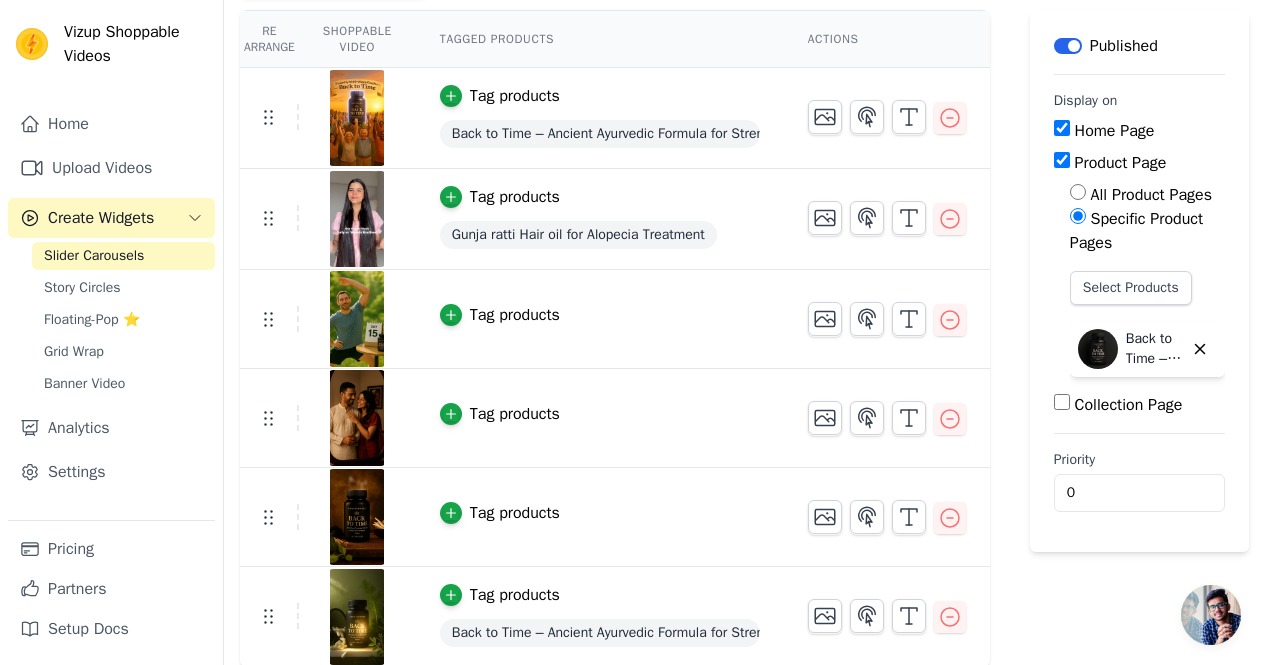 scroll, scrollTop: 174, scrollLeft: 0, axis: vertical 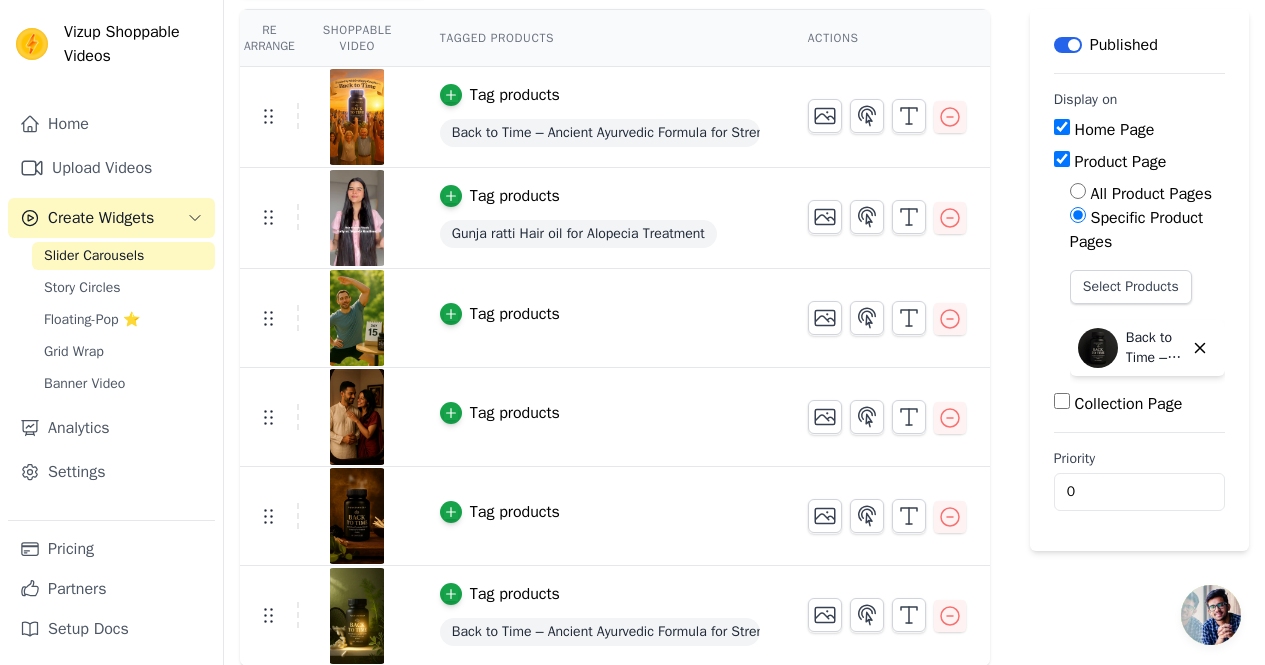 click on "Specific Product Pages" at bounding box center [1136, 230] 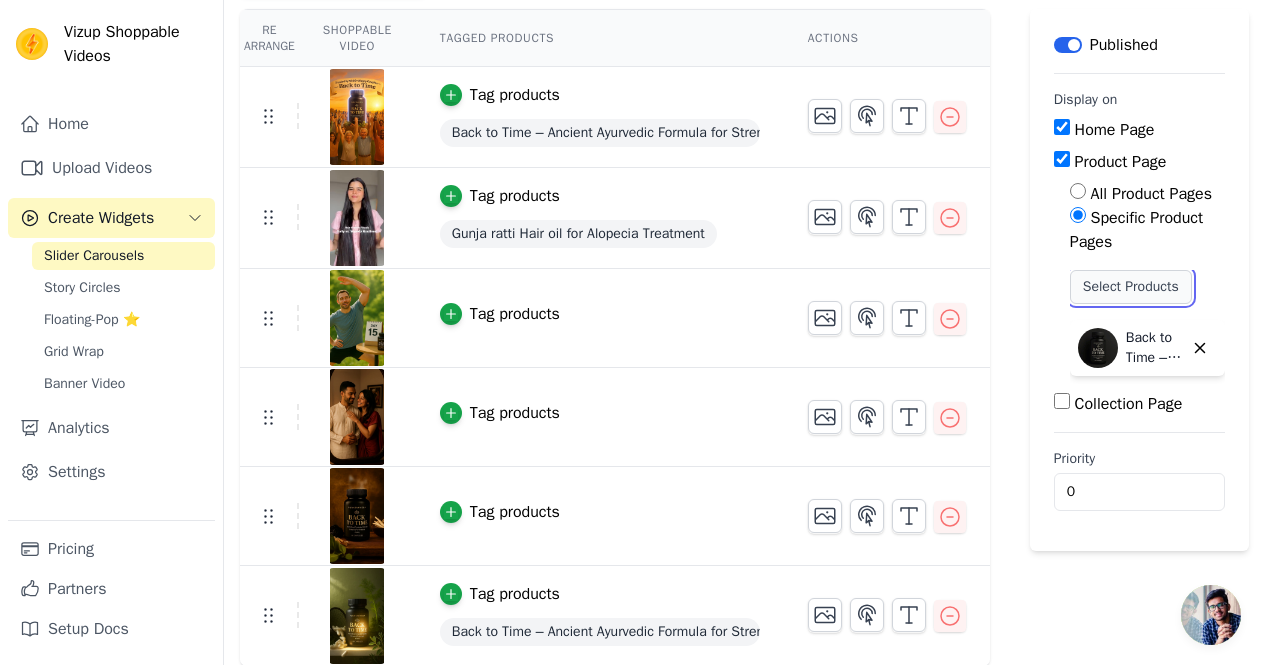 click on "Select Products" at bounding box center (1131, 287) 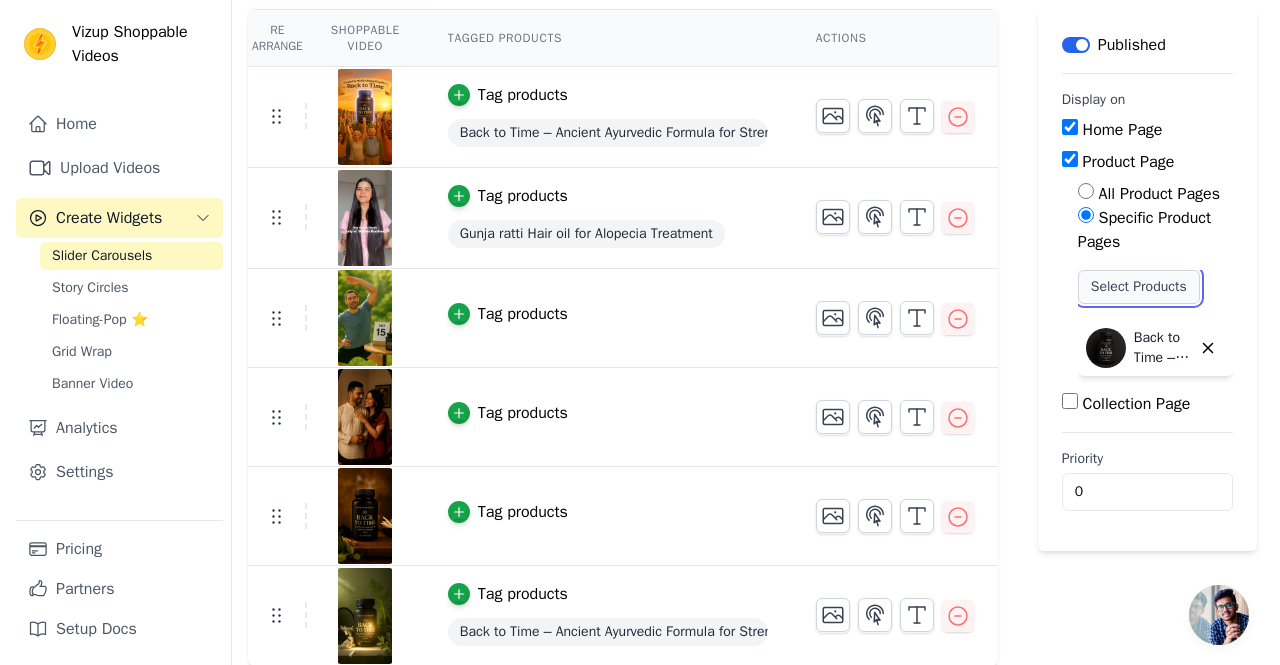 scroll, scrollTop: 0, scrollLeft: 0, axis: both 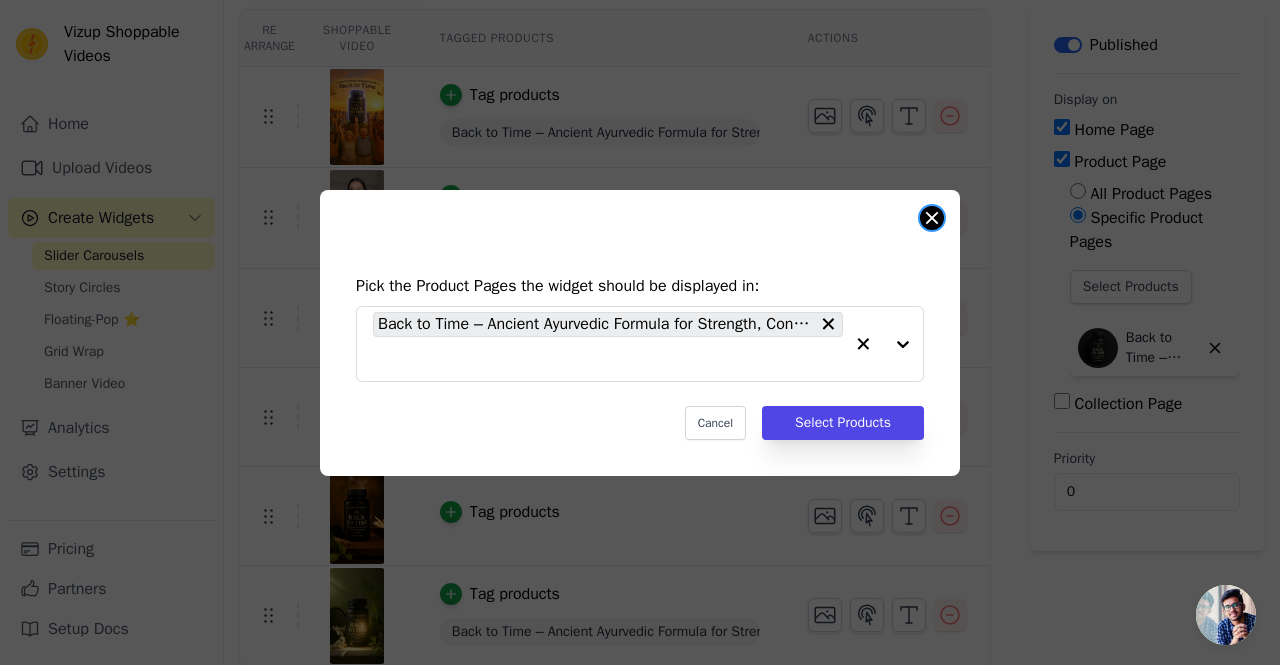 click at bounding box center [932, 218] 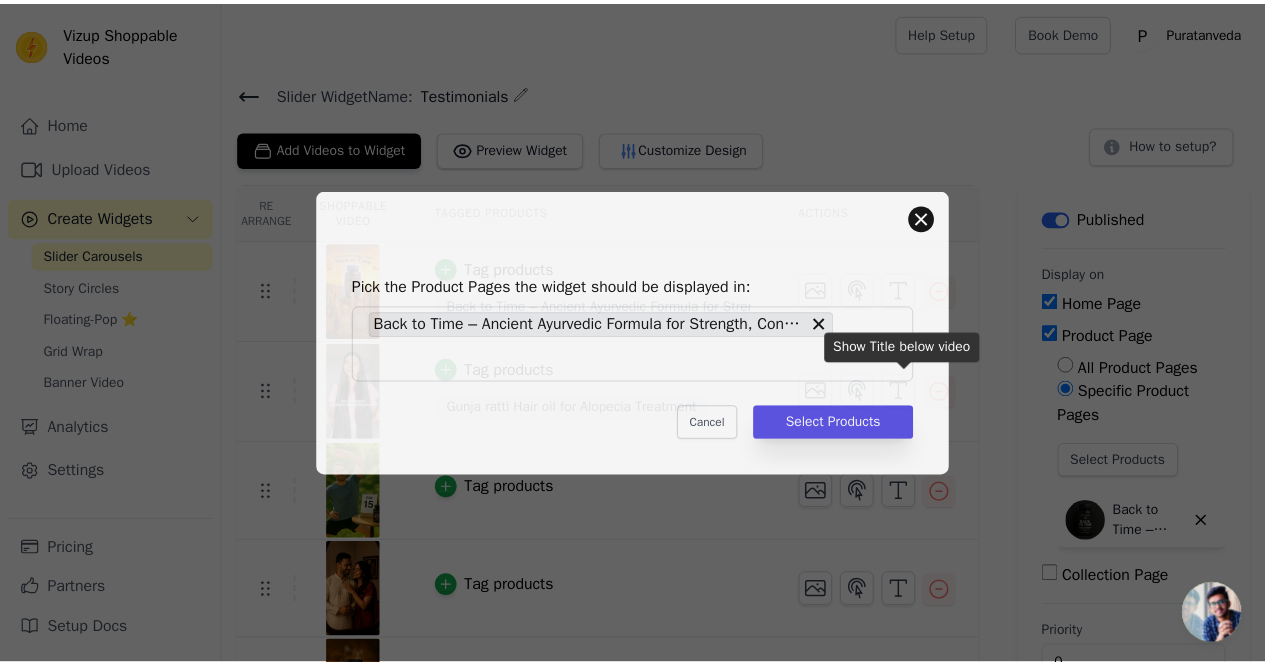 scroll, scrollTop: 174, scrollLeft: 0, axis: vertical 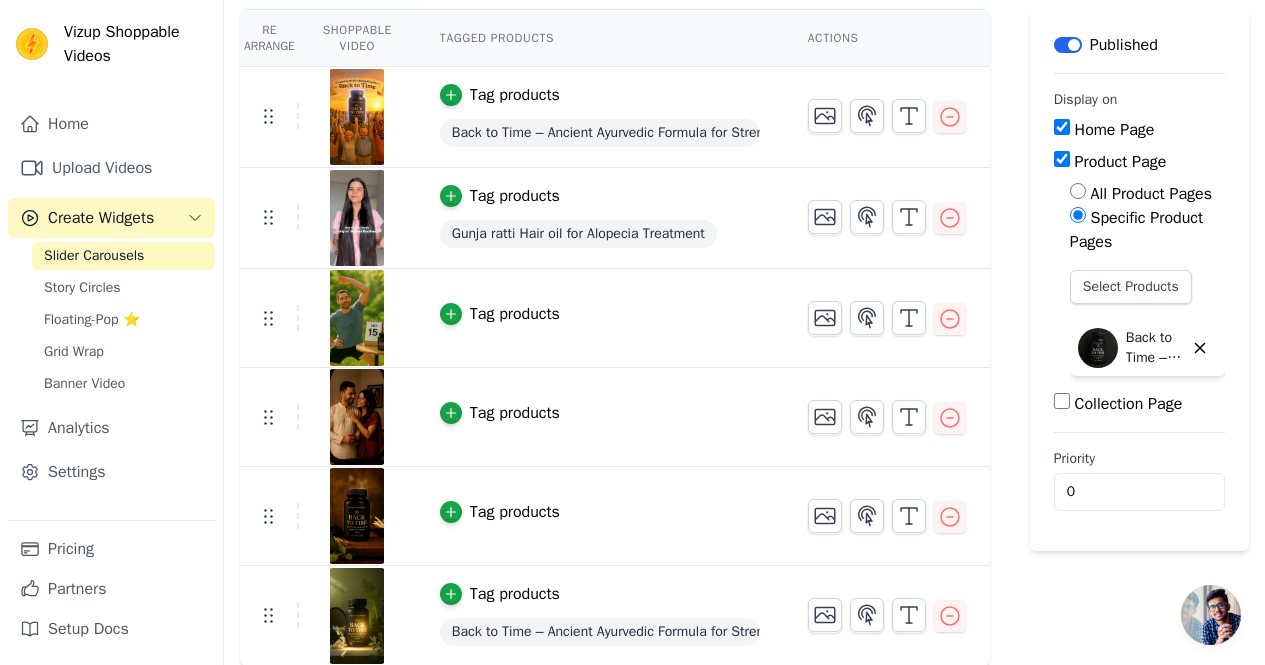 click on "Back to Time – Ancient Ayurvedic Formula for Strength, Confidence & Vitality in Men | 60 Herbal Capsules" at bounding box center [600, 133] 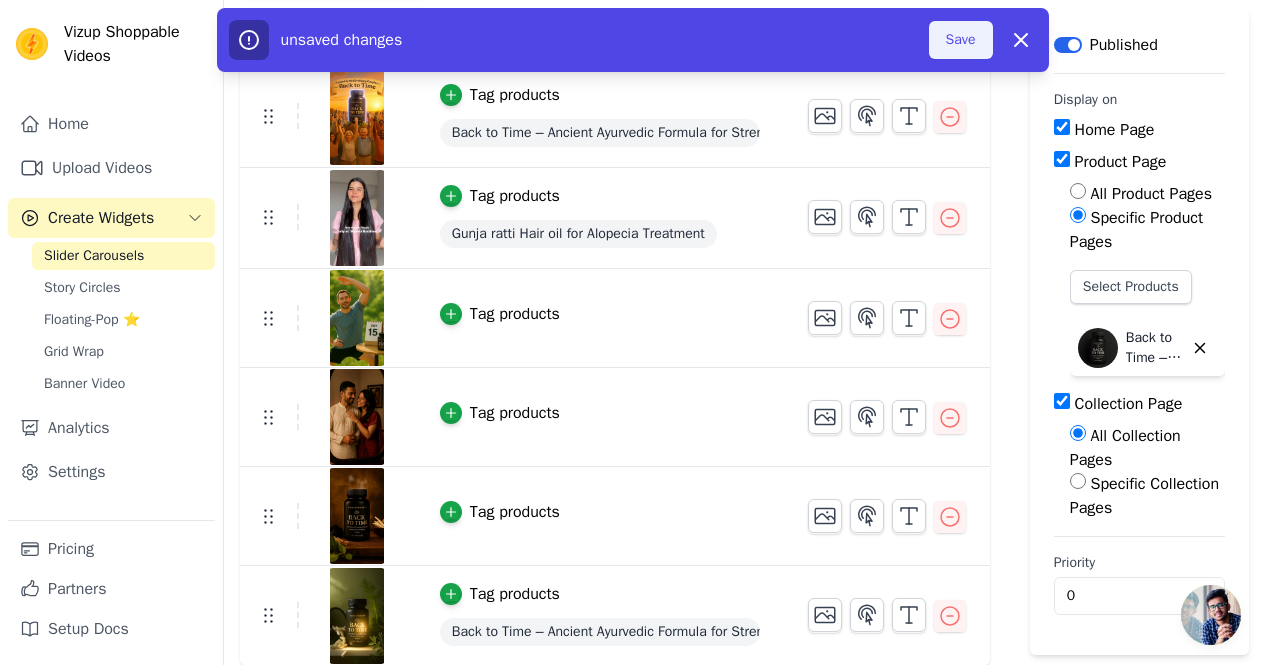 click on "Save" at bounding box center (961, 40) 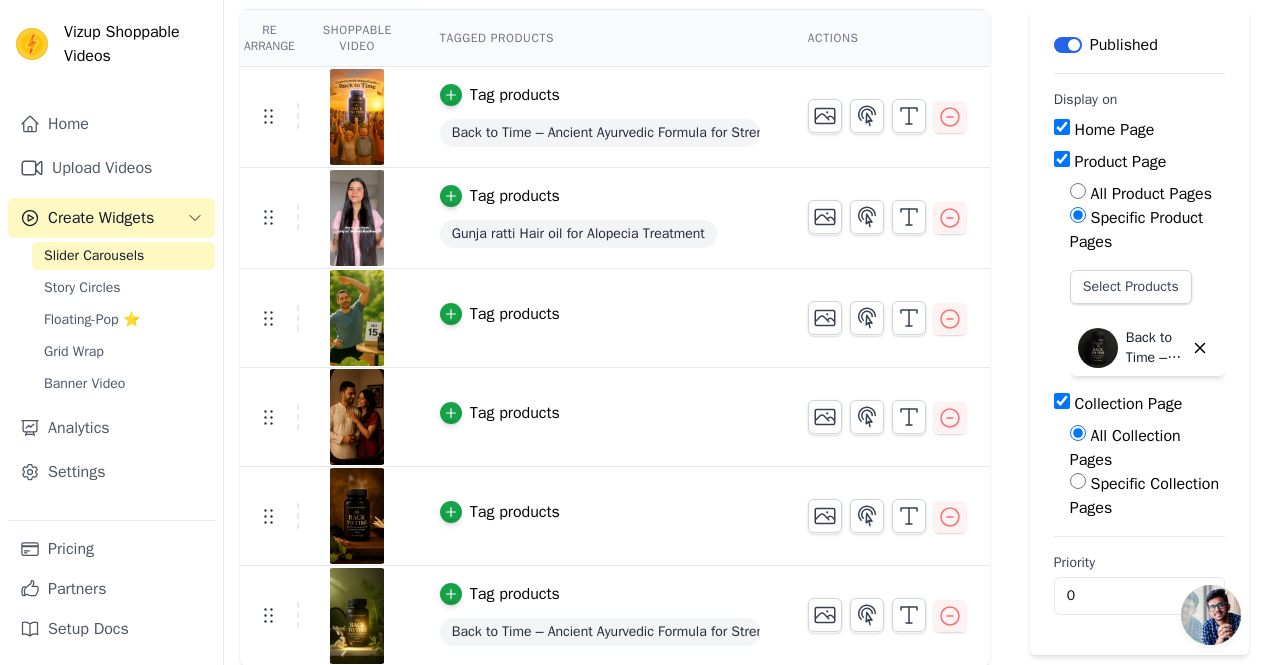 click on "All Product Pages" at bounding box center [1078, 191] 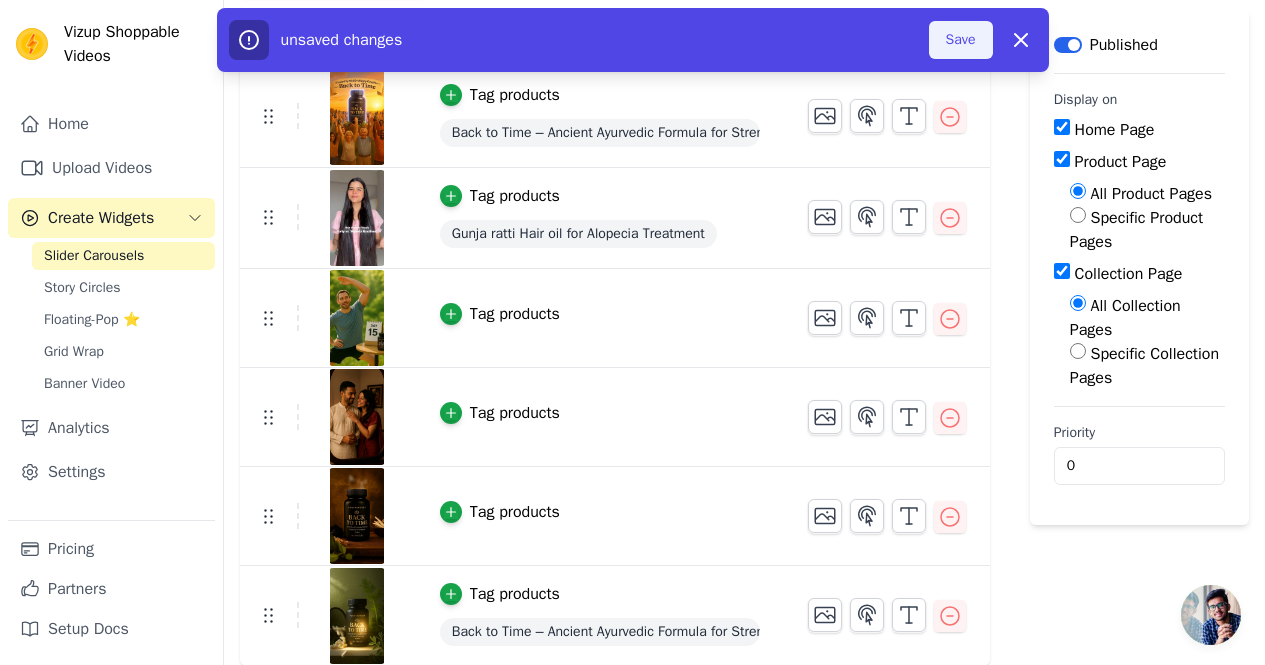 click on "Save" at bounding box center [961, 40] 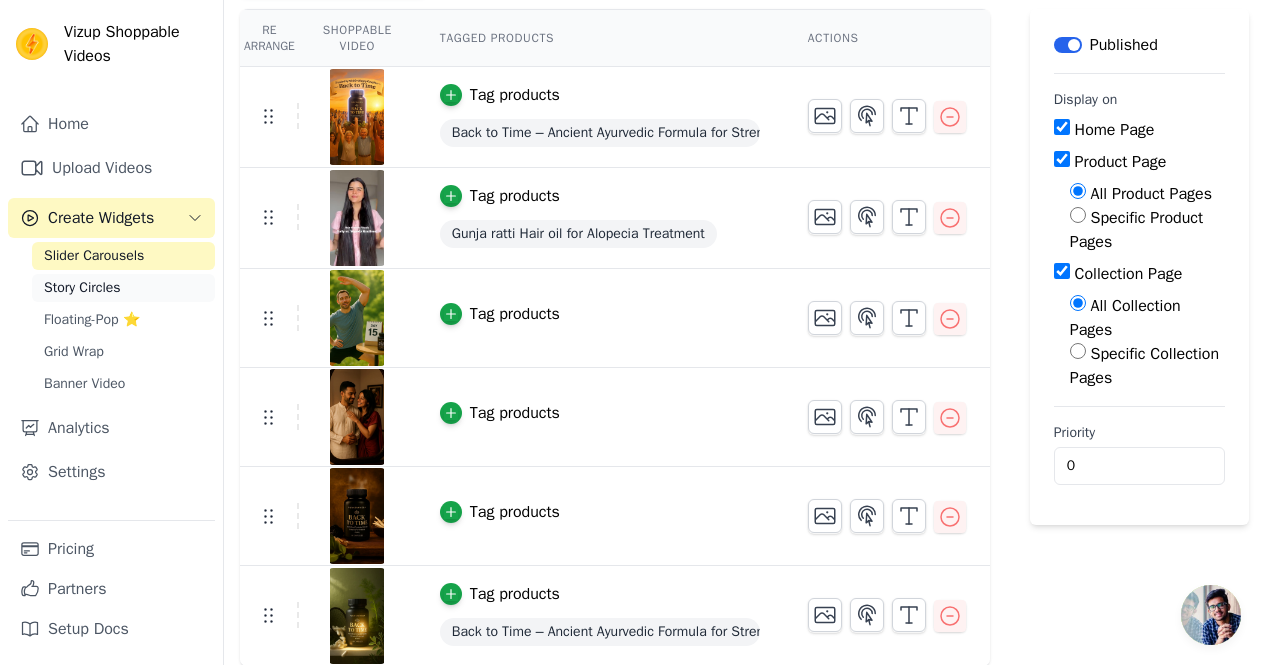 click on "Story Circles" at bounding box center (82, 288) 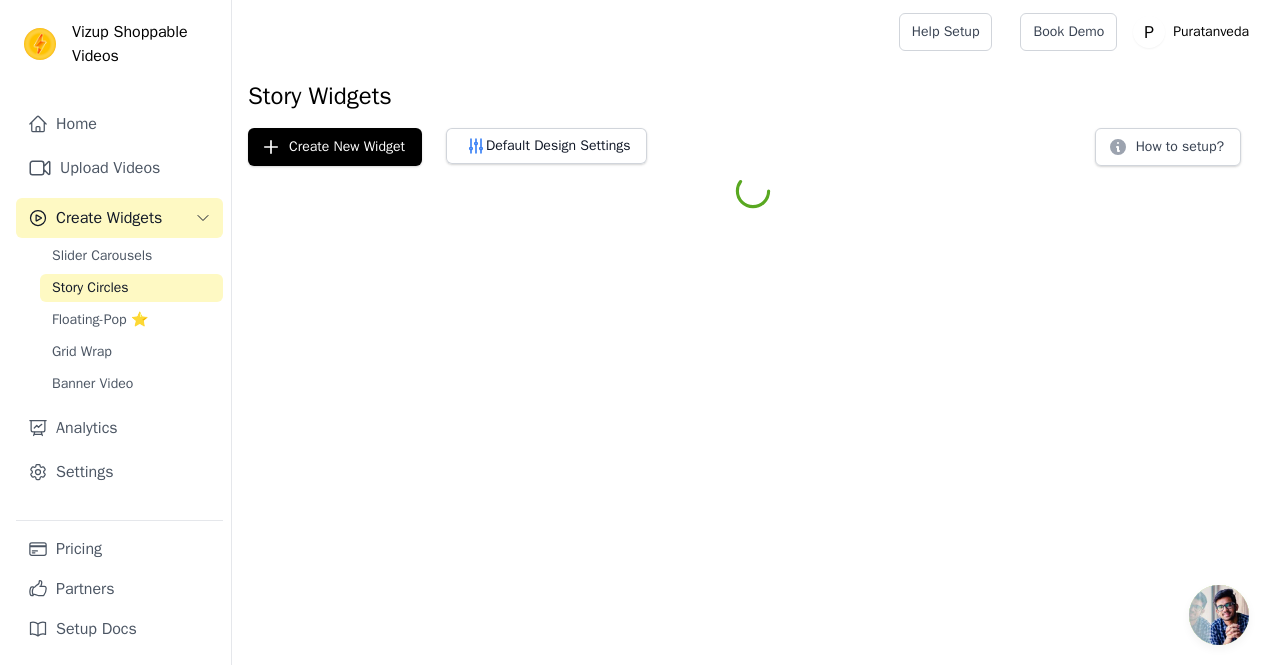 scroll, scrollTop: 0, scrollLeft: 0, axis: both 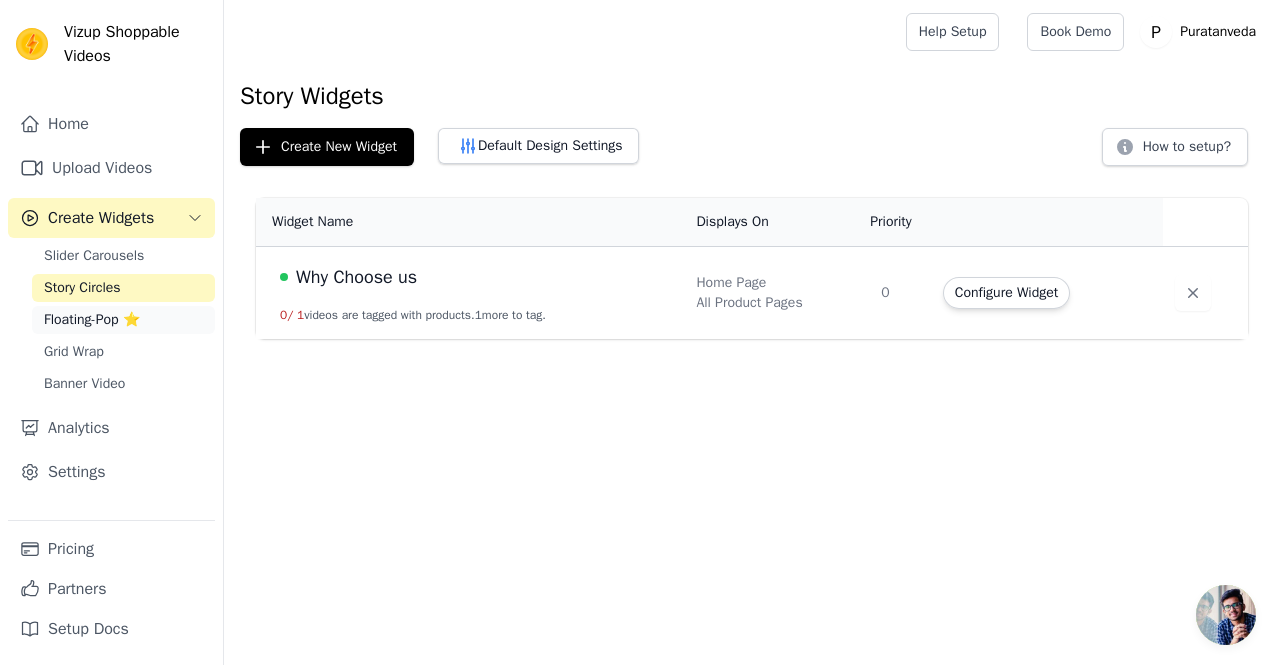 click on "Floating-Pop ⭐" at bounding box center [92, 320] 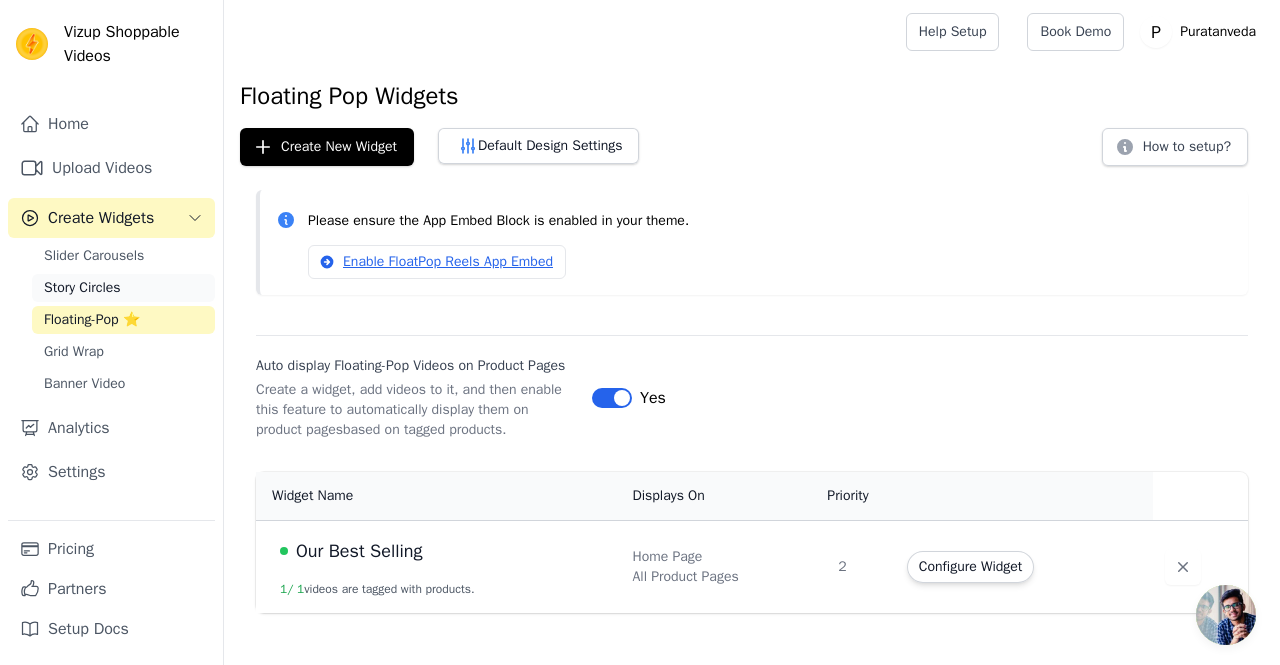 click on "Story Circles" at bounding box center (82, 288) 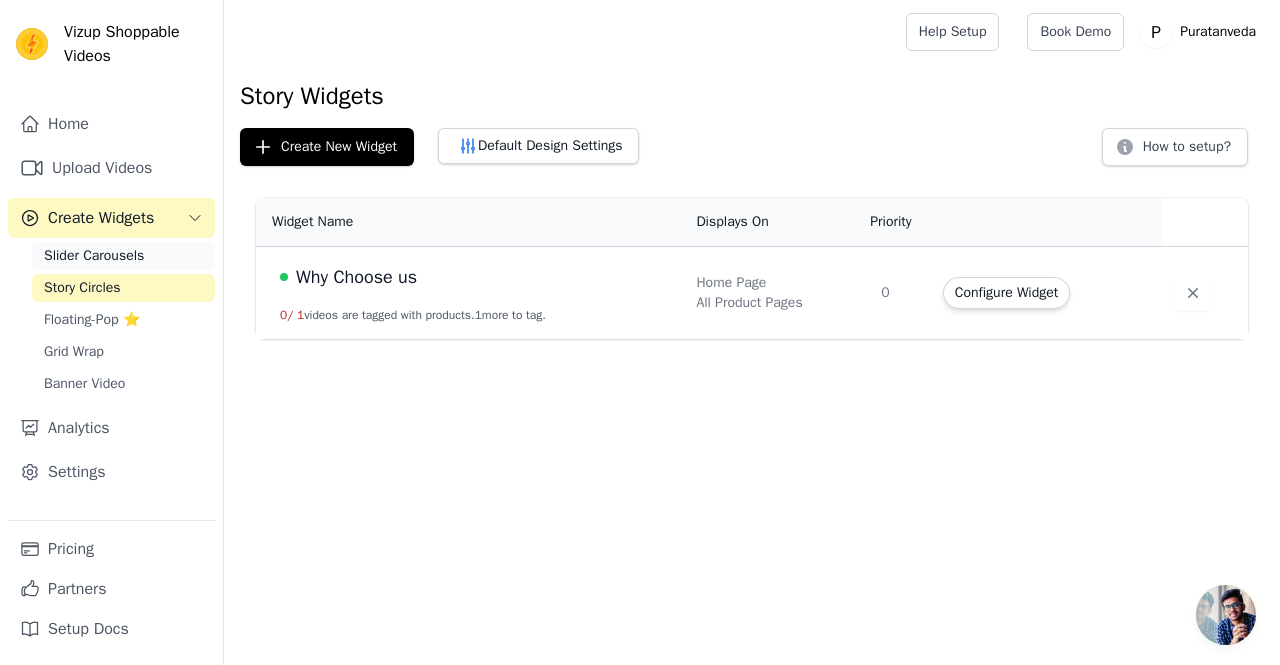 click on "Slider Carousels" at bounding box center [123, 256] 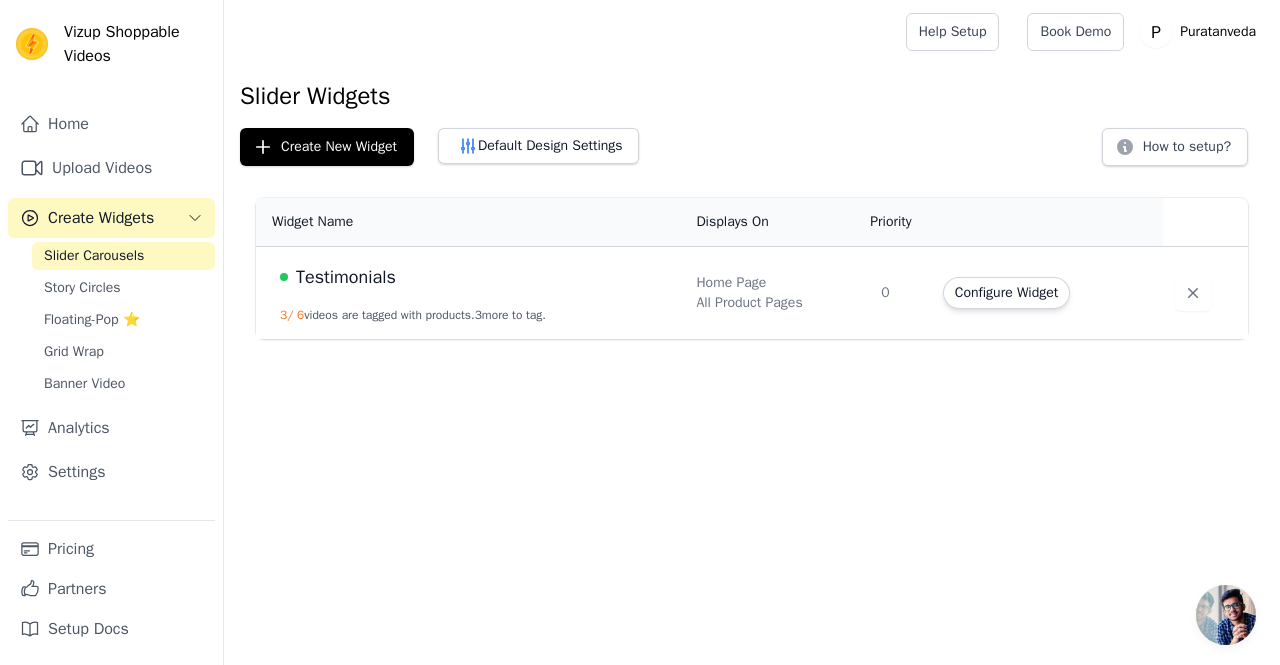 click on "Slider Carousels   Story Circles   Floating-Pop ⭐   Grid Wrap   Banner Video" at bounding box center [123, 320] 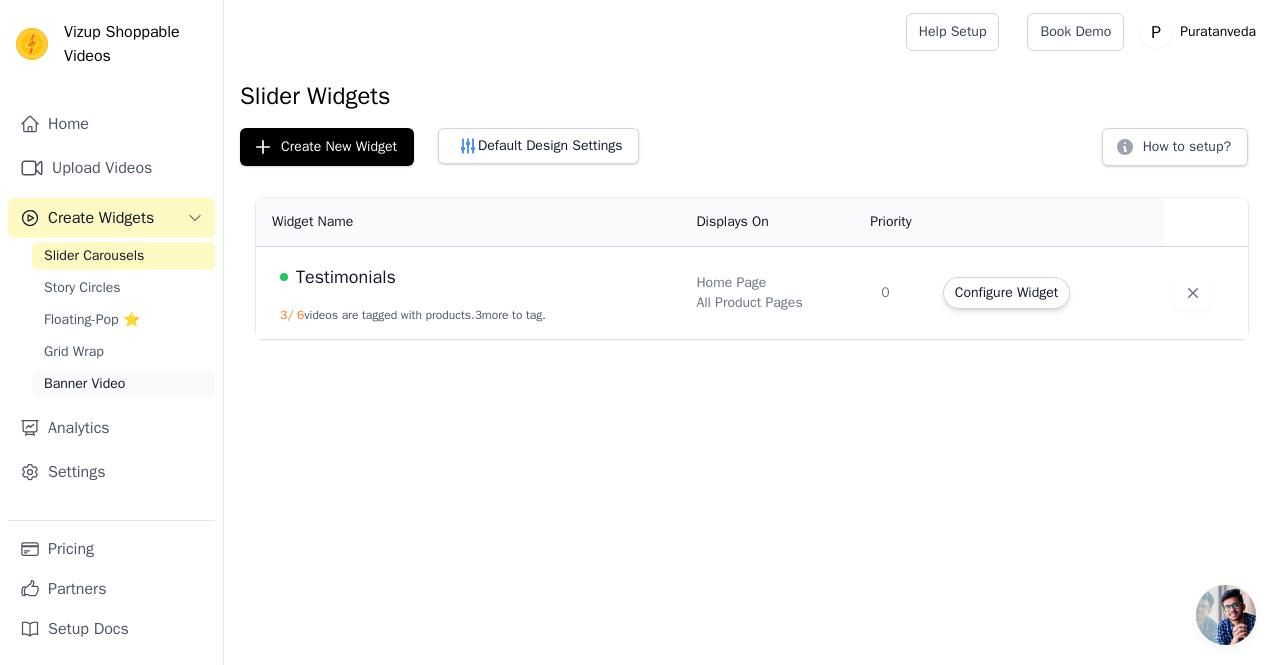 click on "Banner Video" at bounding box center [123, 384] 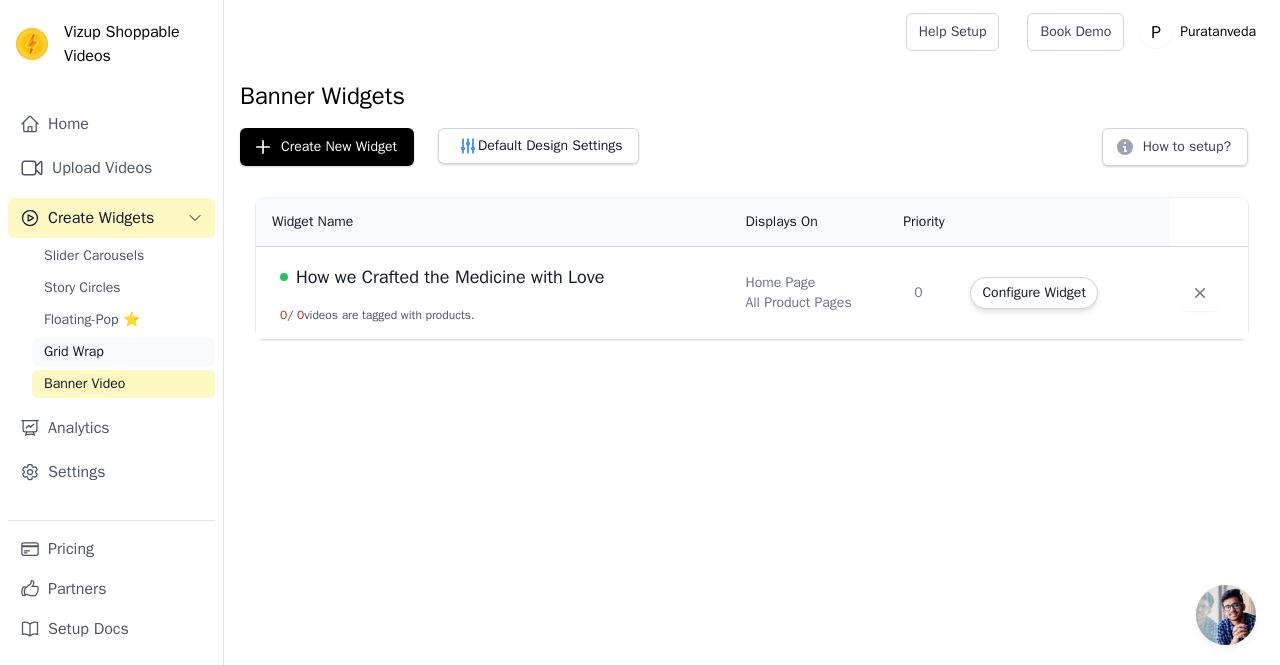 click on "Grid Wrap" at bounding box center (74, 352) 